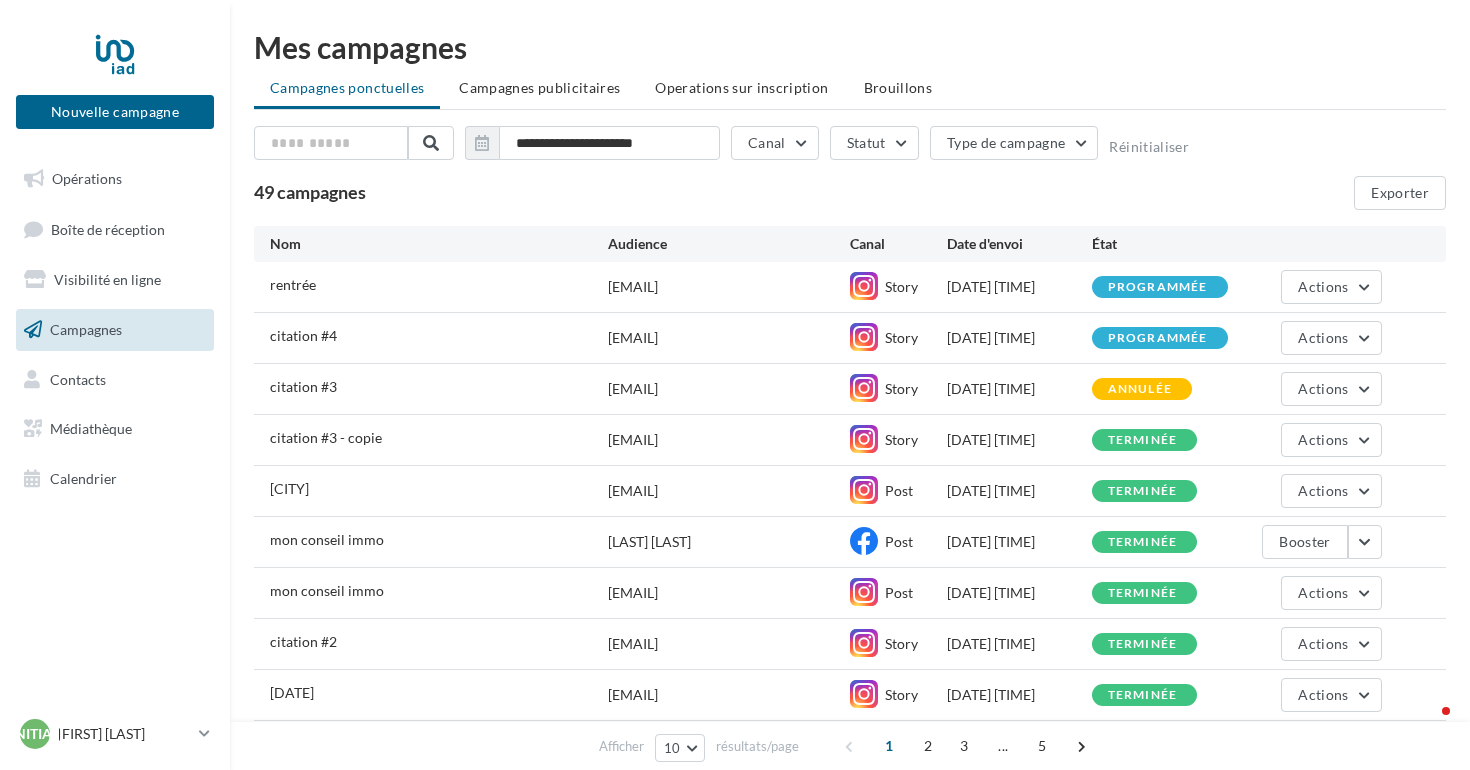 scroll, scrollTop: 0, scrollLeft: 0, axis: both 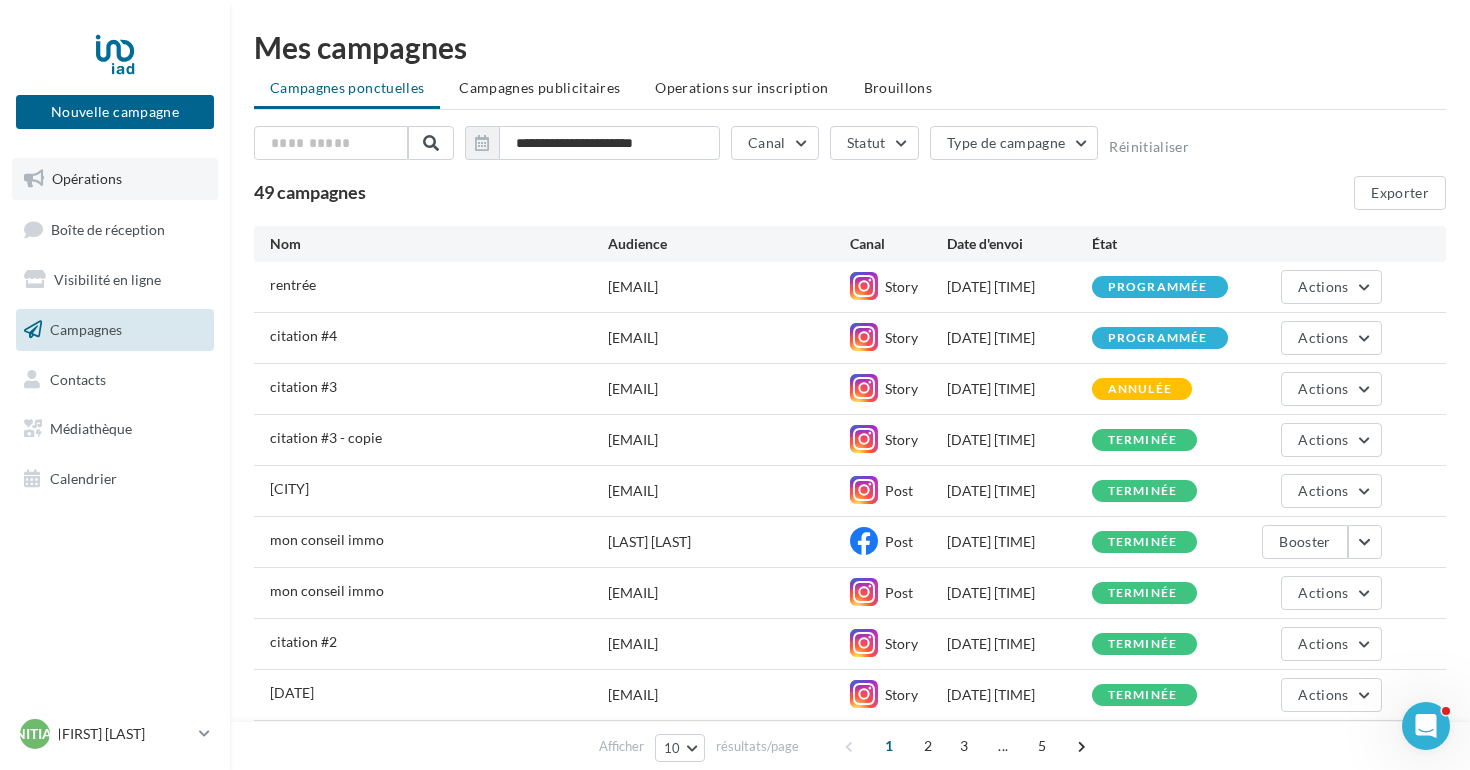 click on "Opérations" at bounding box center [115, 179] 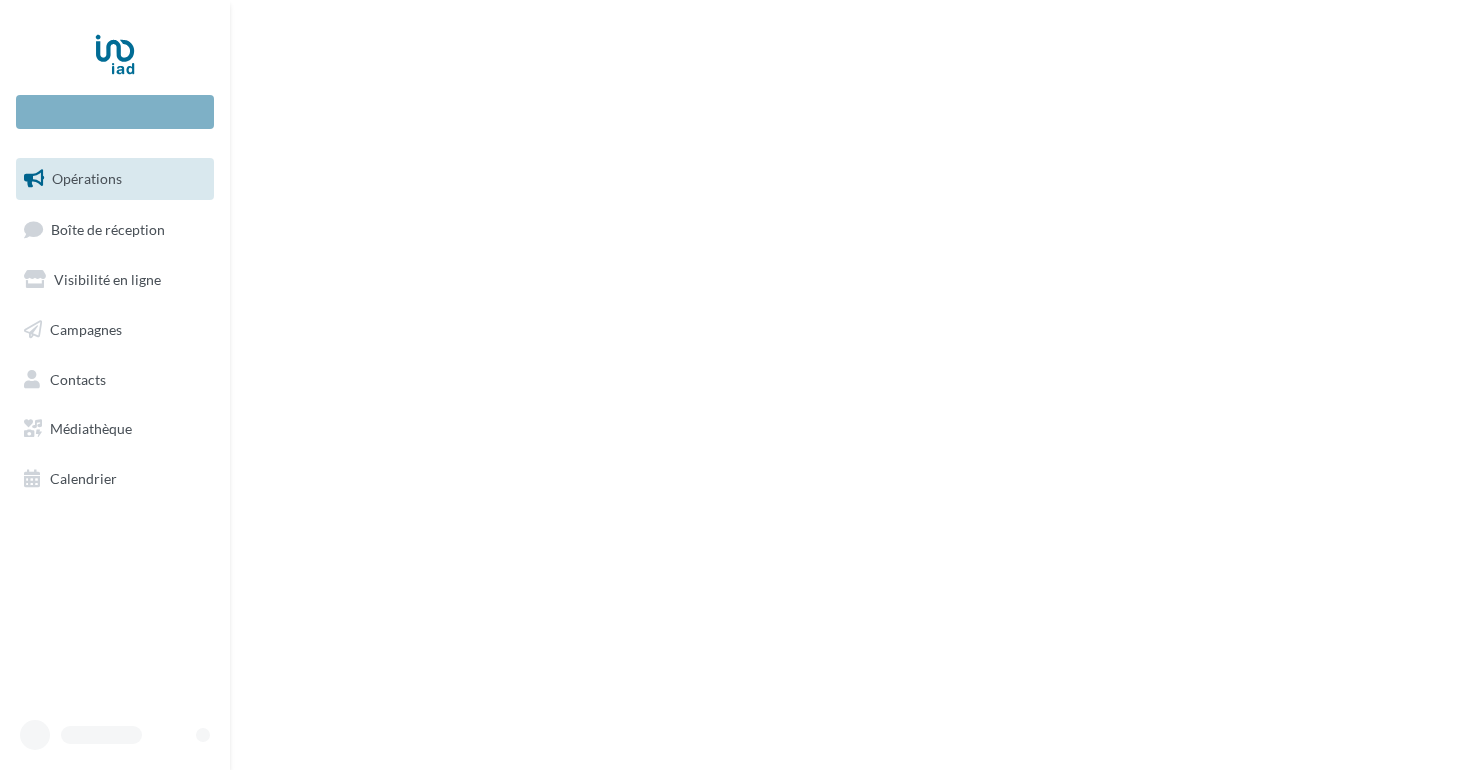 scroll, scrollTop: 0, scrollLeft: 0, axis: both 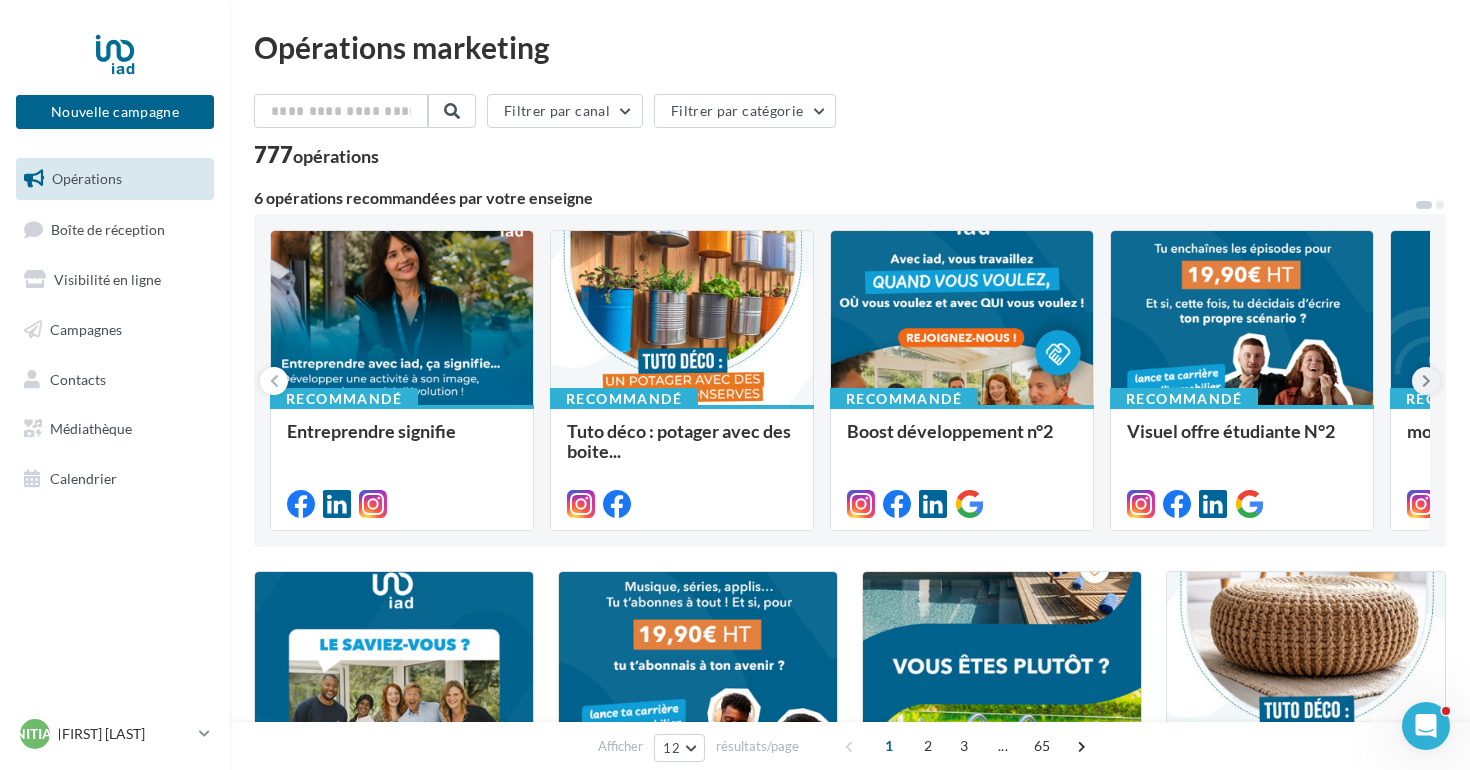 click at bounding box center (1426, 381) 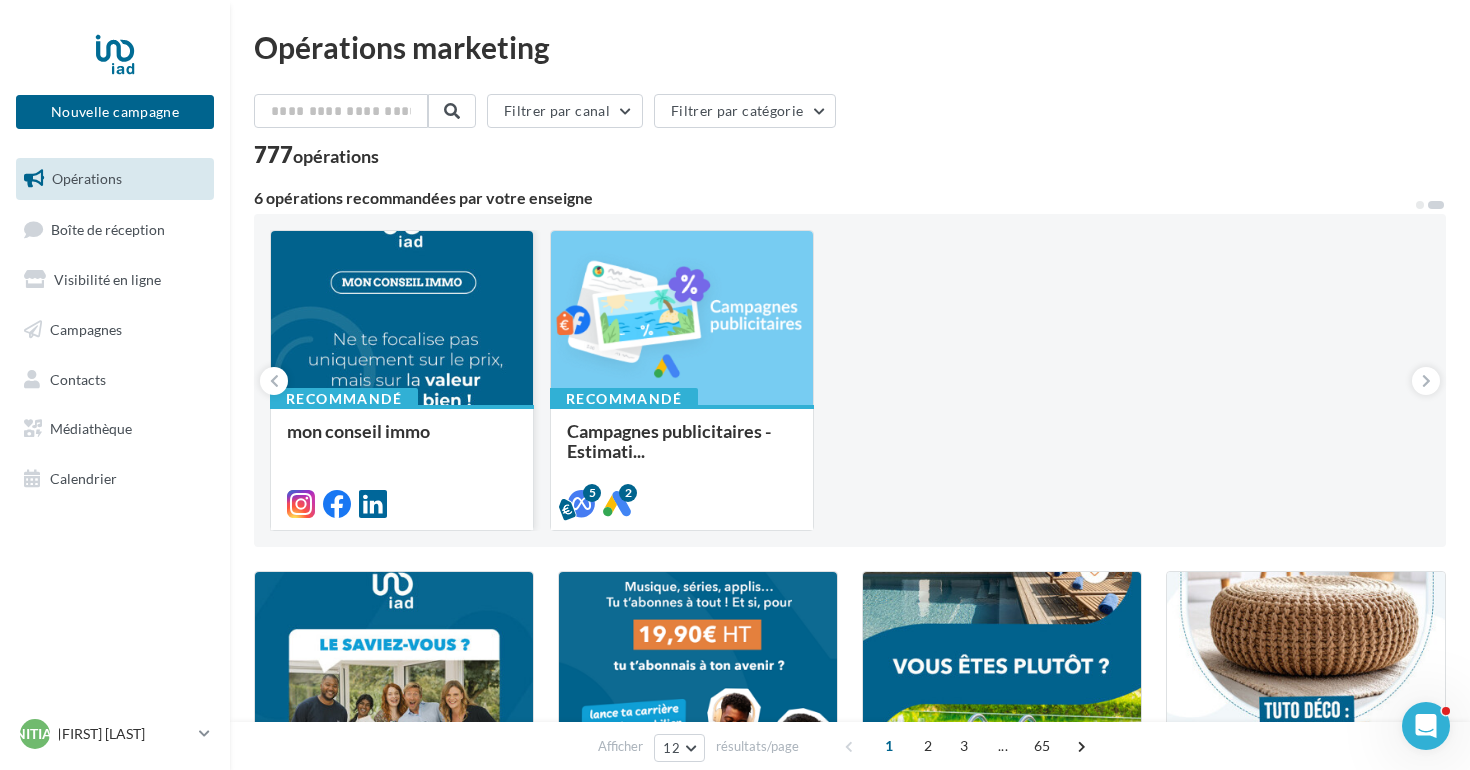 click at bounding box center (402, 319) 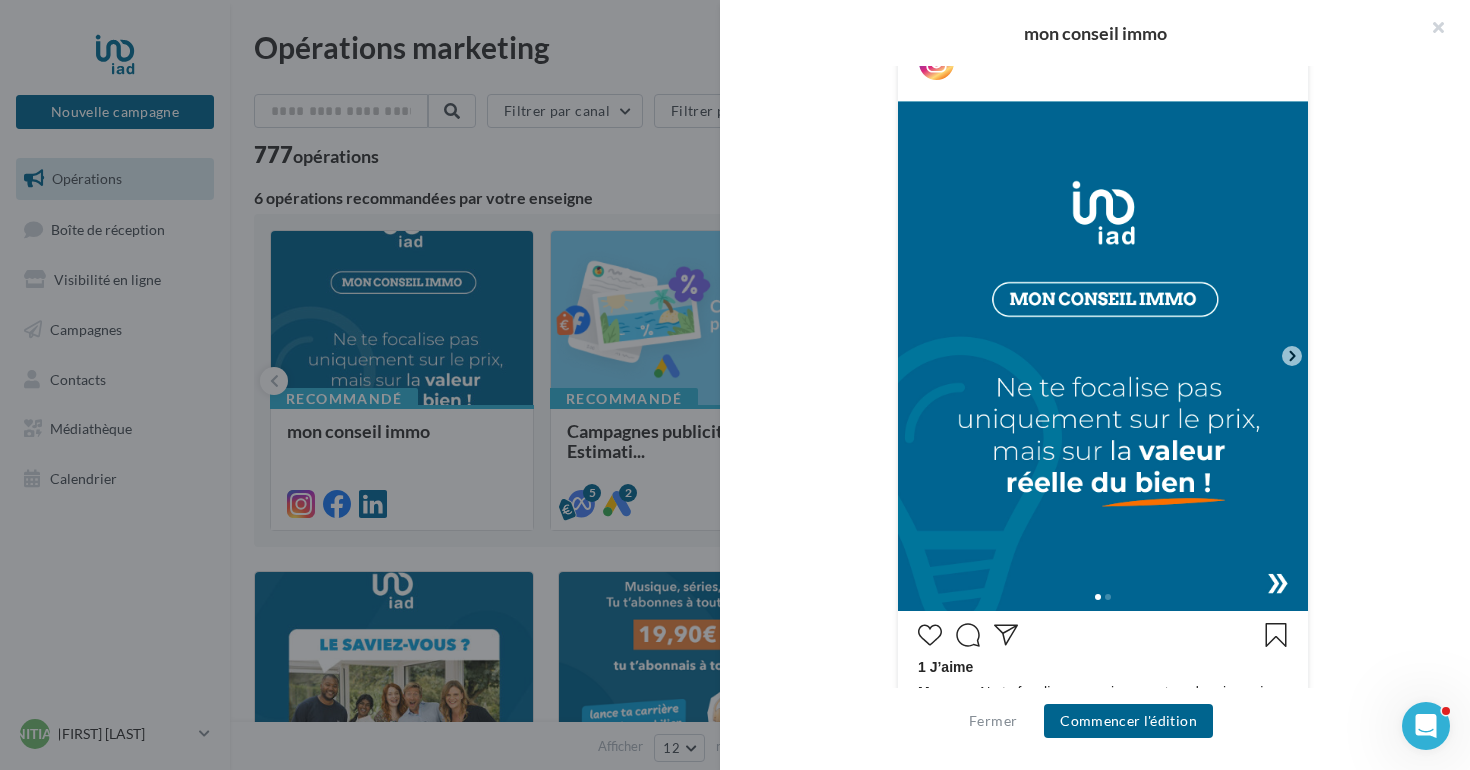 scroll, scrollTop: 403, scrollLeft: 0, axis: vertical 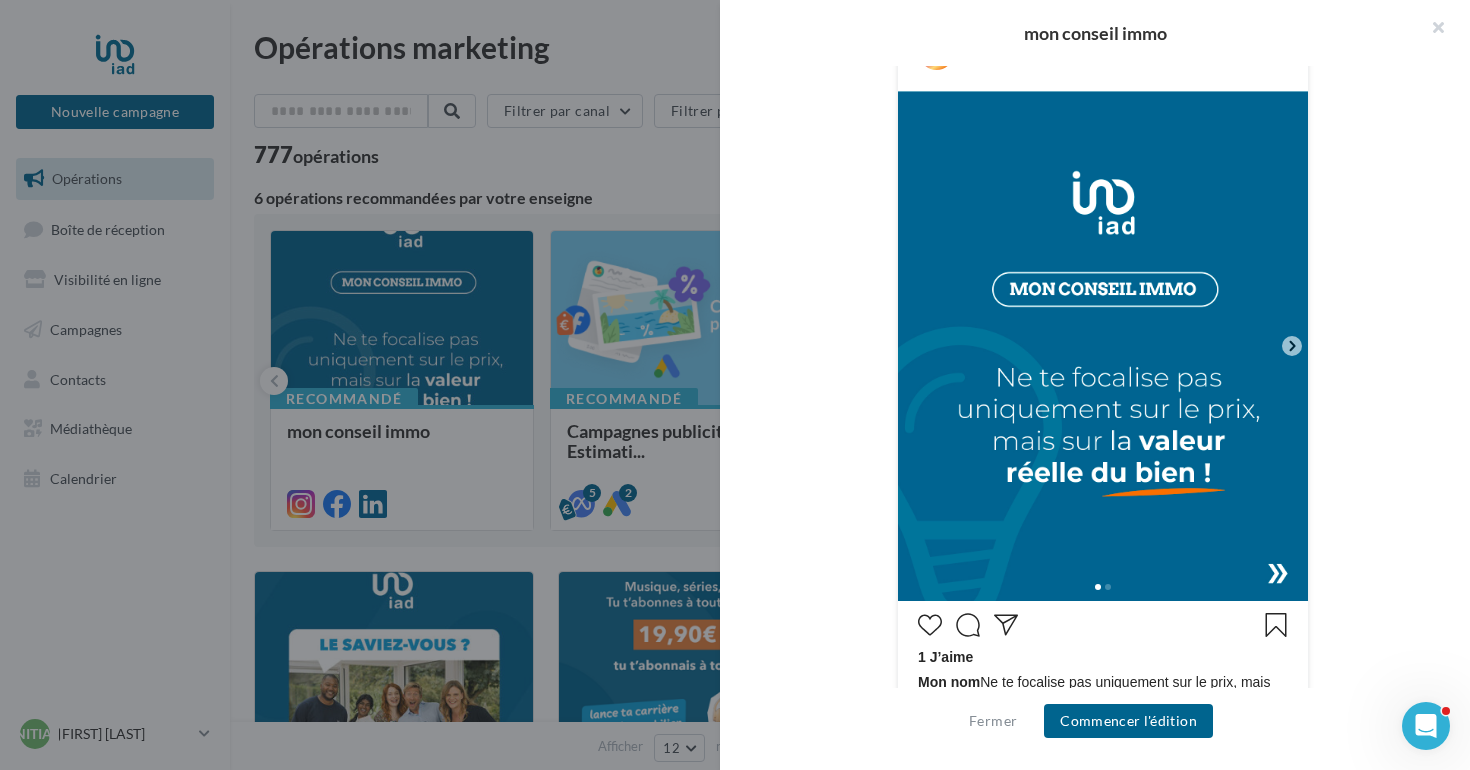 click 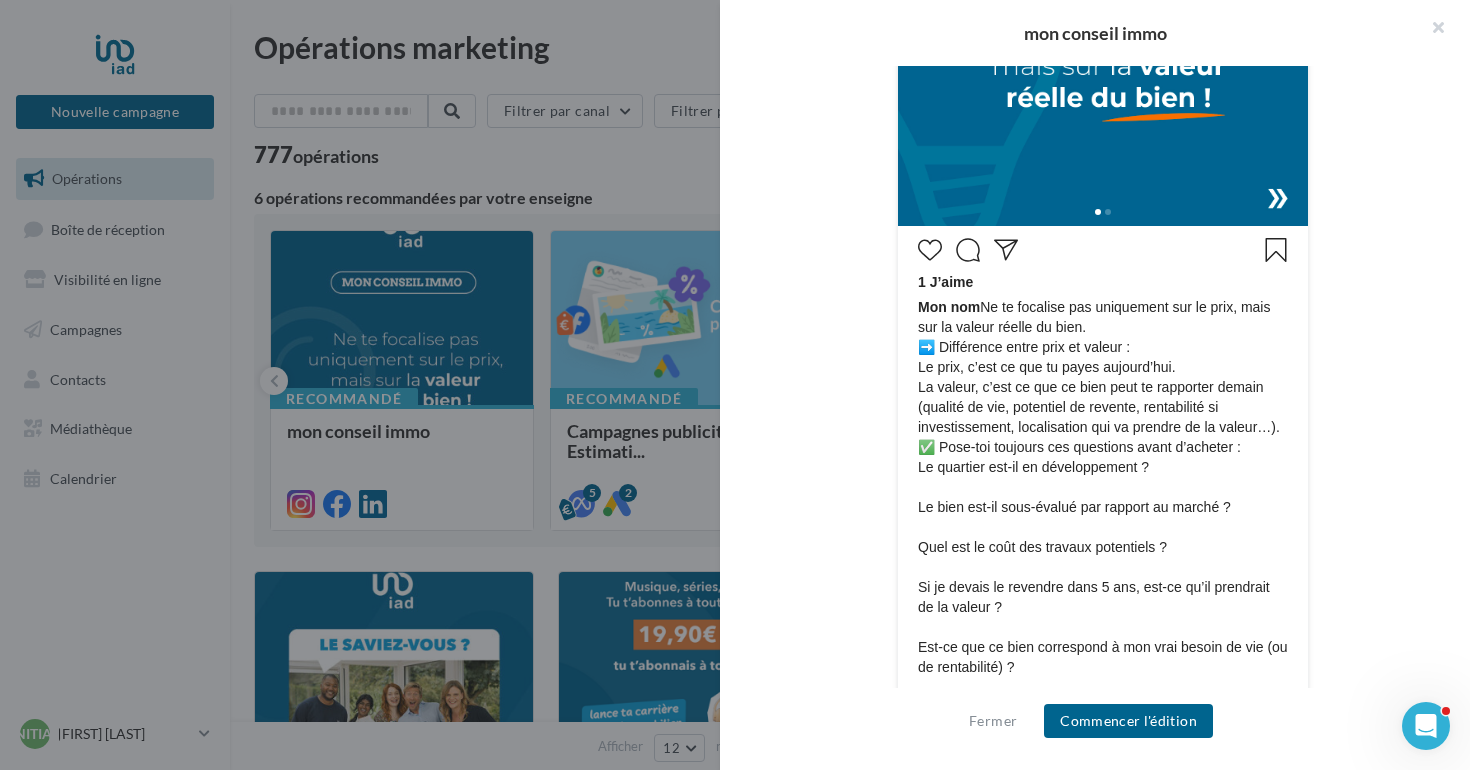 scroll, scrollTop: 956, scrollLeft: 0, axis: vertical 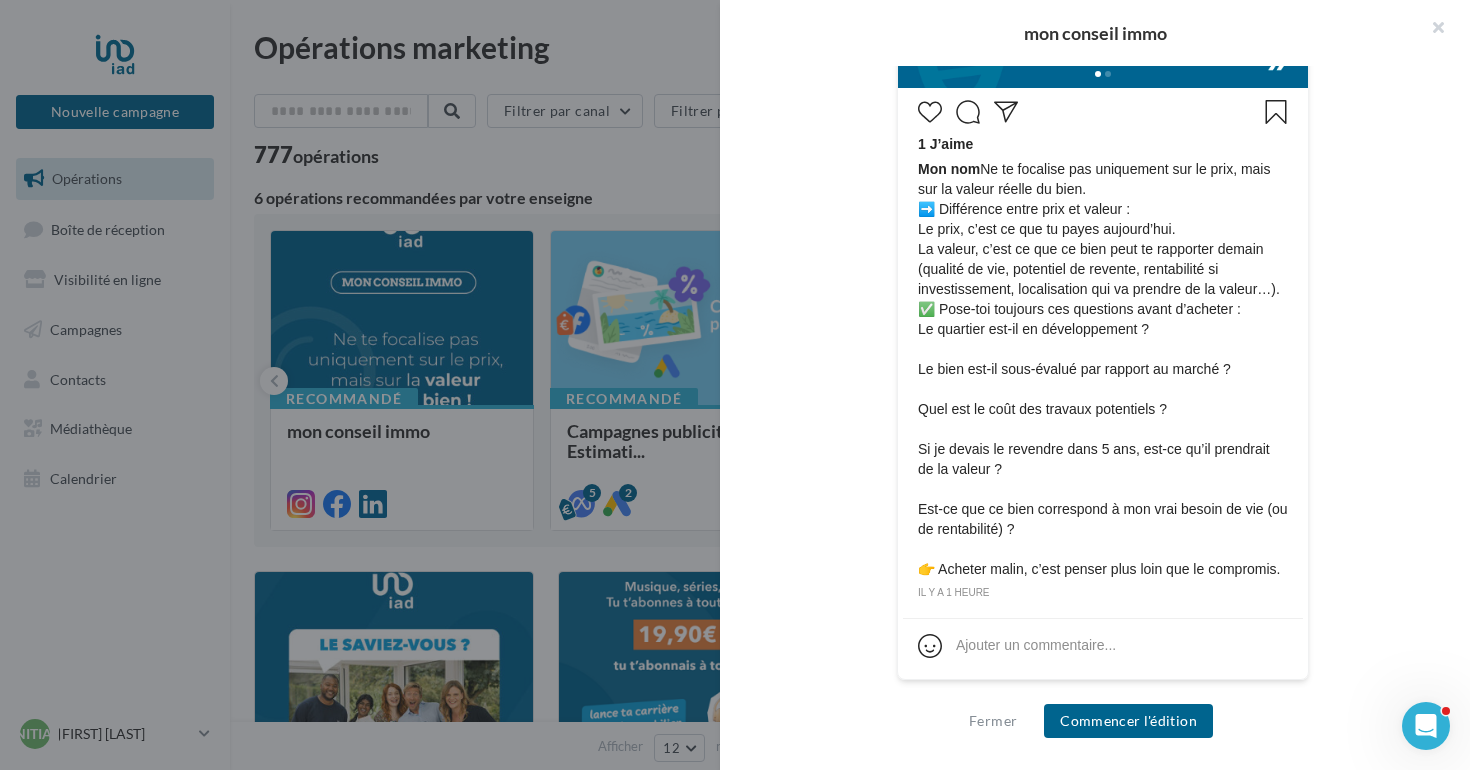 click at bounding box center (735, 385) 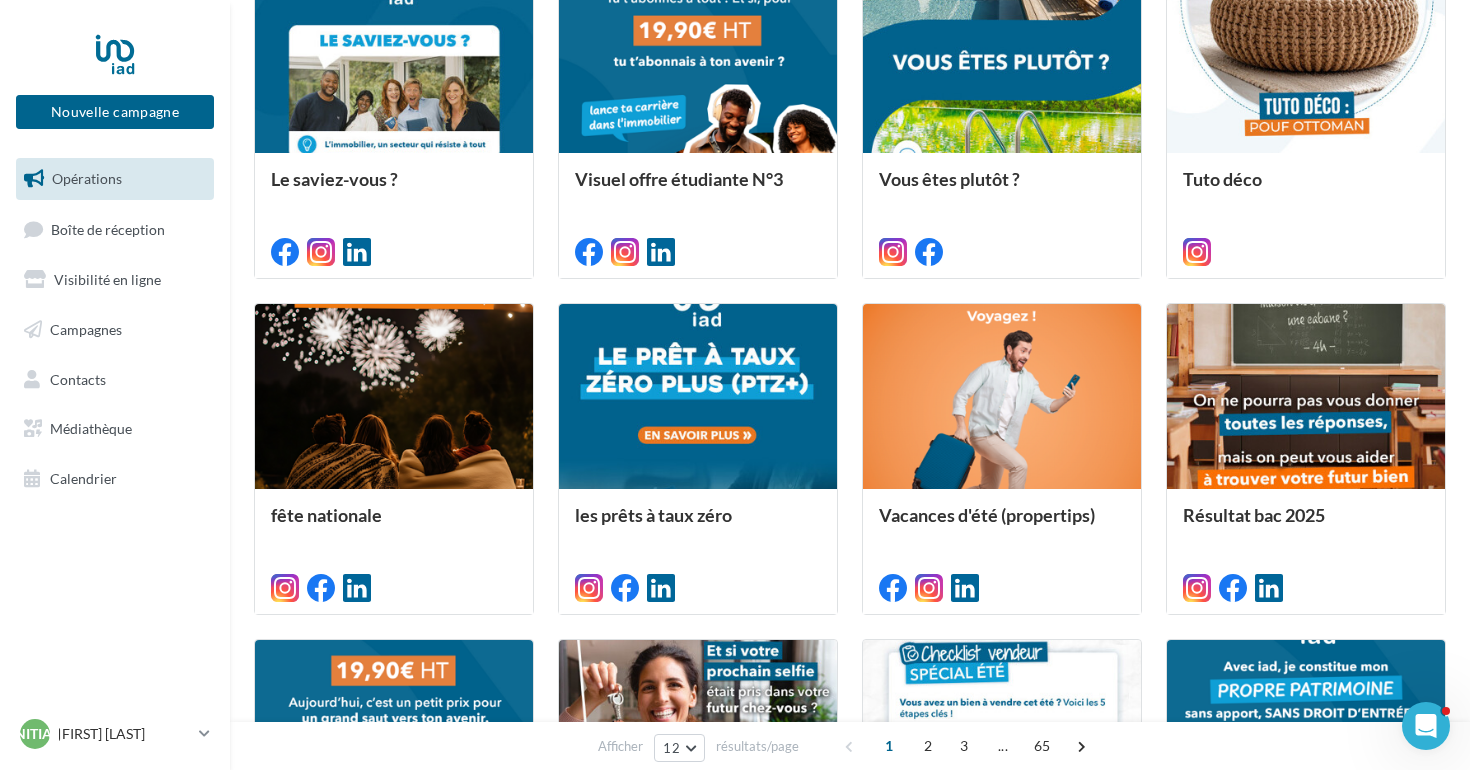 scroll, scrollTop: 607, scrollLeft: 0, axis: vertical 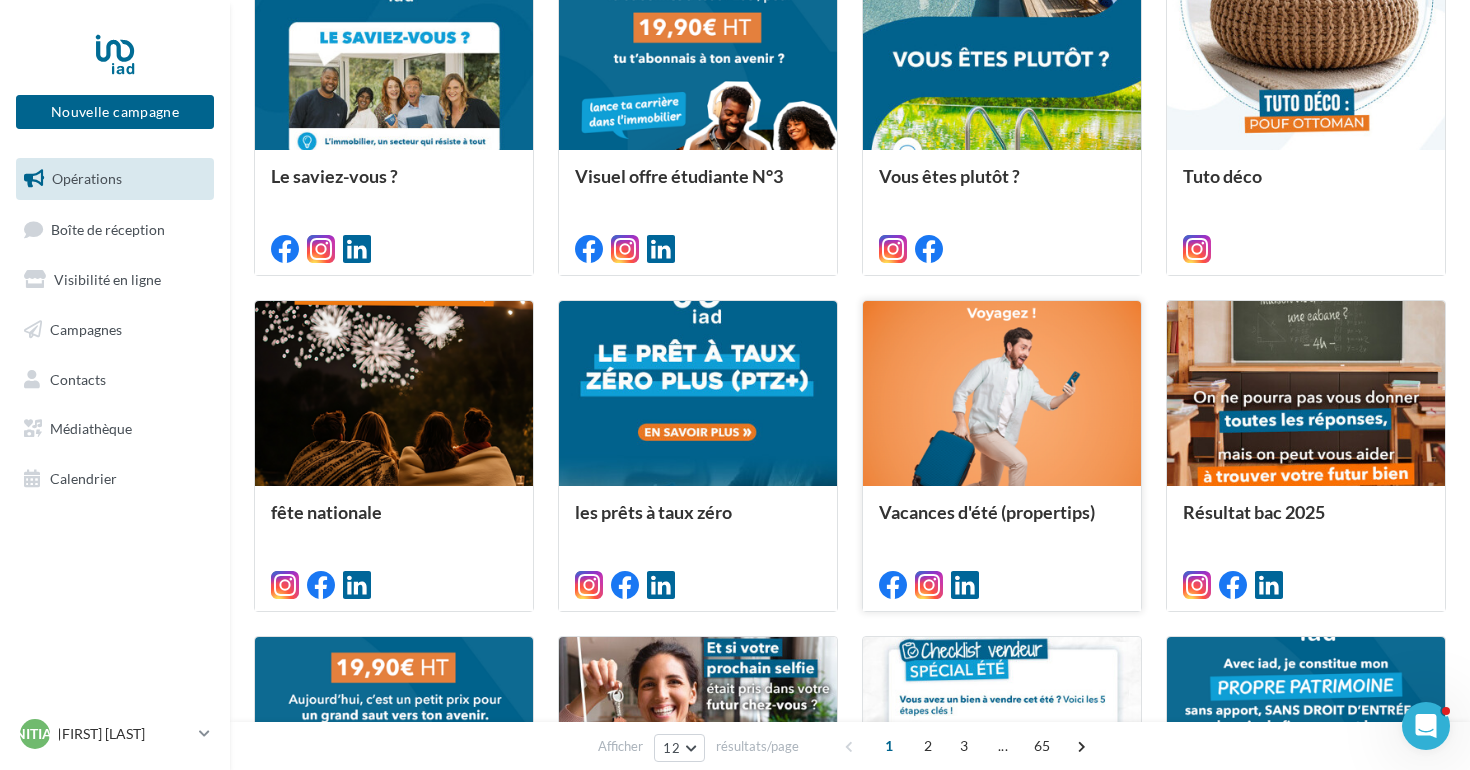 click at bounding box center [1002, 394] 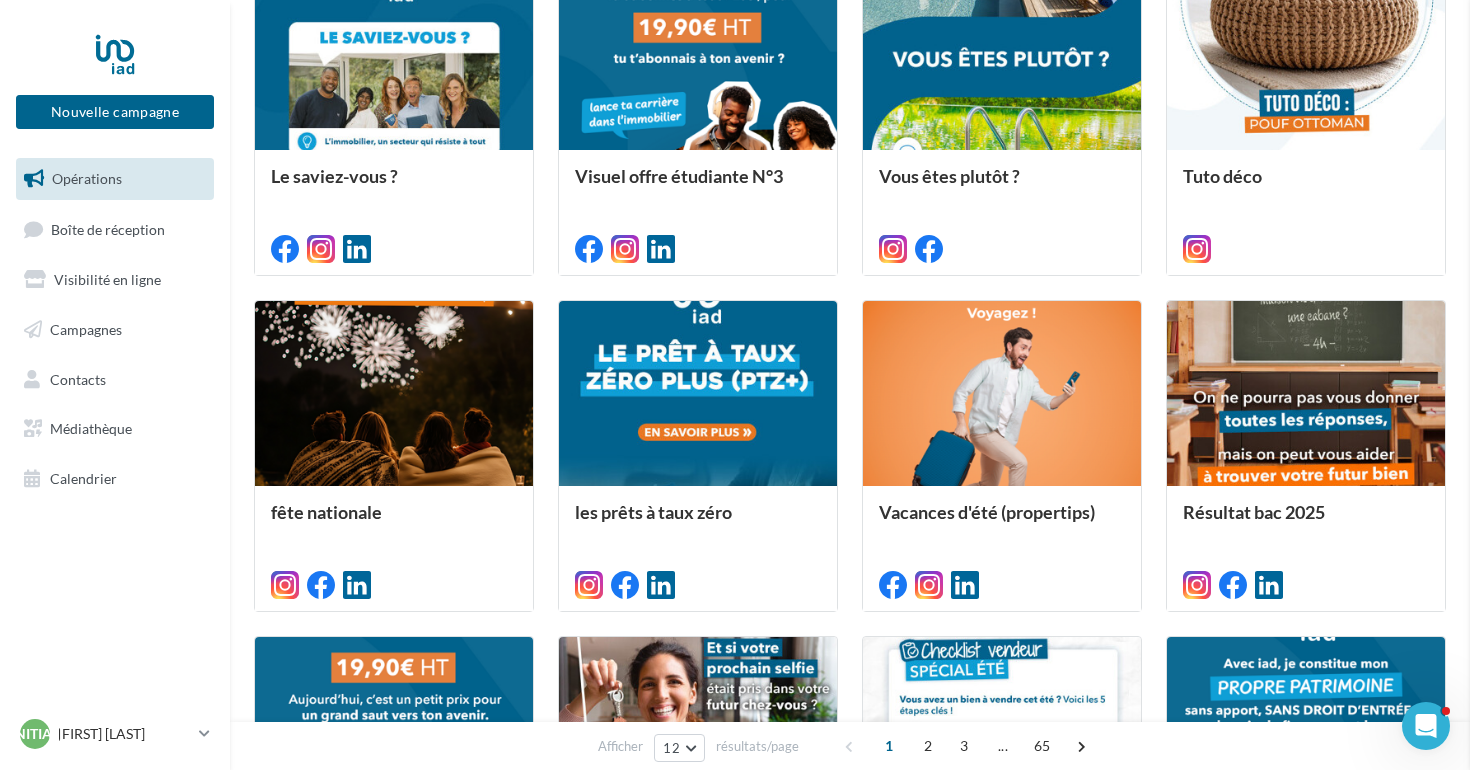 click at bounding box center [2205, 385] 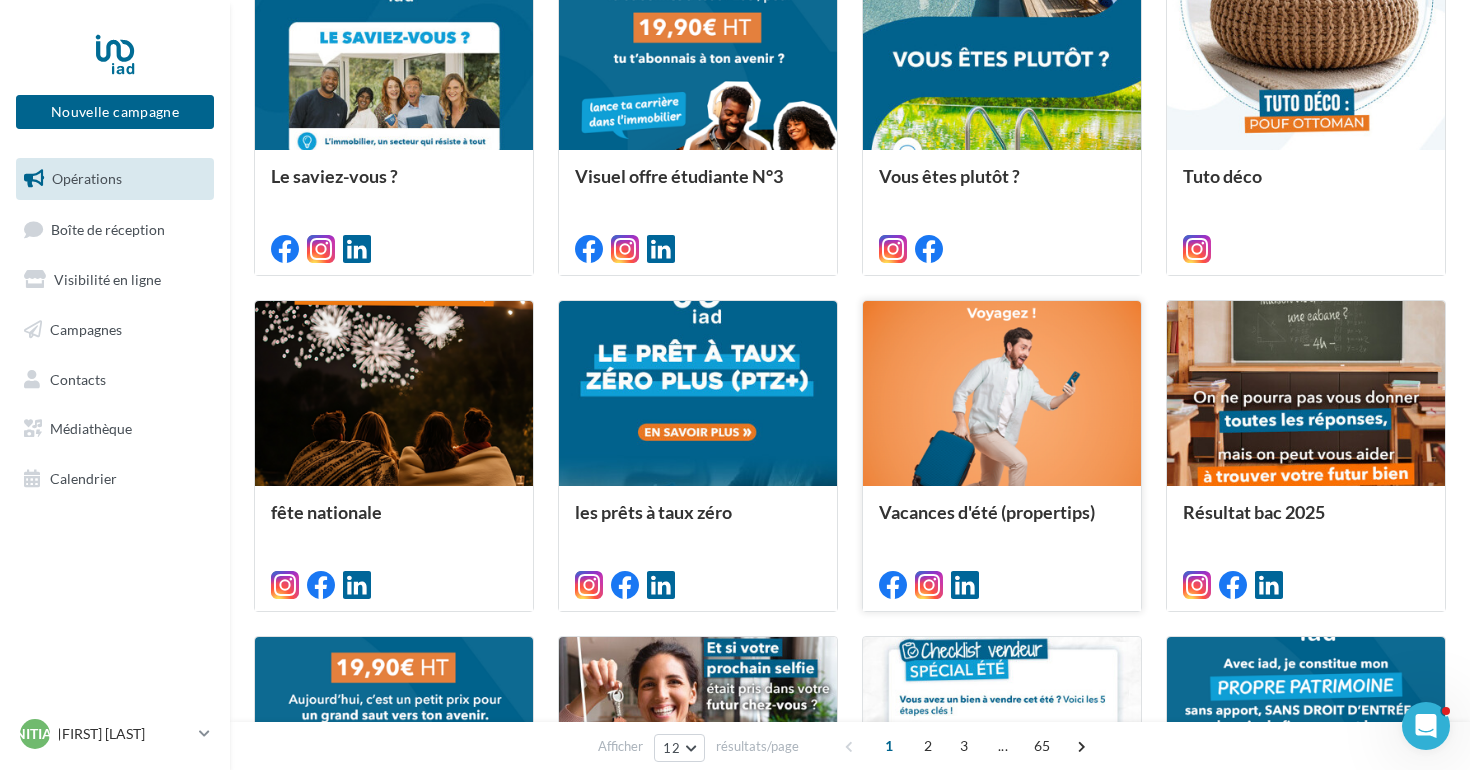 click at bounding box center (1002, 394) 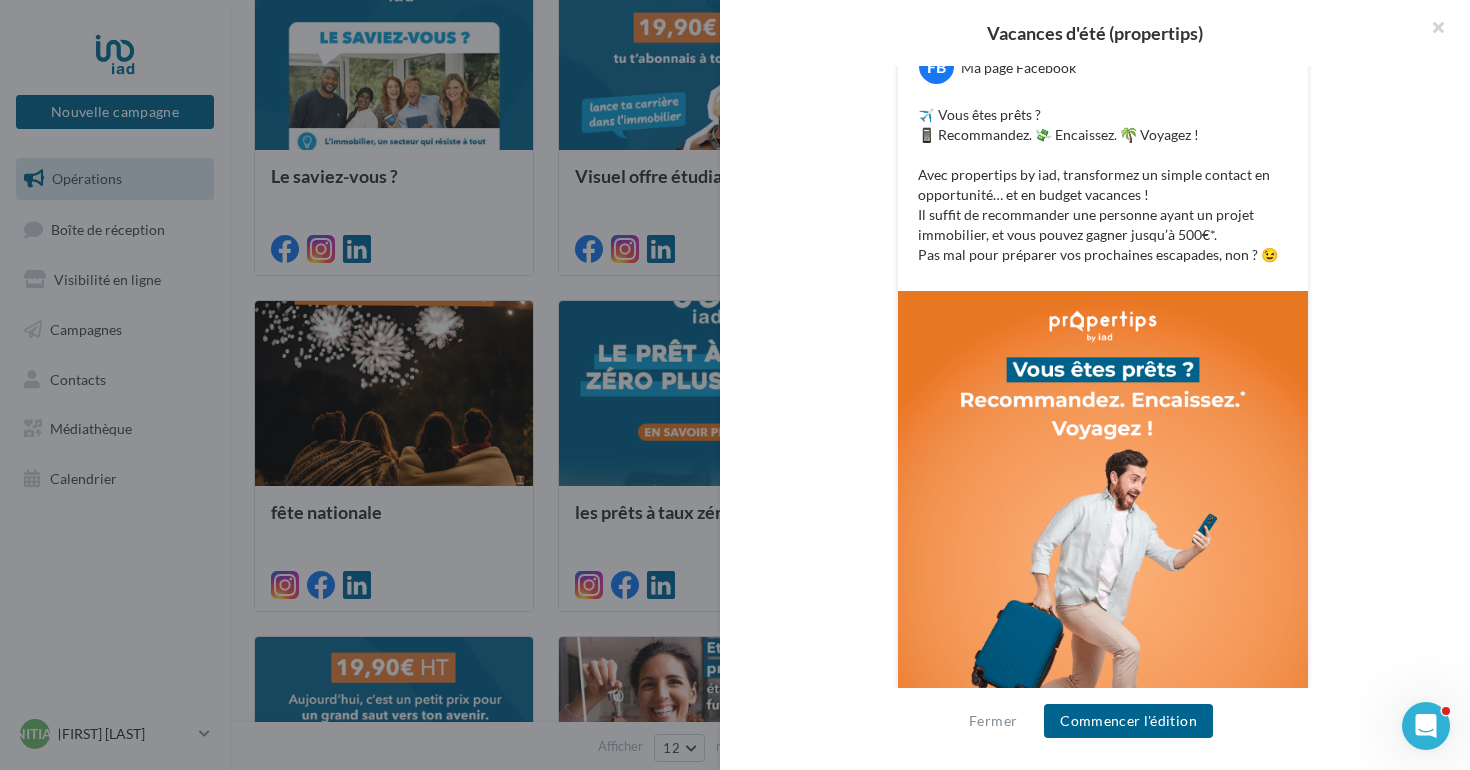 scroll, scrollTop: 513, scrollLeft: 0, axis: vertical 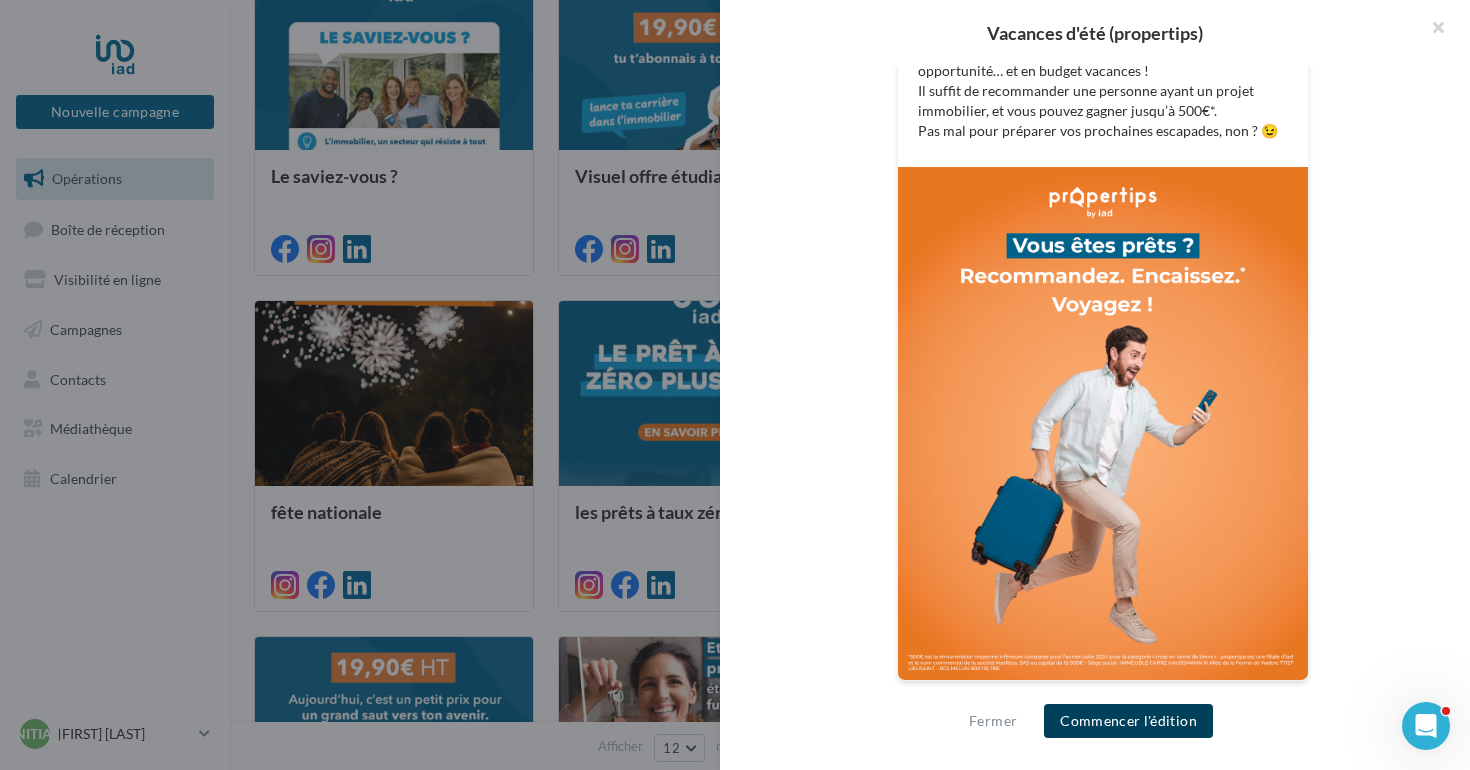 click on "Commencer l'édition" at bounding box center [1128, 721] 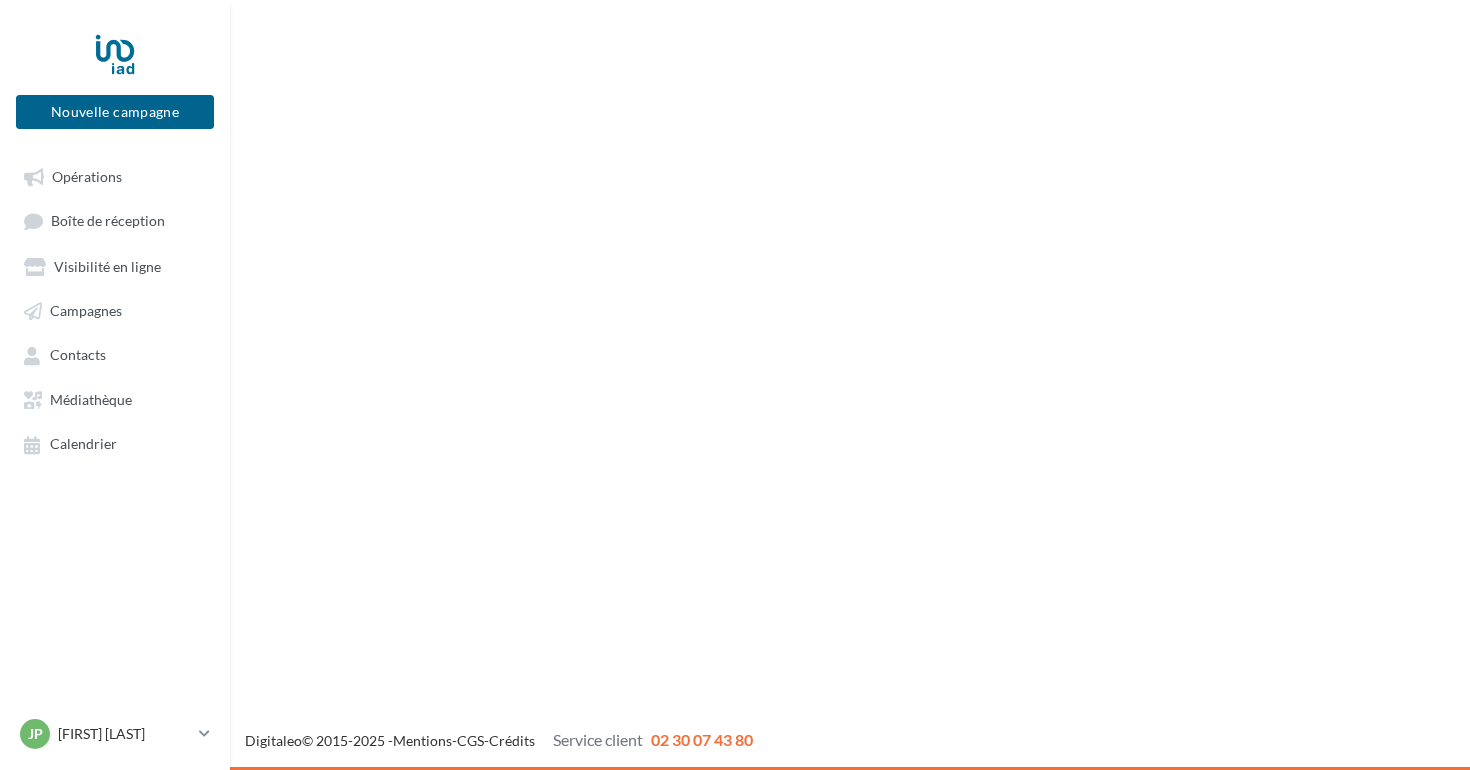 scroll, scrollTop: 0, scrollLeft: 0, axis: both 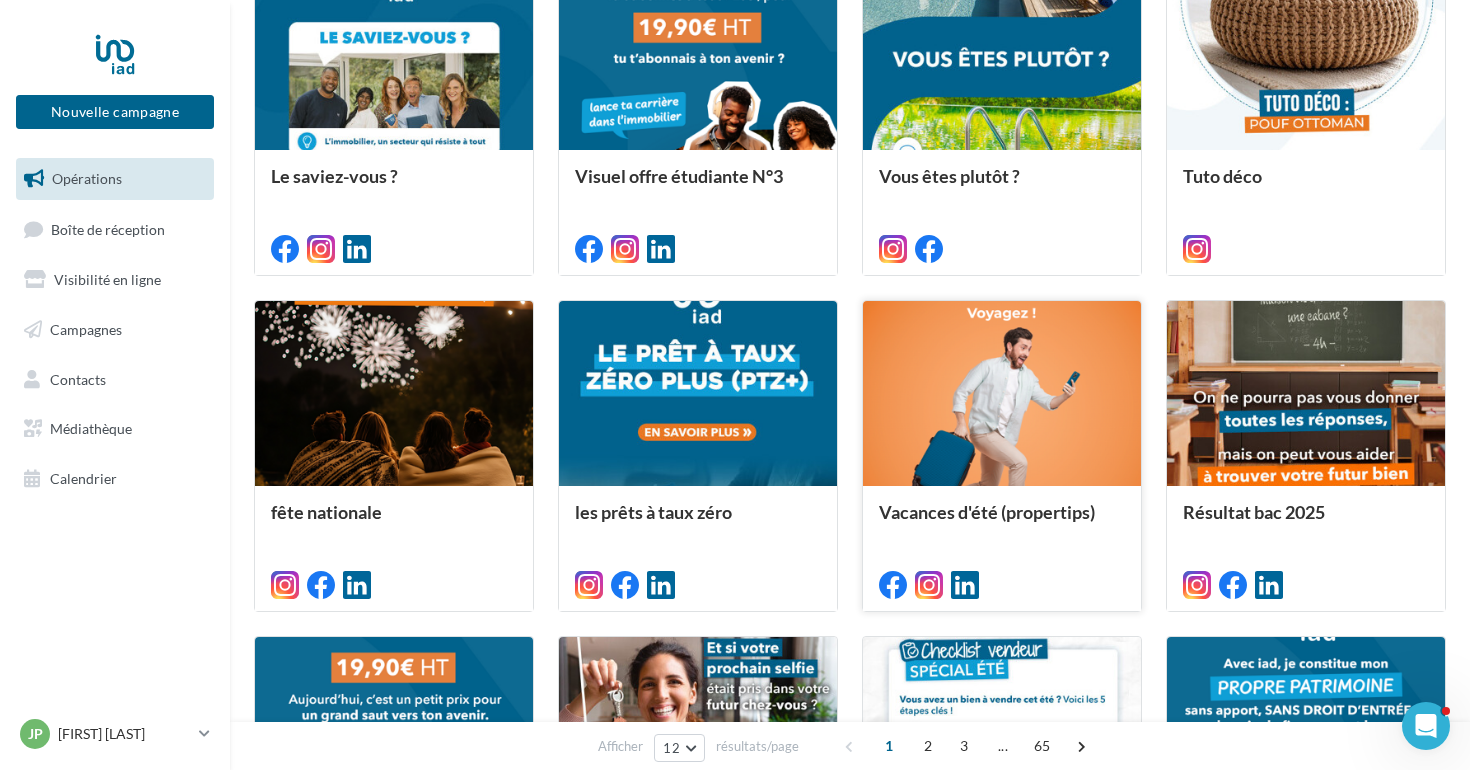 click on "Vacances d'été (propertips)" at bounding box center [1002, 547] 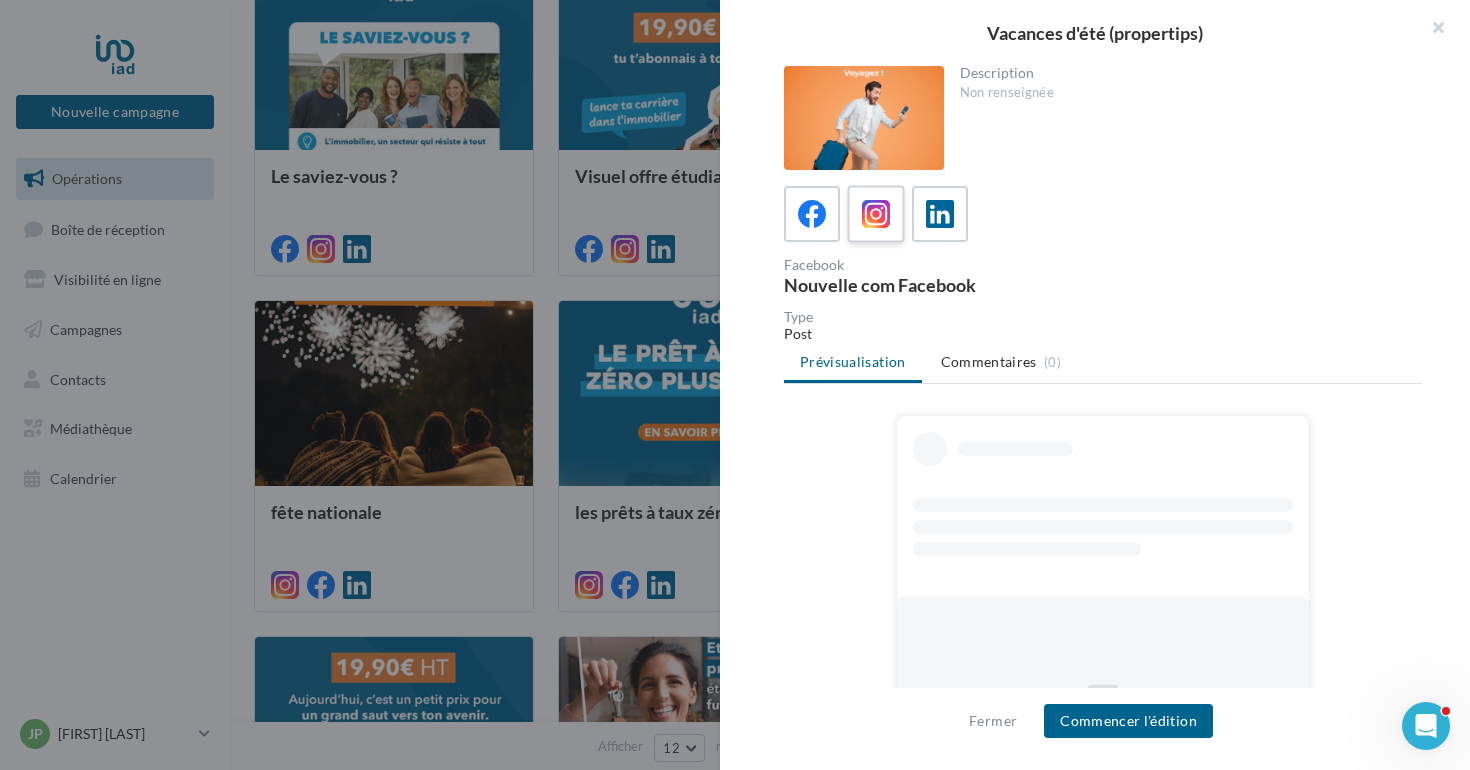 click at bounding box center (876, 214) 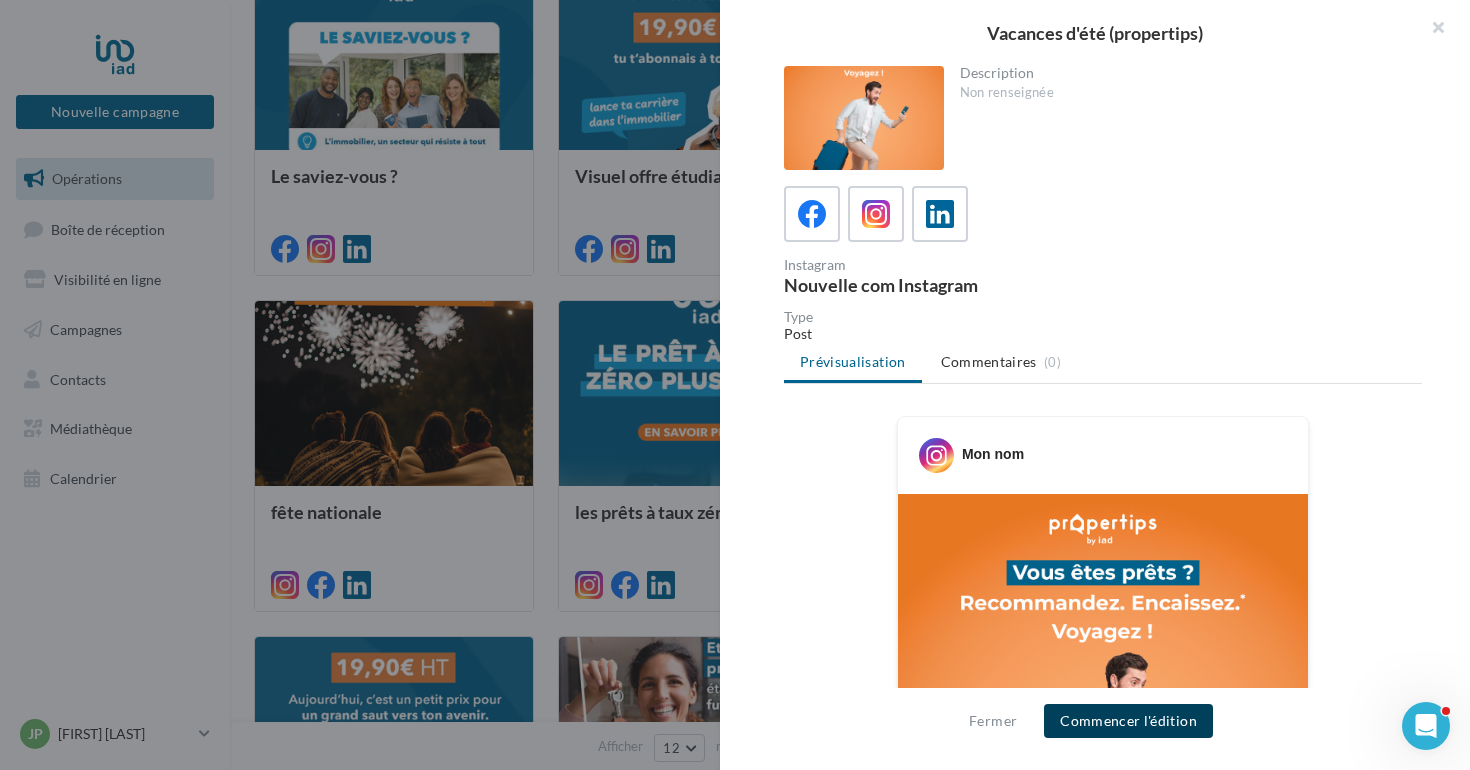 click on "Commencer l'édition" at bounding box center [1128, 721] 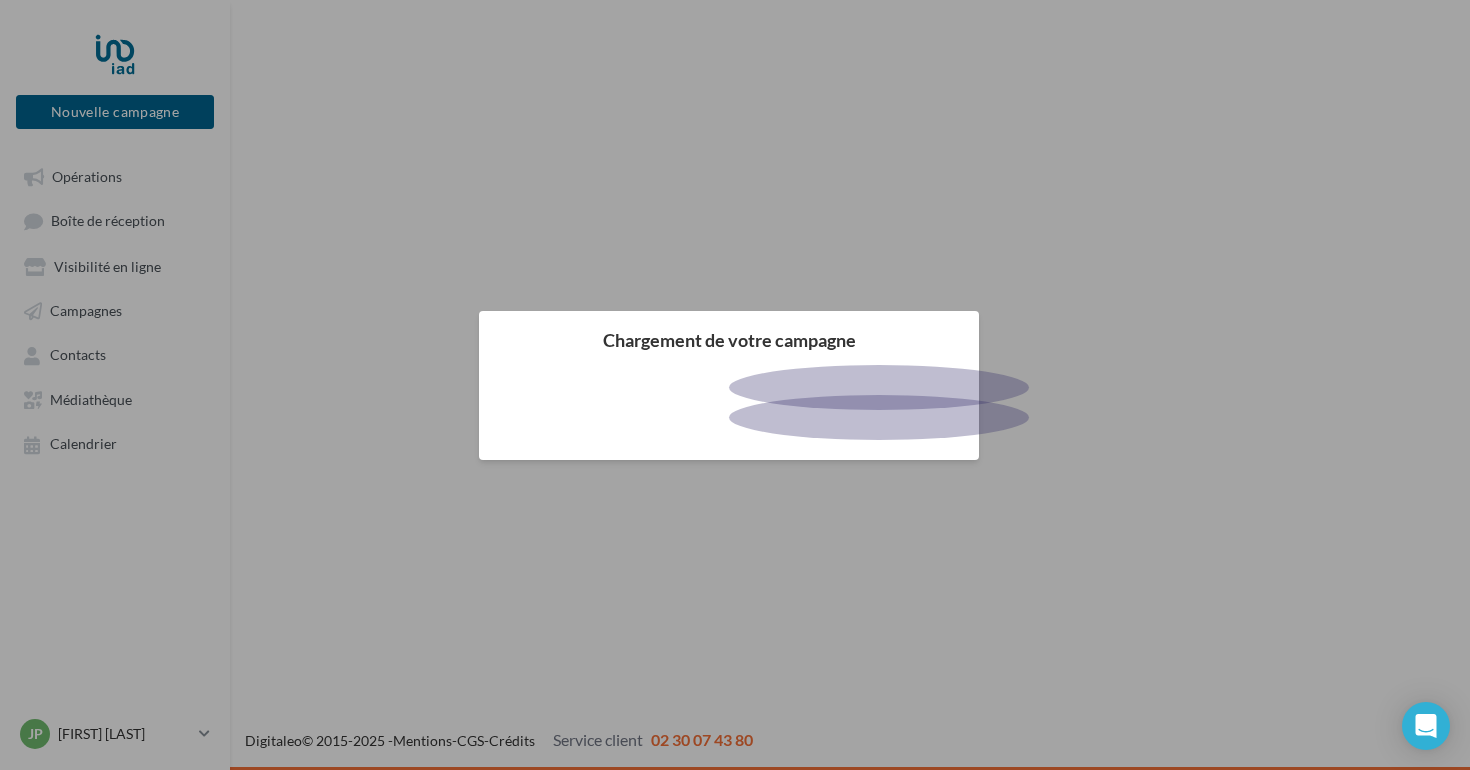 scroll, scrollTop: 0, scrollLeft: 0, axis: both 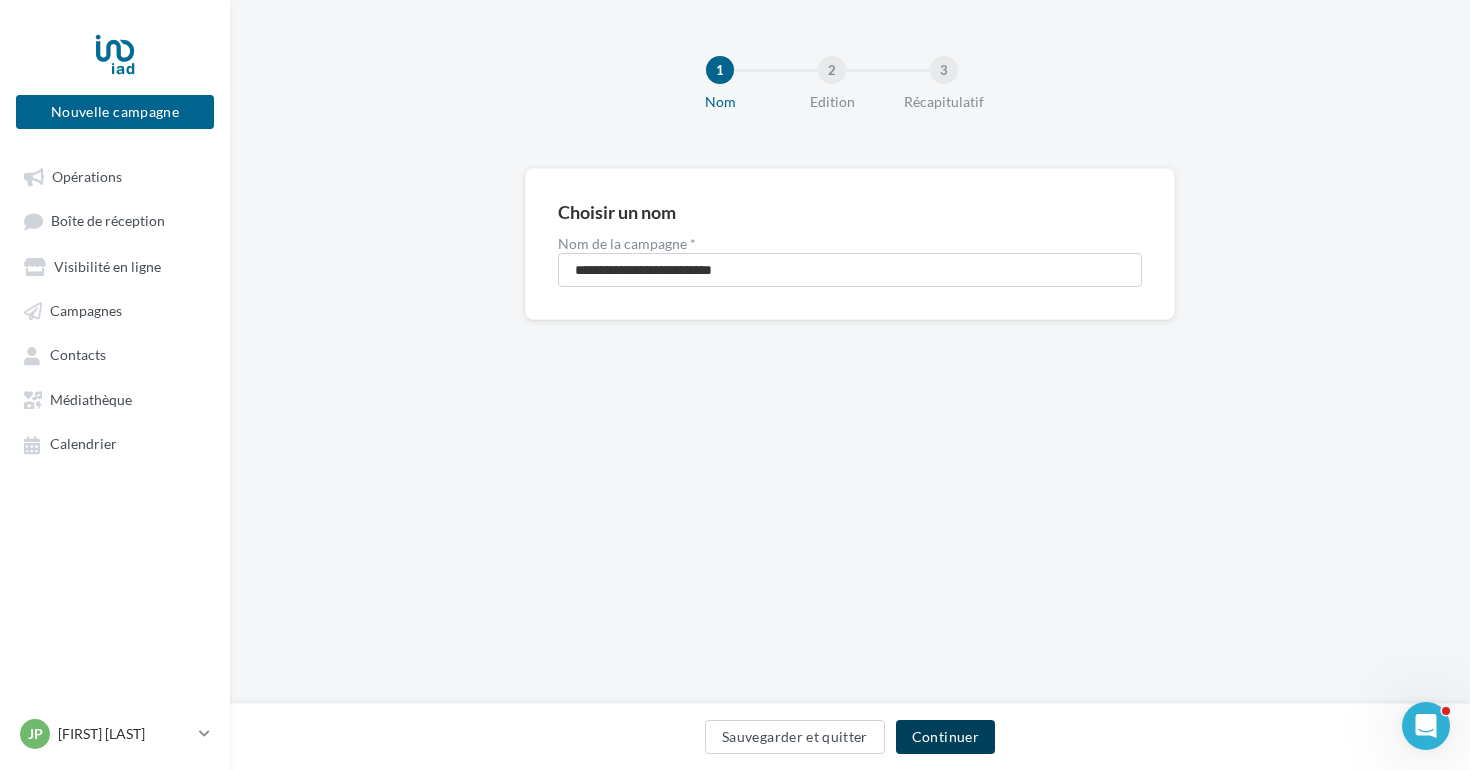 click on "Continuer" at bounding box center [945, 737] 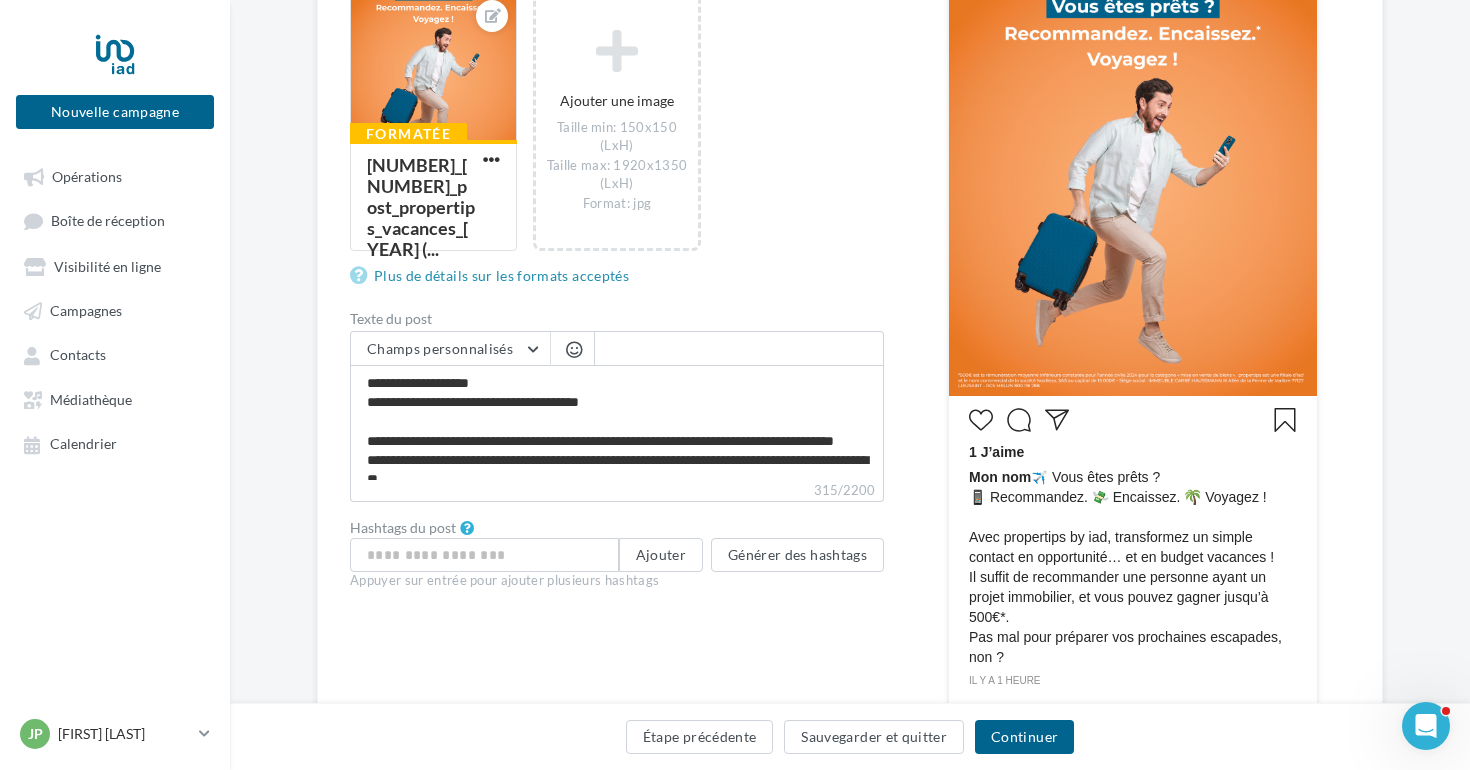 scroll, scrollTop: 396, scrollLeft: 0, axis: vertical 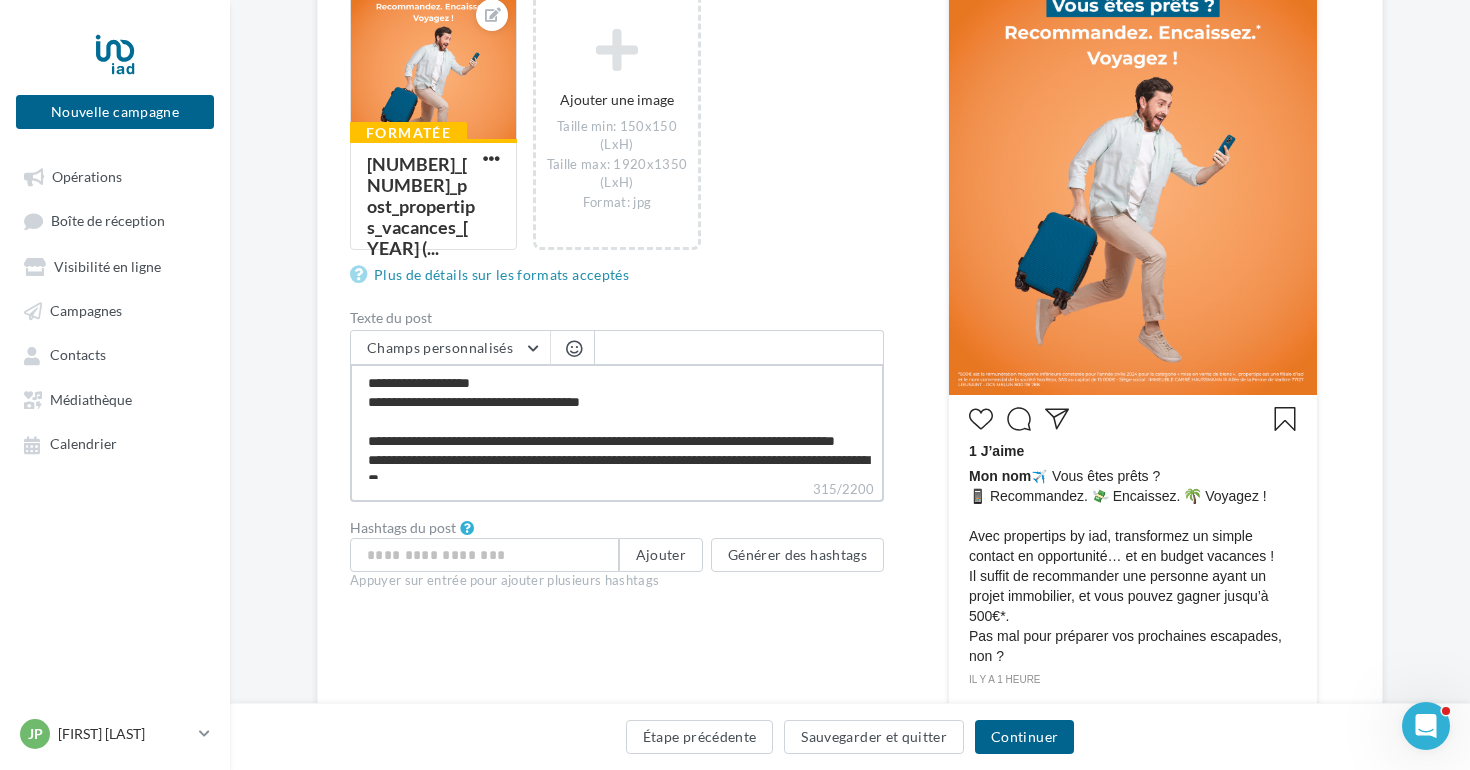 click on "**********" at bounding box center (617, 421) 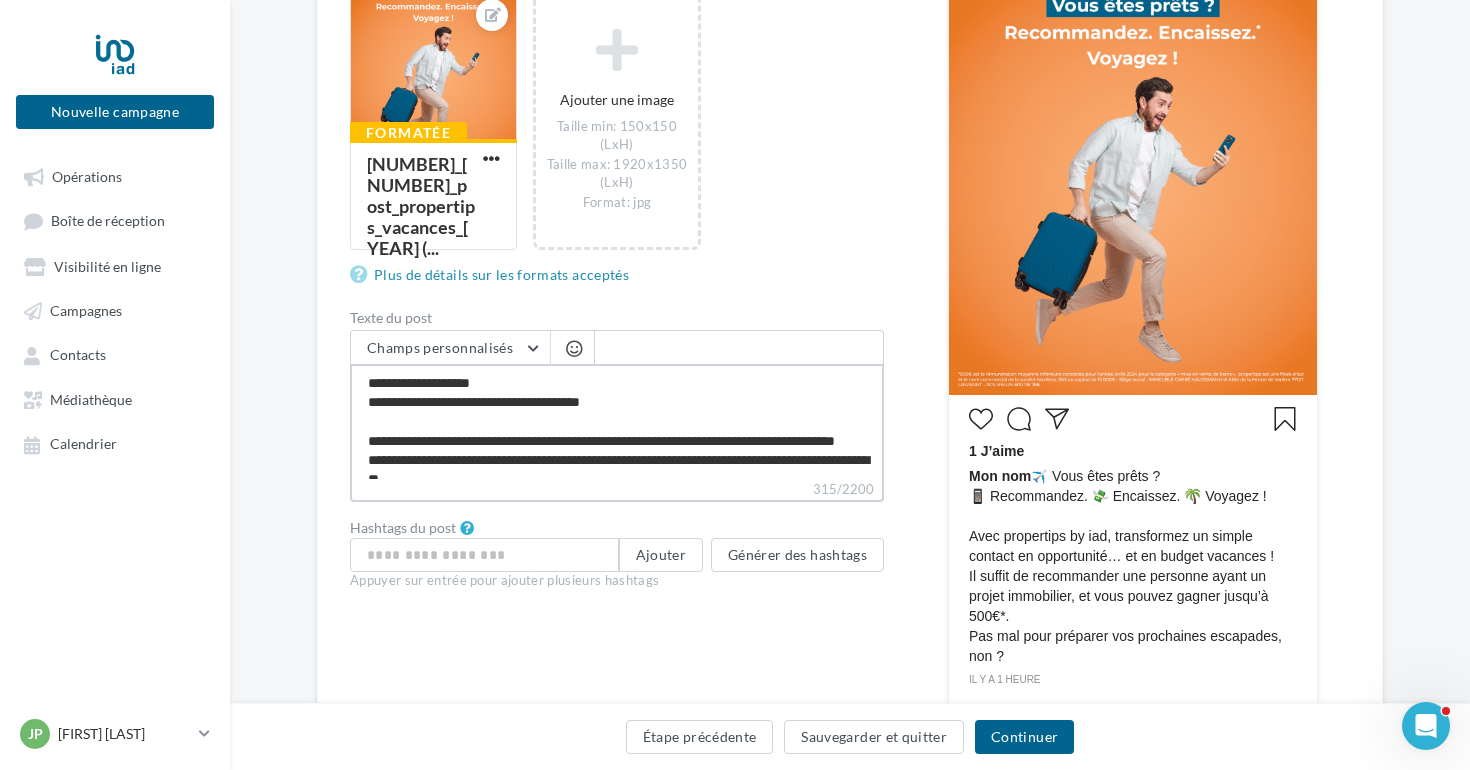 type on "**********" 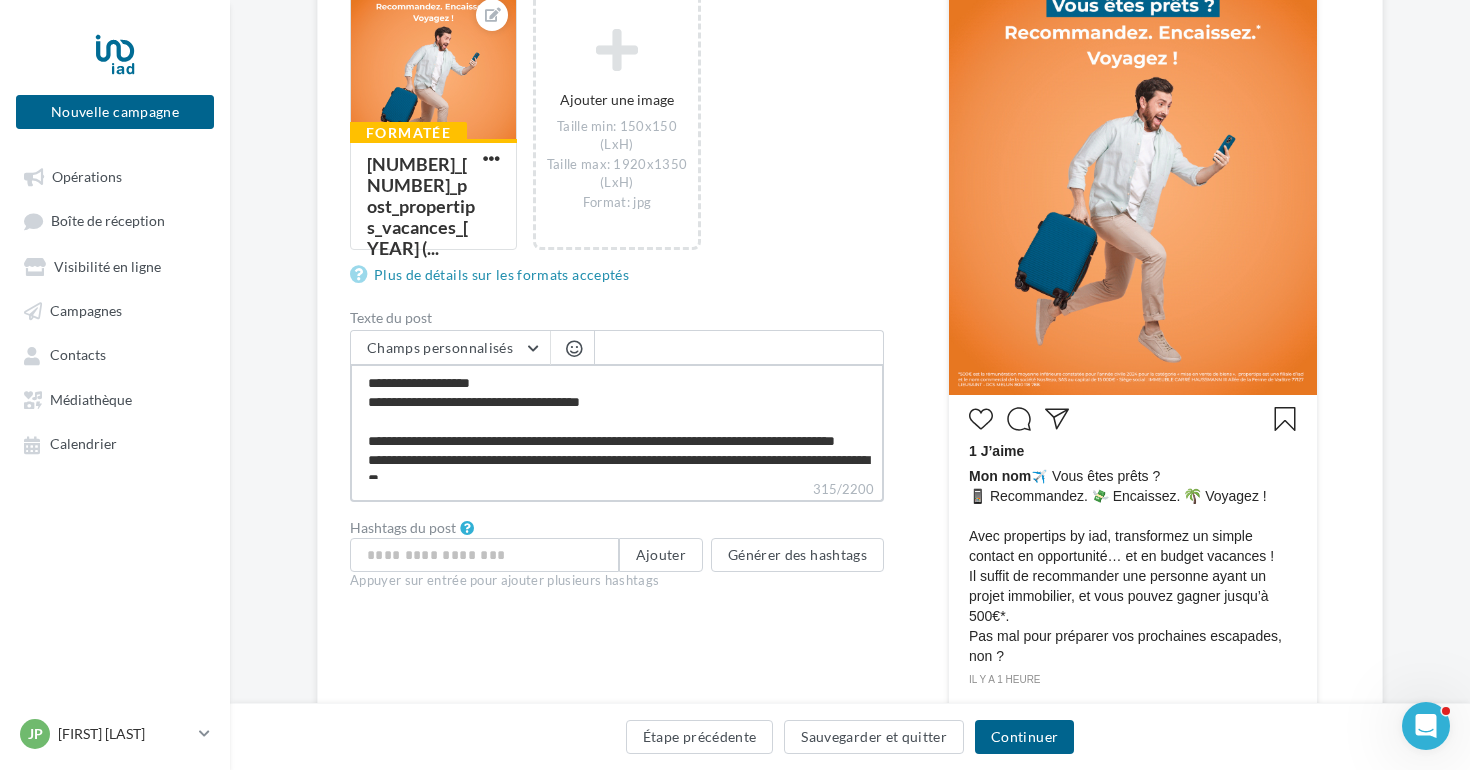 type on "**********" 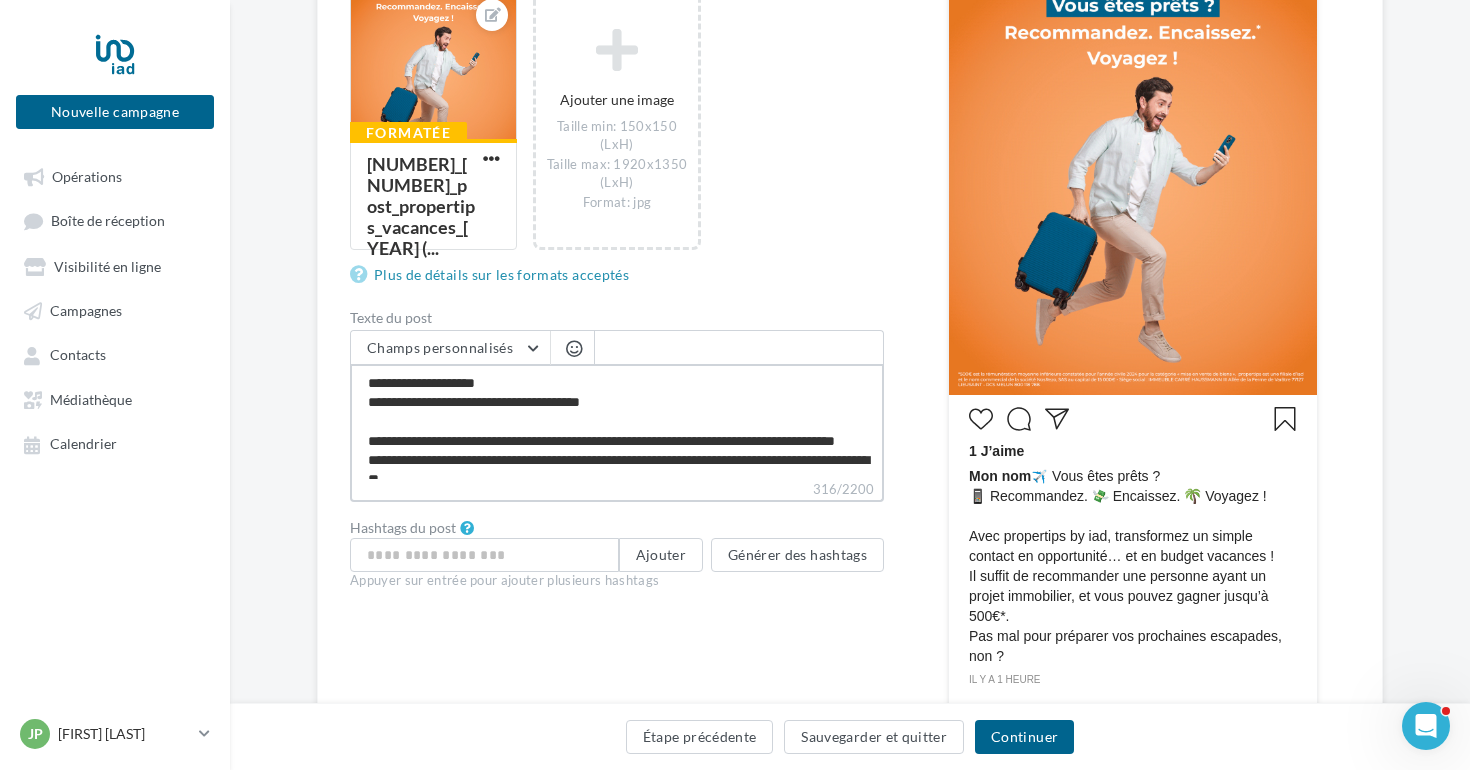 type on "**********" 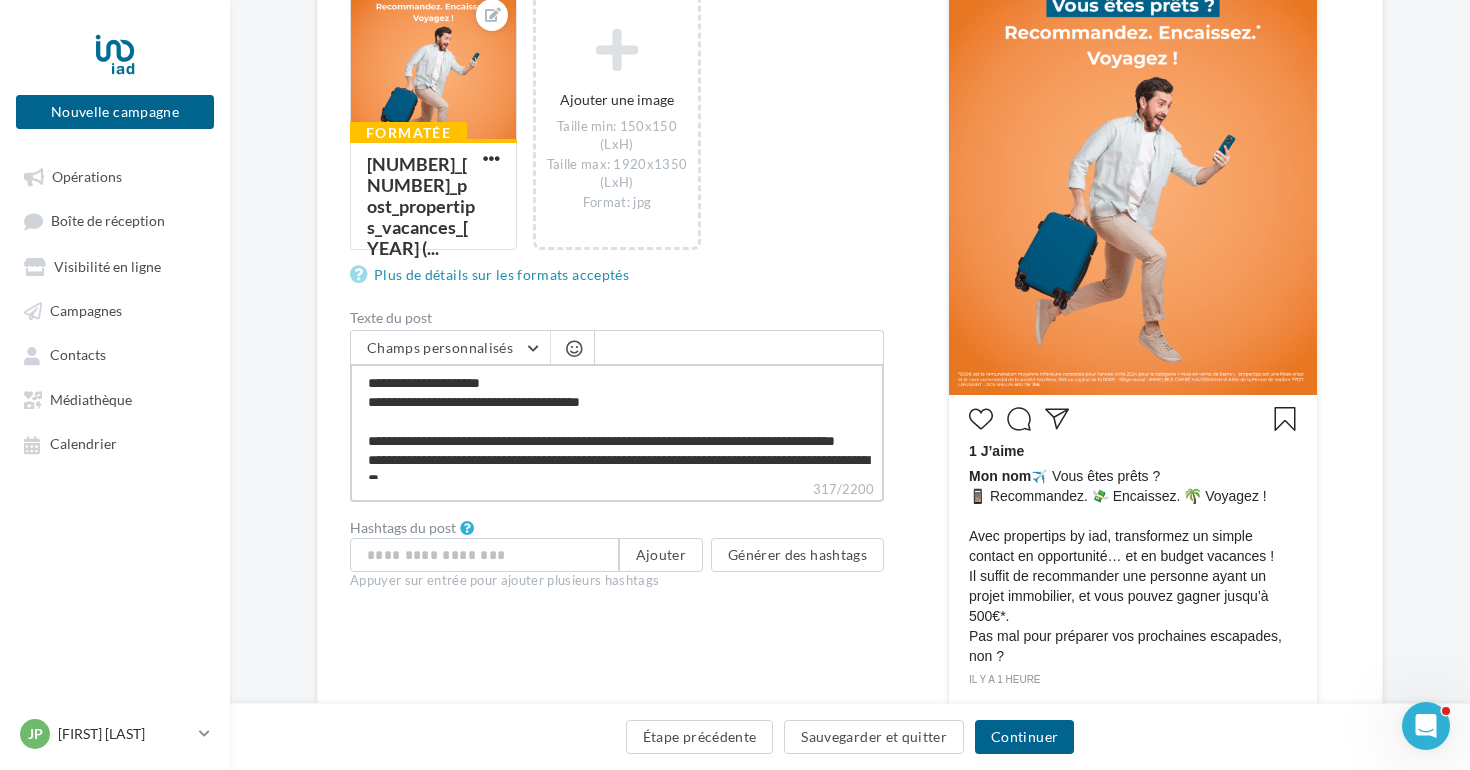type on "**********" 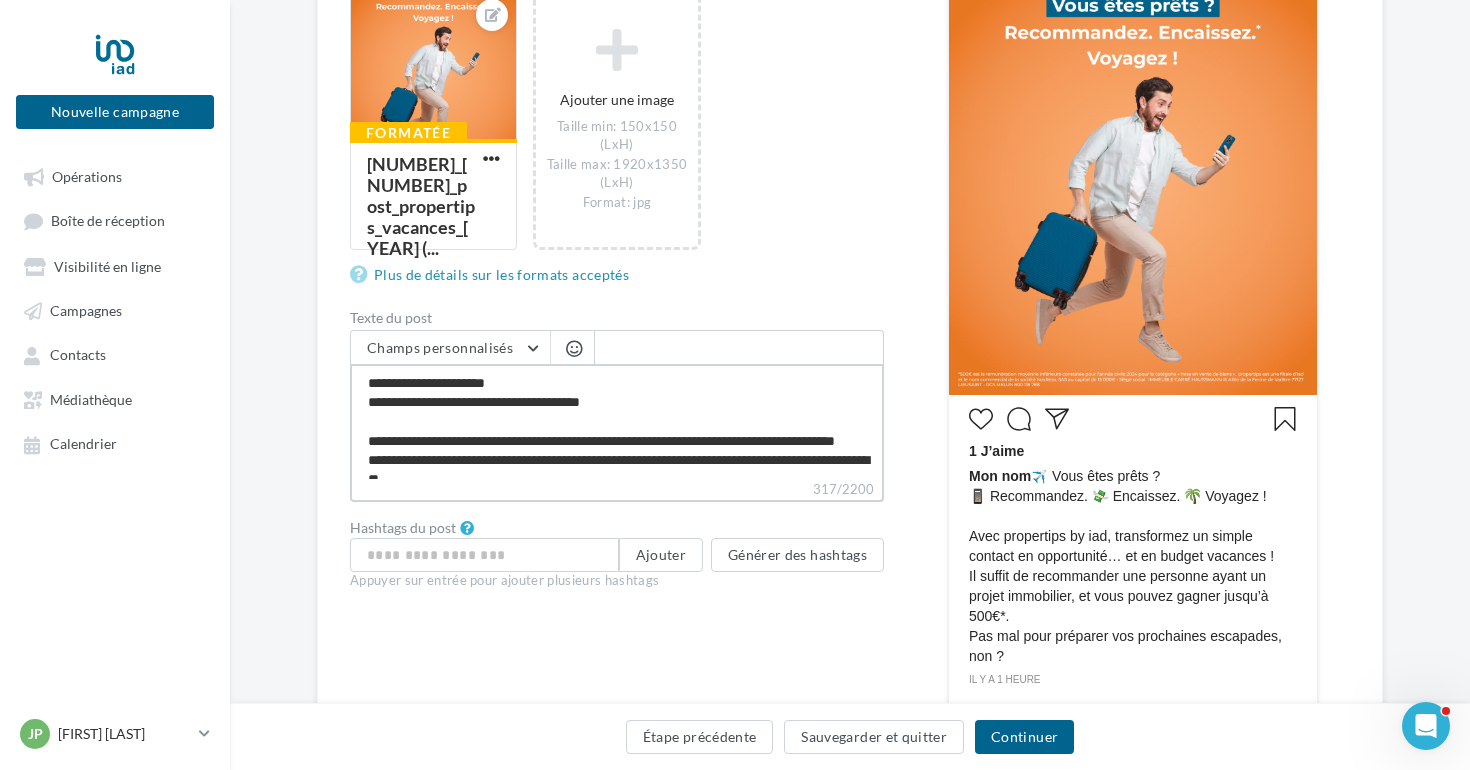 type on "**********" 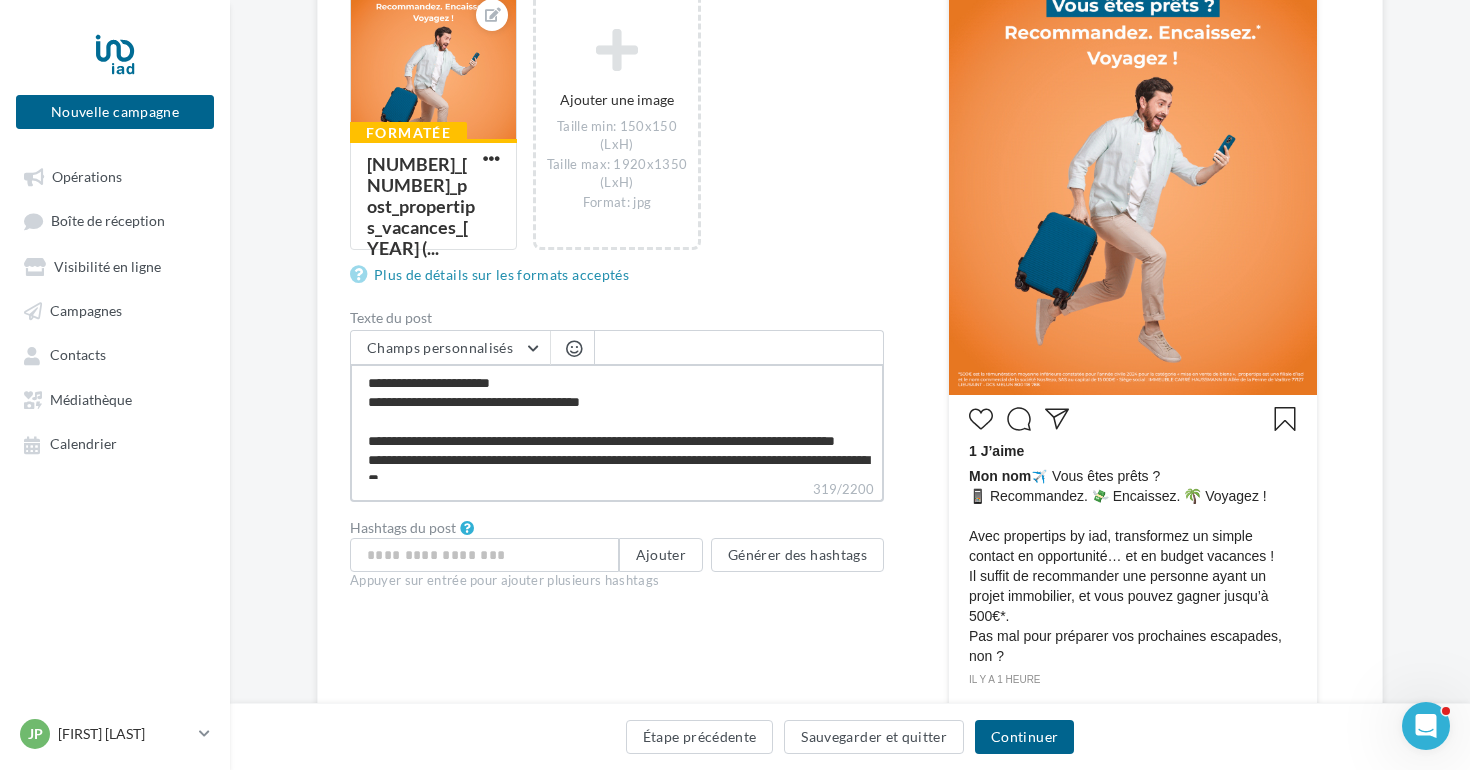 type on "**********" 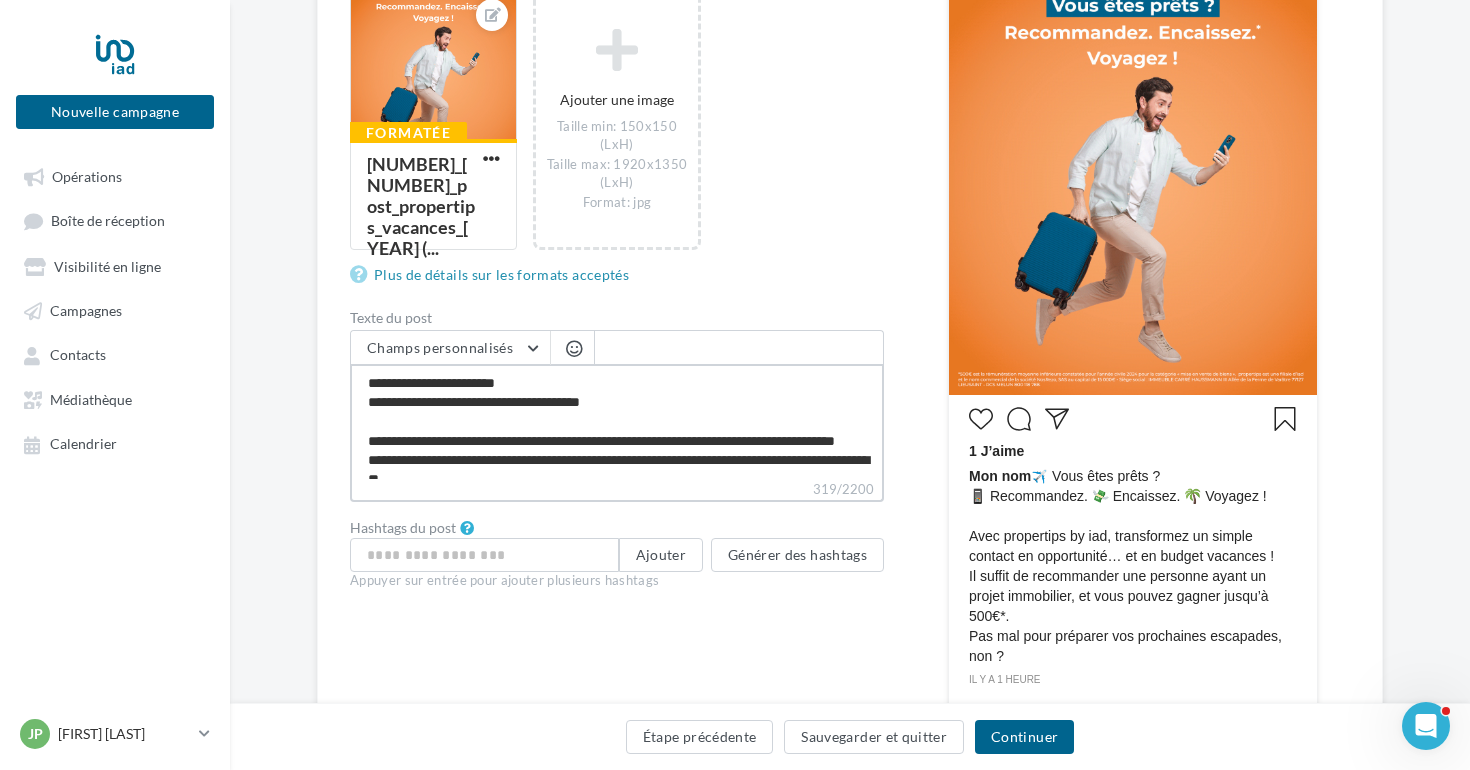 type on "**********" 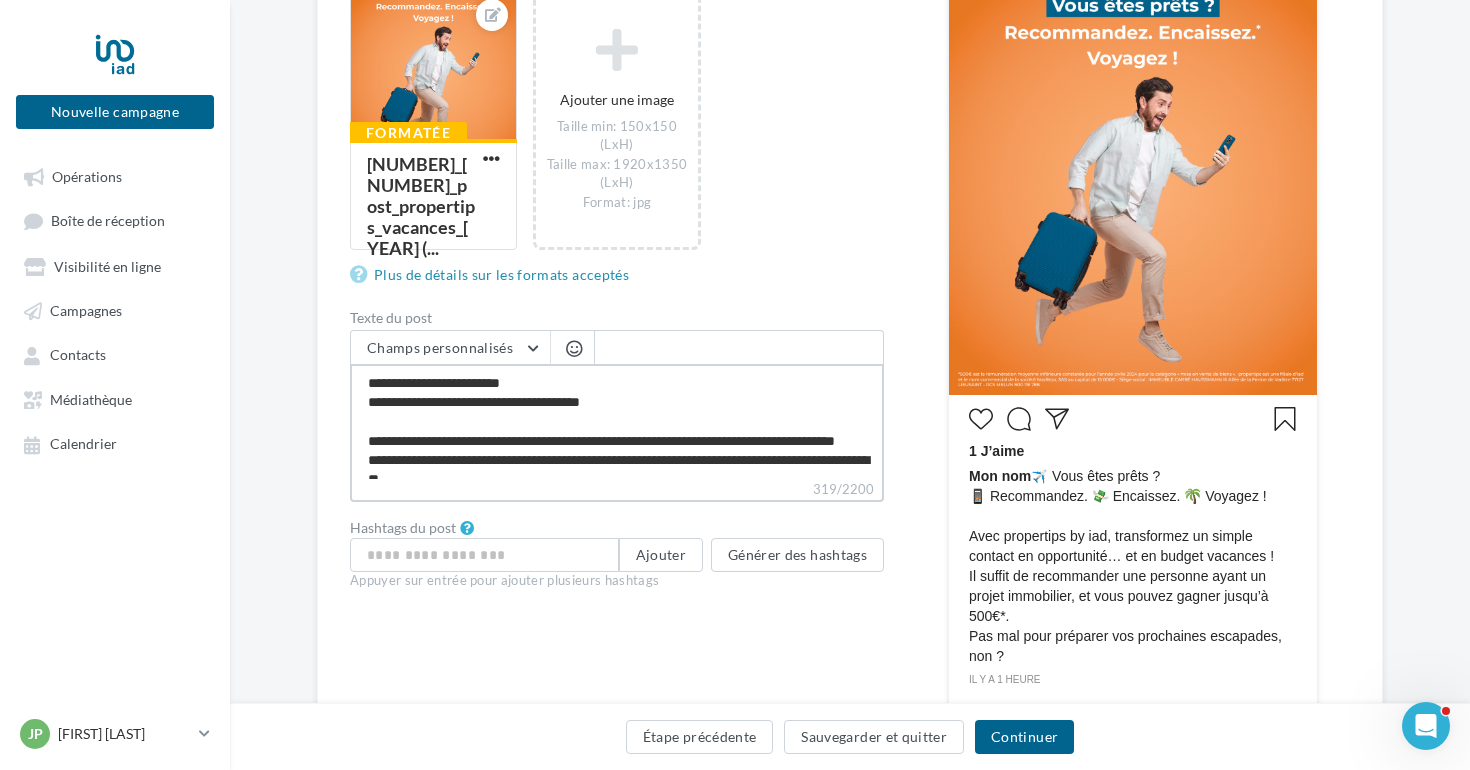type on "**********" 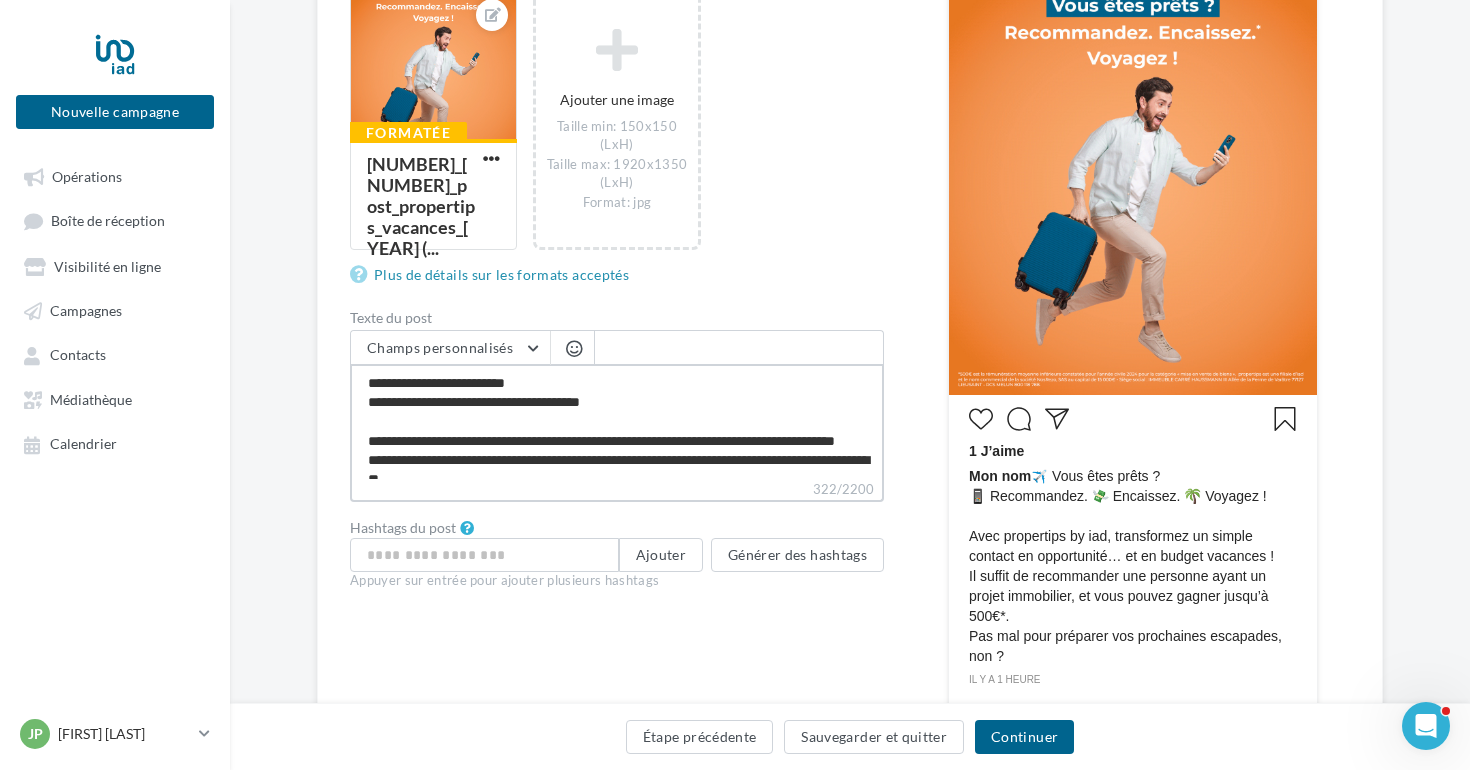 type on "**********" 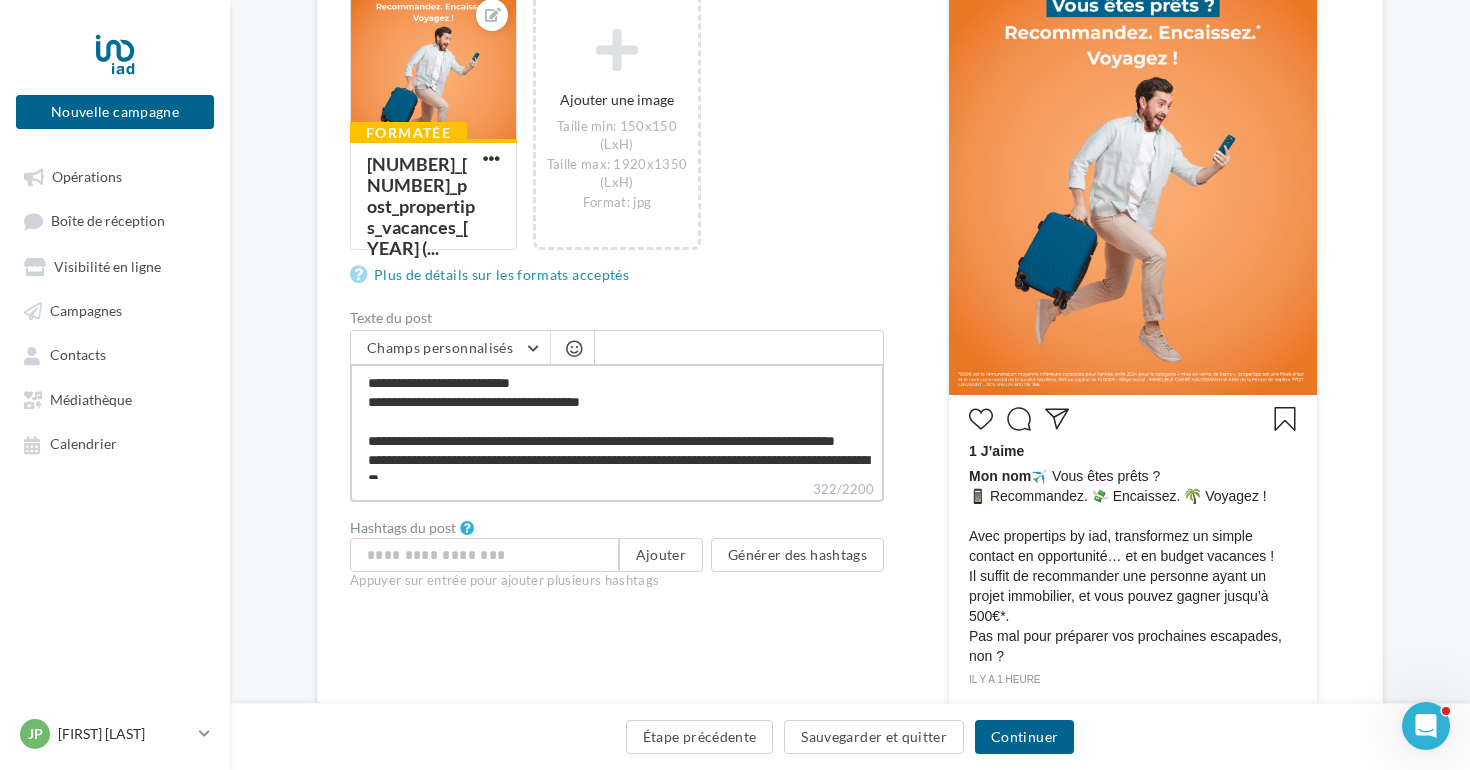 type on "**********" 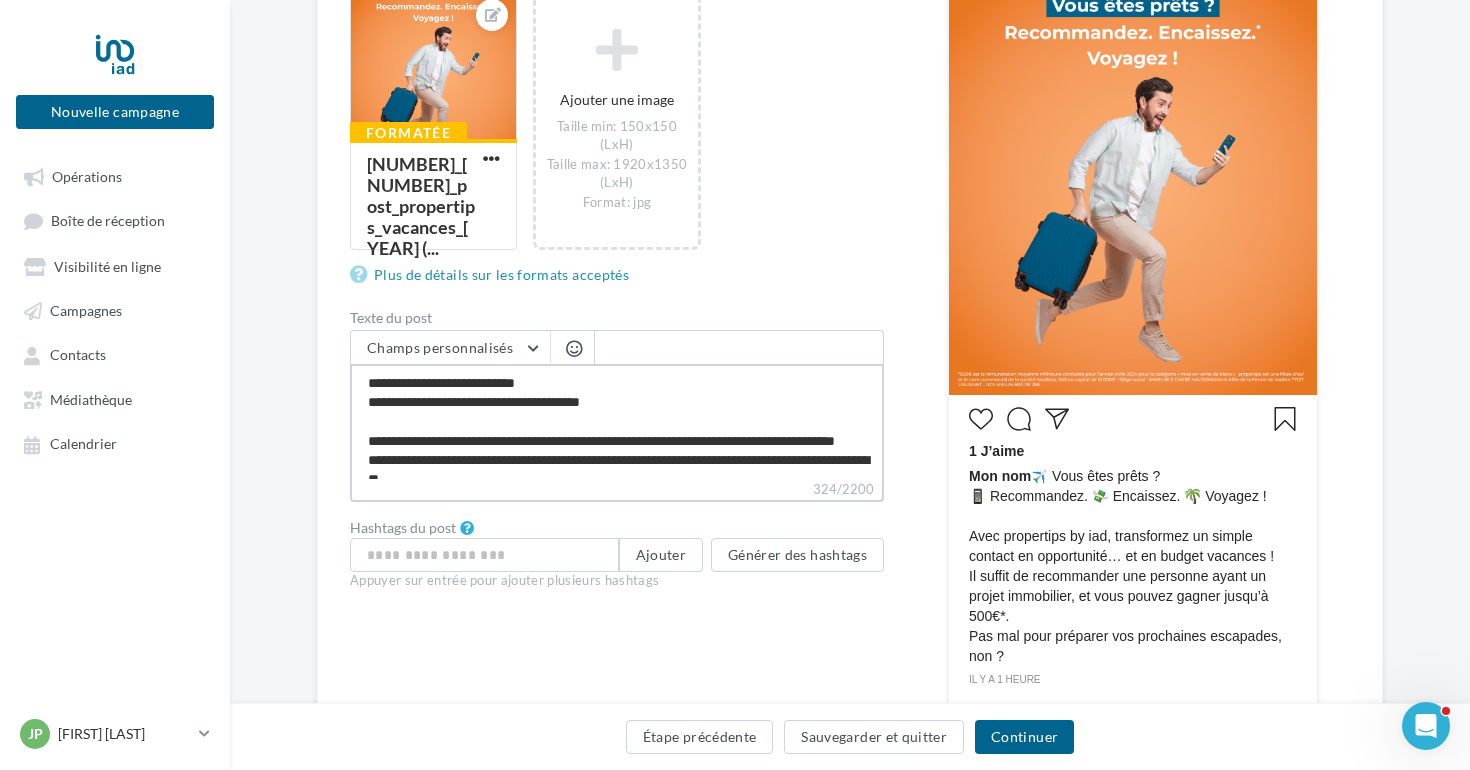 type on "**********" 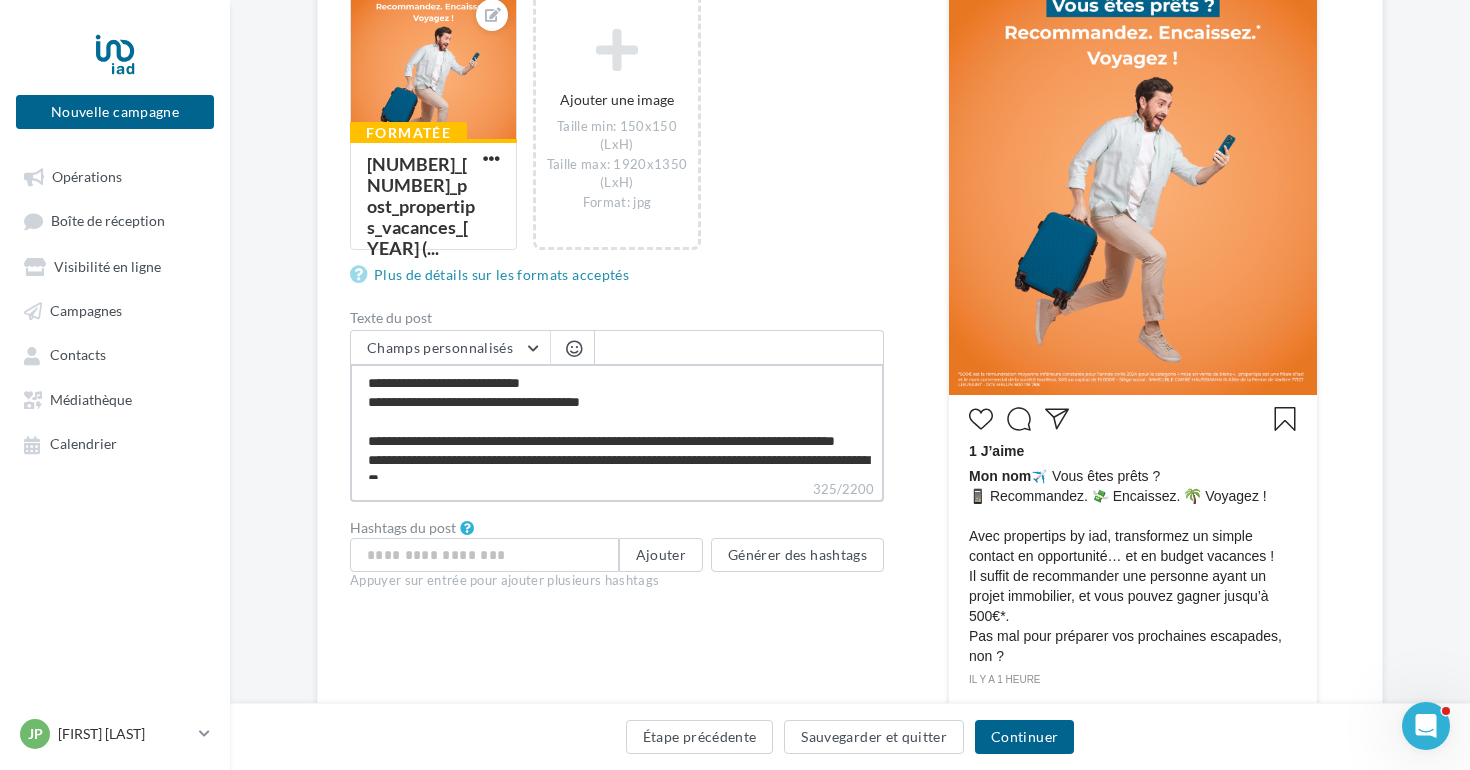 type on "**********" 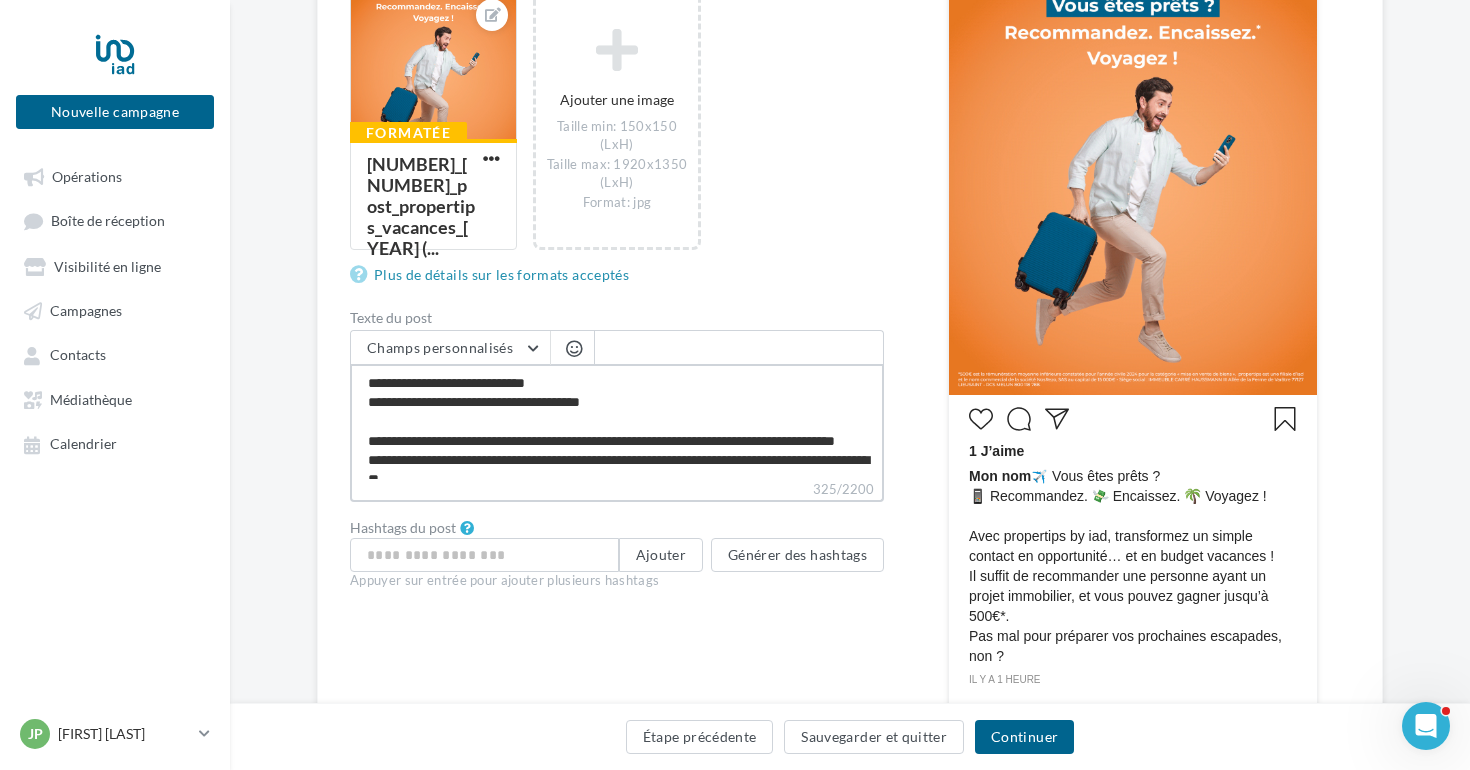 type on "**********" 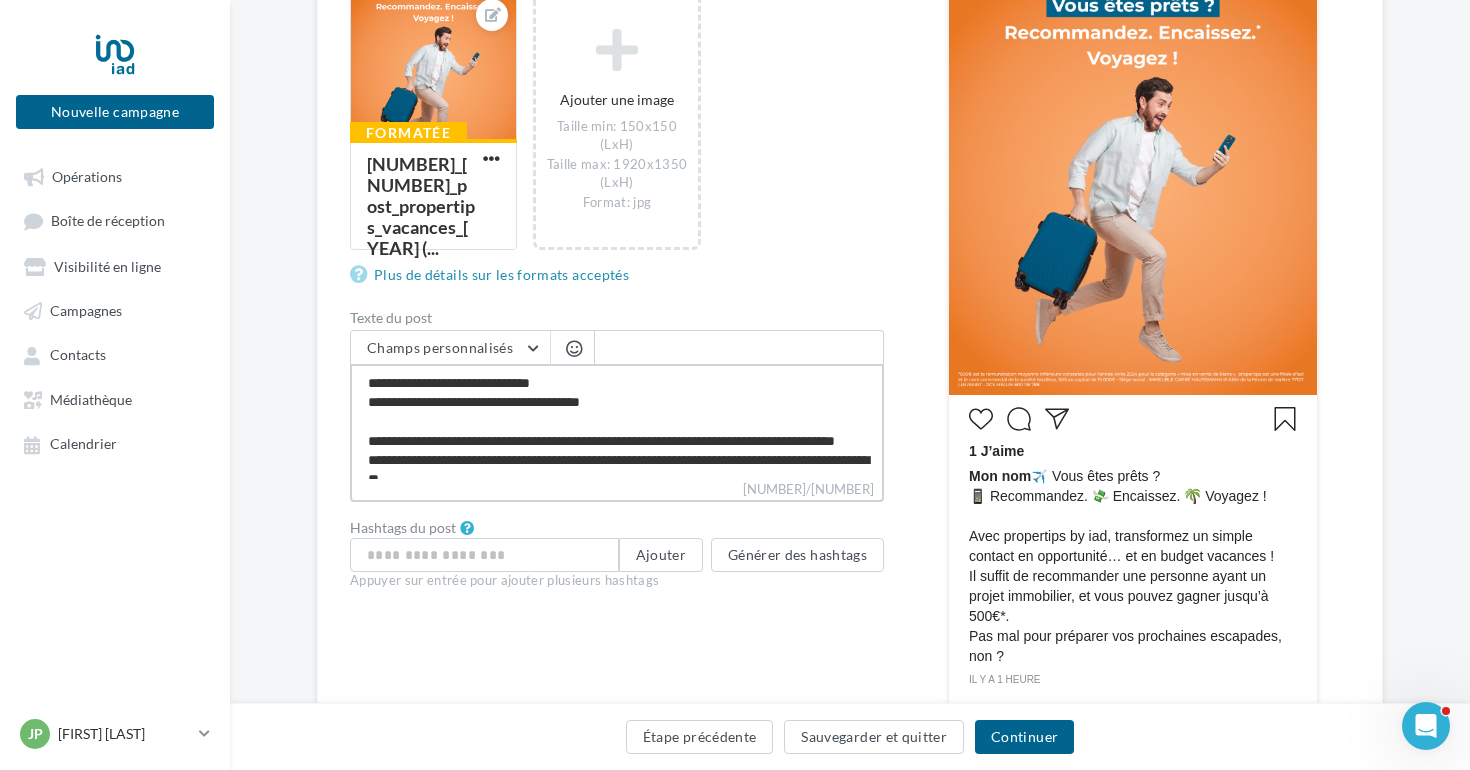 type on "**********" 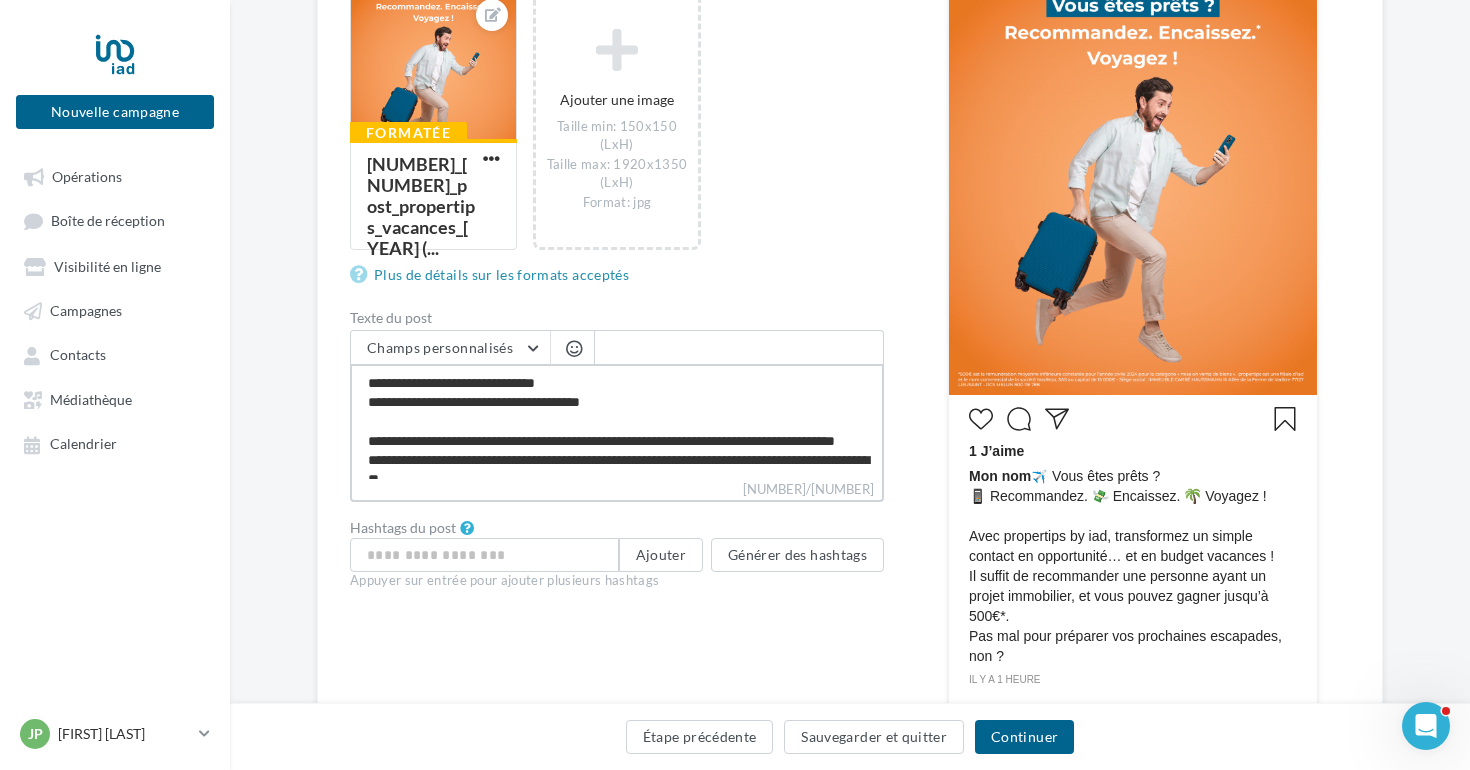 type on "**********" 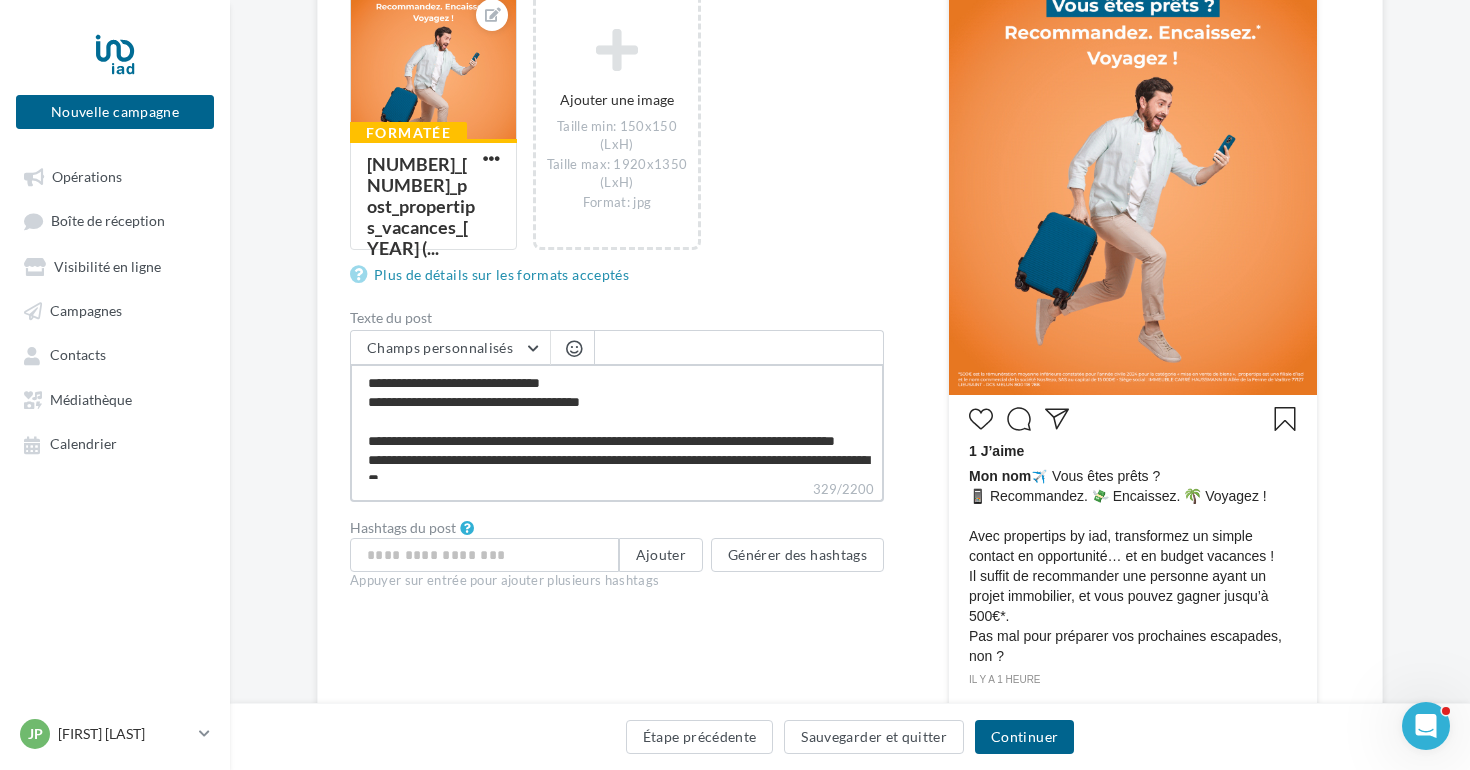 type on "**********" 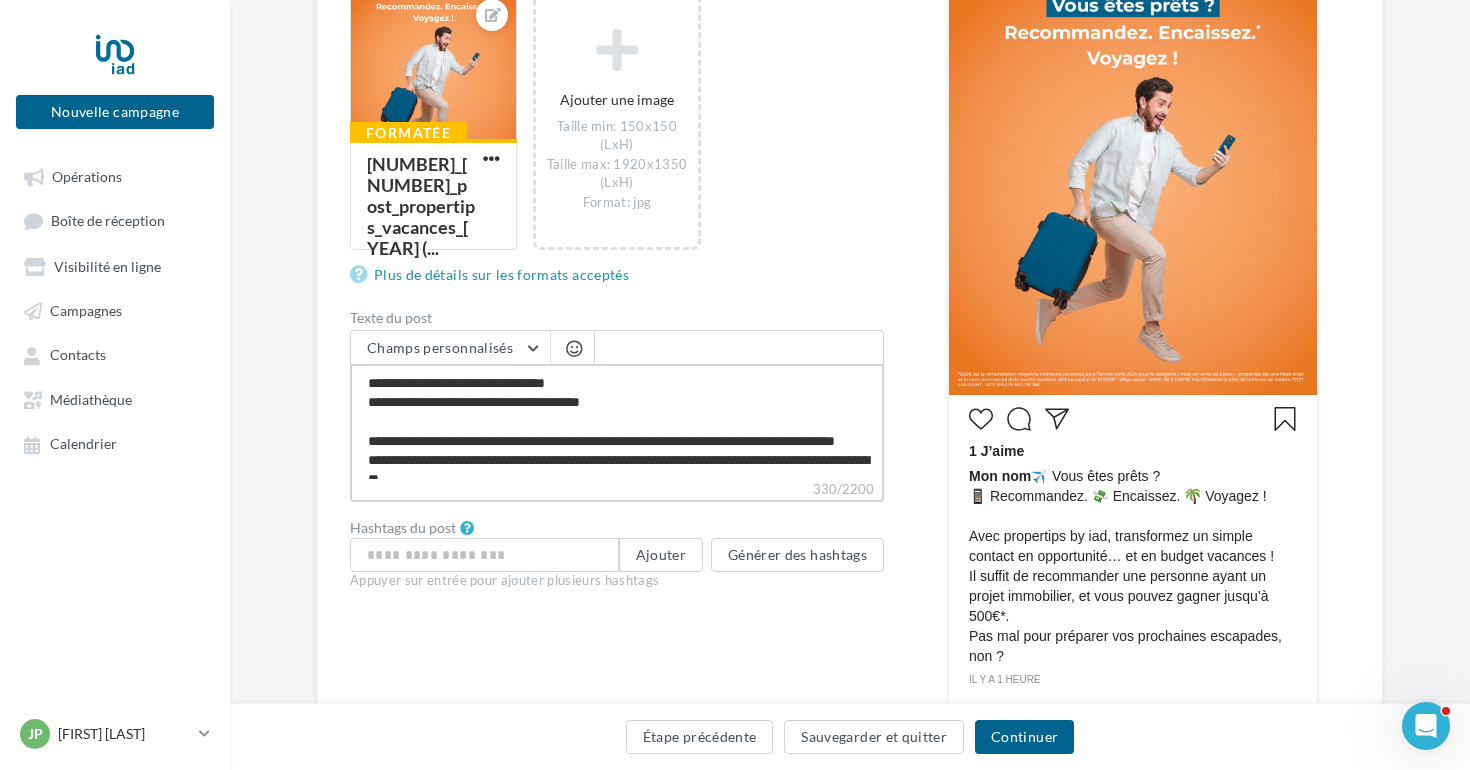 type on "**********" 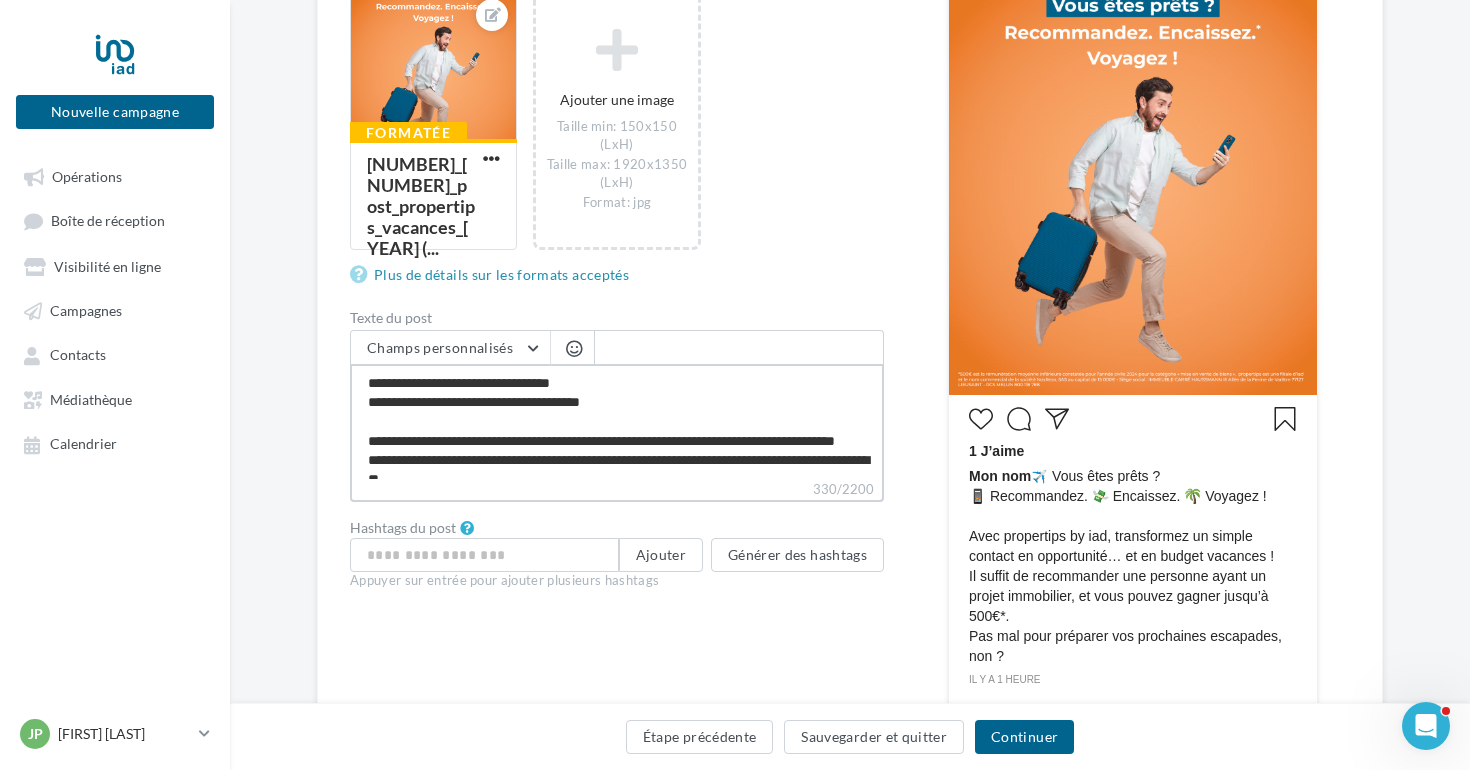 type on "**********" 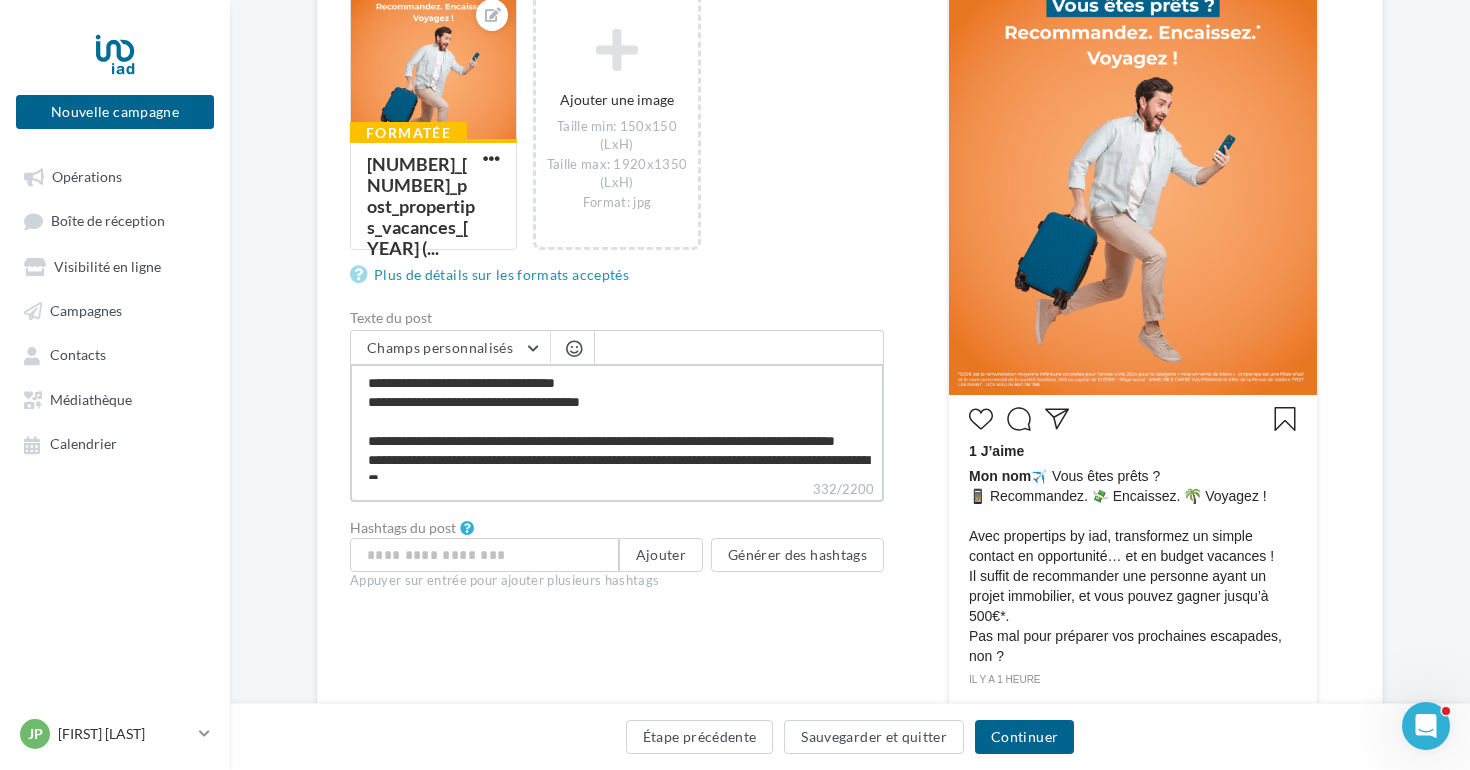 type on "**********" 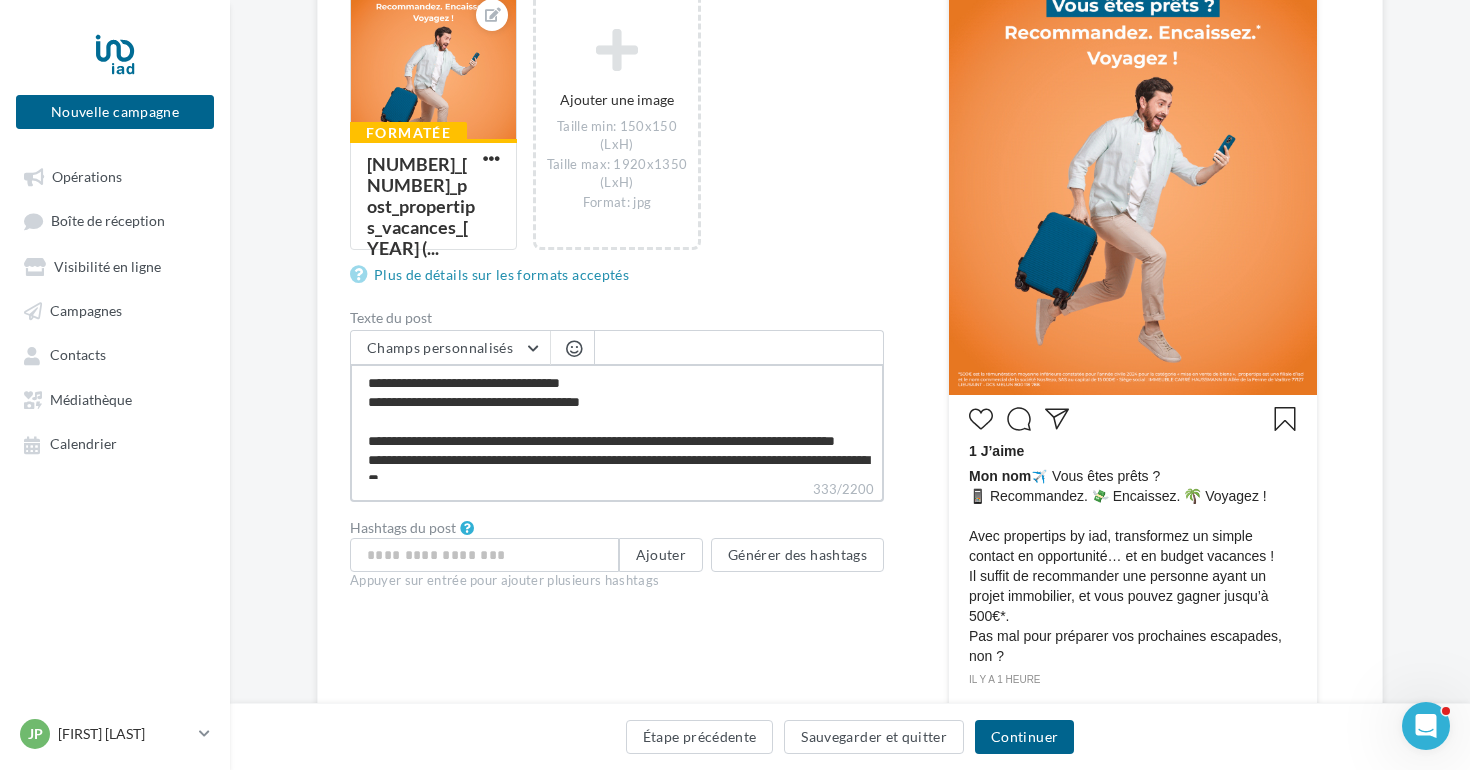 type on "**********" 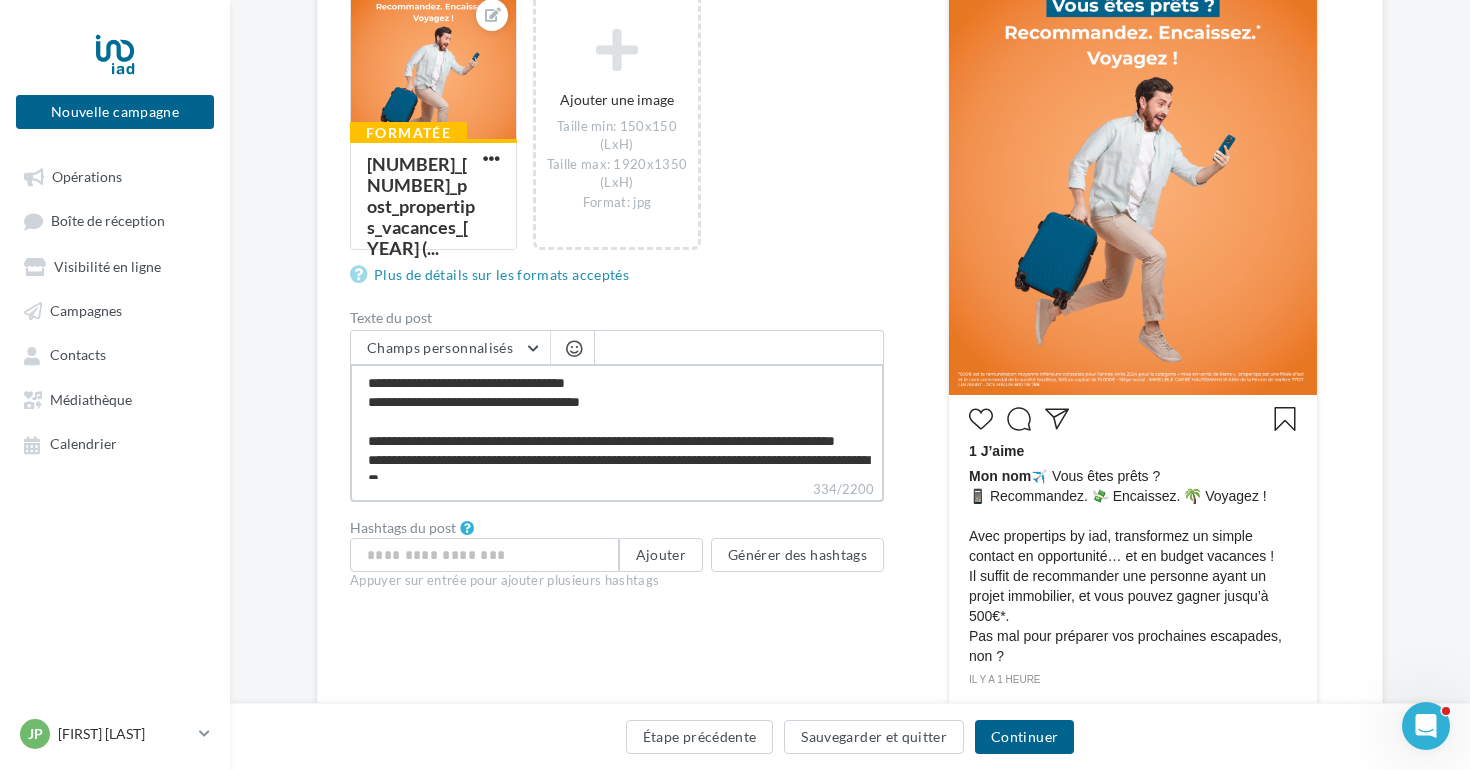 type on "**********" 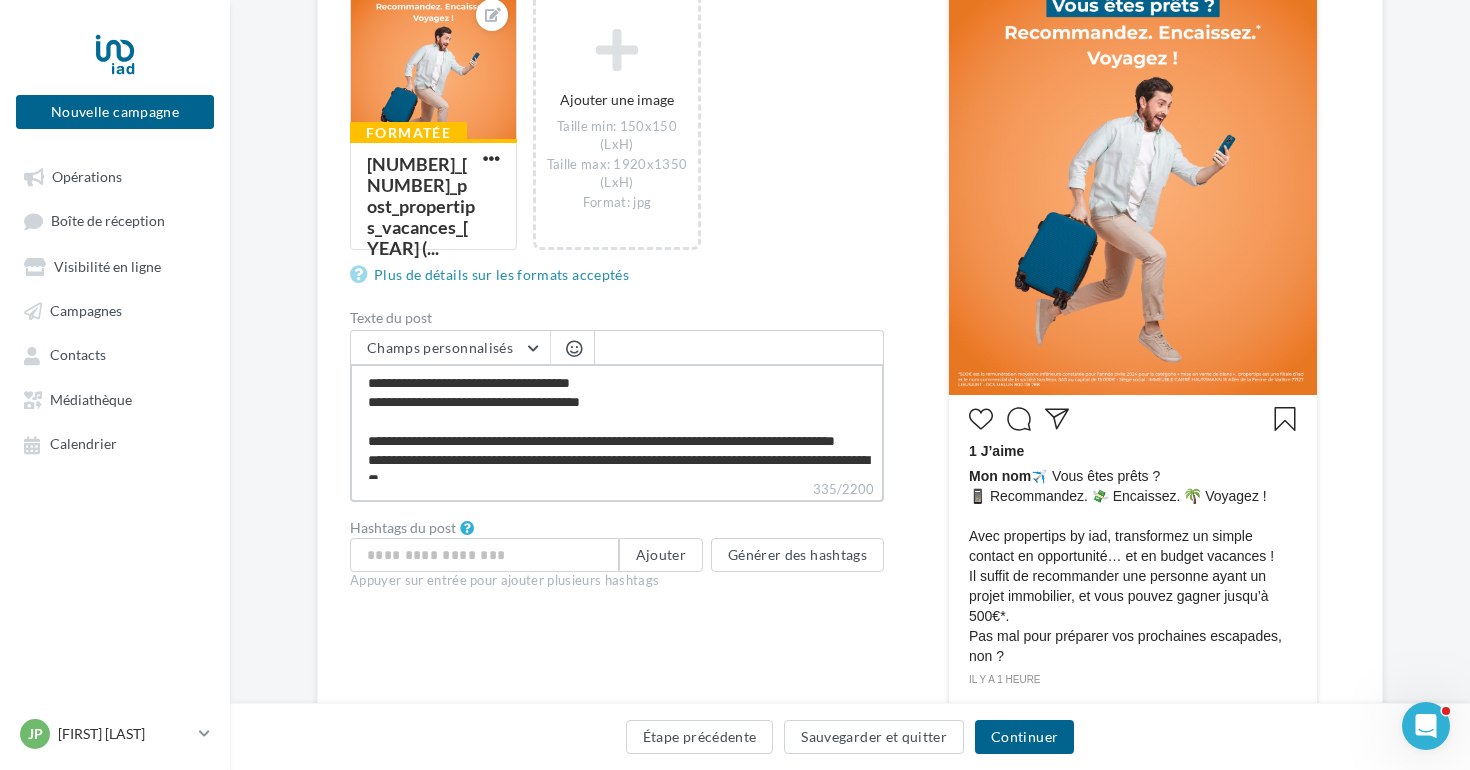 type on "**********" 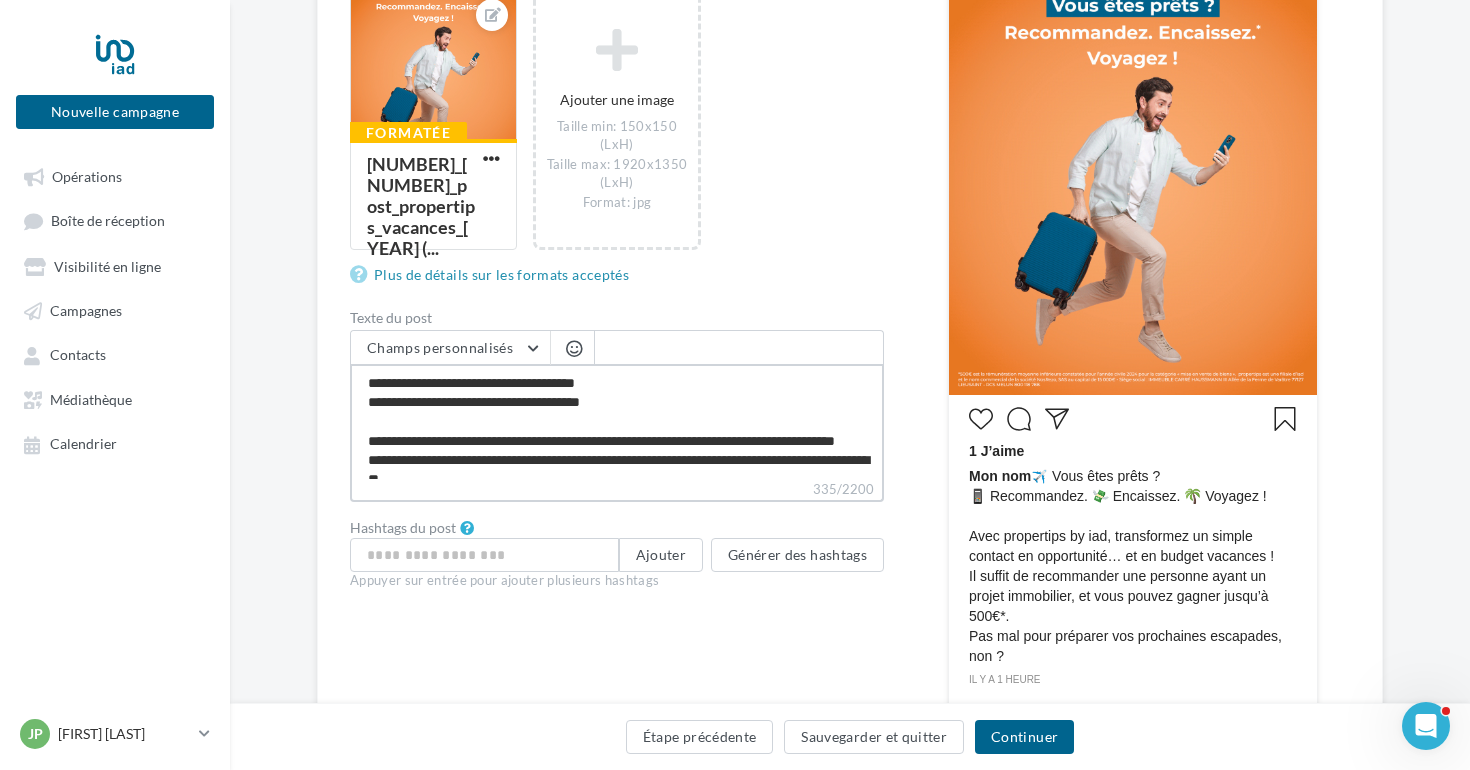 type on "**********" 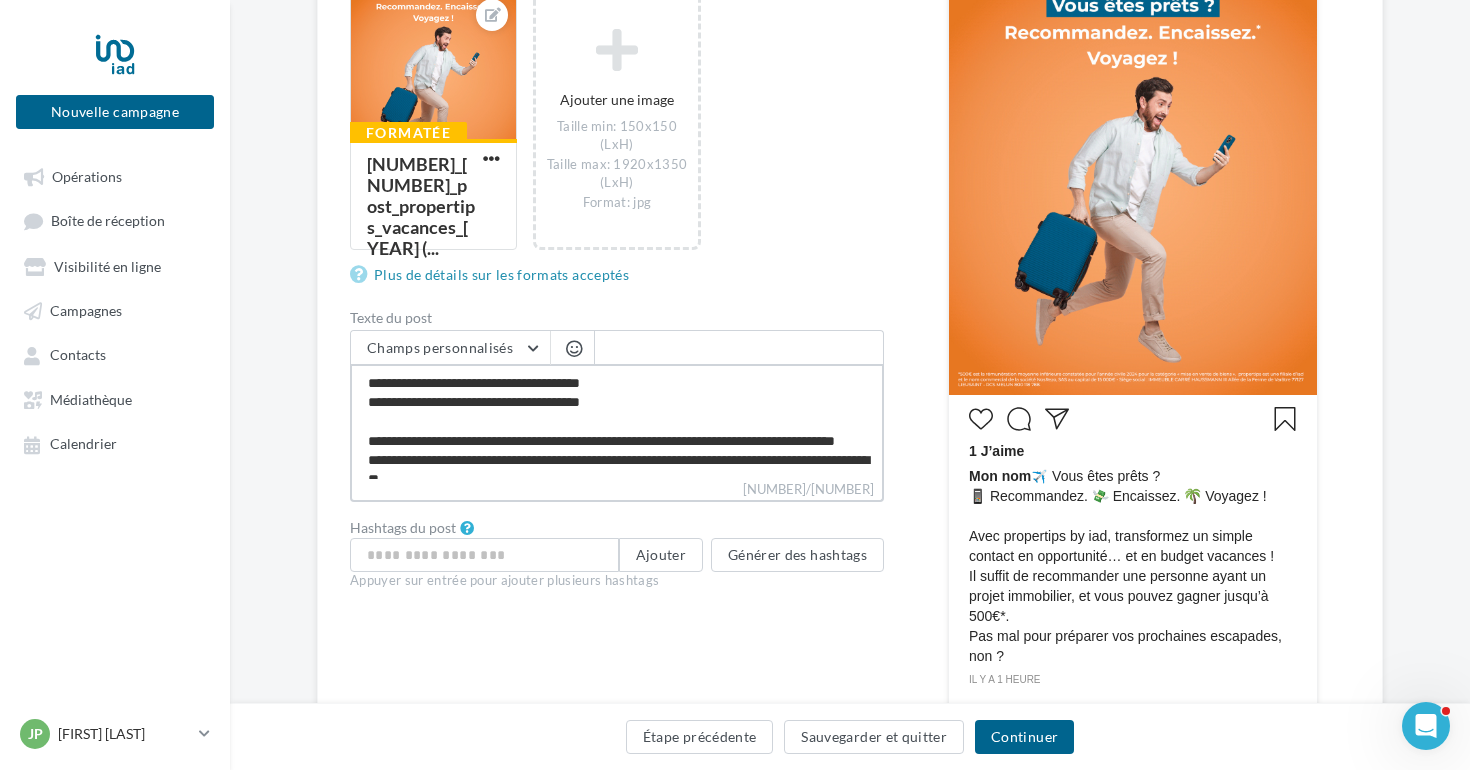 type on "**********" 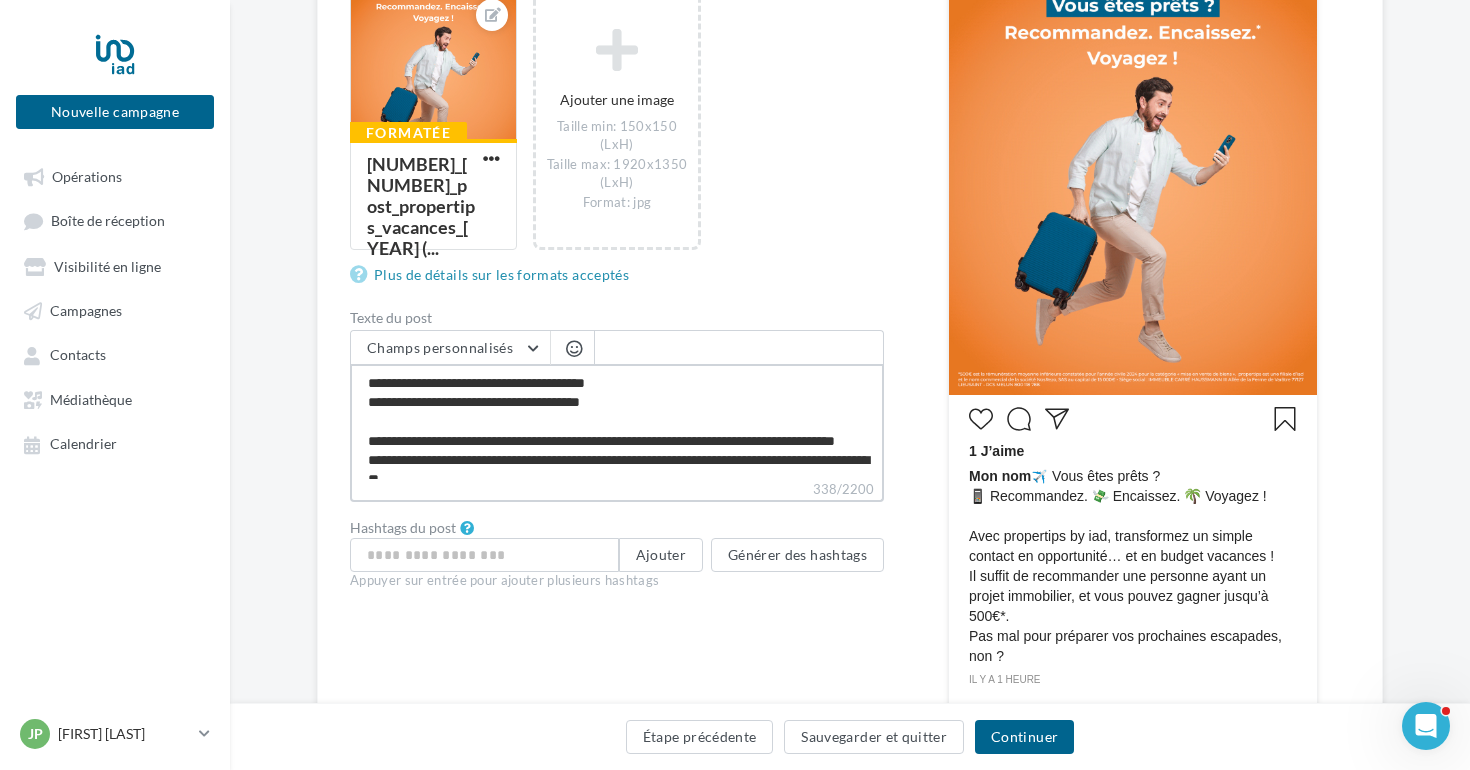 type on "**********" 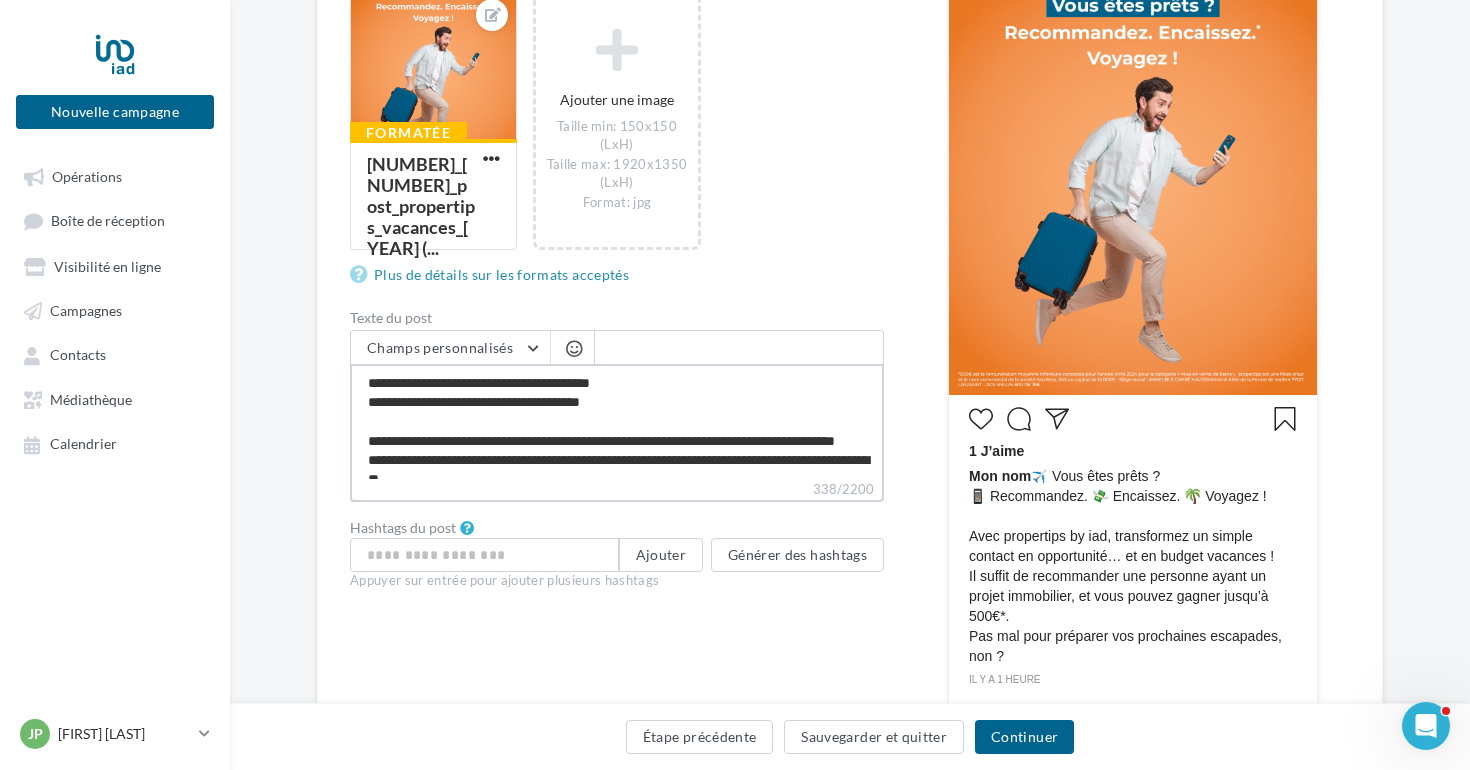 type on "**********" 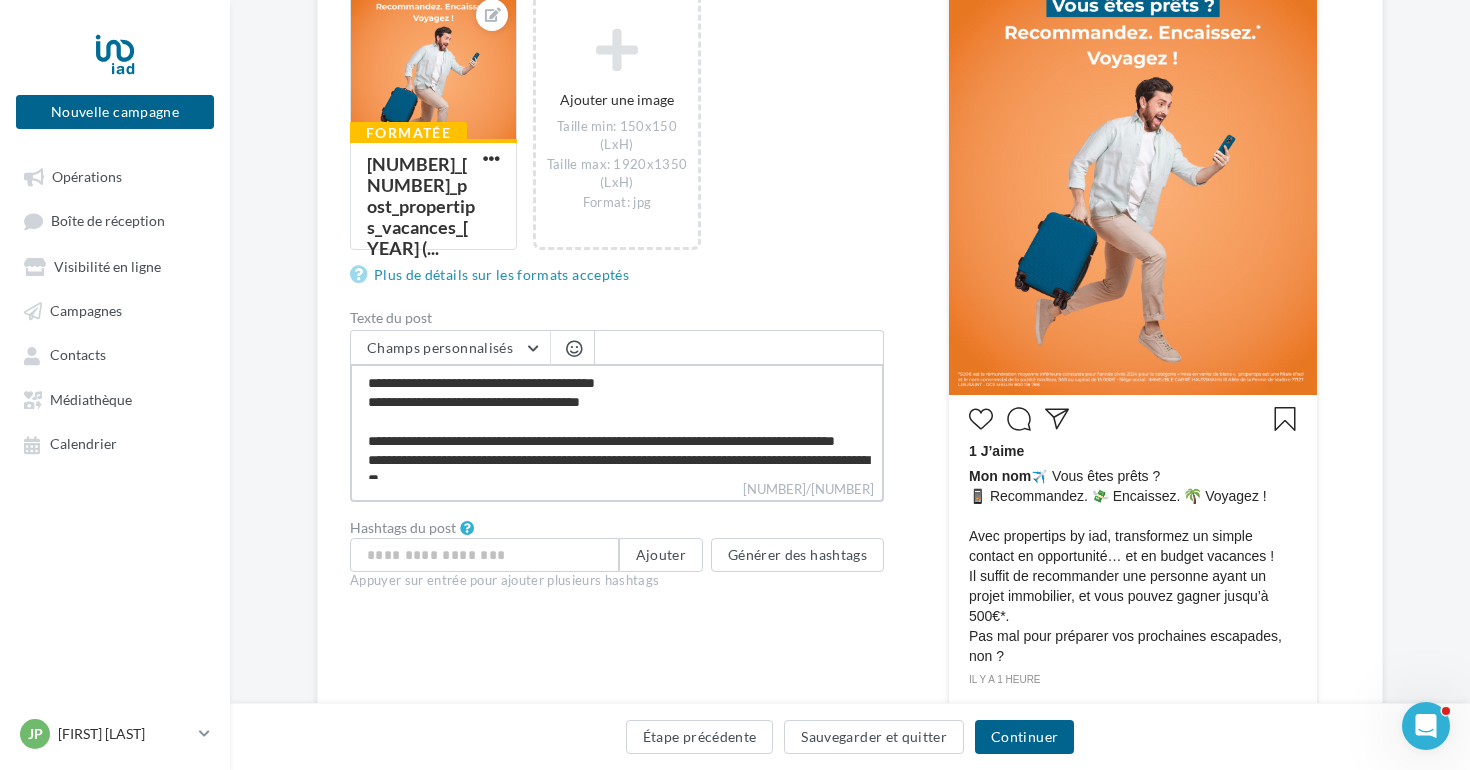 type on "**********" 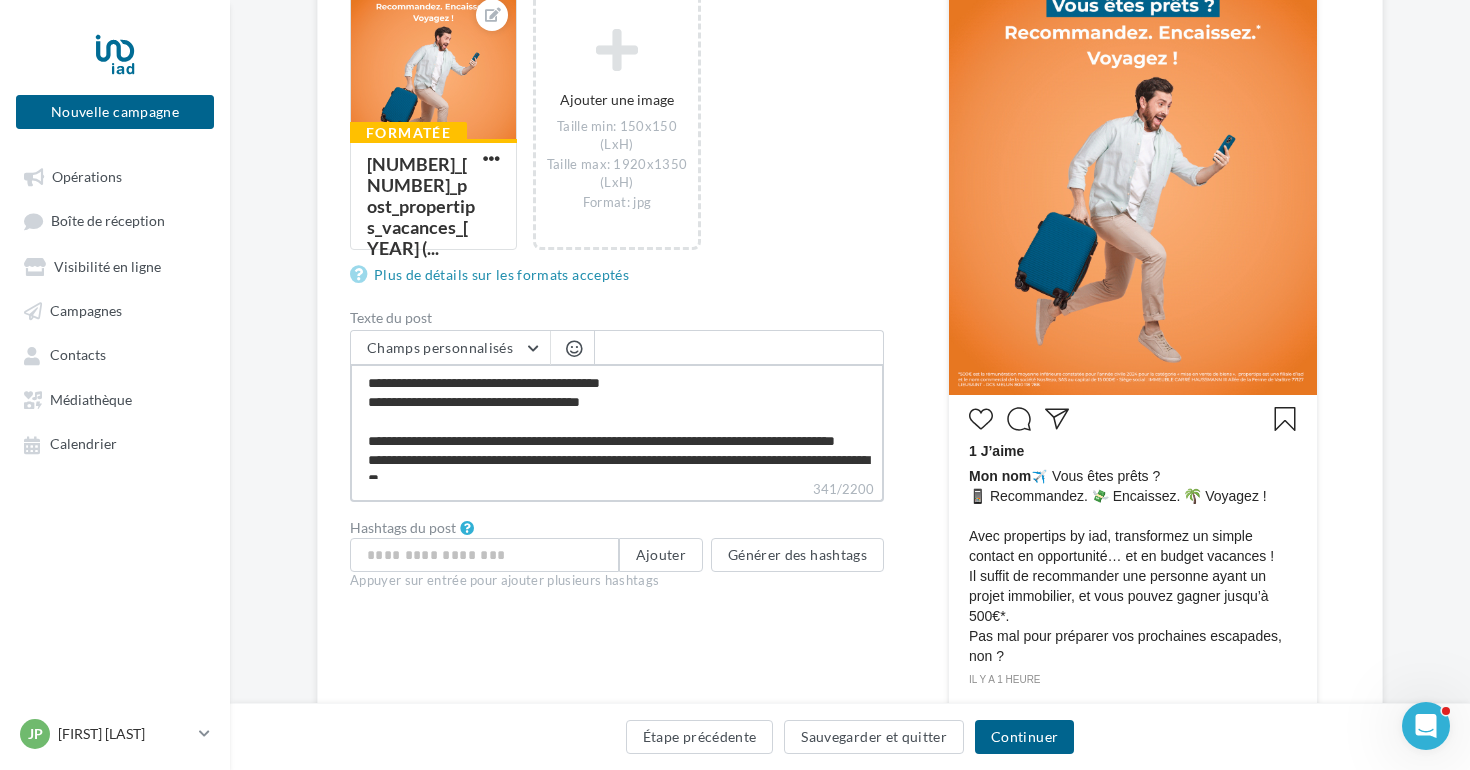 type on "**********" 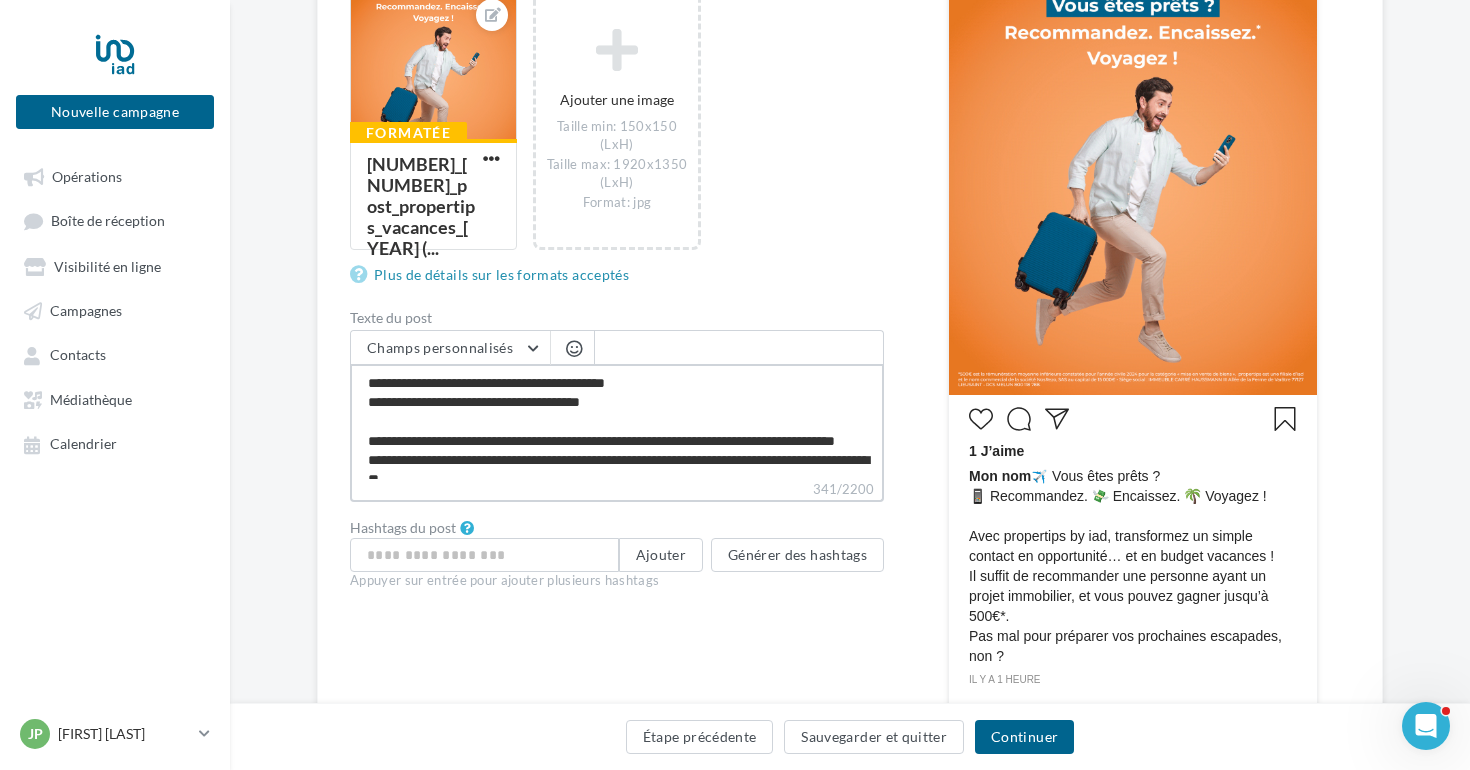 type on "**********" 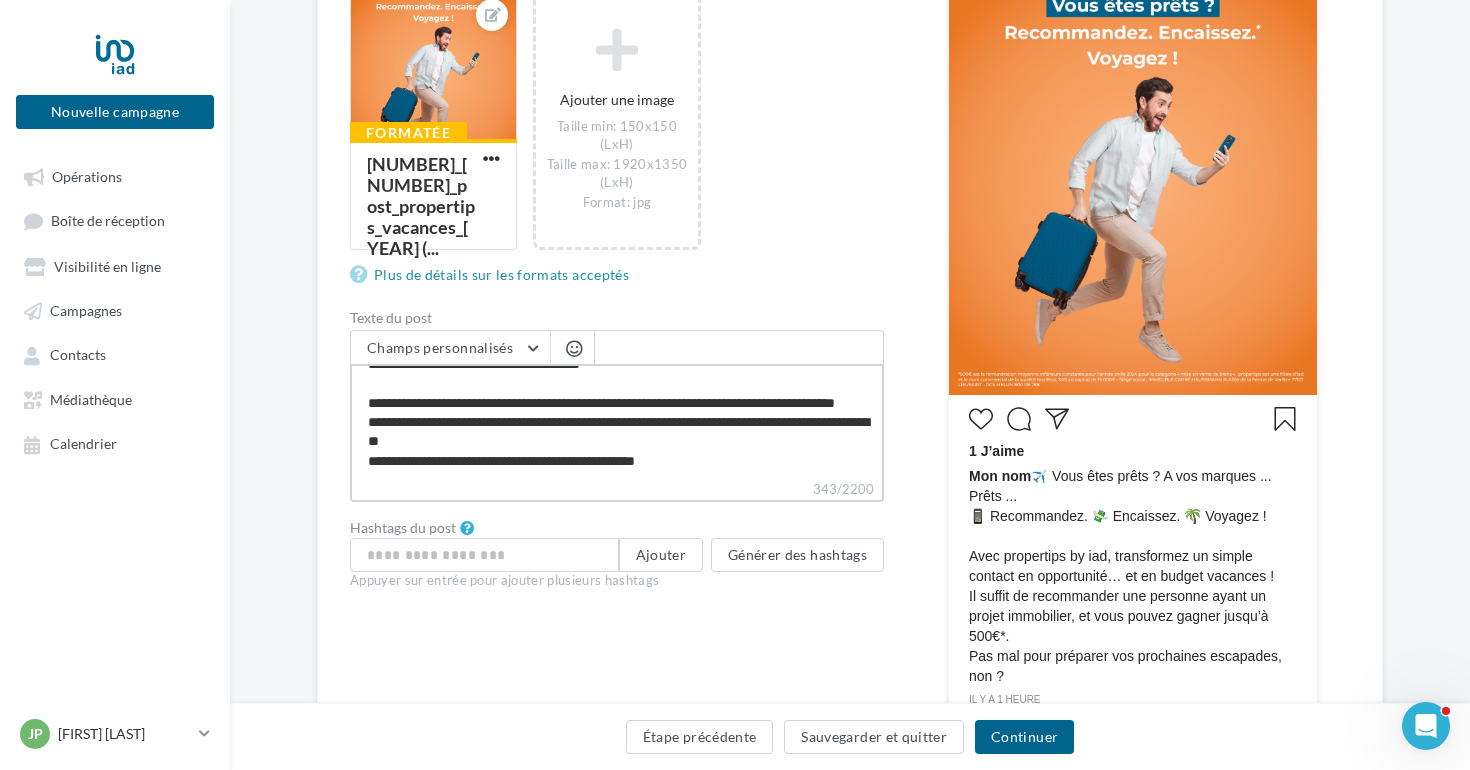 scroll, scrollTop: 50, scrollLeft: 0, axis: vertical 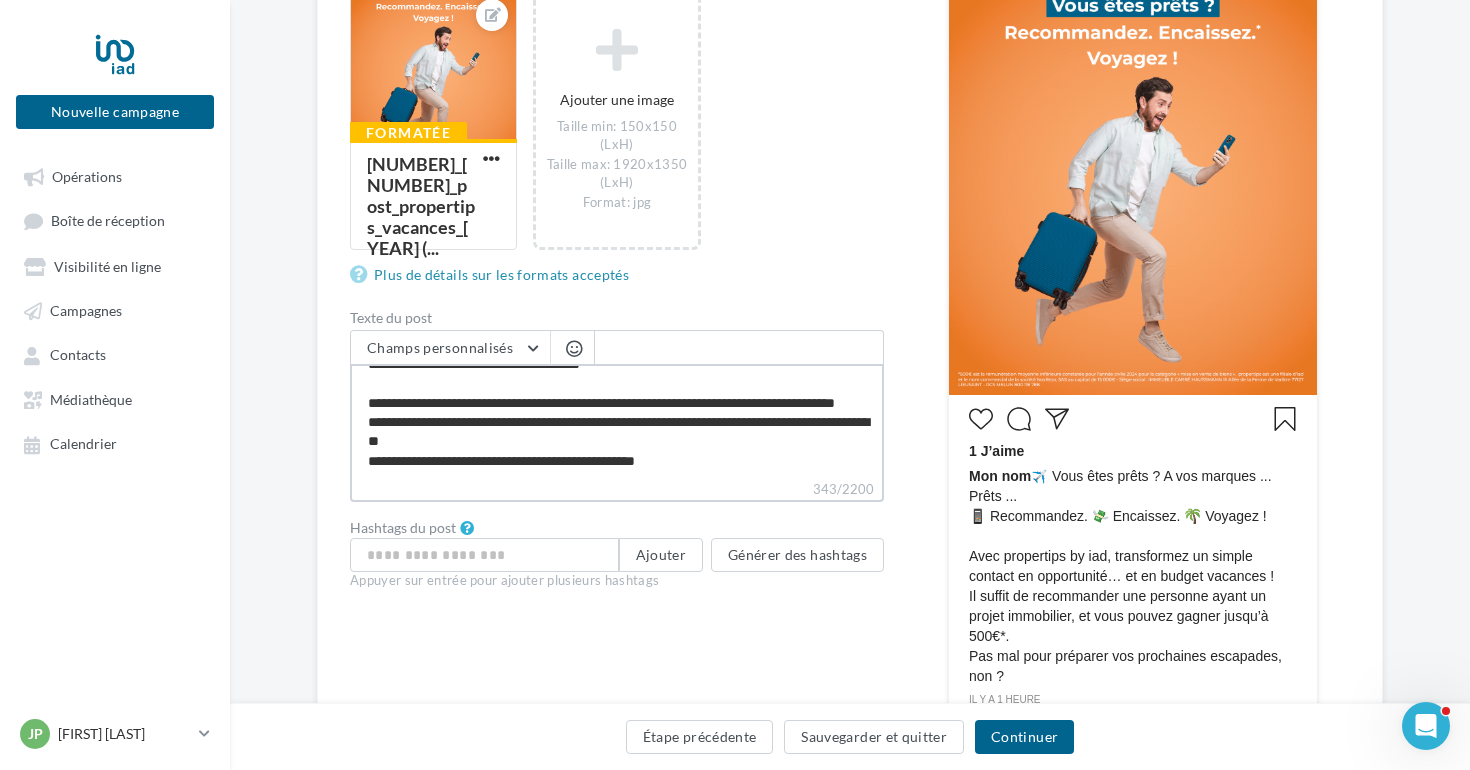 click on "**********" at bounding box center (617, 421) 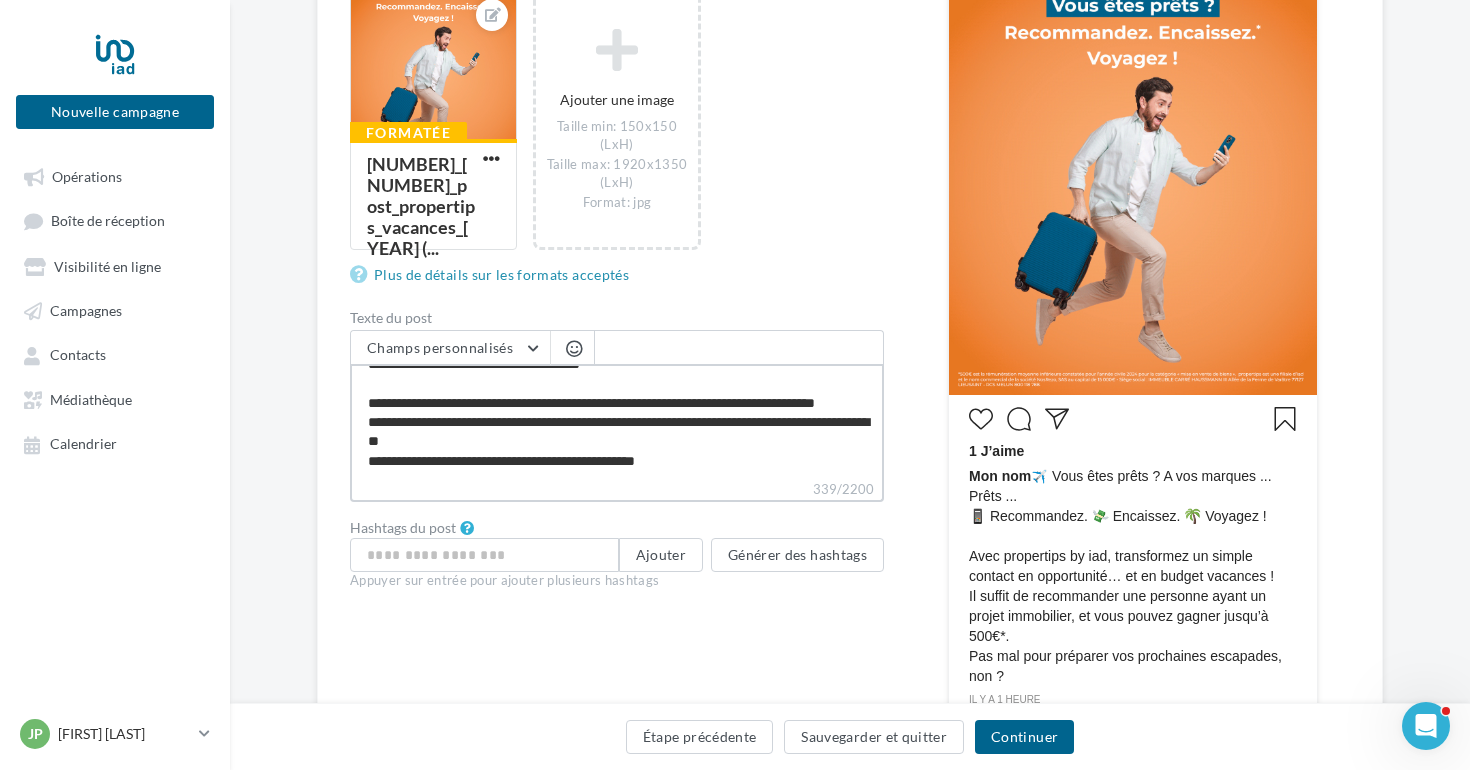 type on "**********" 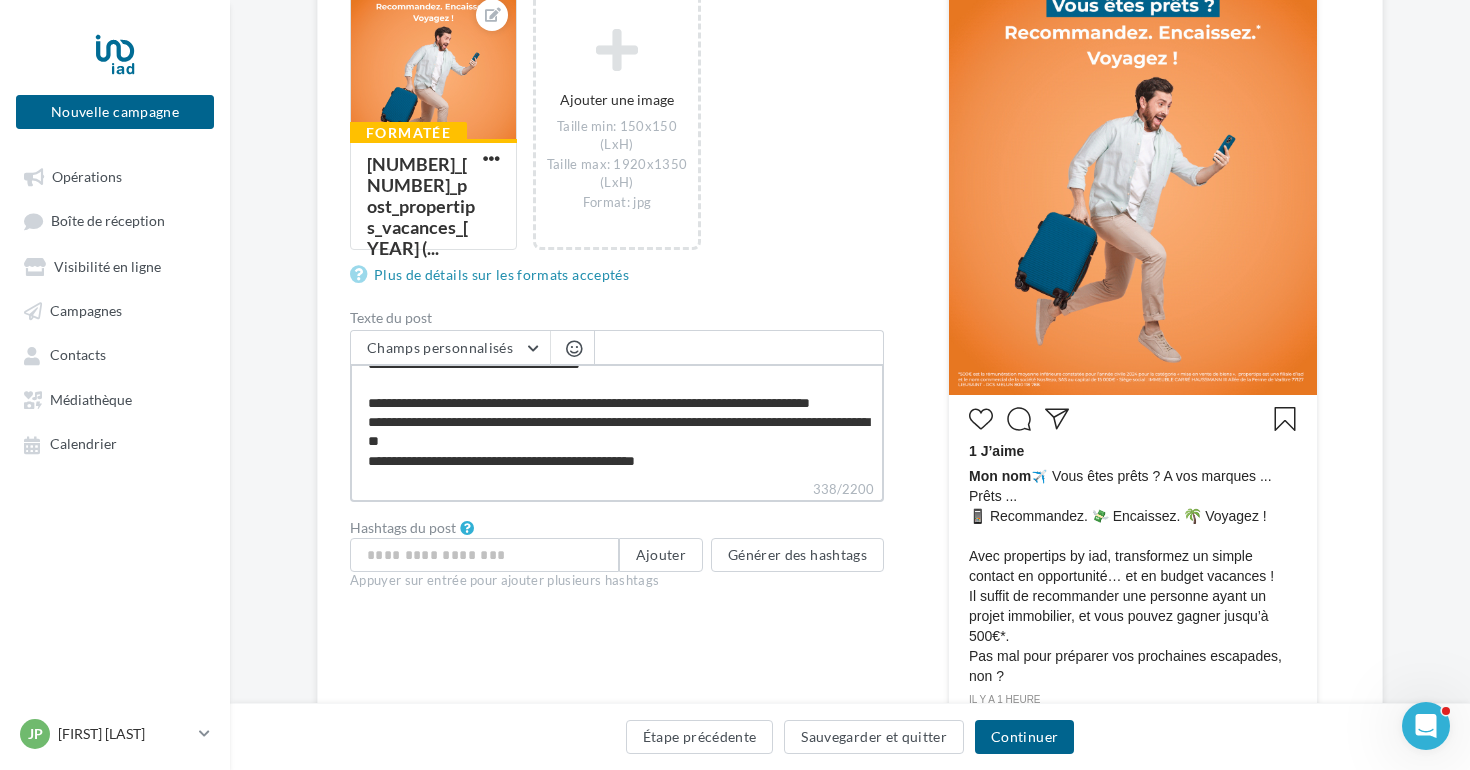 type on "**********" 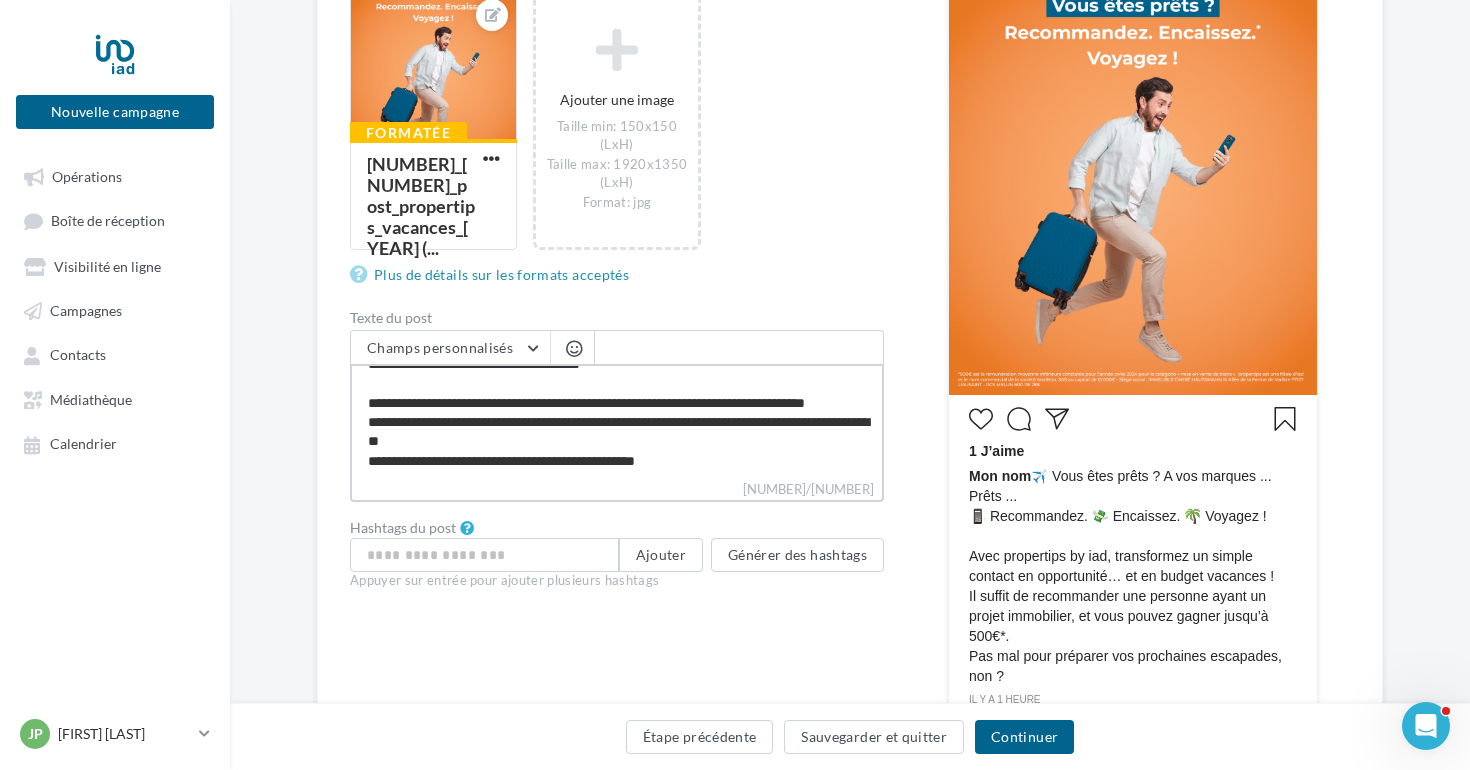 type on "**********" 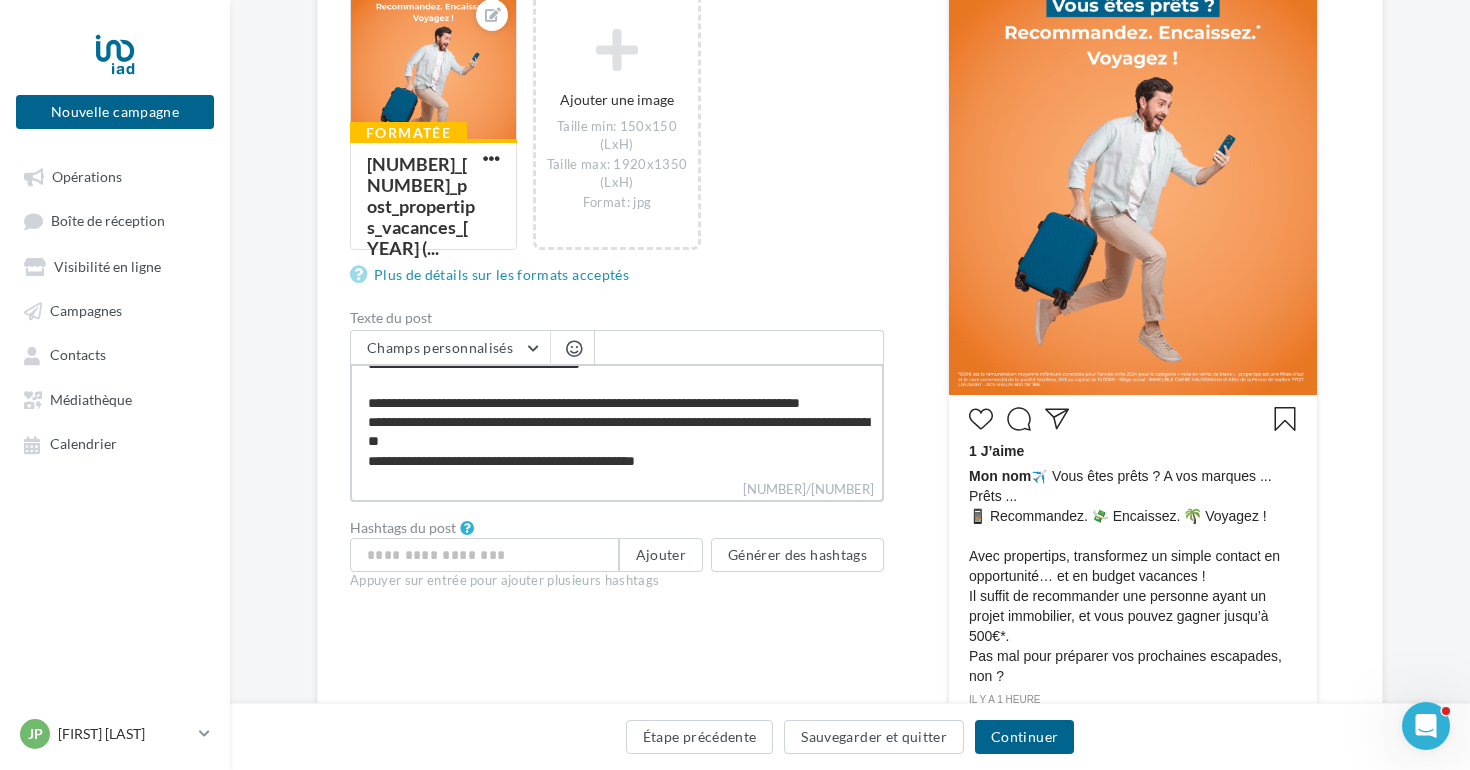 scroll, scrollTop: 57, scrollLeft: 0, axis: vertical 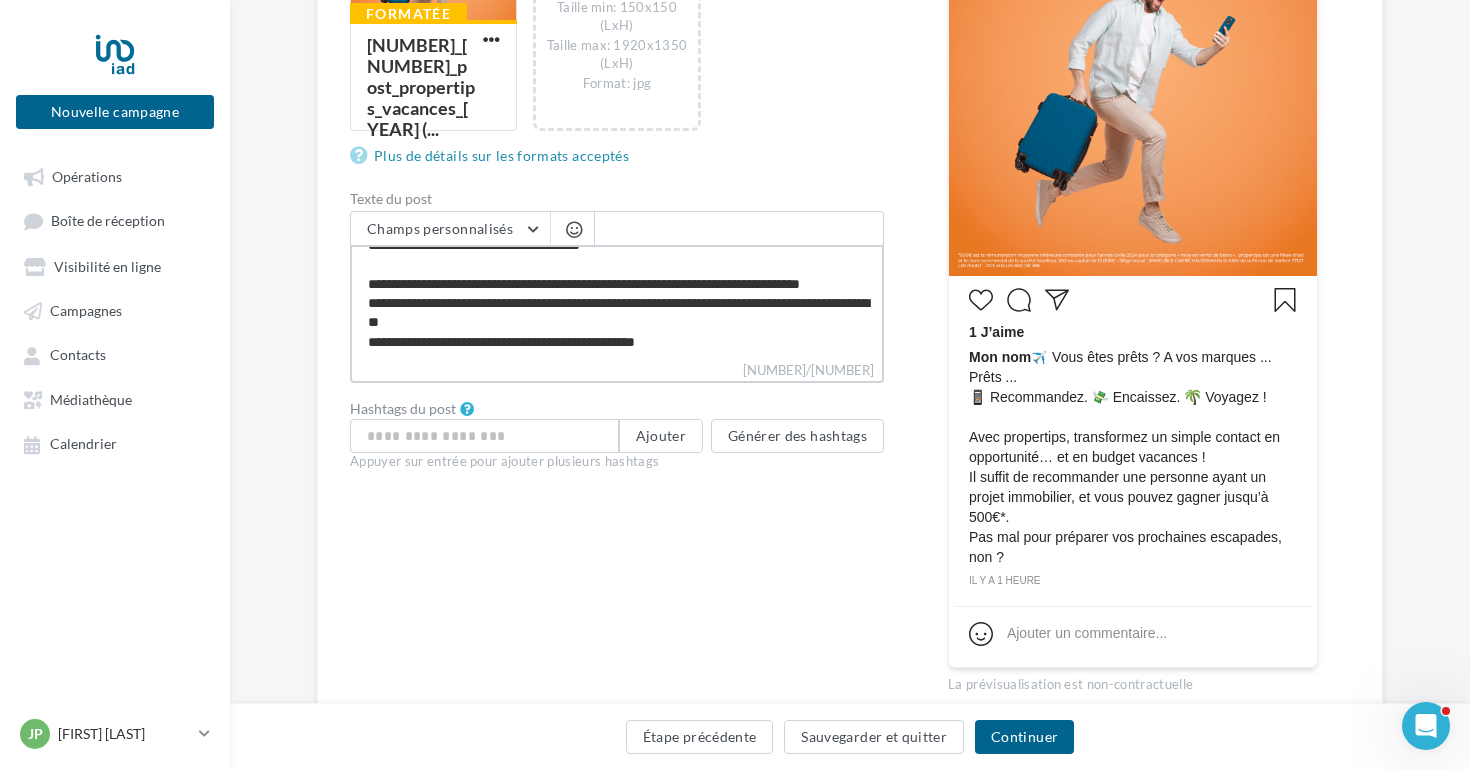 type on "**********" 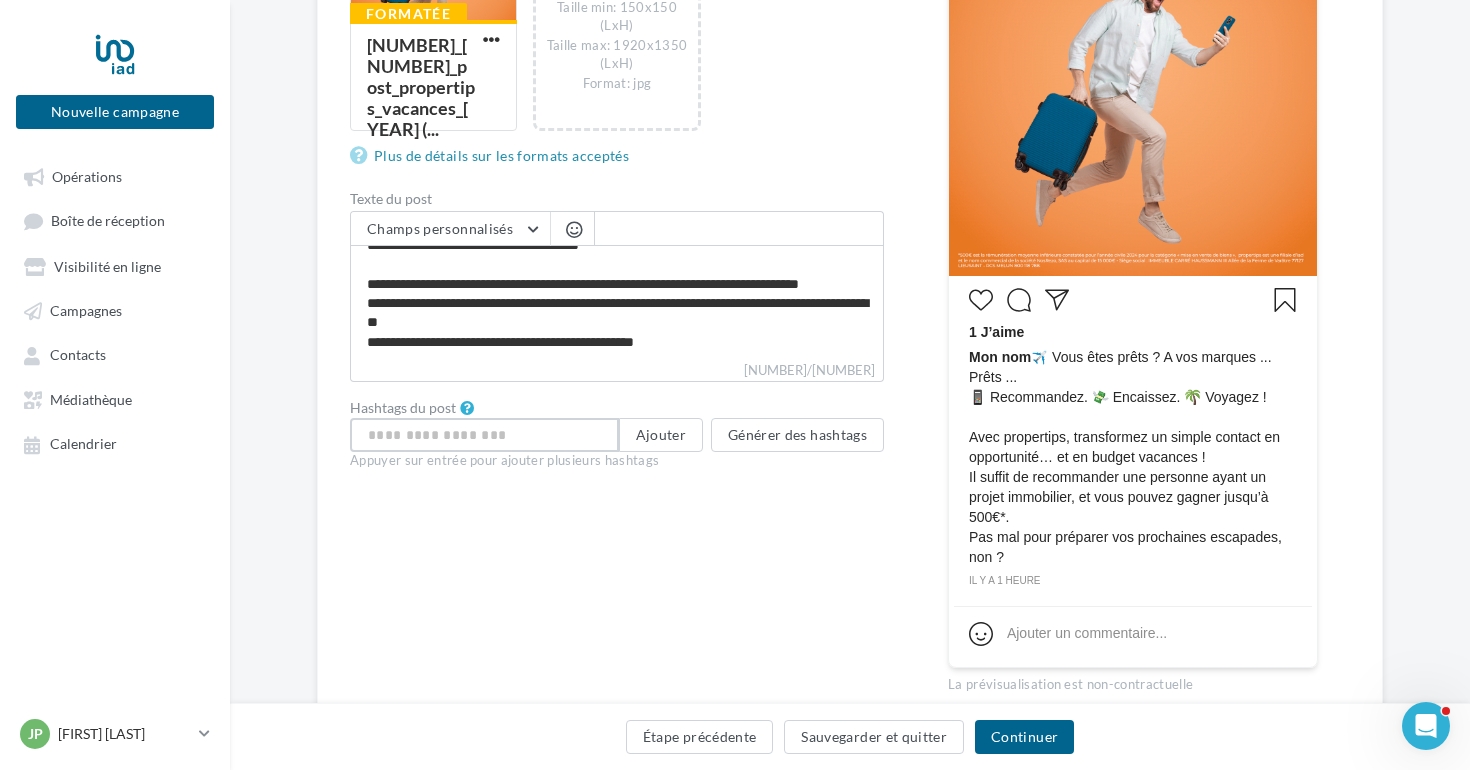 click at bounding box center [484, 435] 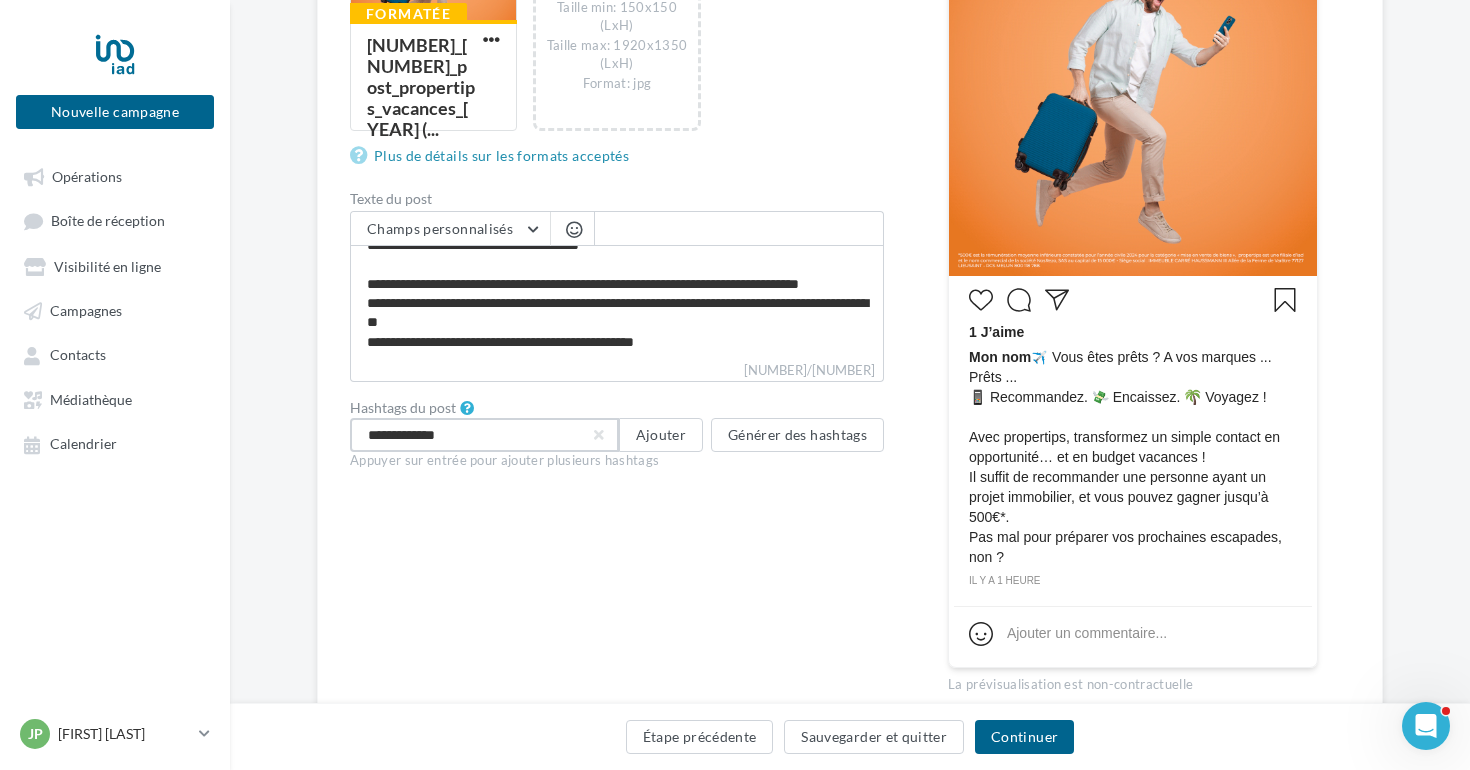 type on "**********" 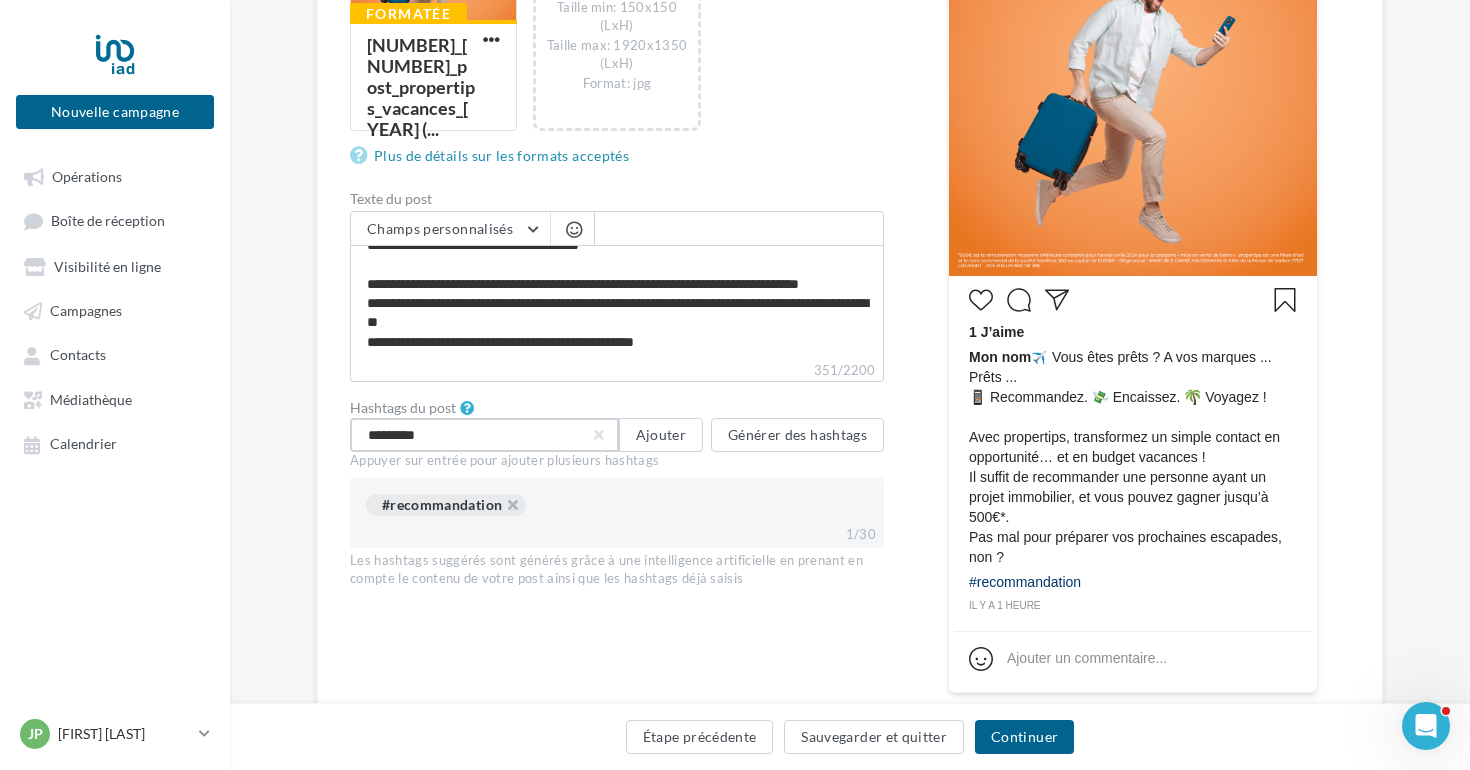 type on "**********" 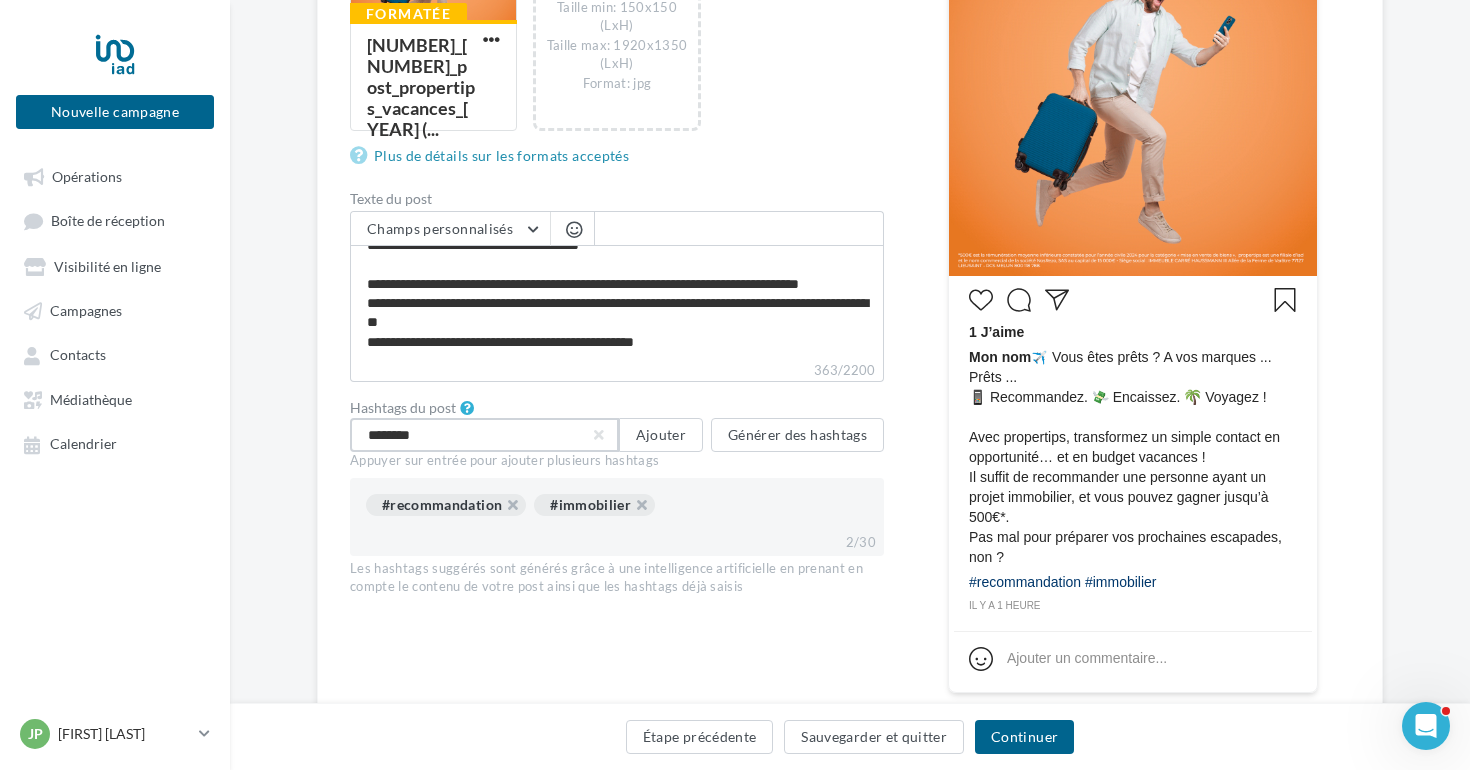 type on "*********" 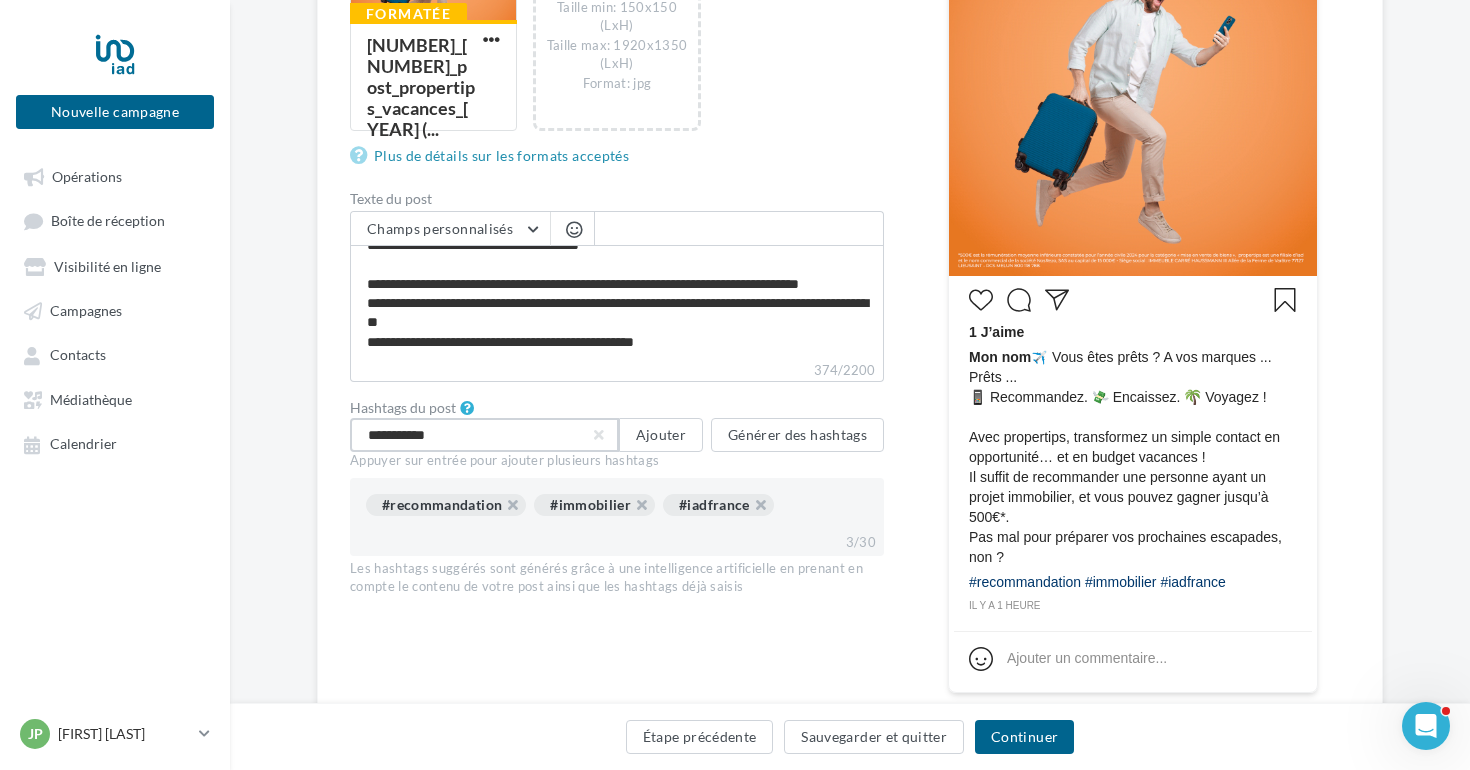 type on "**********" 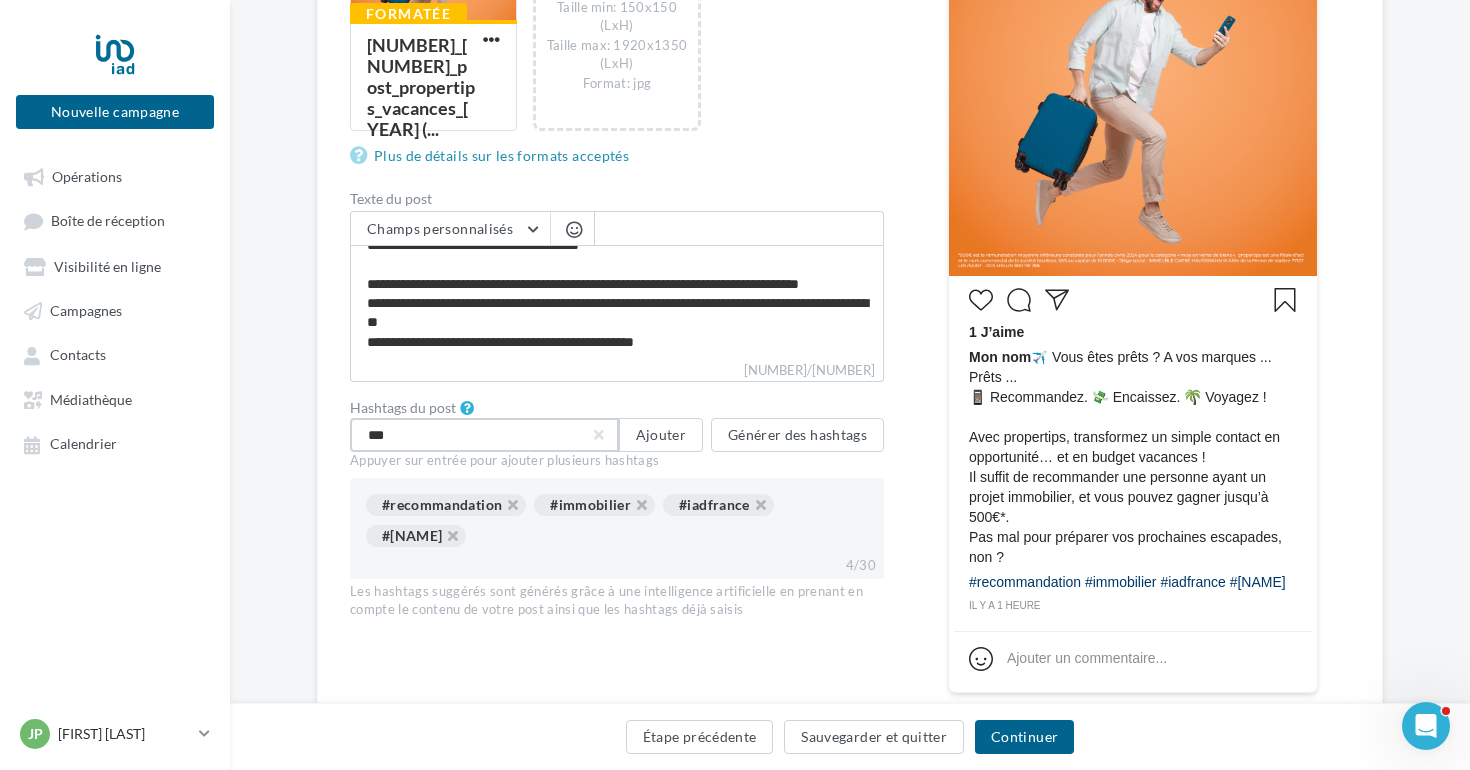 type on "****" 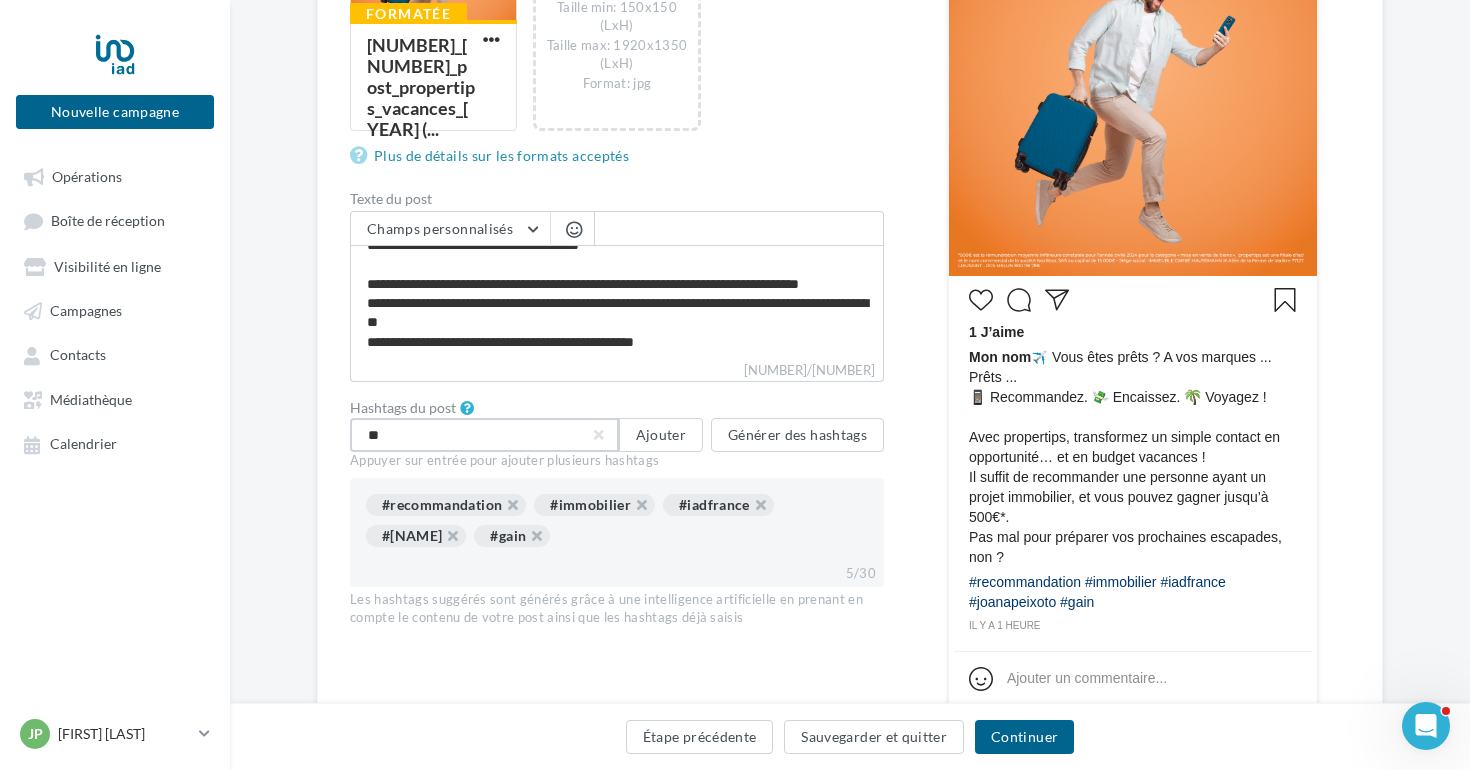 type on "*" 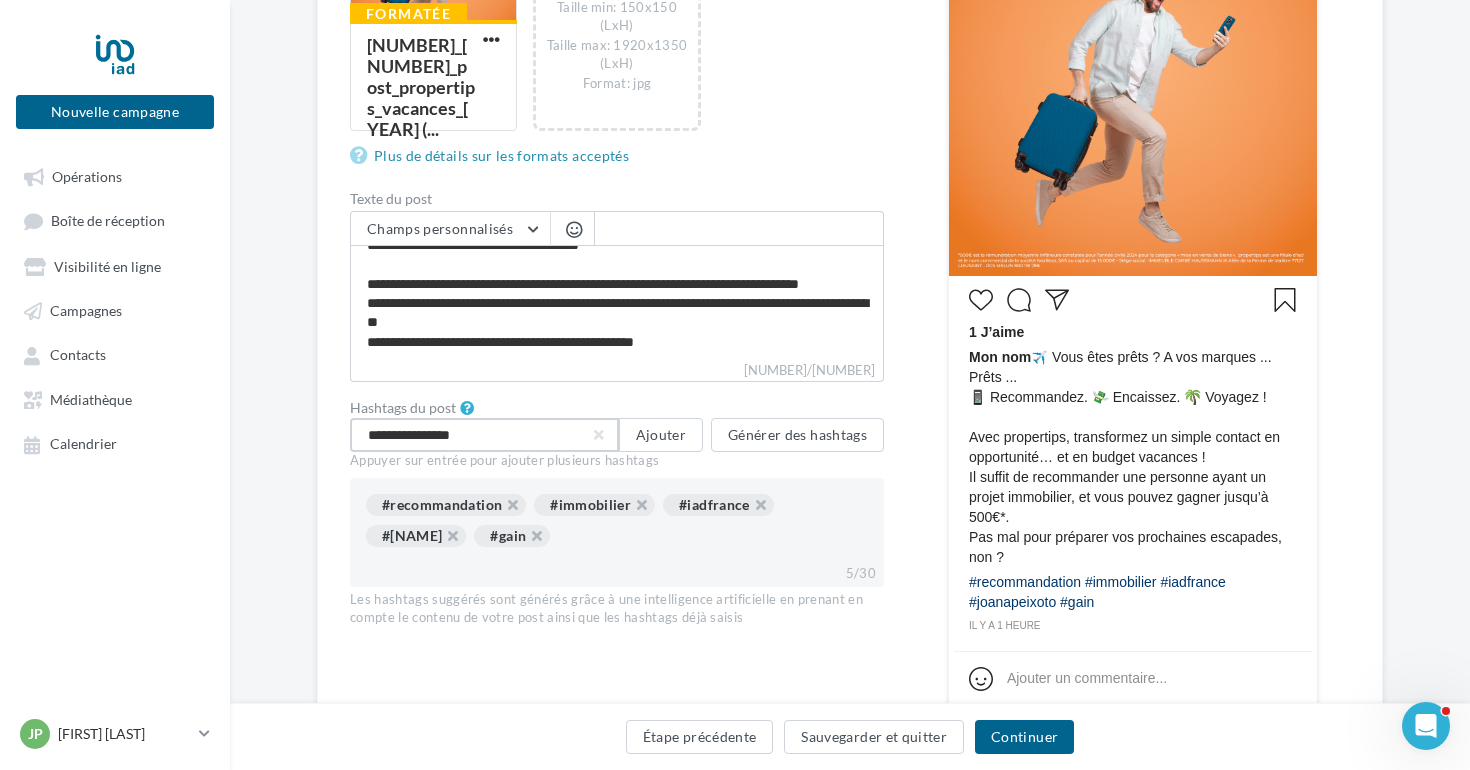 type on "**********" 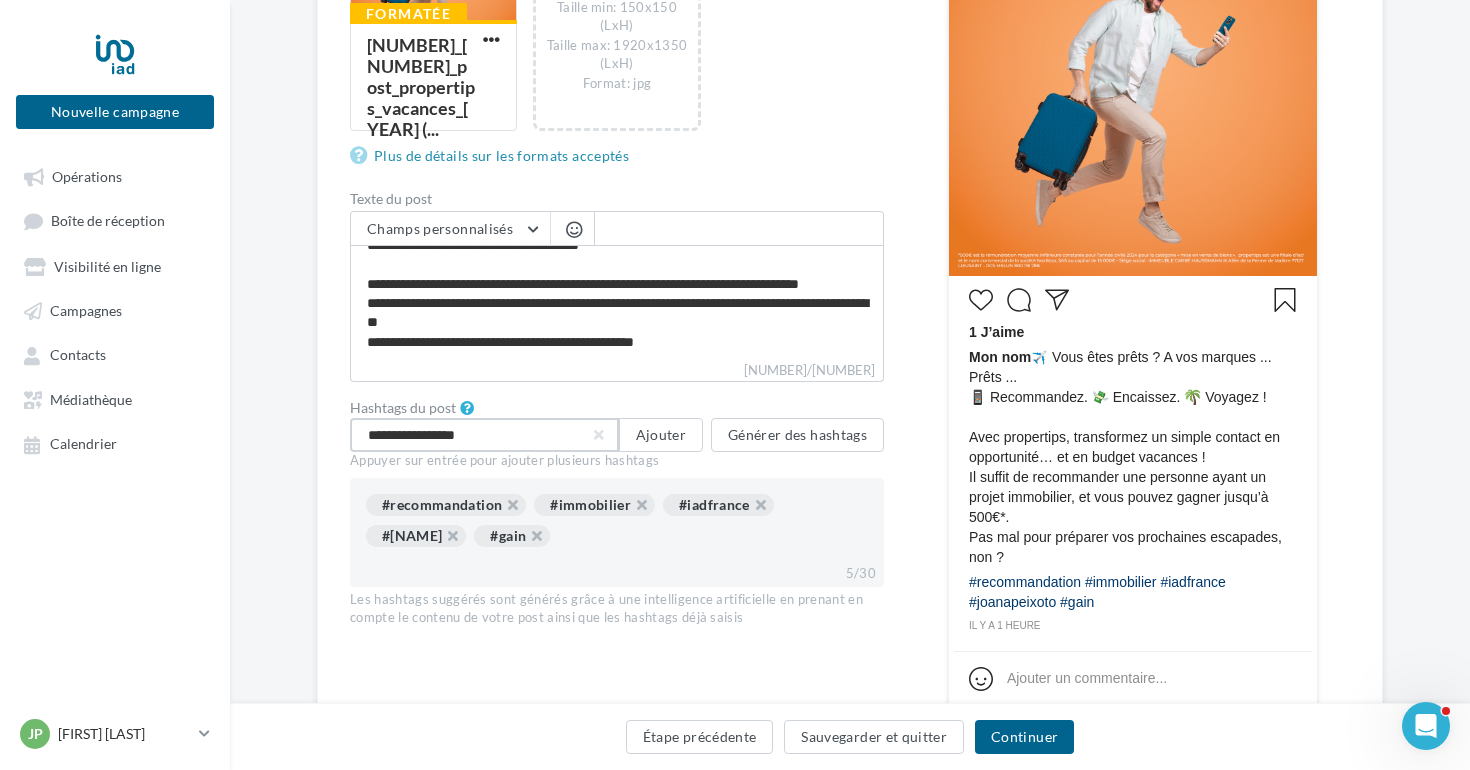 type 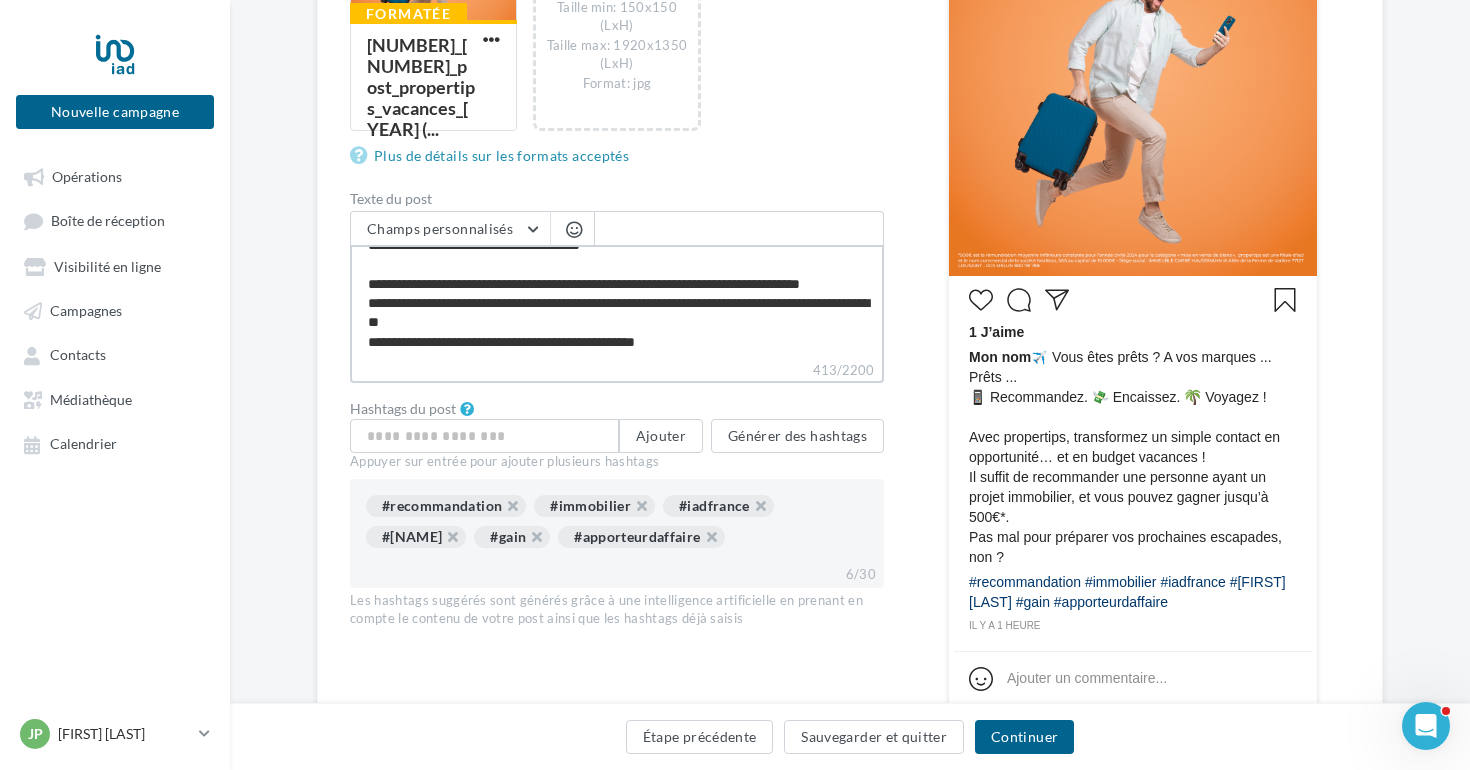 click on "**********" at bounding box center (617, 302) 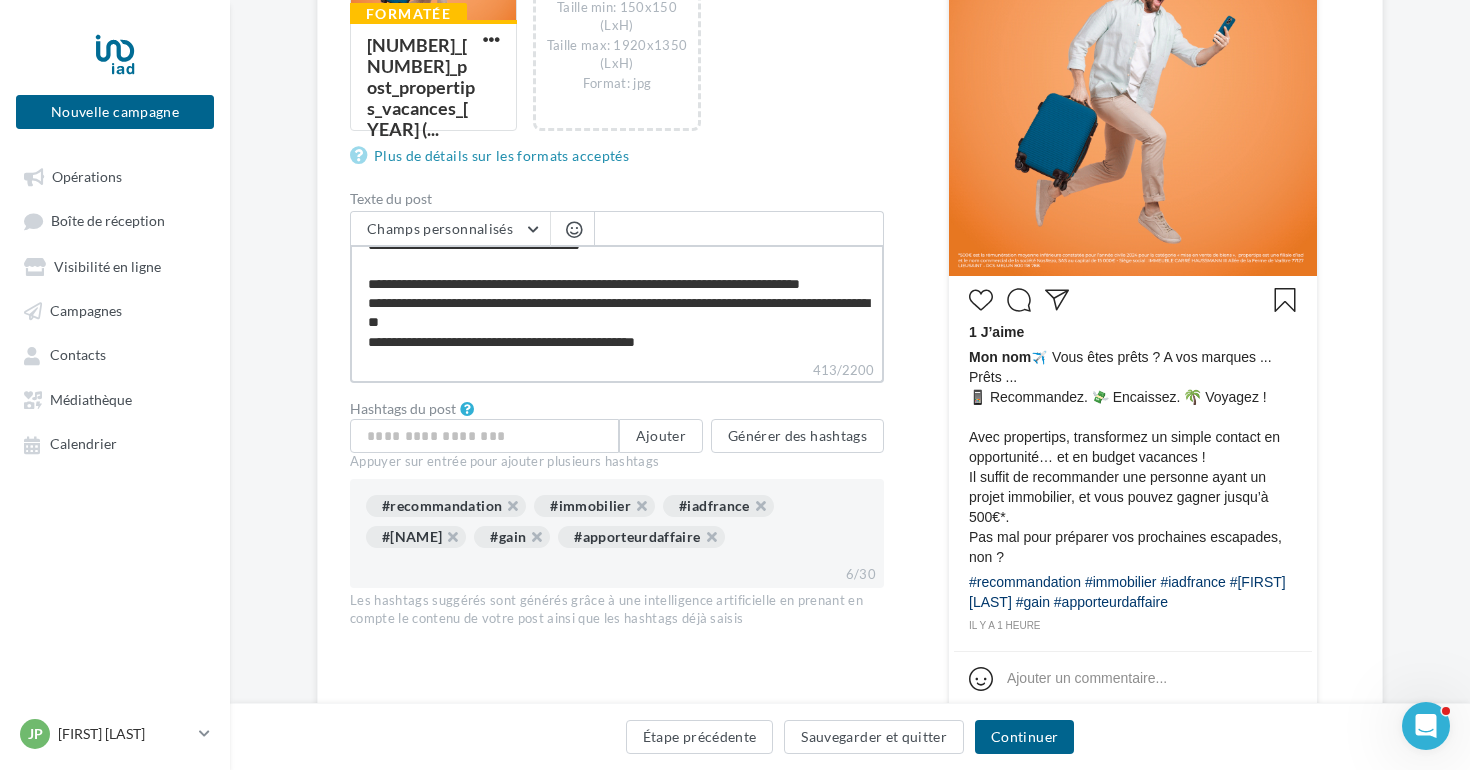 type on "**********" 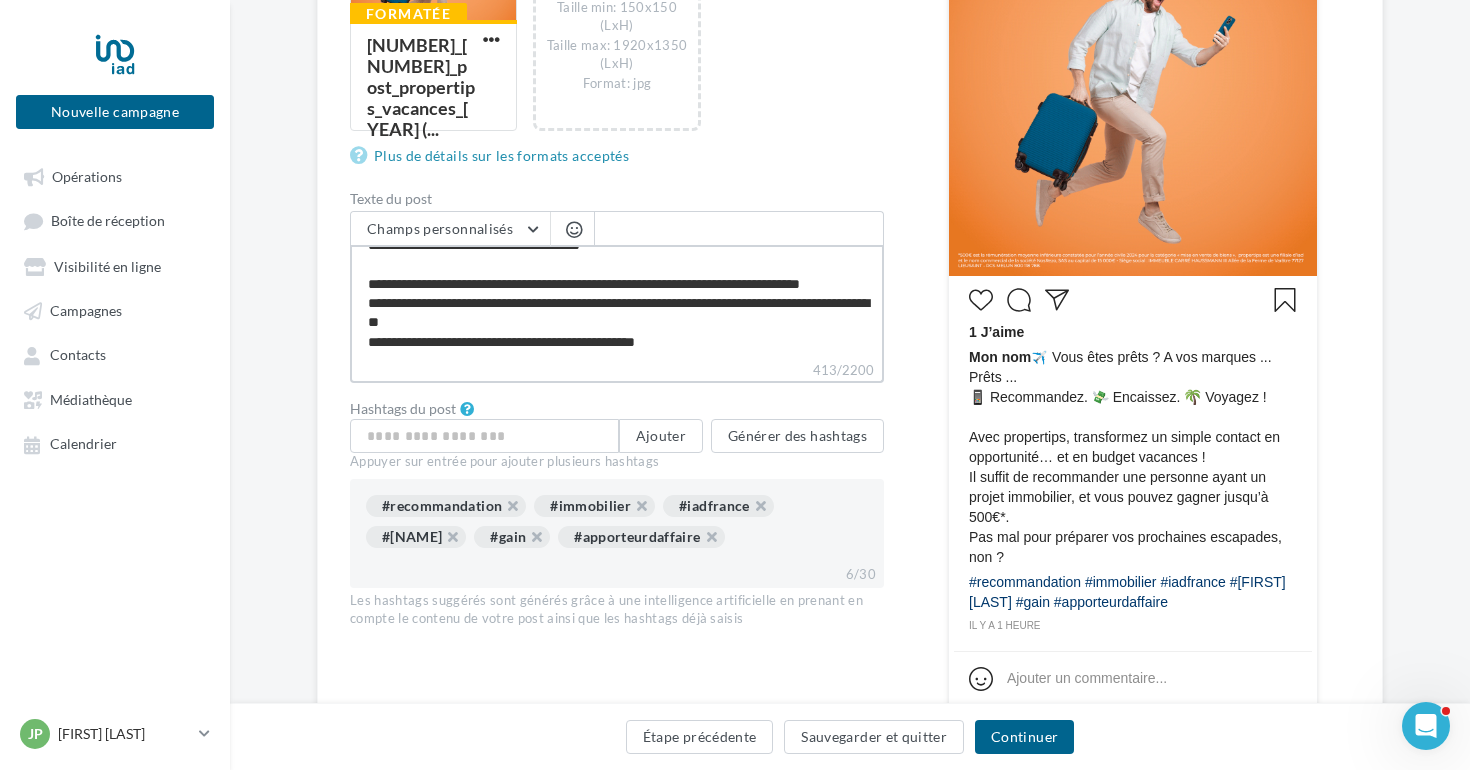 type on "**********" 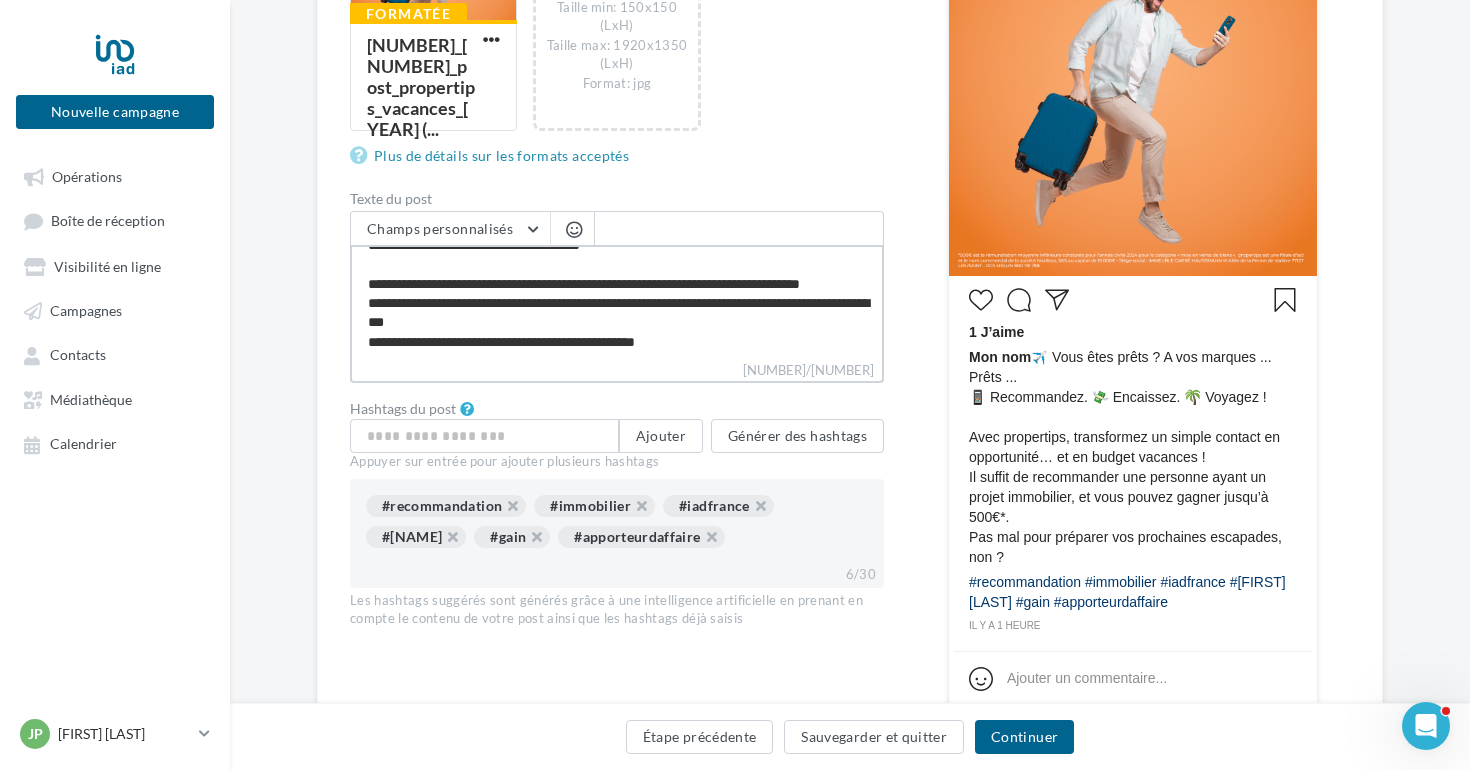type on "**********" 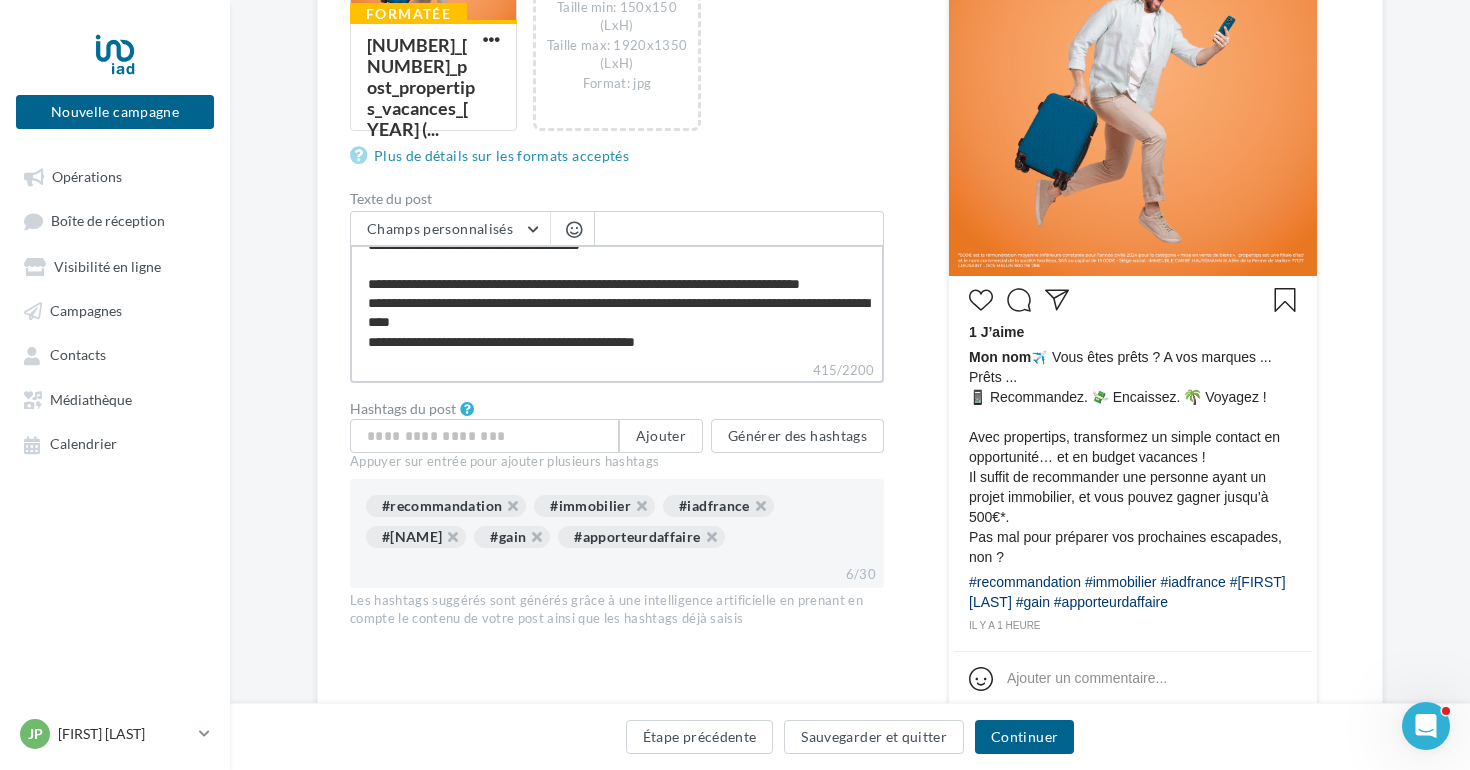 type on "**********" 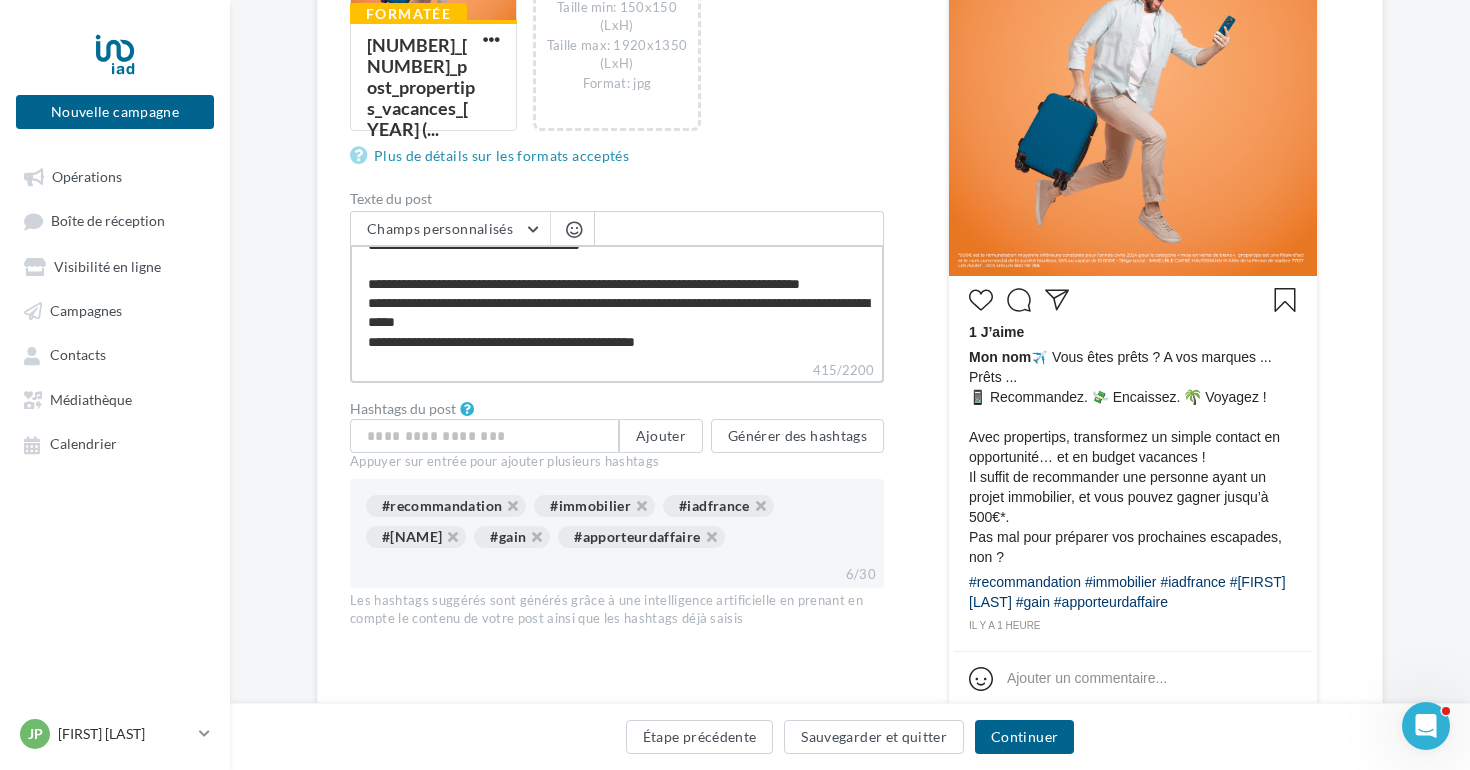 type on "**********" 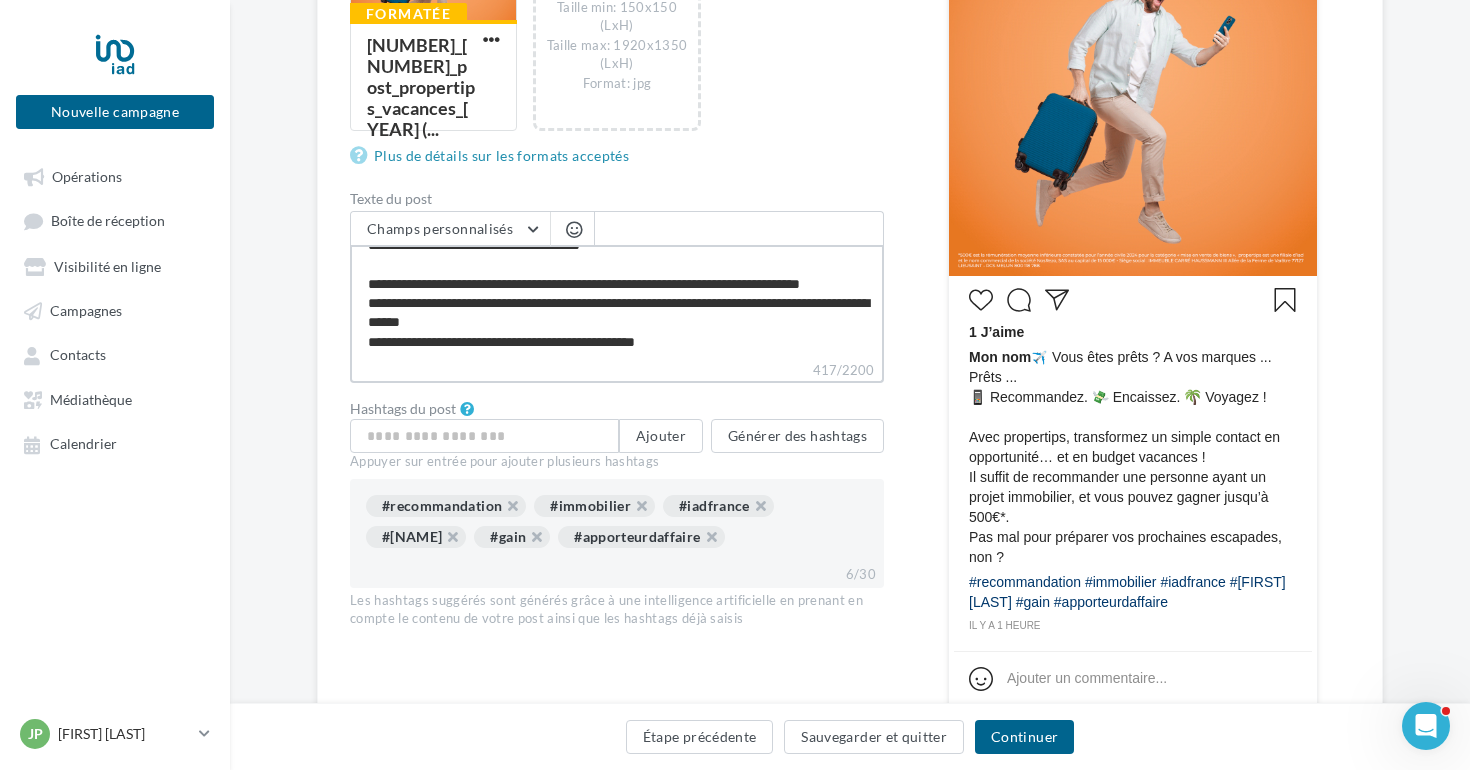 type on "**********" 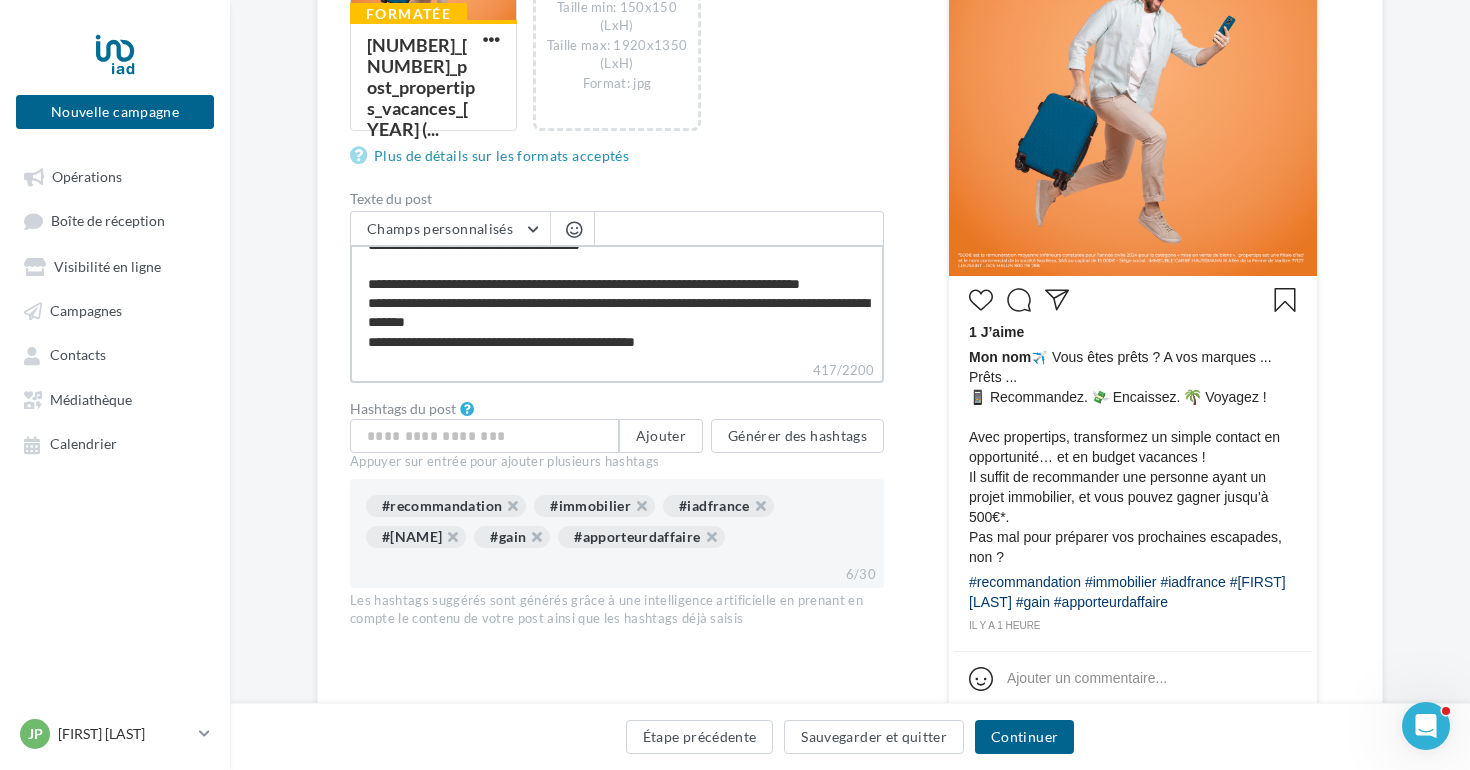 type on "**********" 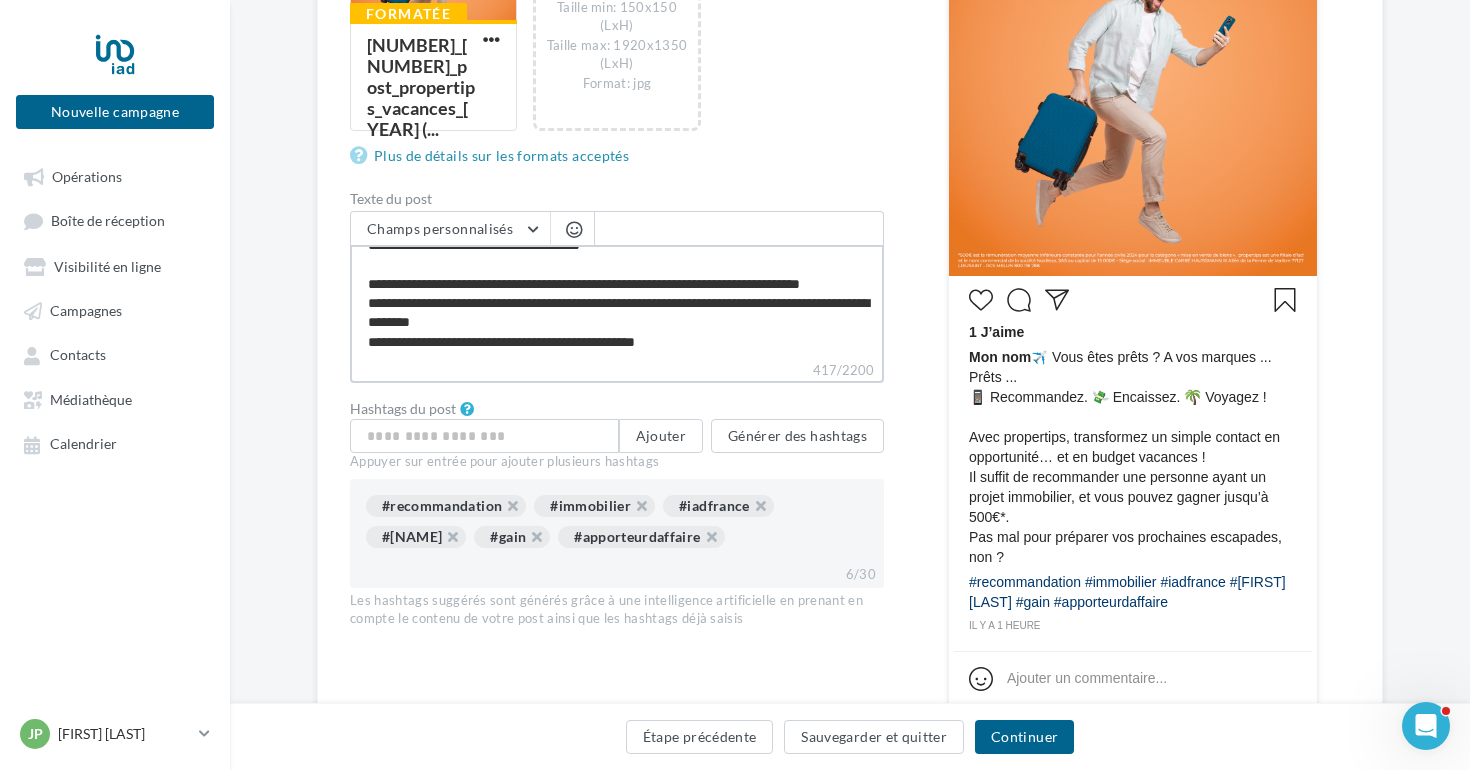 type on "**********" 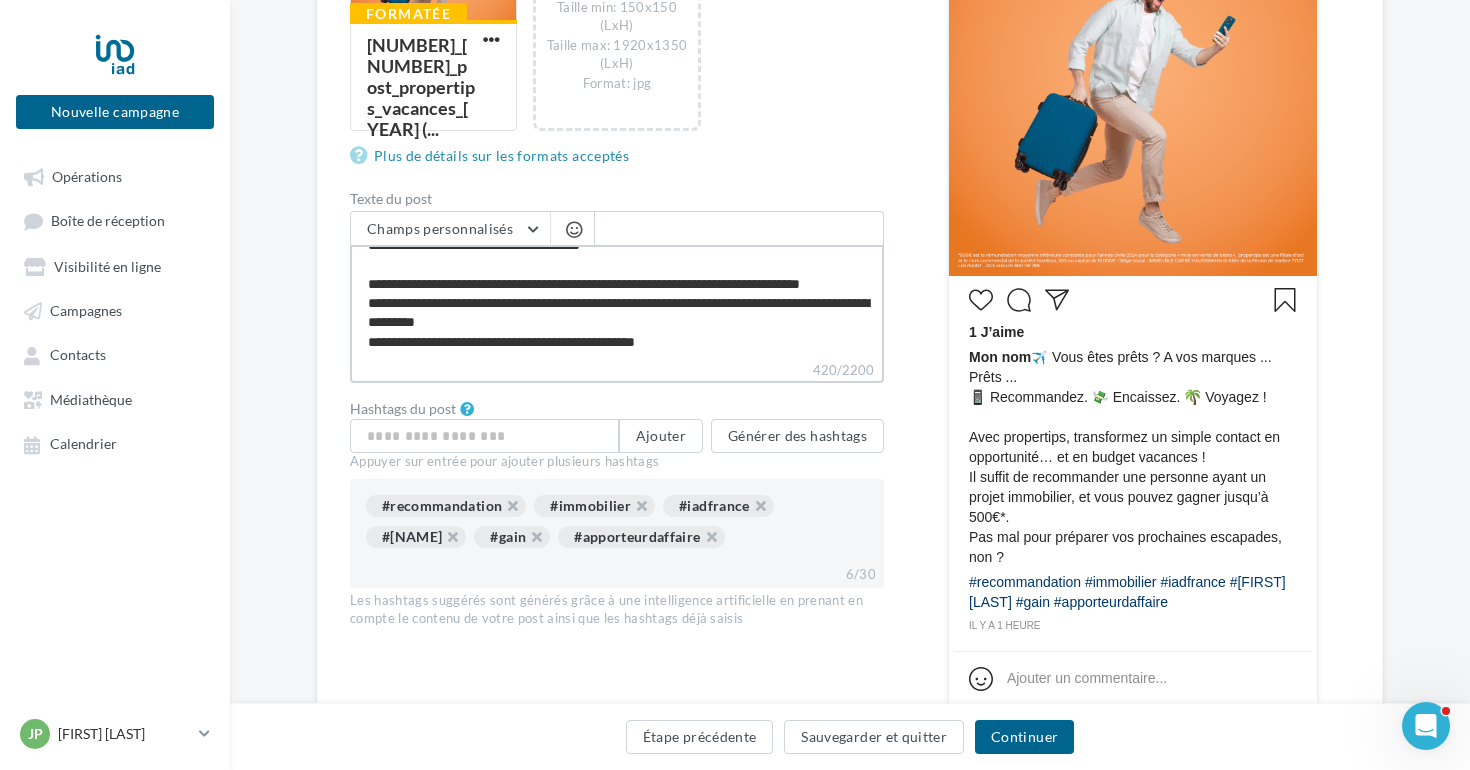 type on "**********" 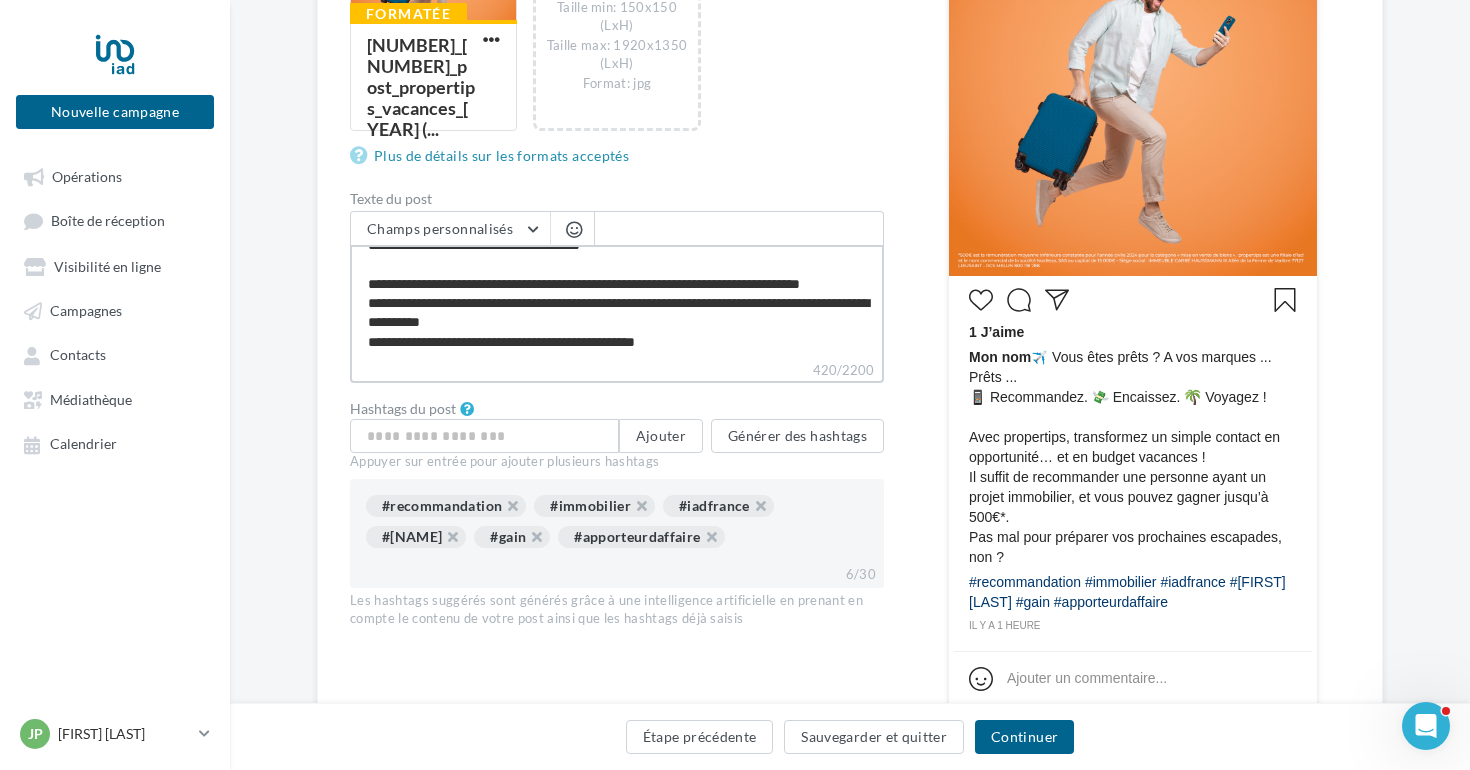 type on "**********" 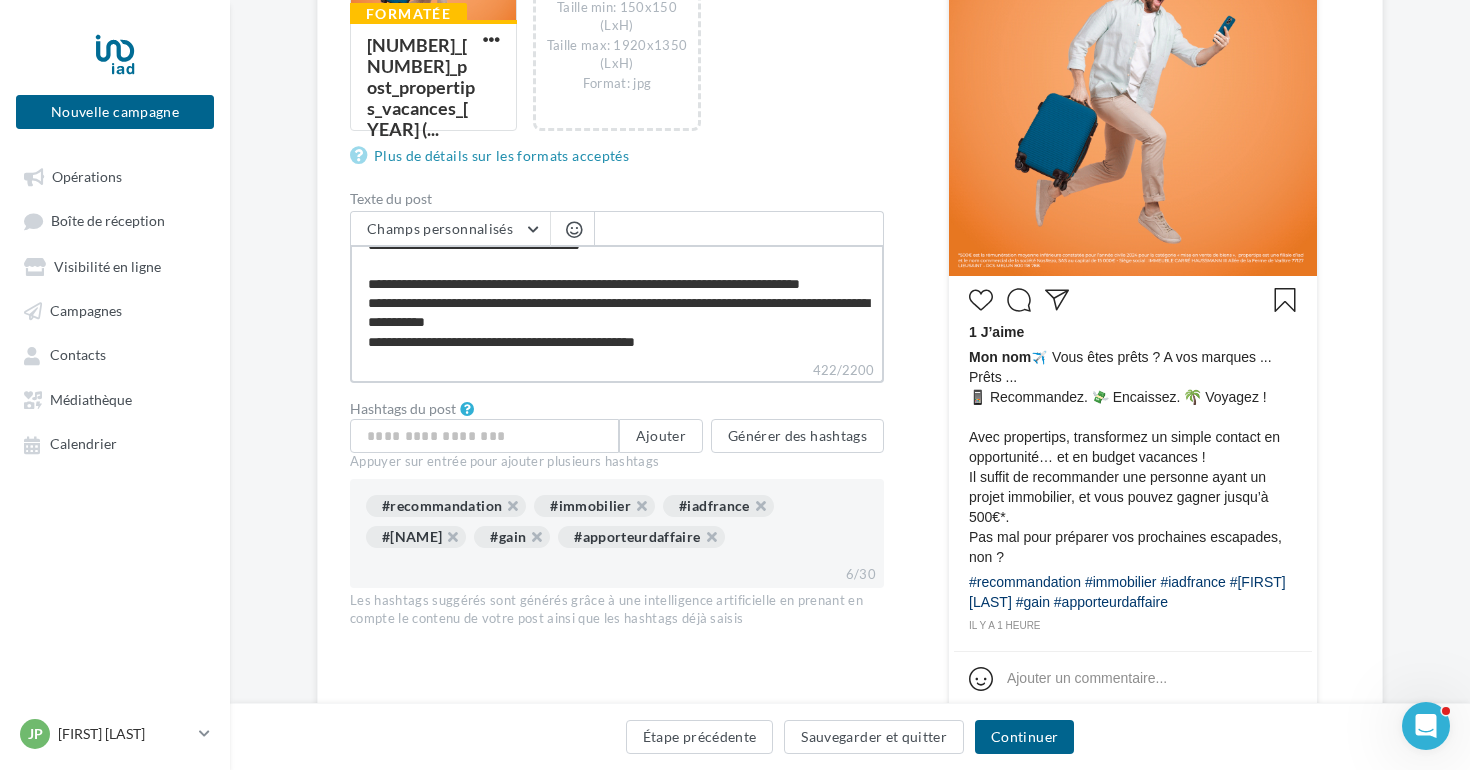 type on "**********" 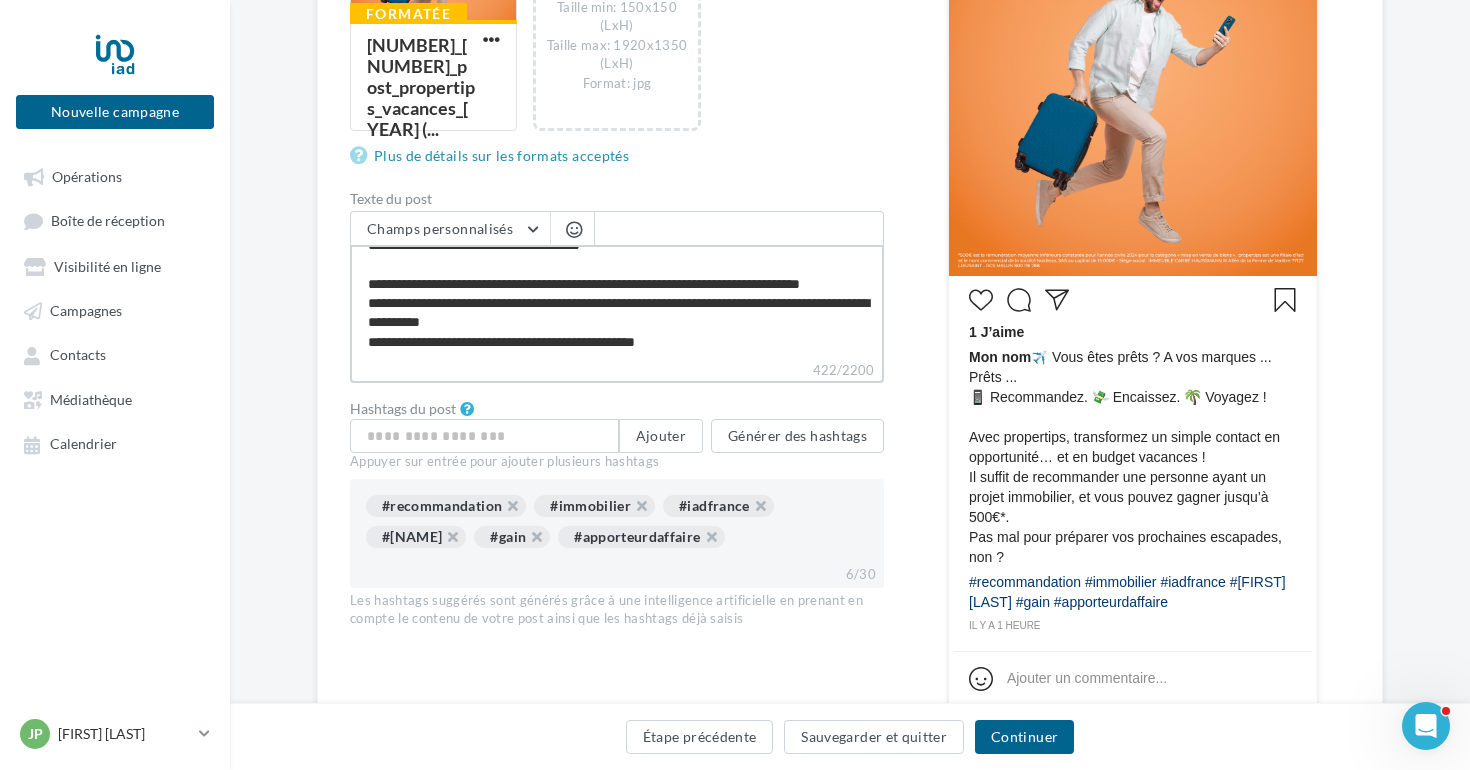type on "**********" 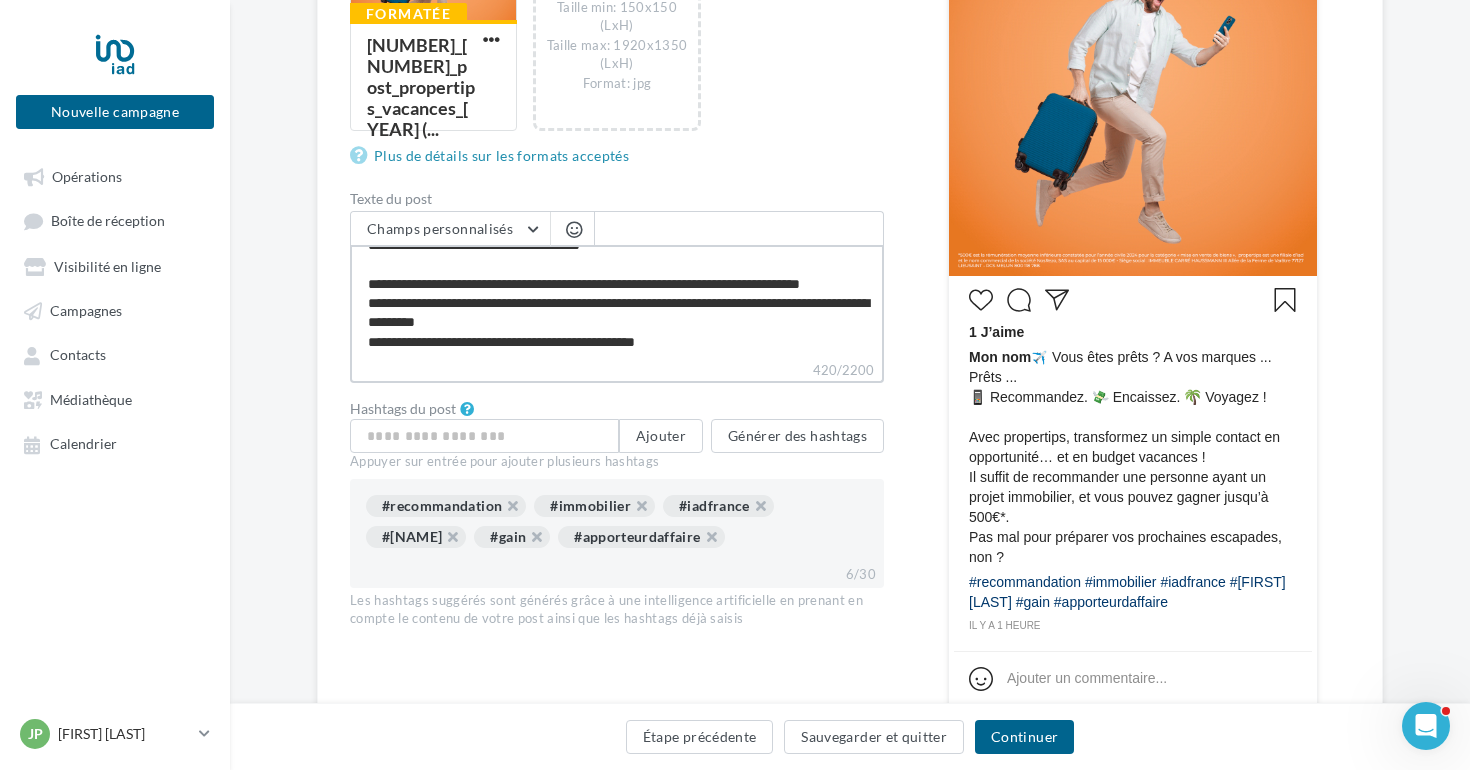 type on "**********" 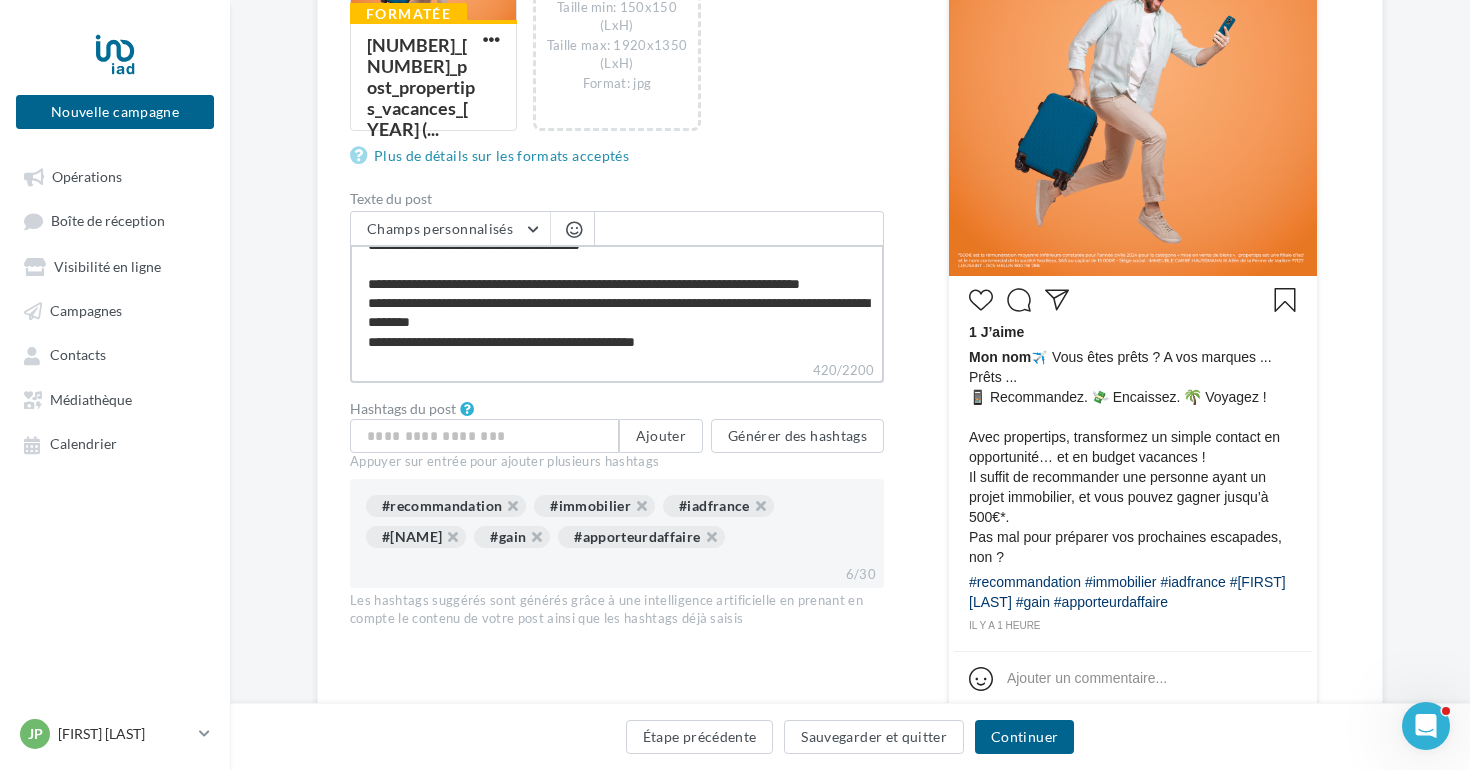 type on "**********" 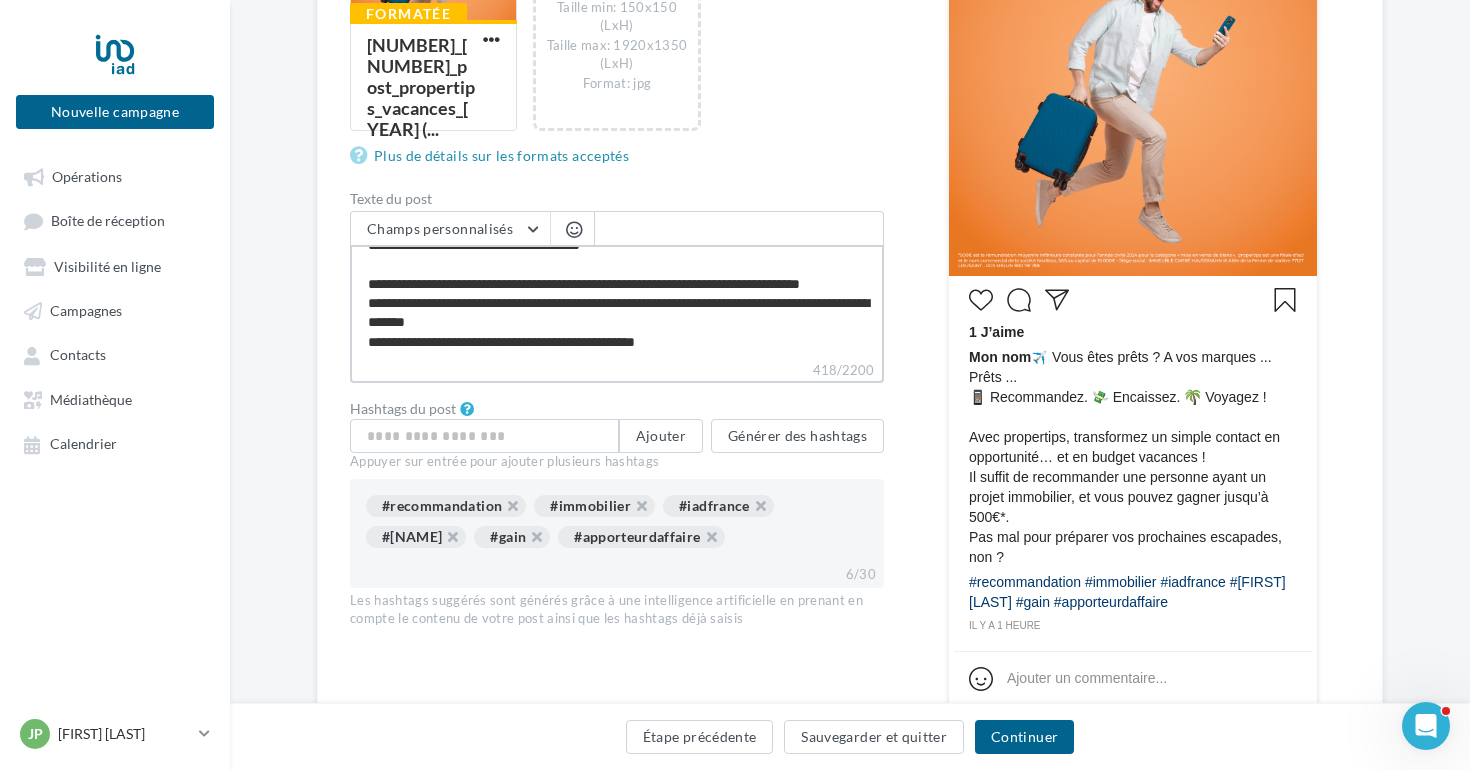 type on "**********" 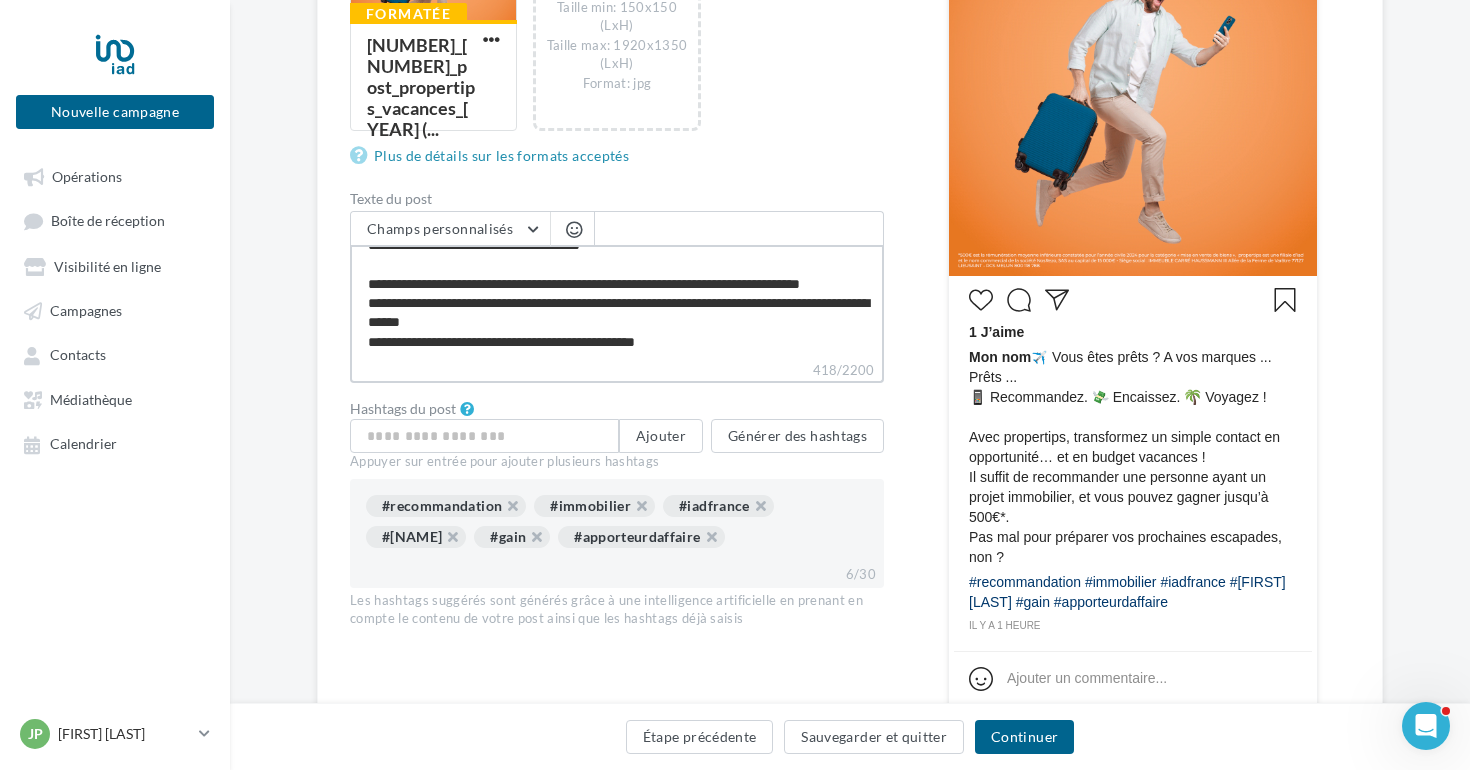 type on "**********" 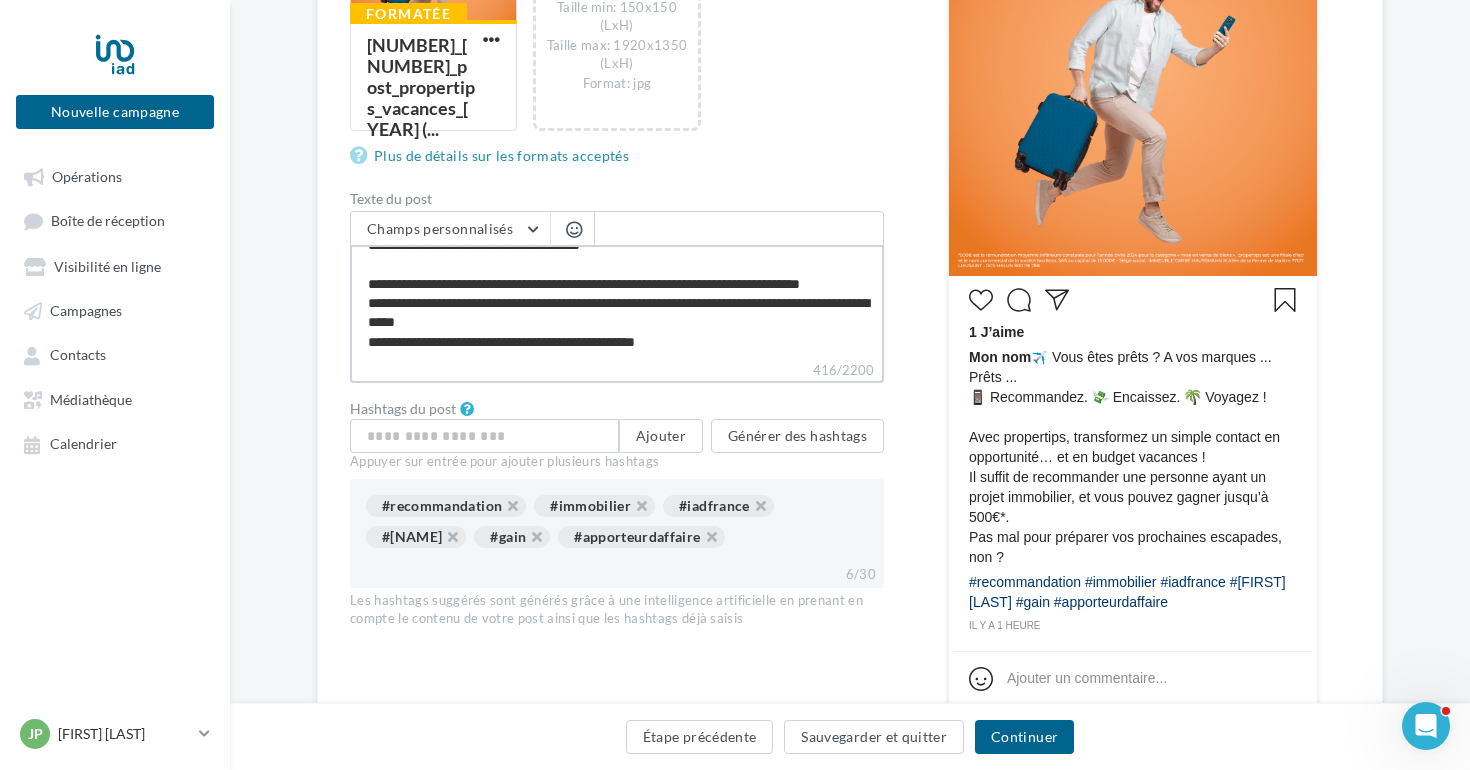 type on "**********" 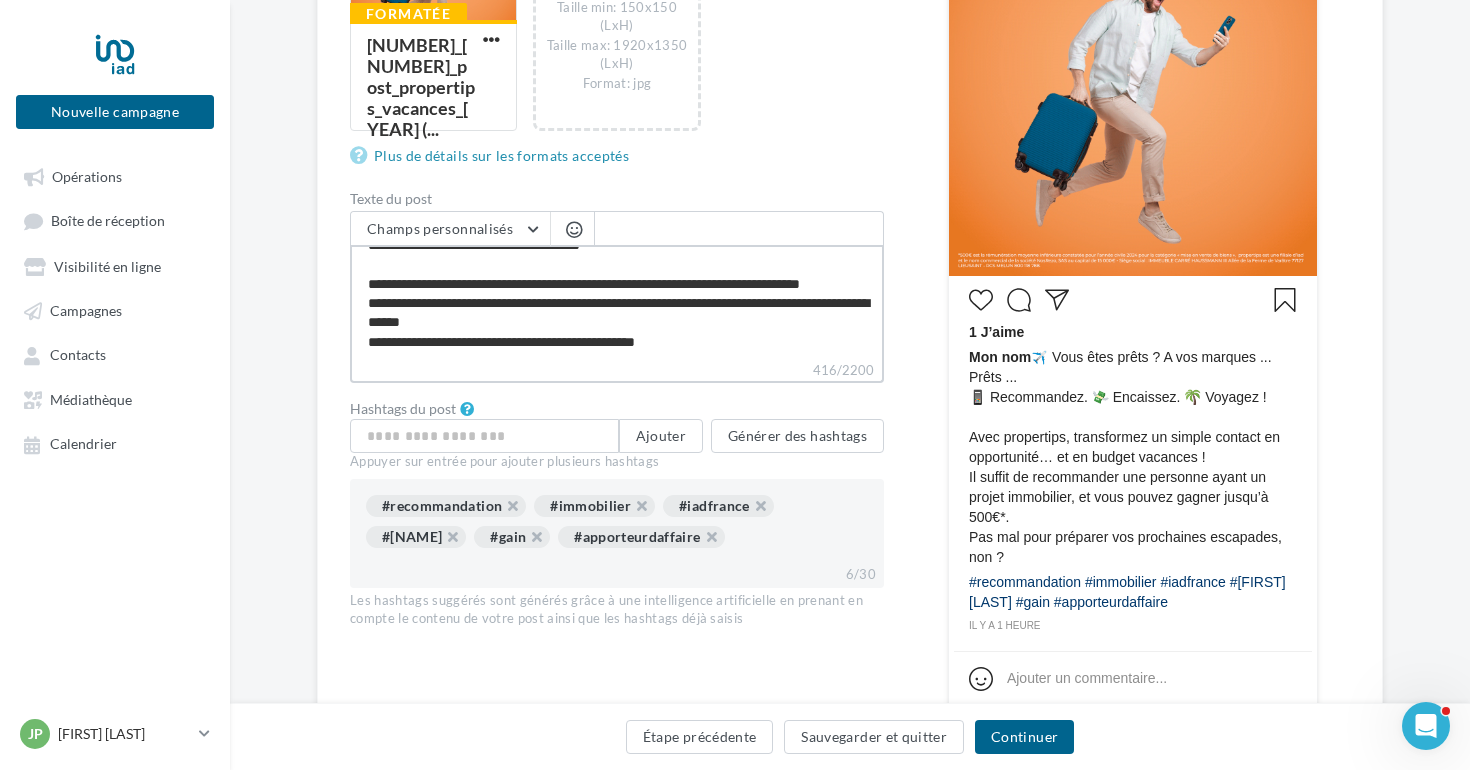 type on "**********" 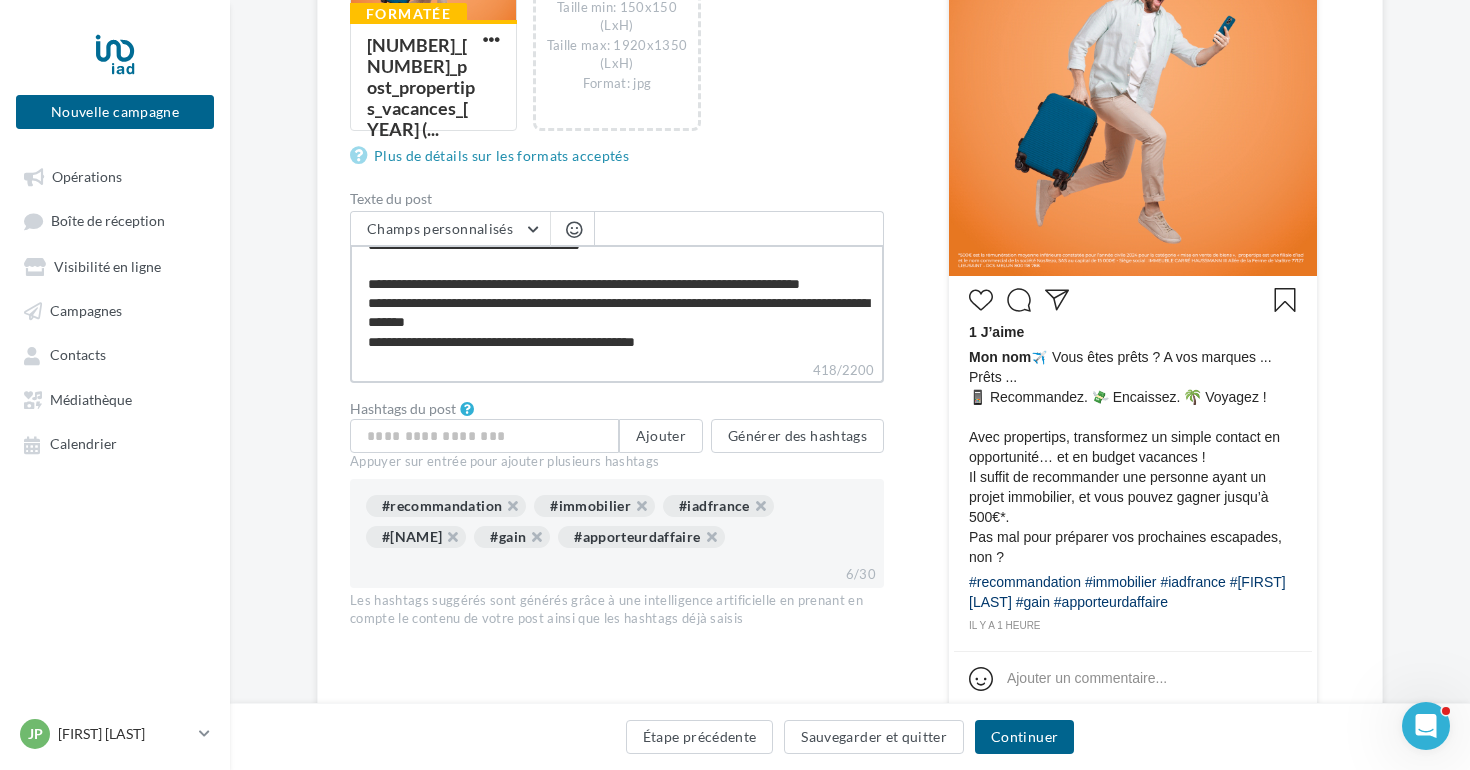 type on "**********" 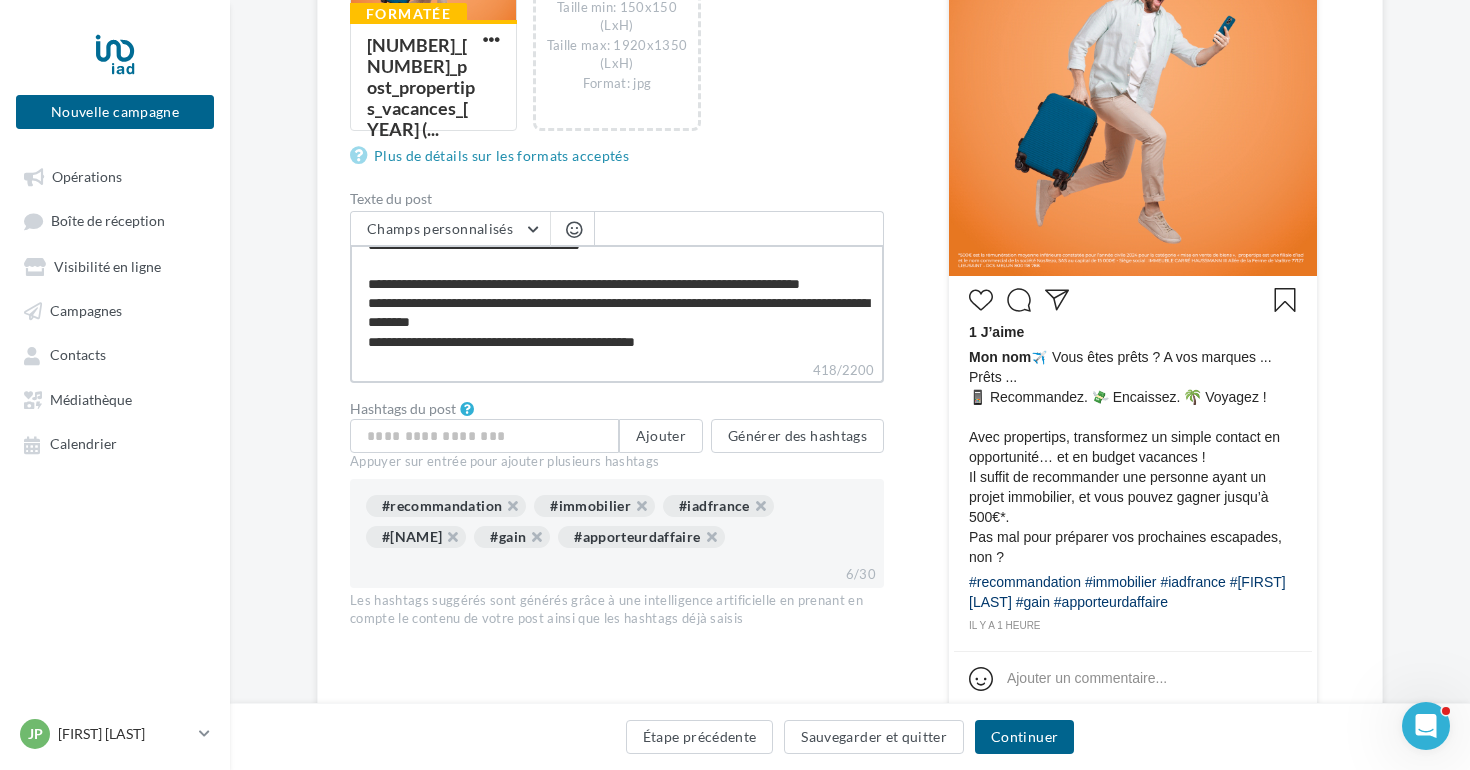 type on "**********" 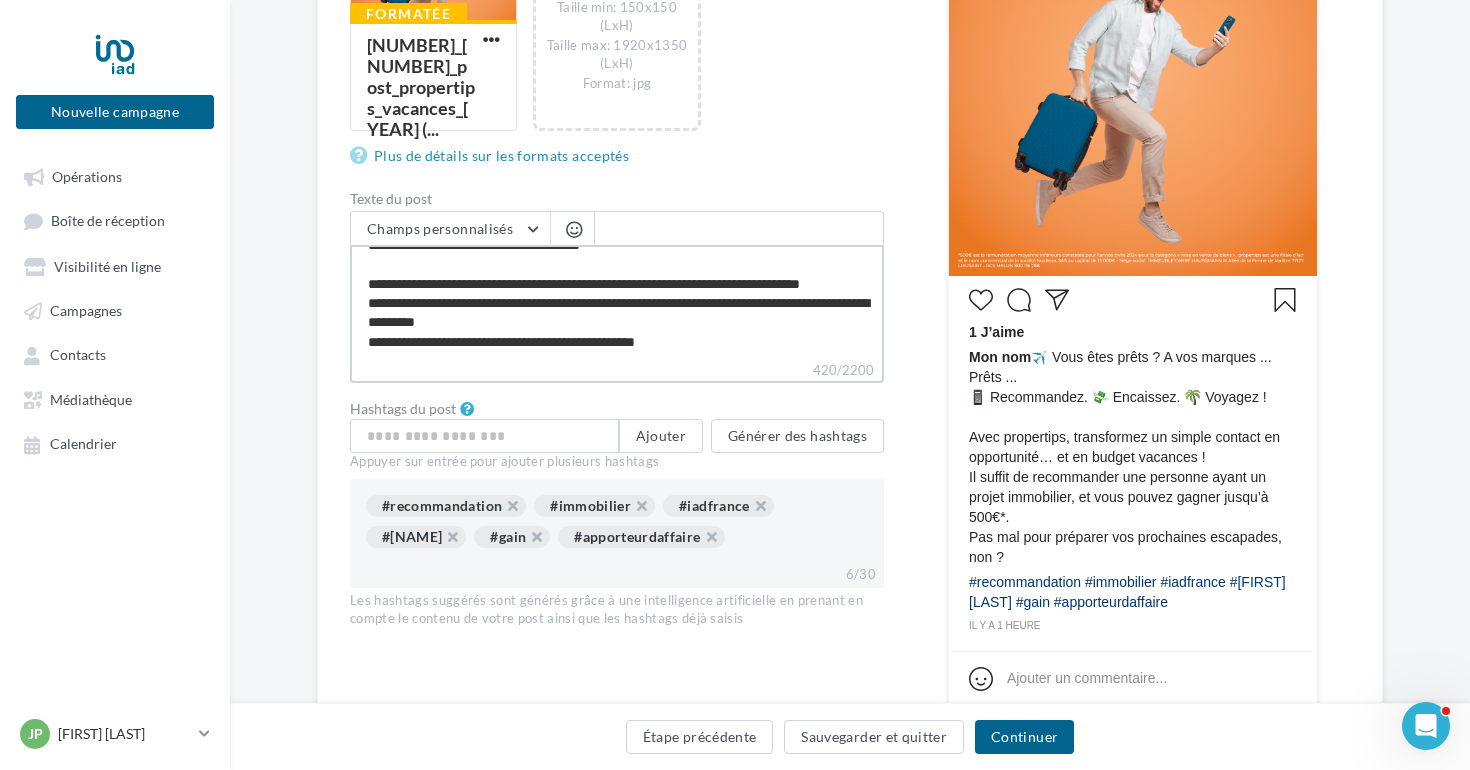 type on "**********" 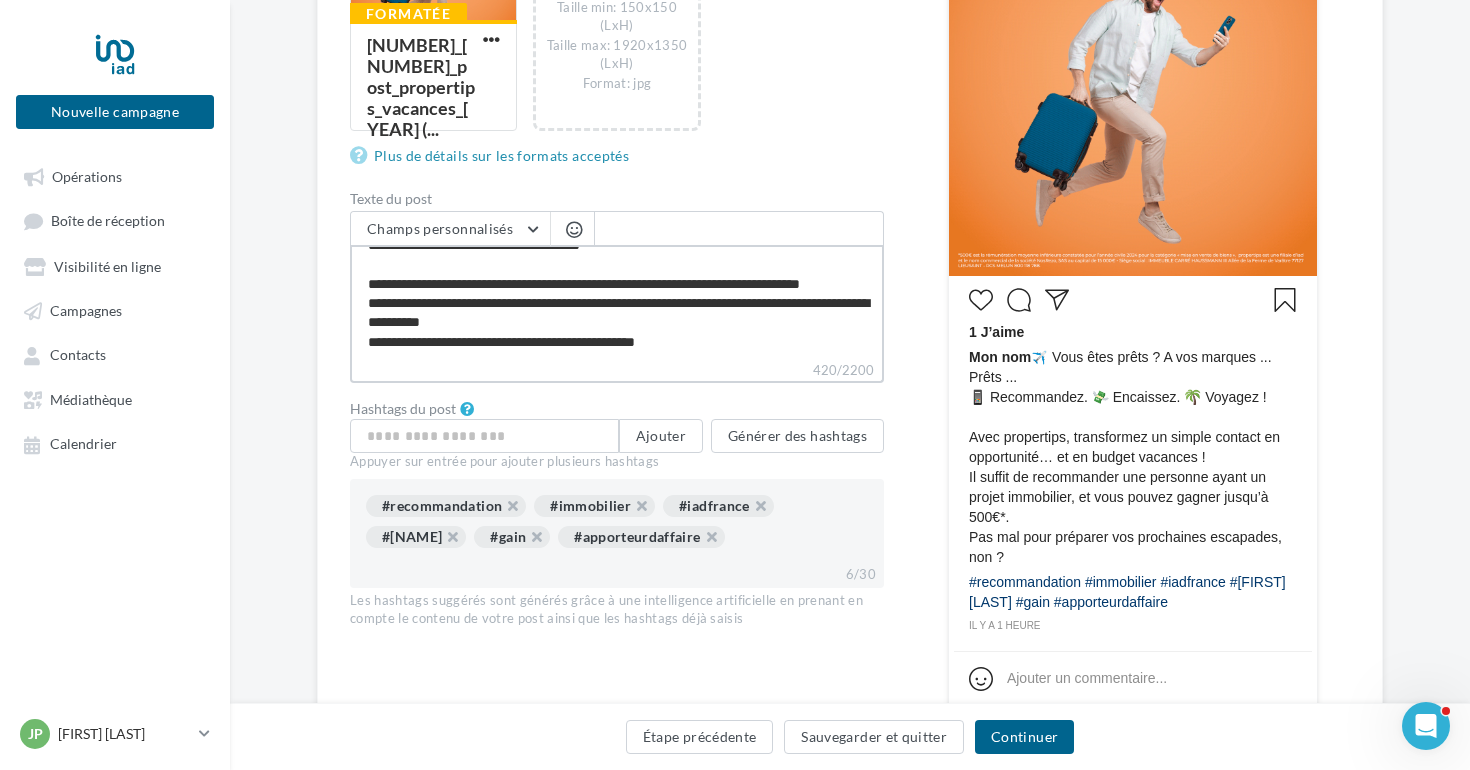 type on "**********" 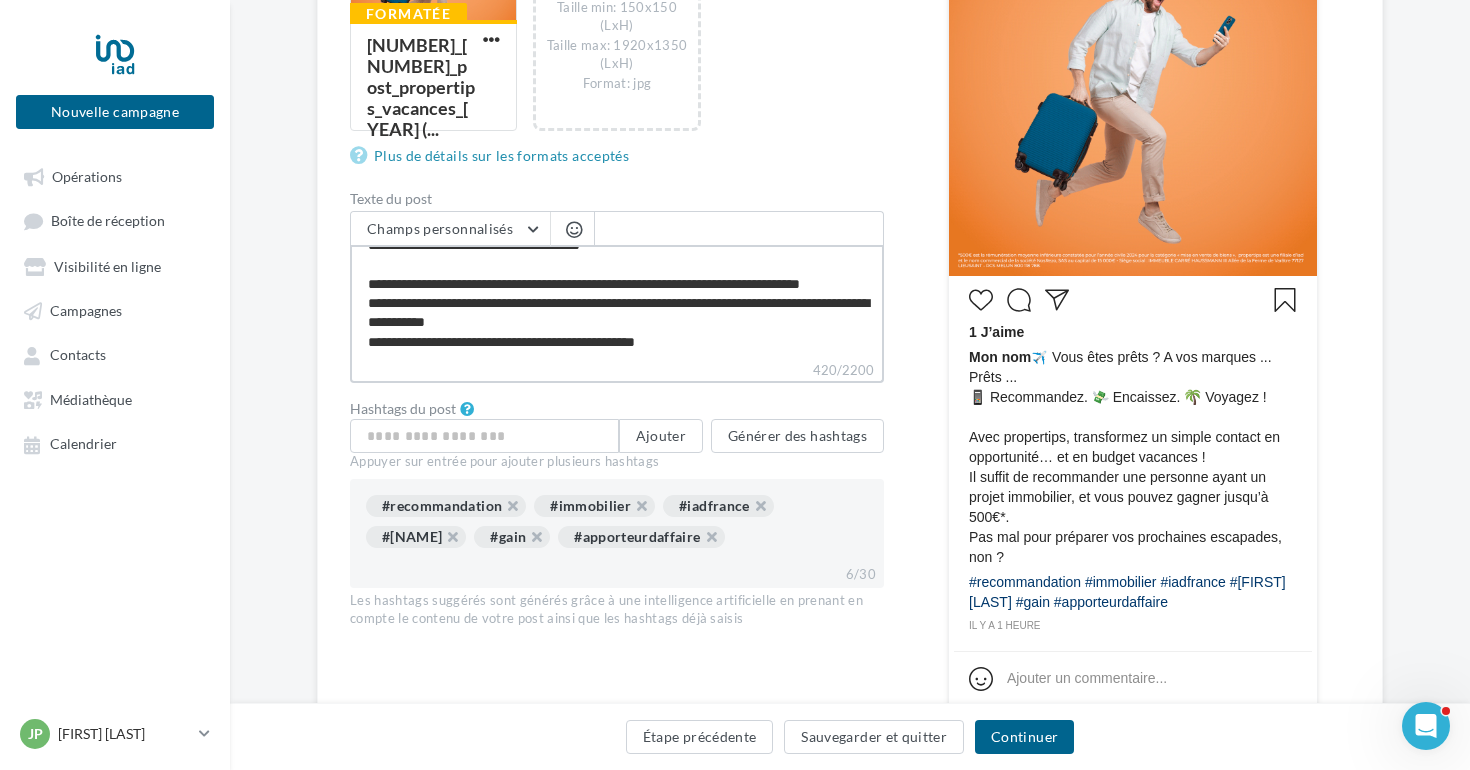 type on "**********" 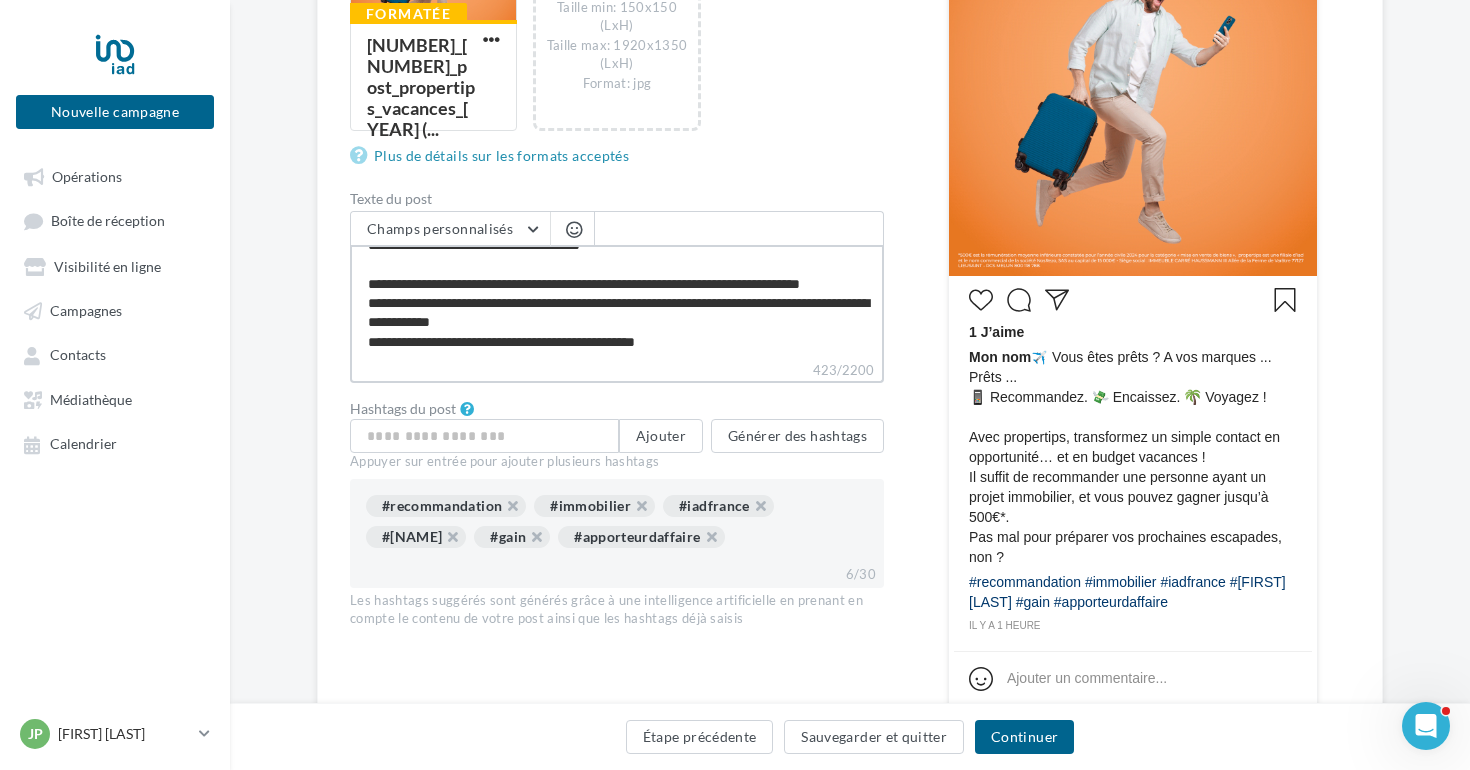 type on "**********" 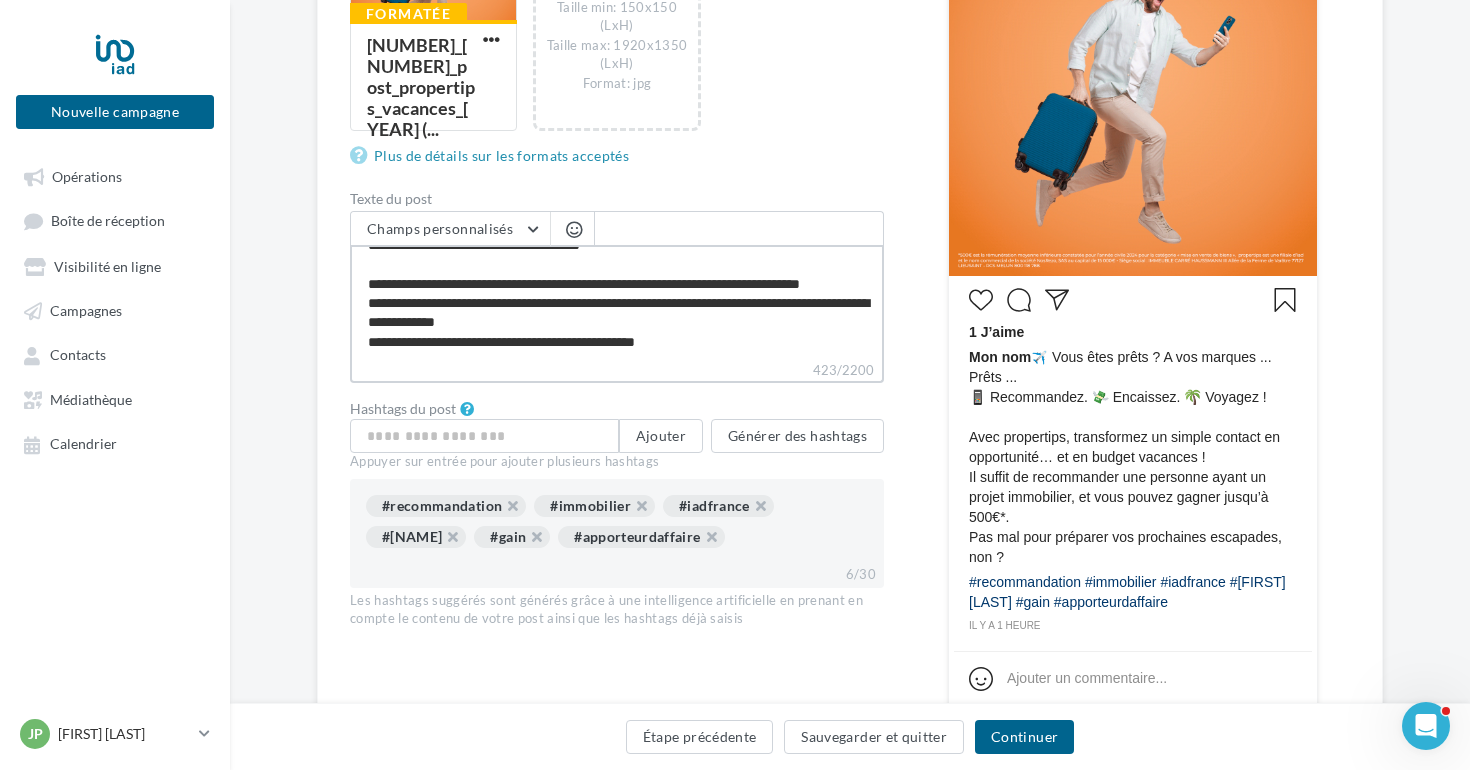 type on "**********" 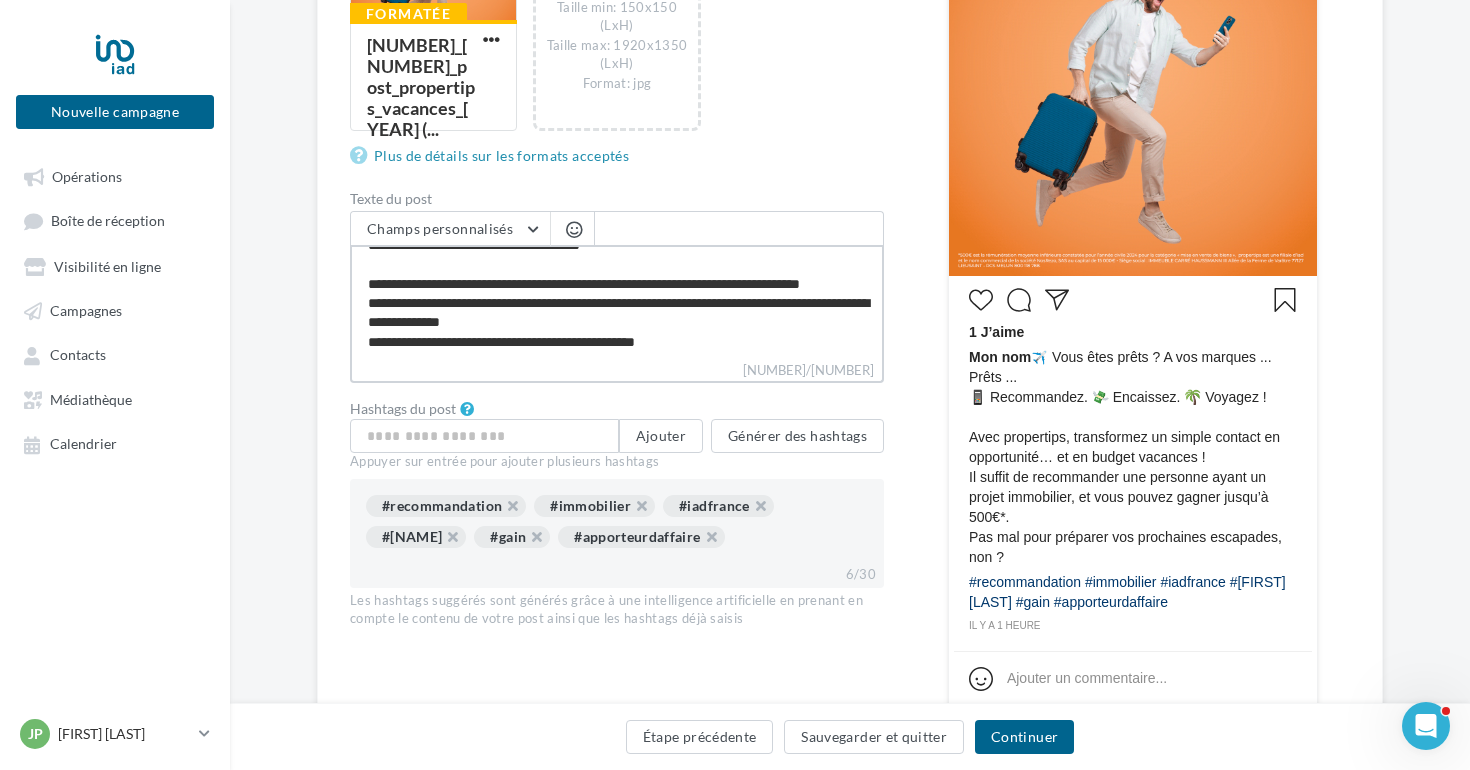 type on "**********" 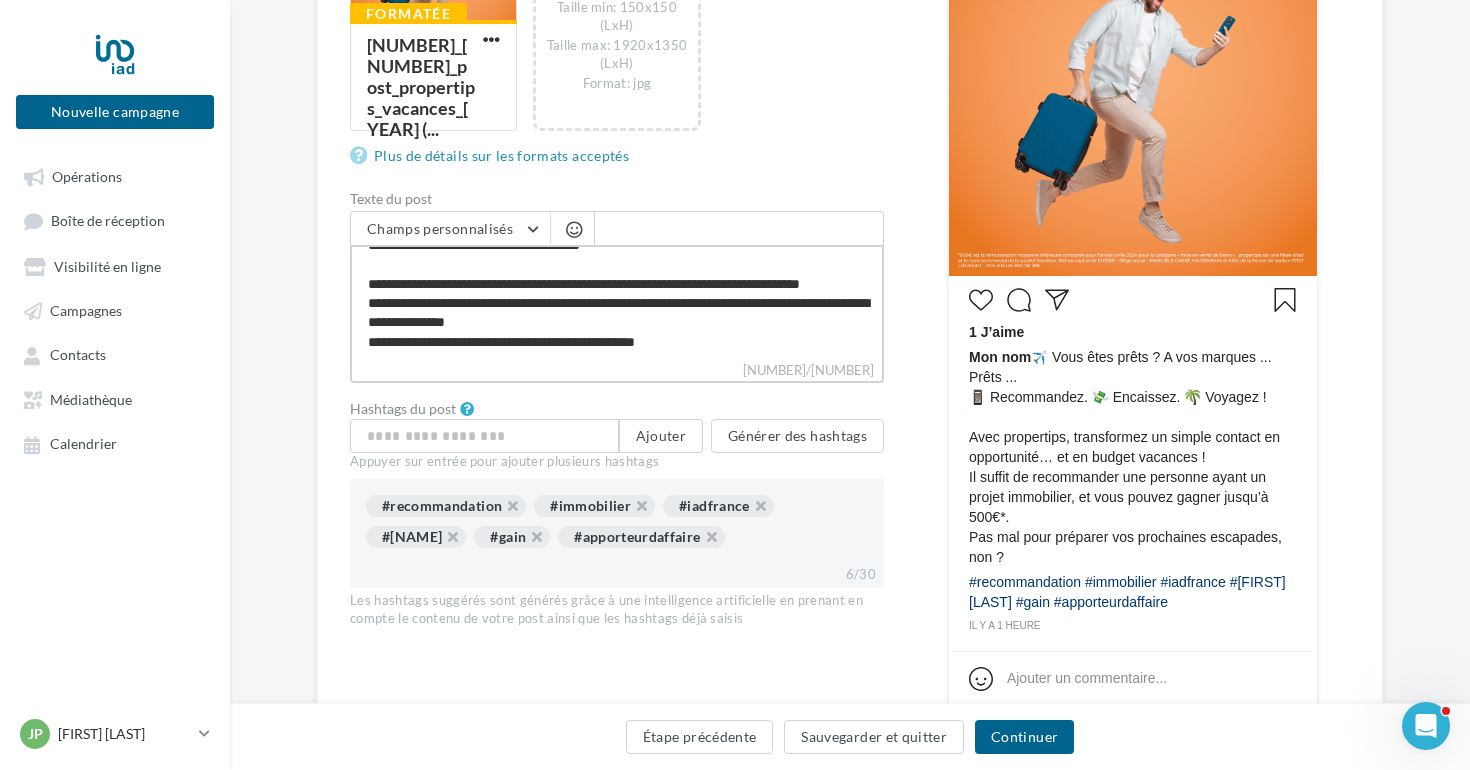 type on "**********" 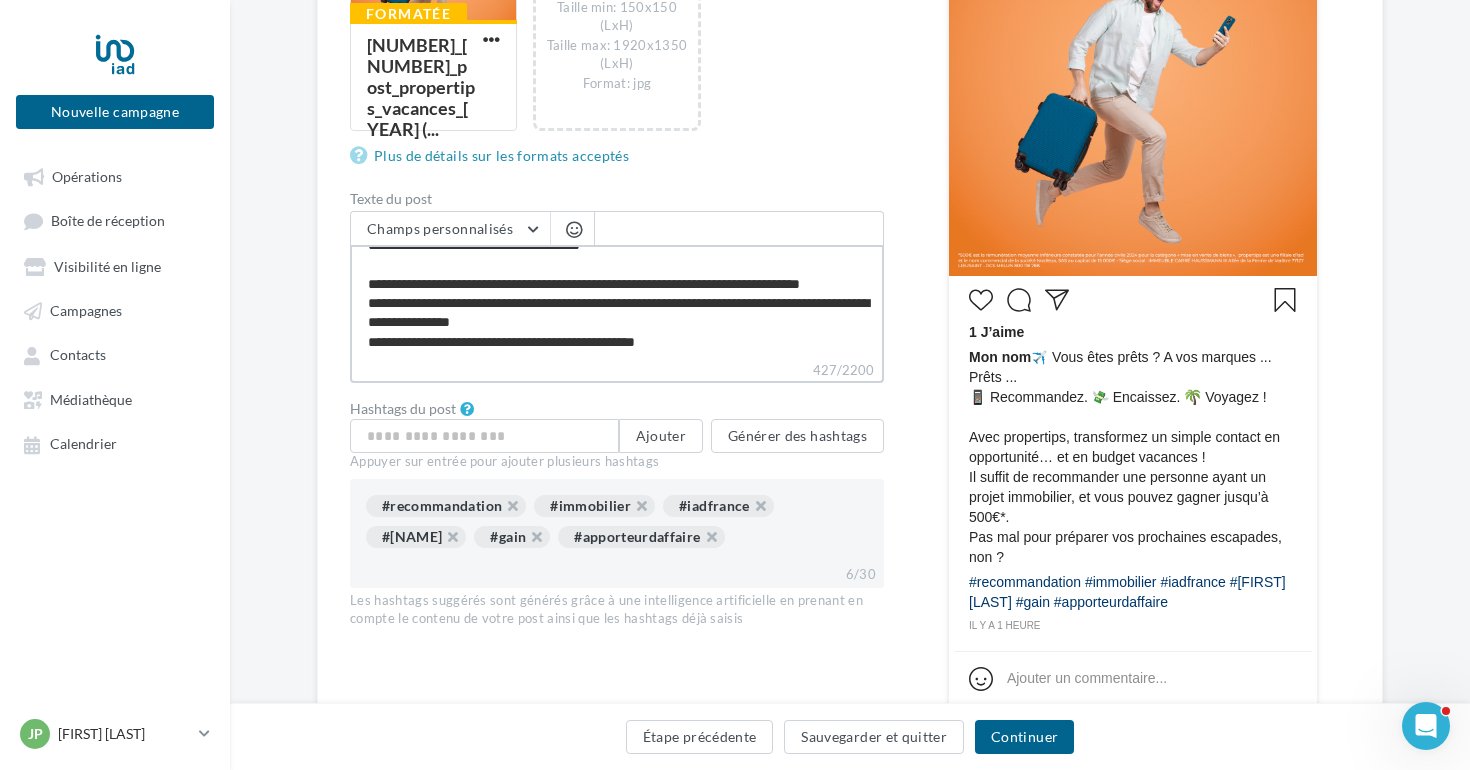 type on "**********" 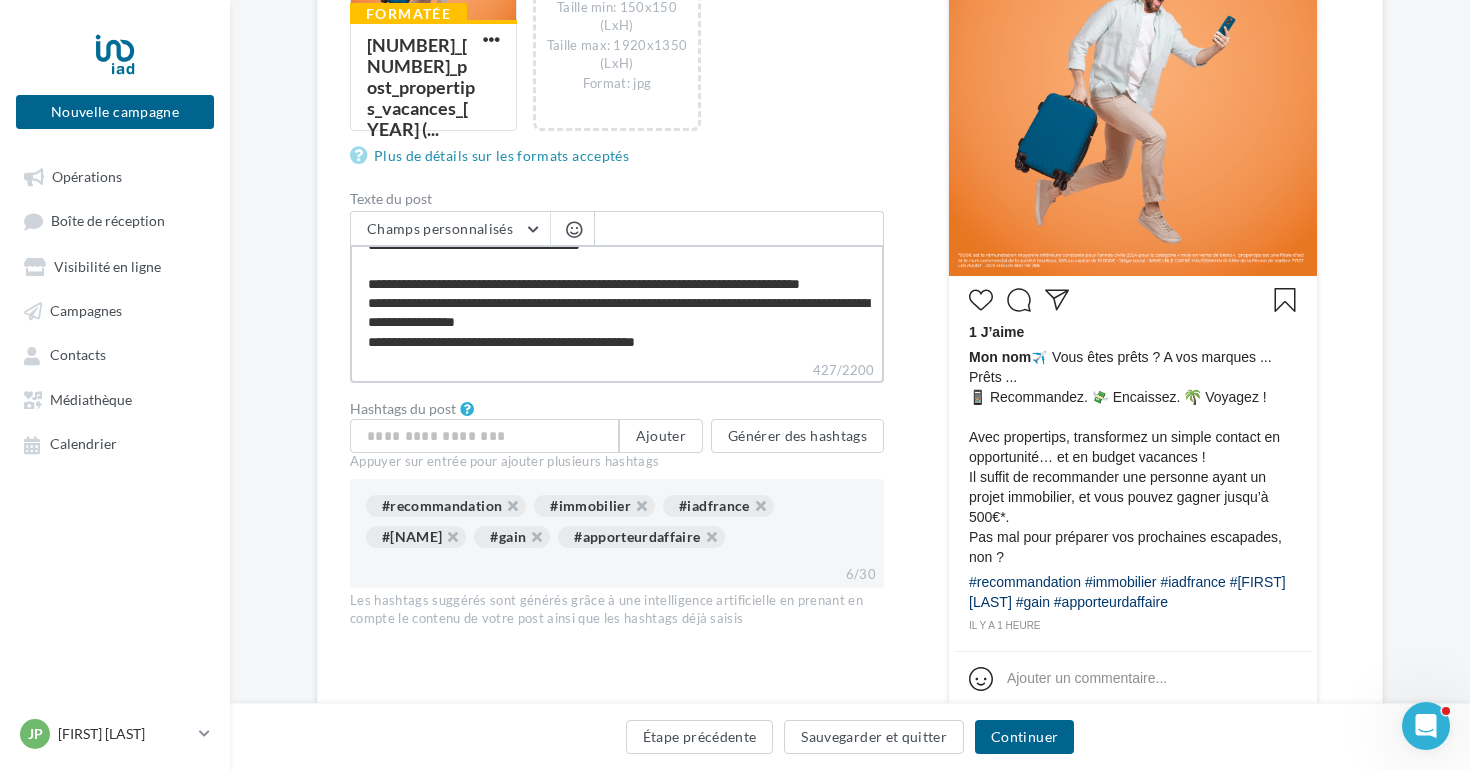 type on "**********" 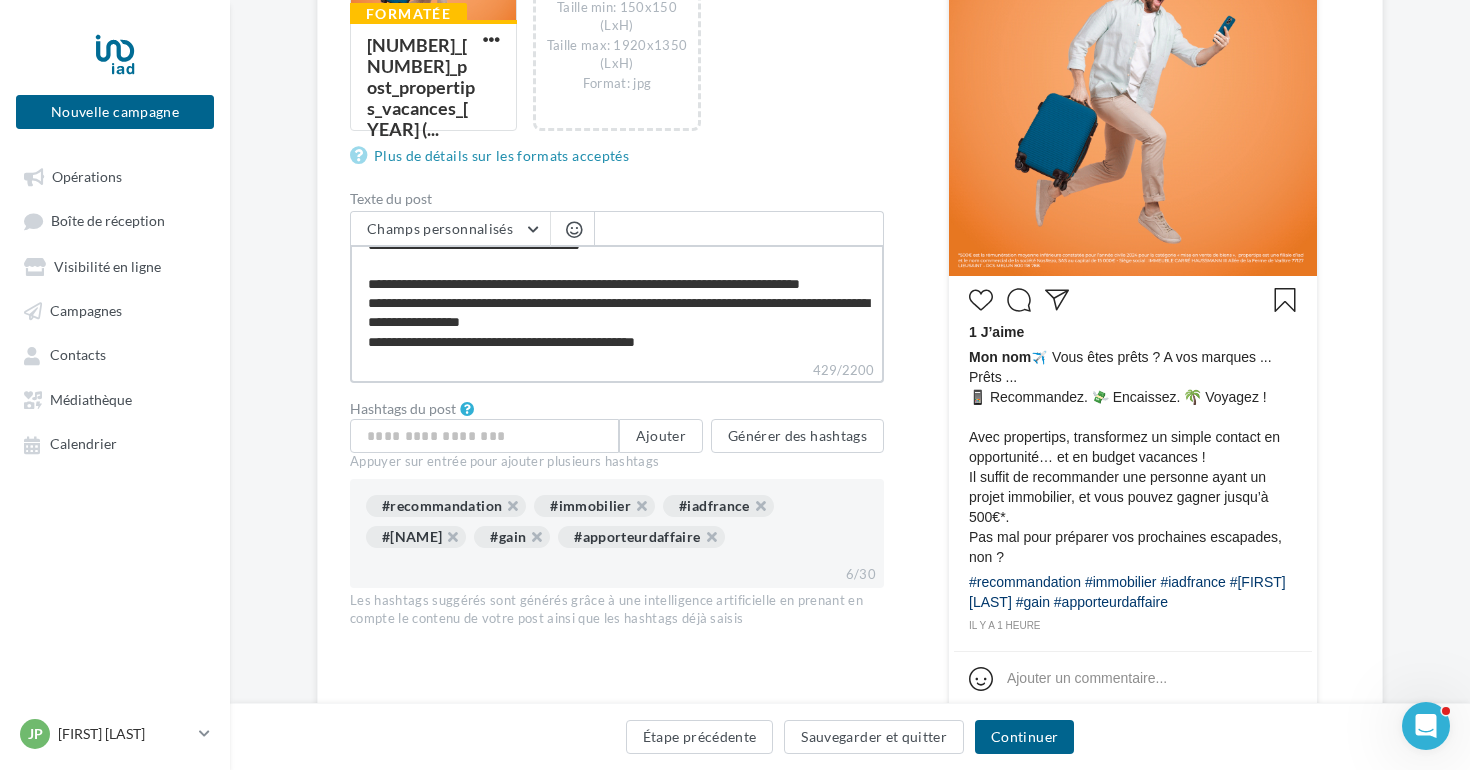 type on "**********" 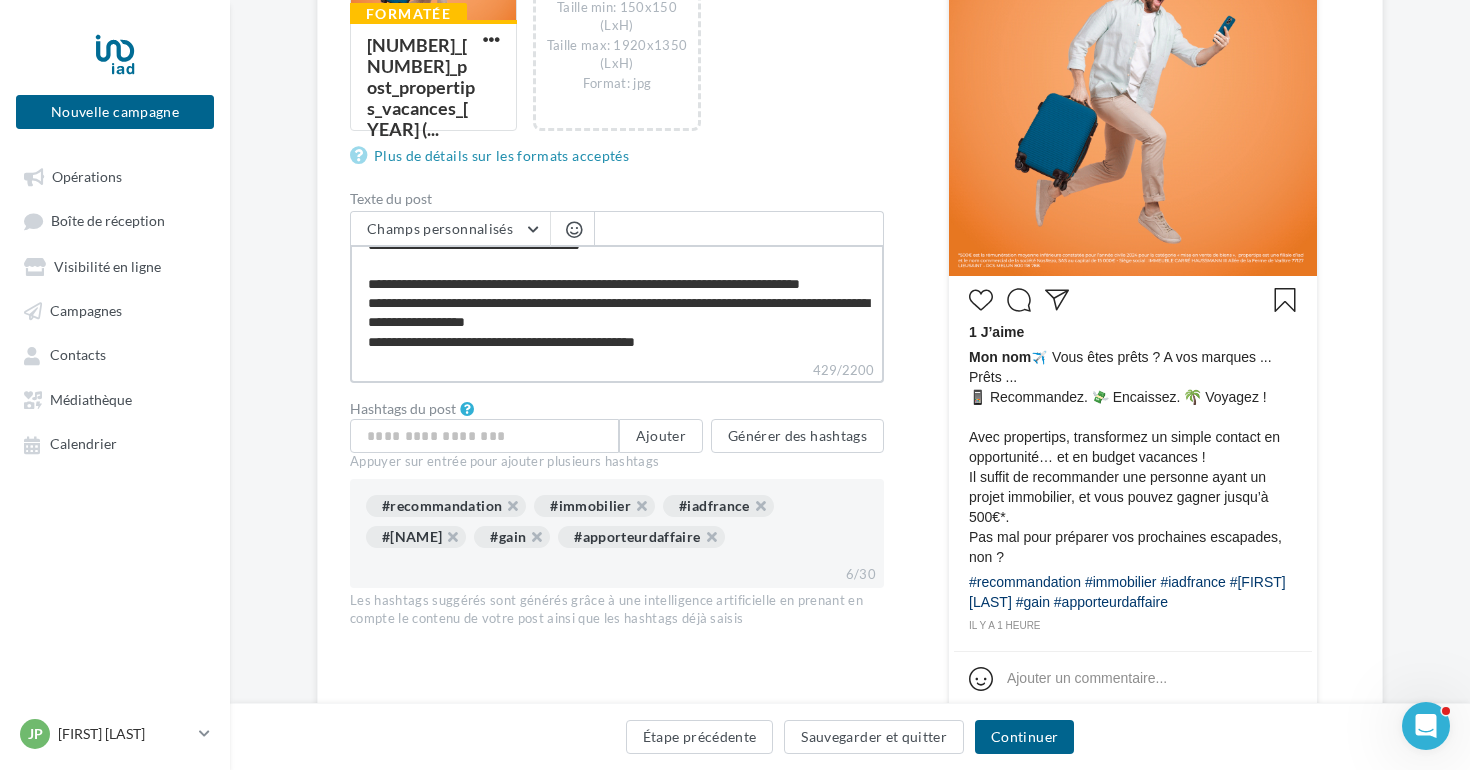 type on "**********" 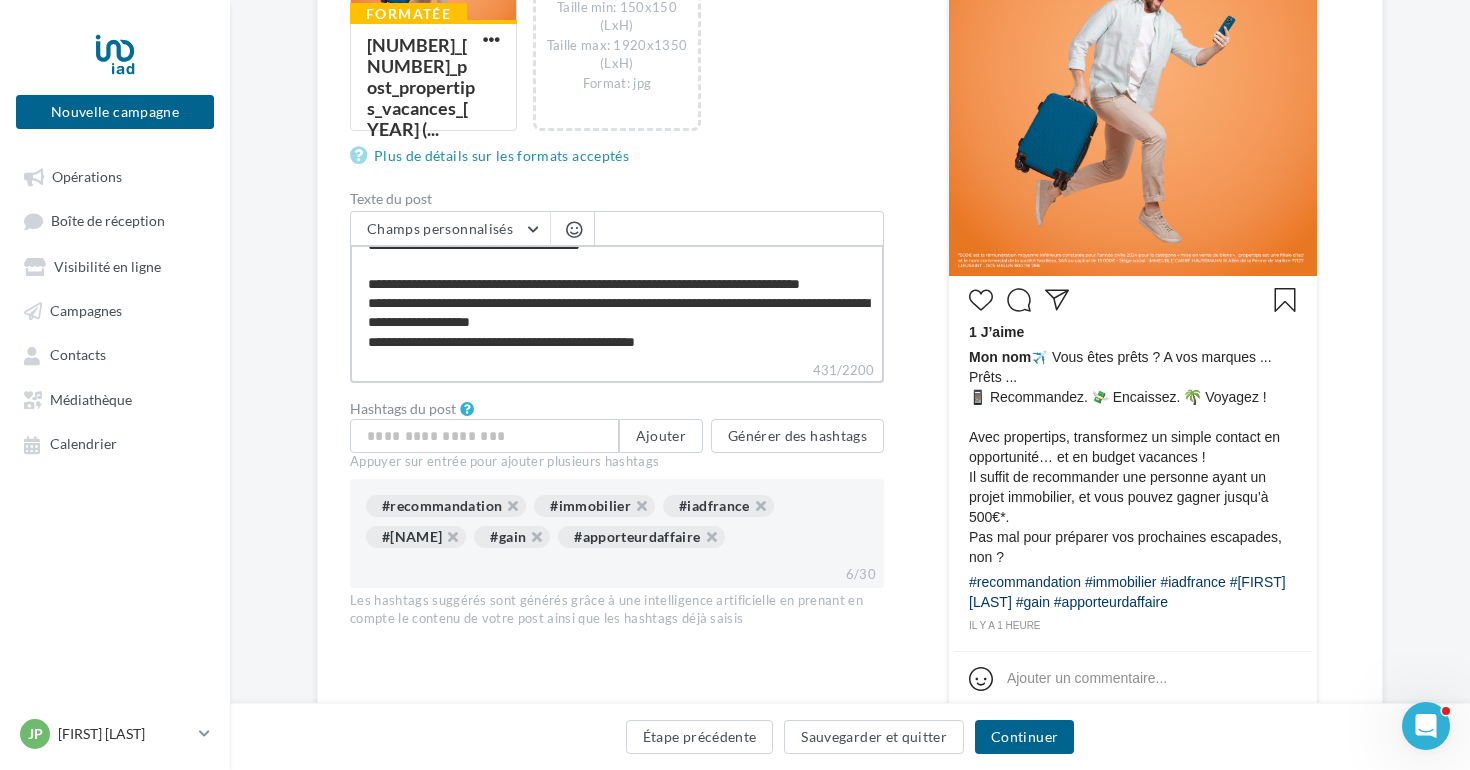type on "**********" 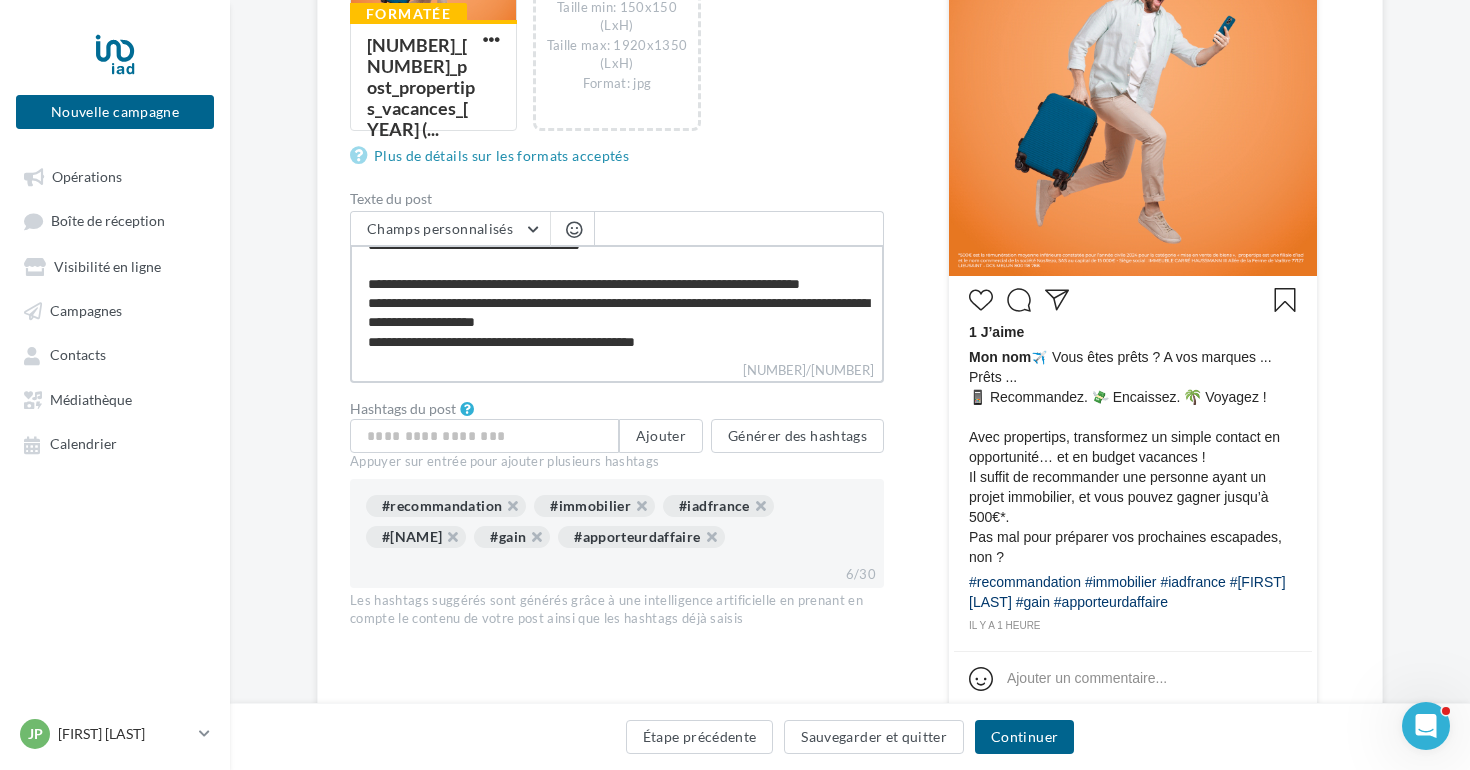 type on "**********" 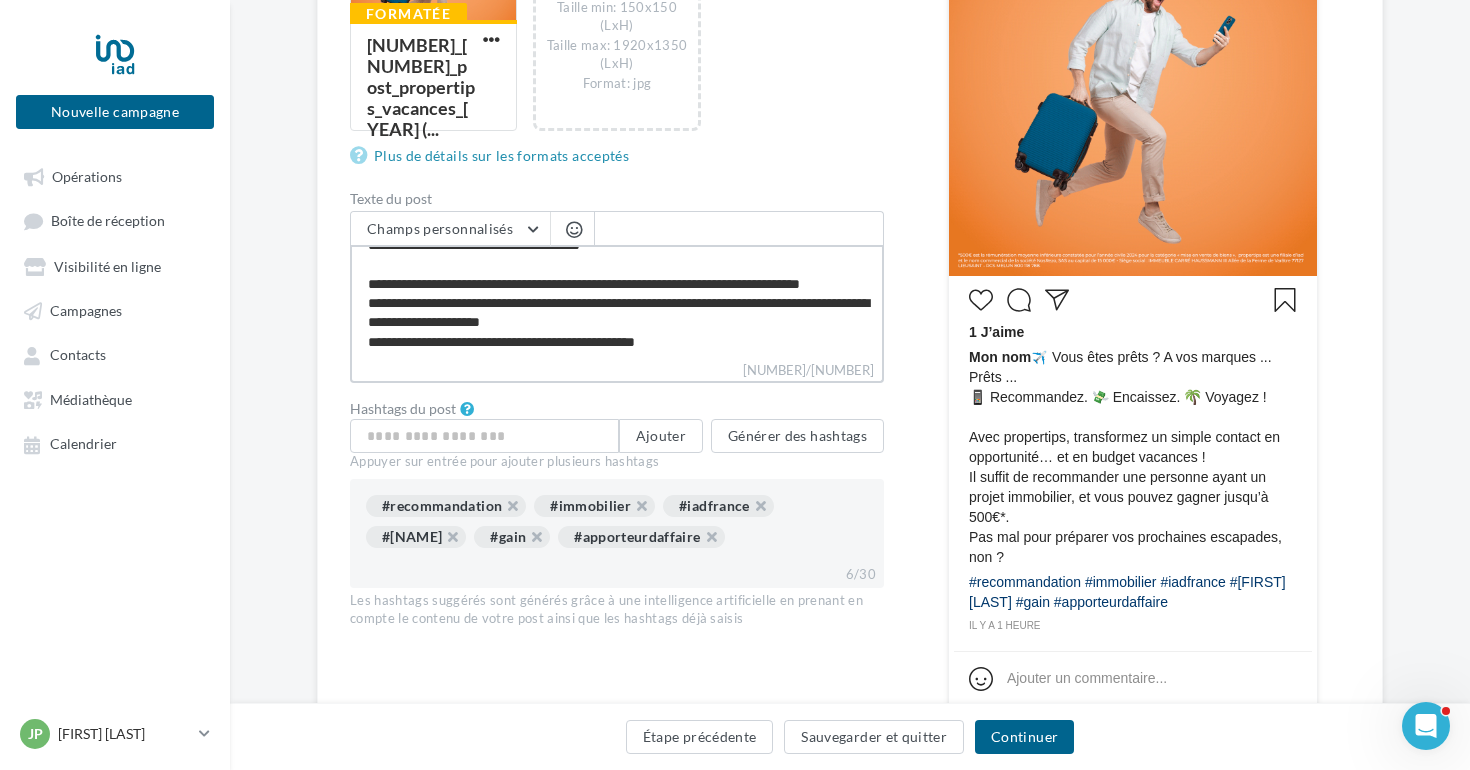 type on "**********" 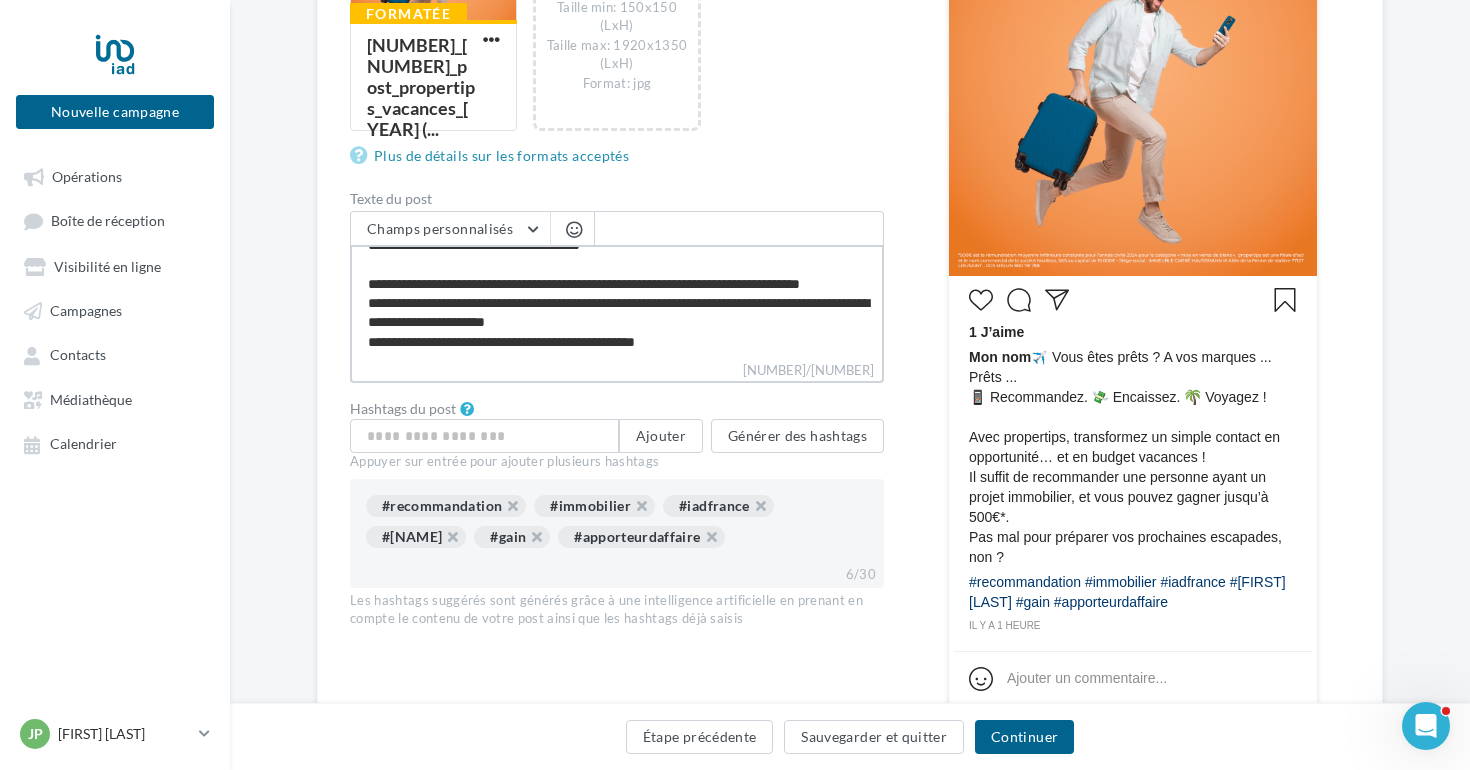 type on "**********" 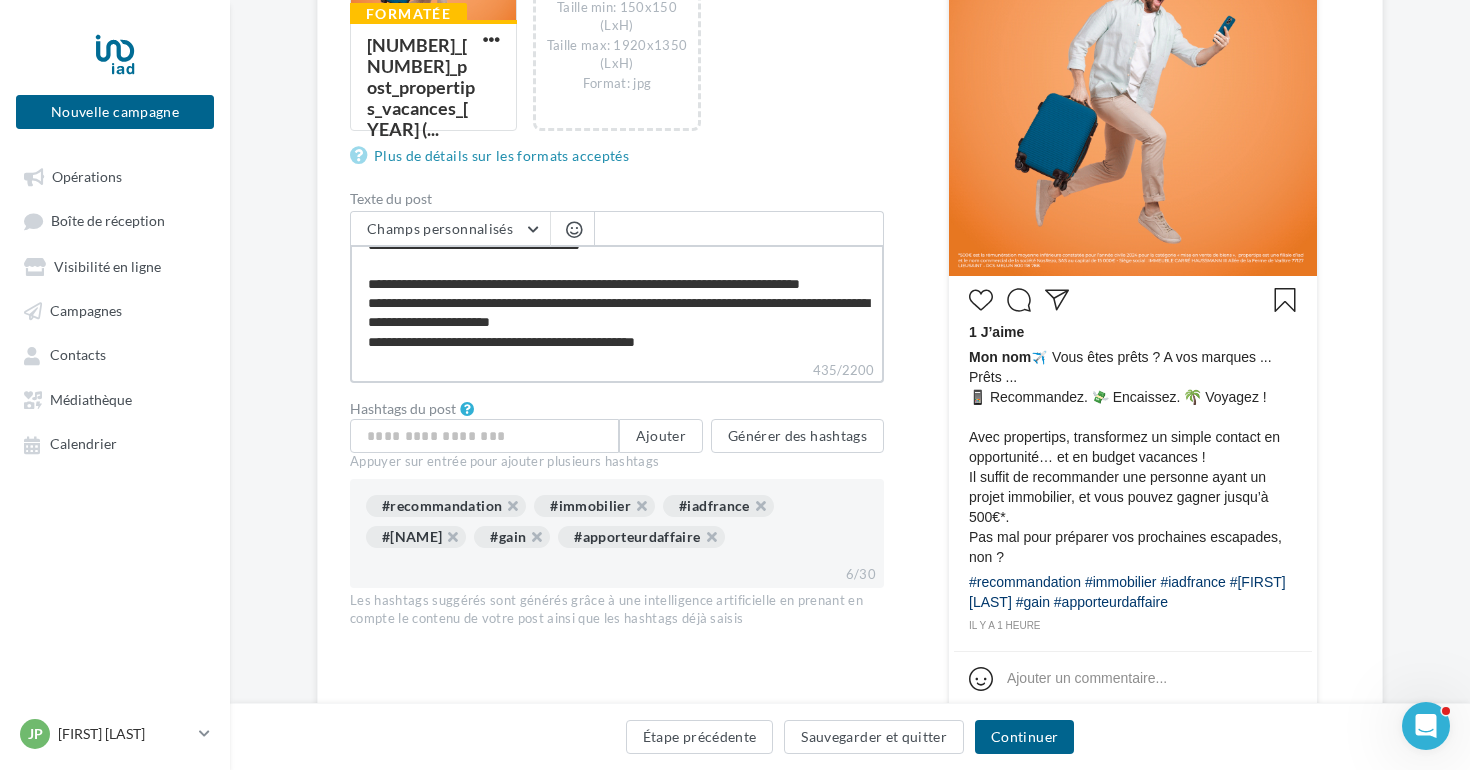 type on "**********" 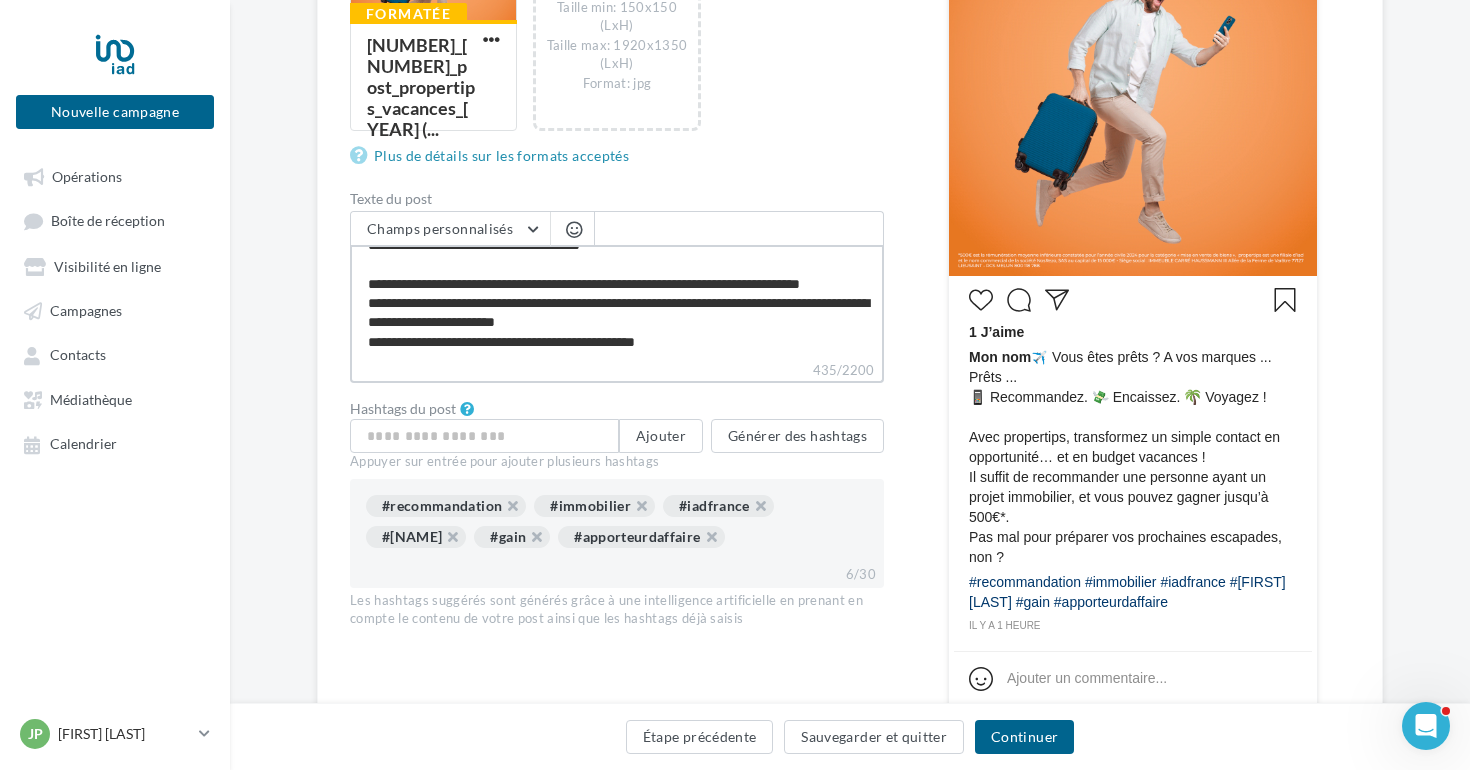 type on "**********" 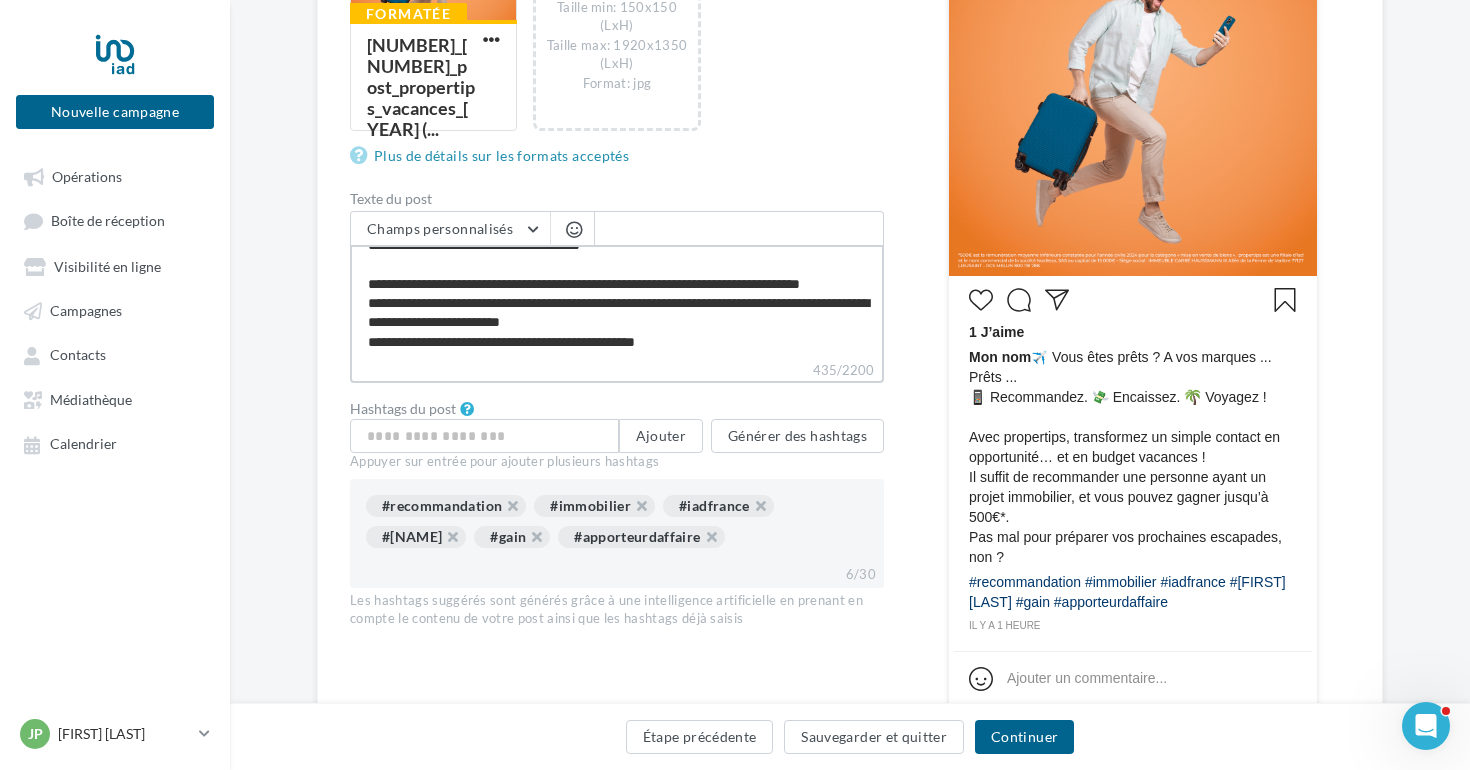 type on "**********" 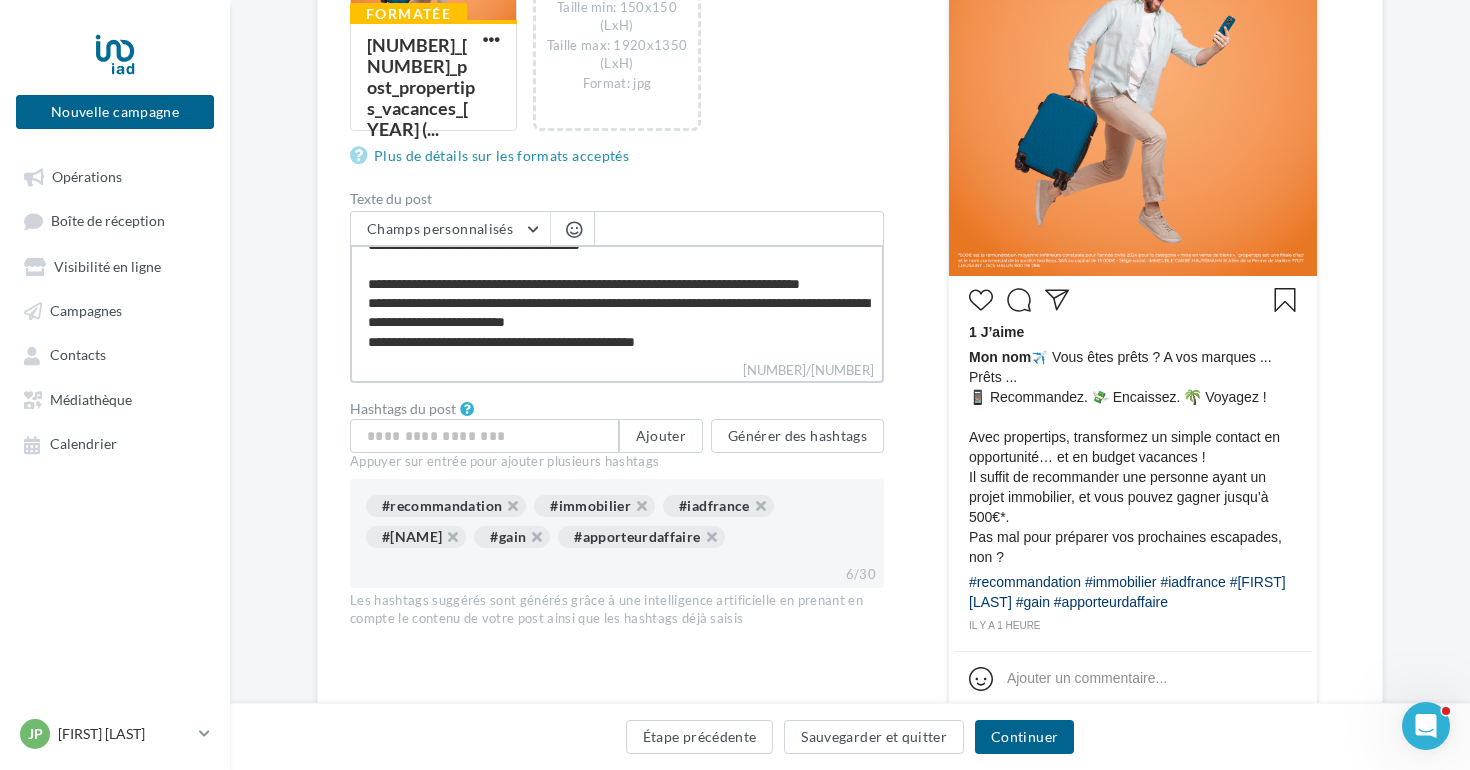 type on "**********" 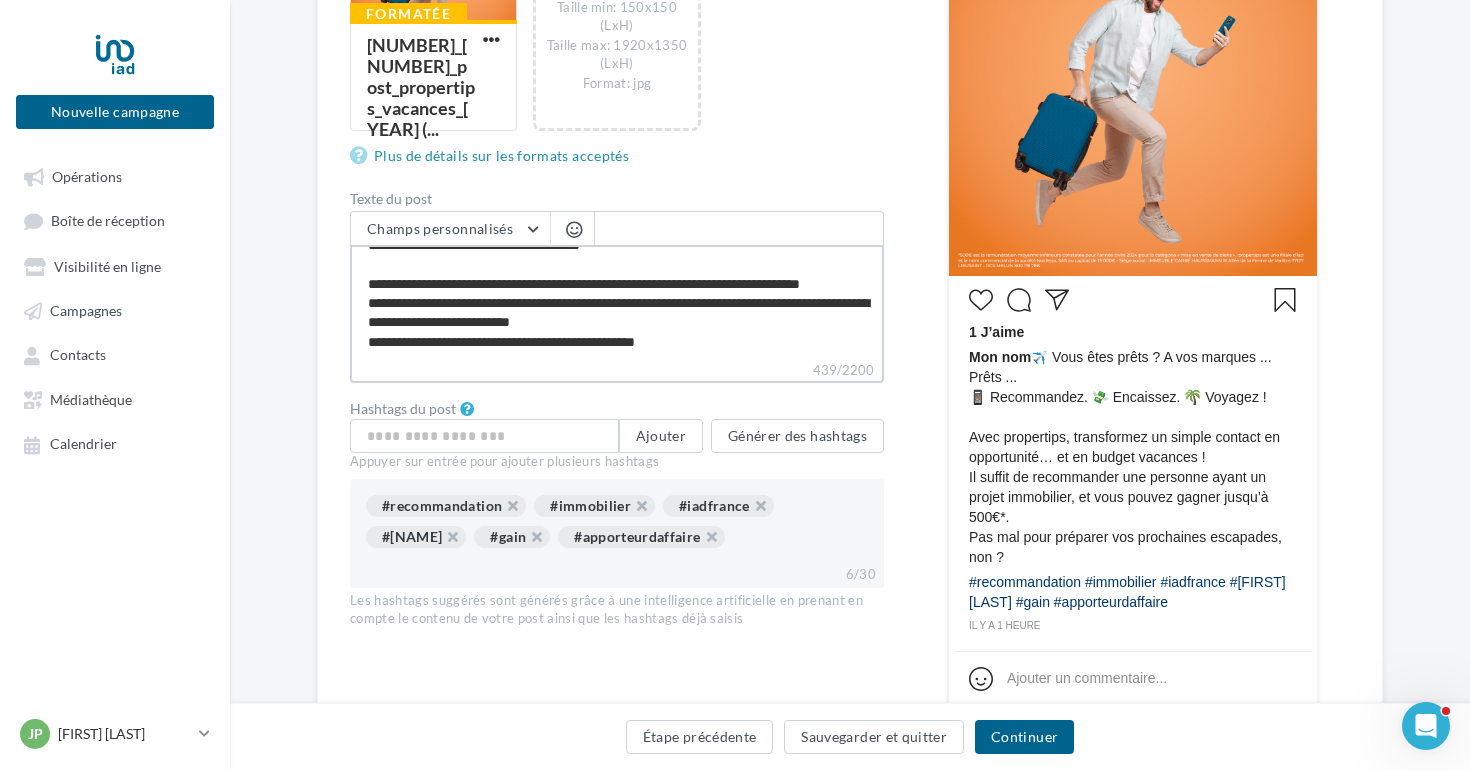 type on "**********" 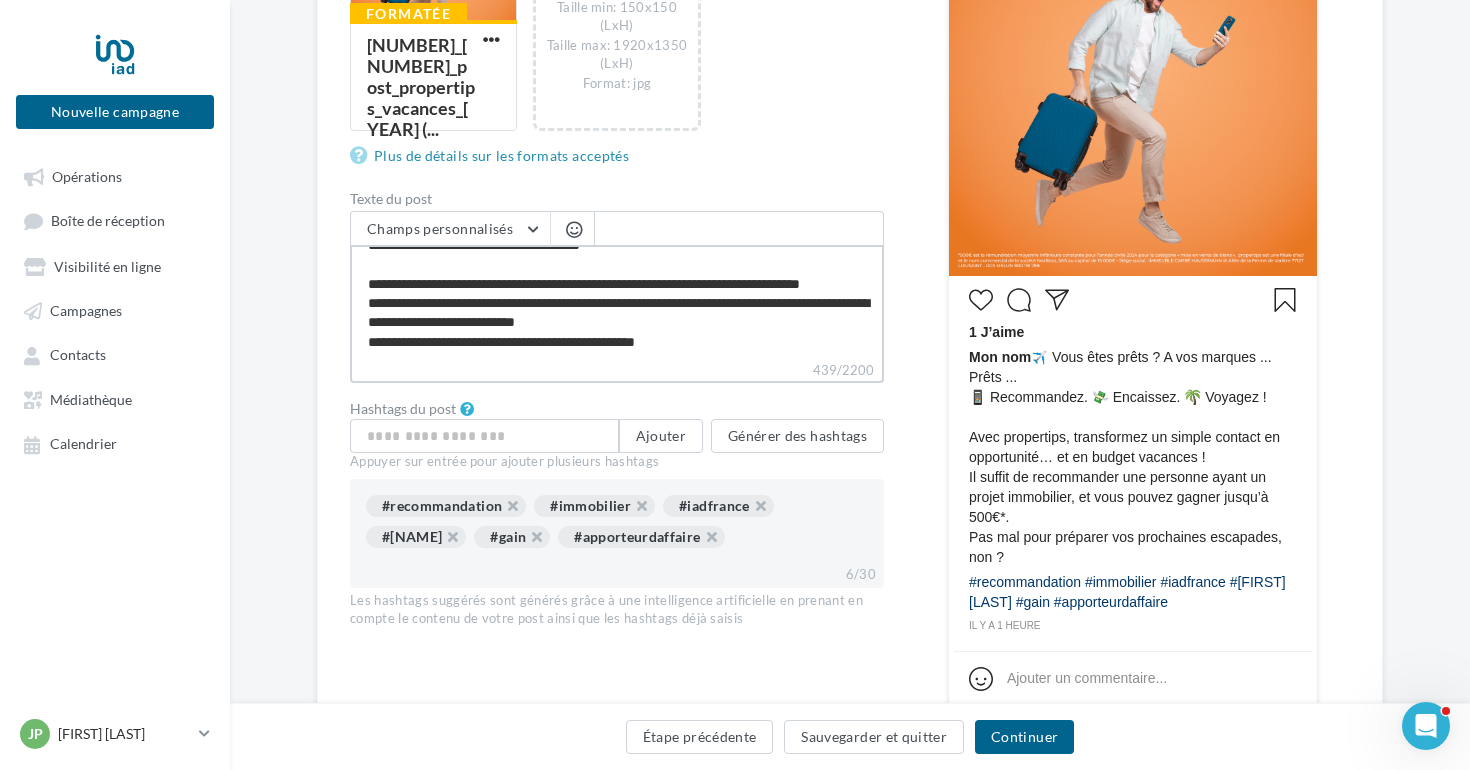 type on "**********" 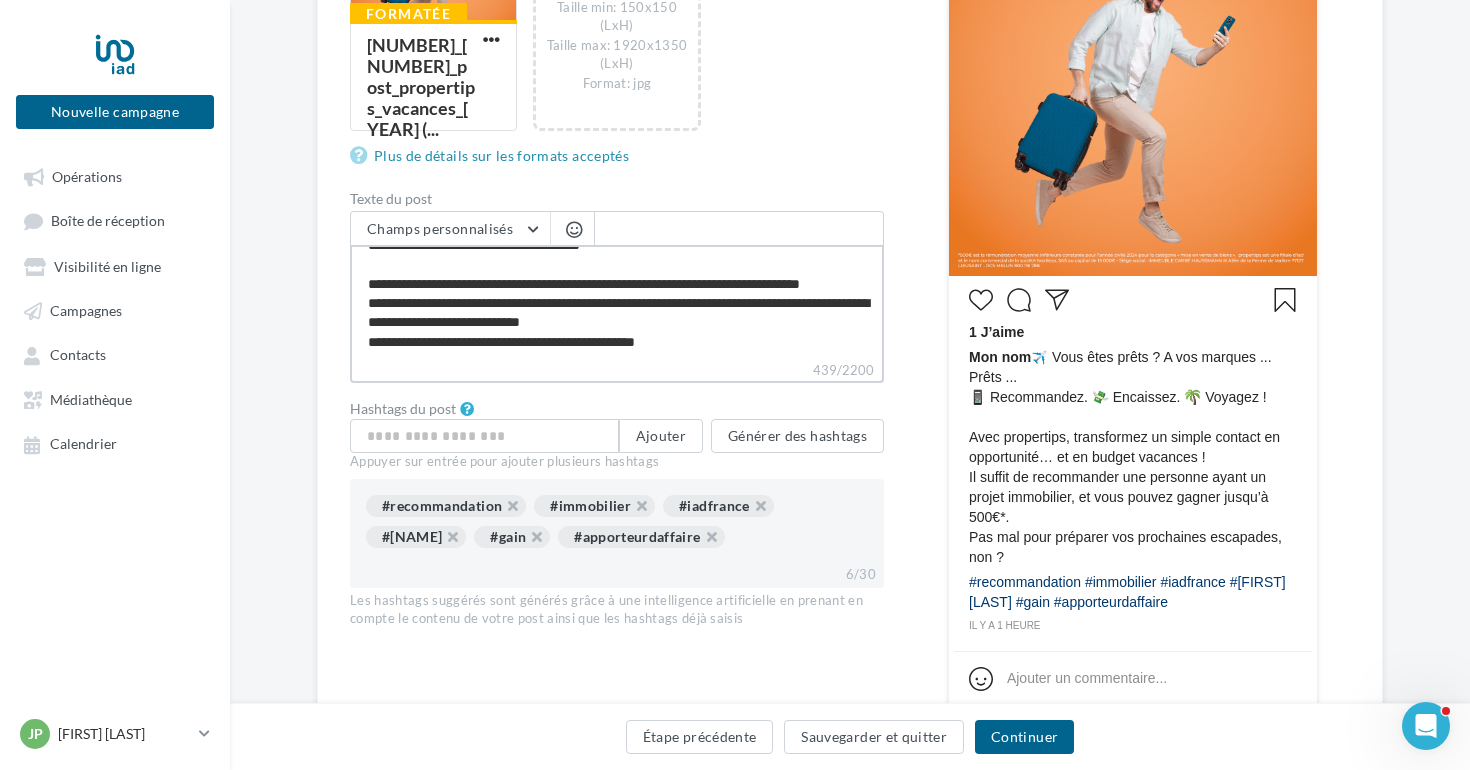 type on "**********" 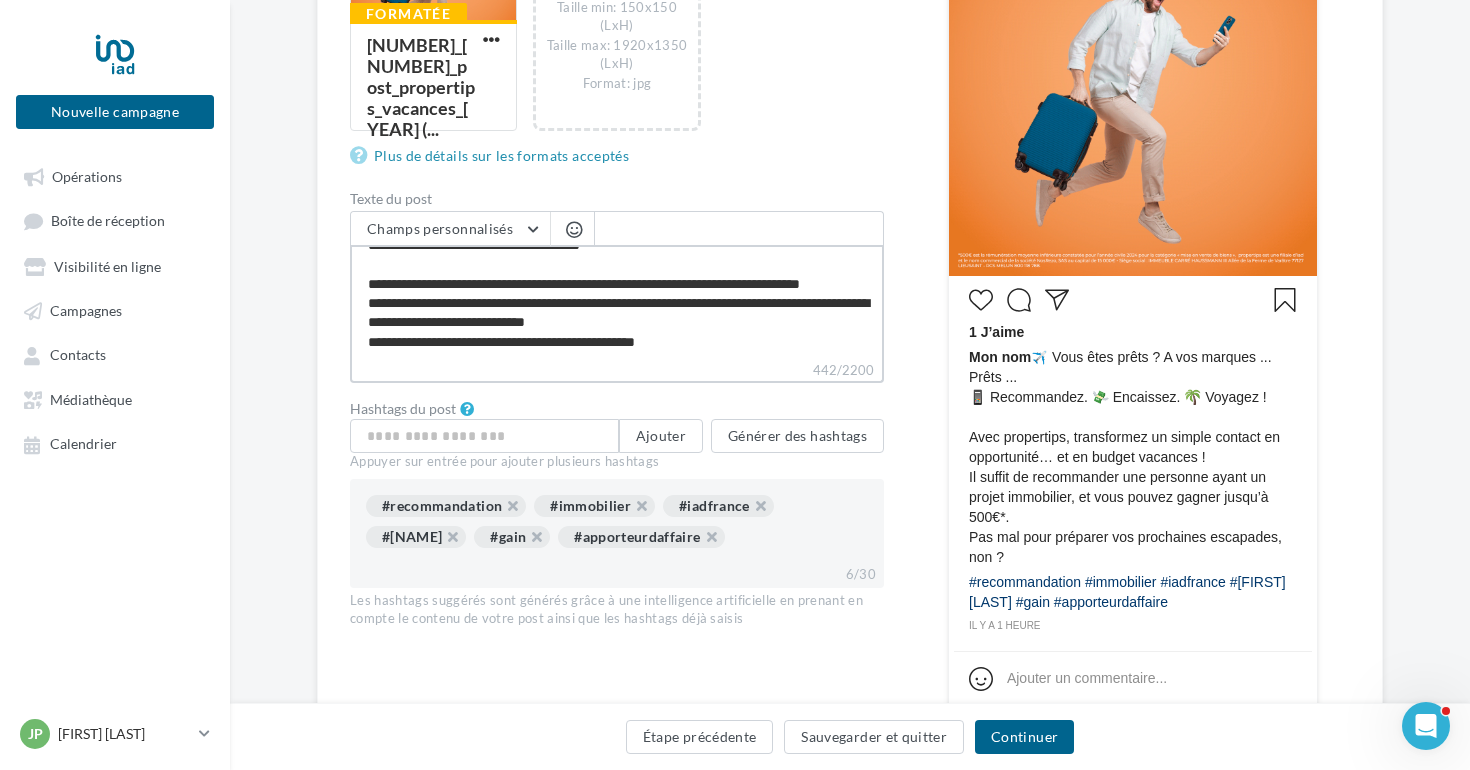 type on "**********" 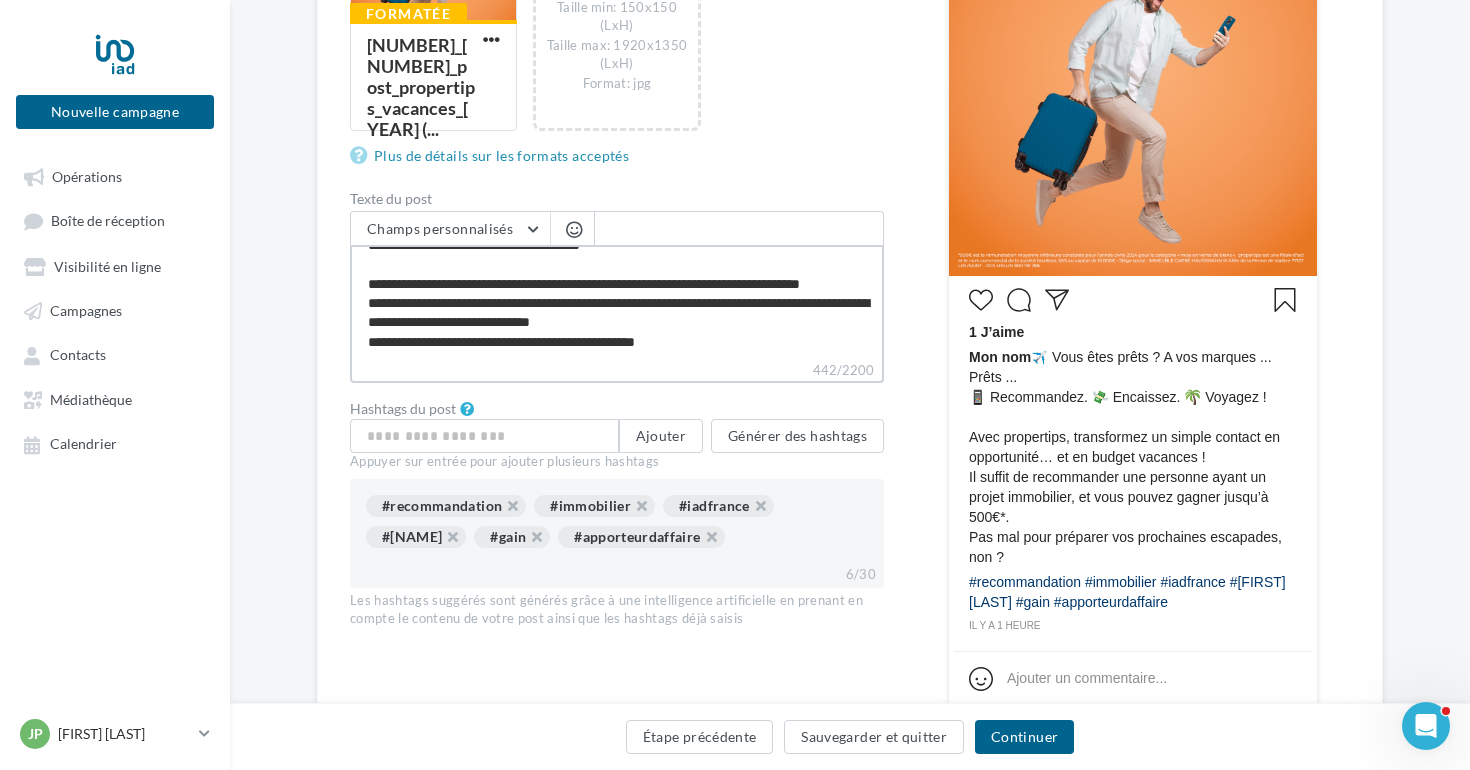 type on "**********" 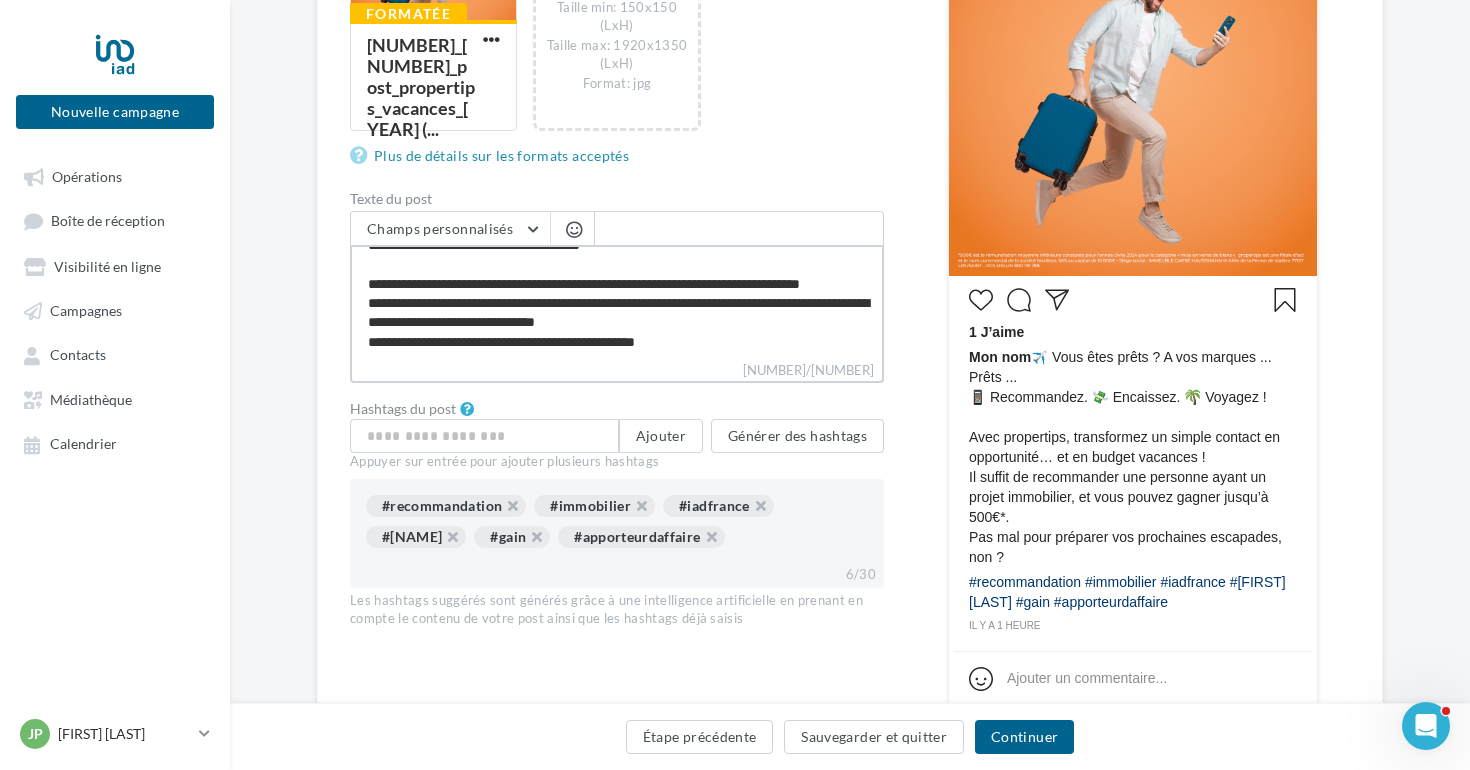 type on "**********" 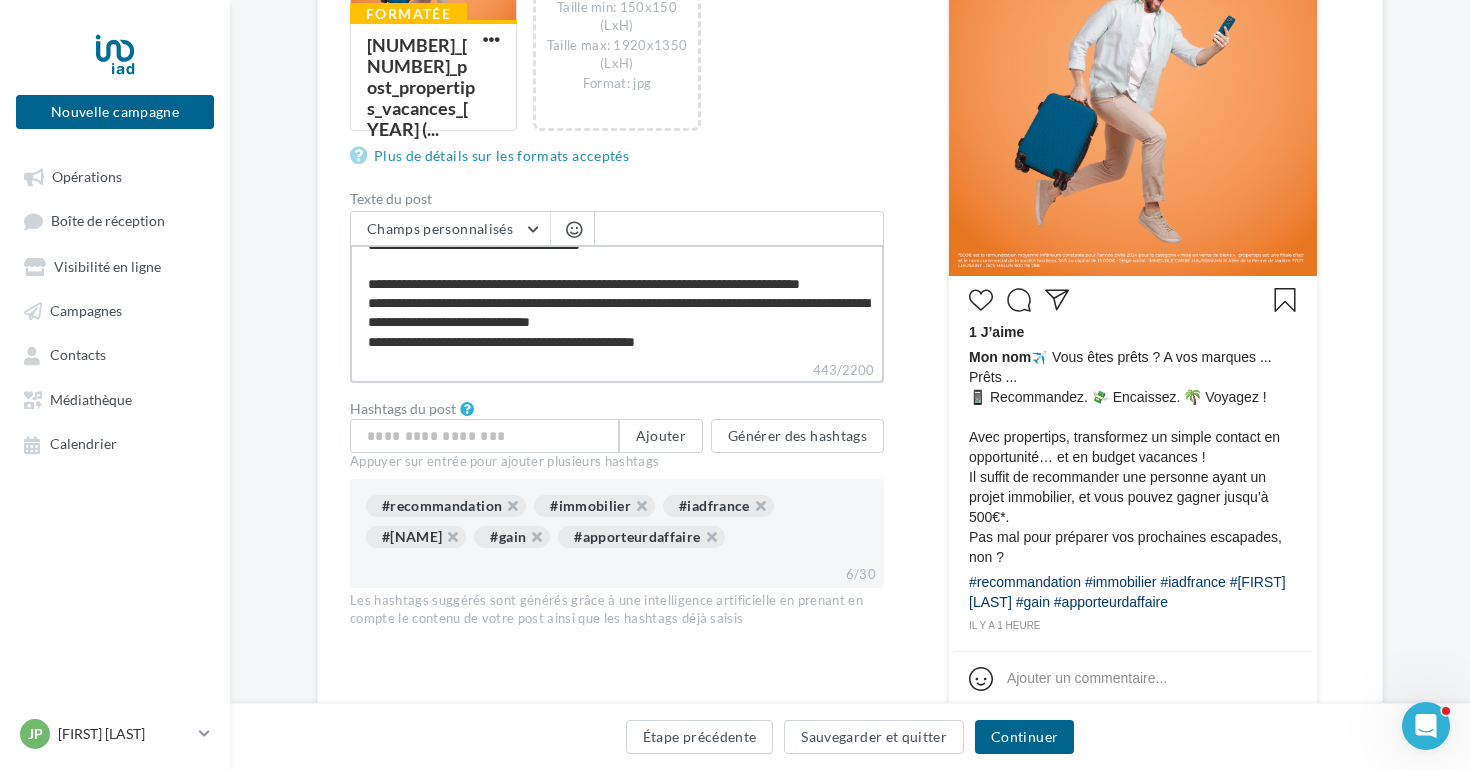 type on "**********" 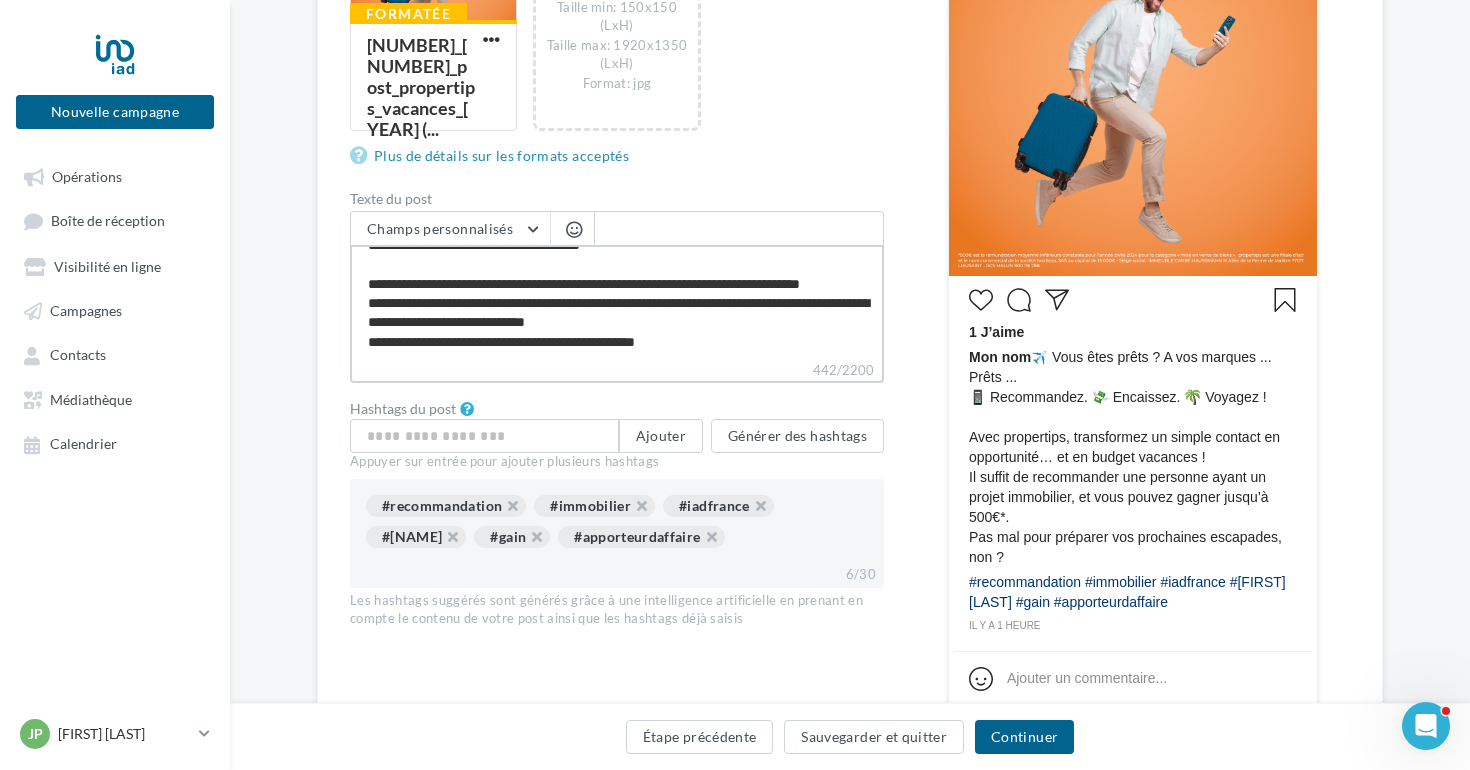 type on "**********" 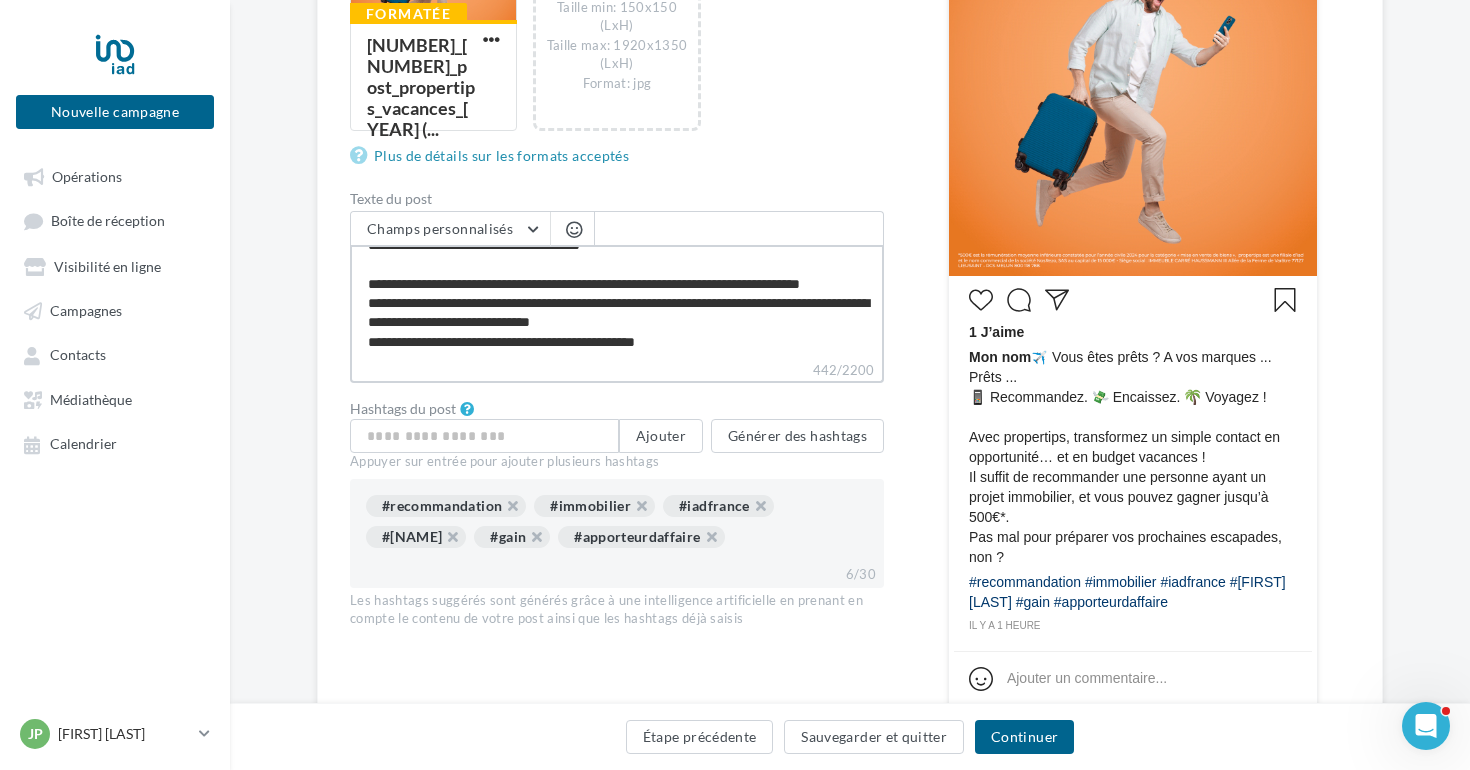 type on "**********" 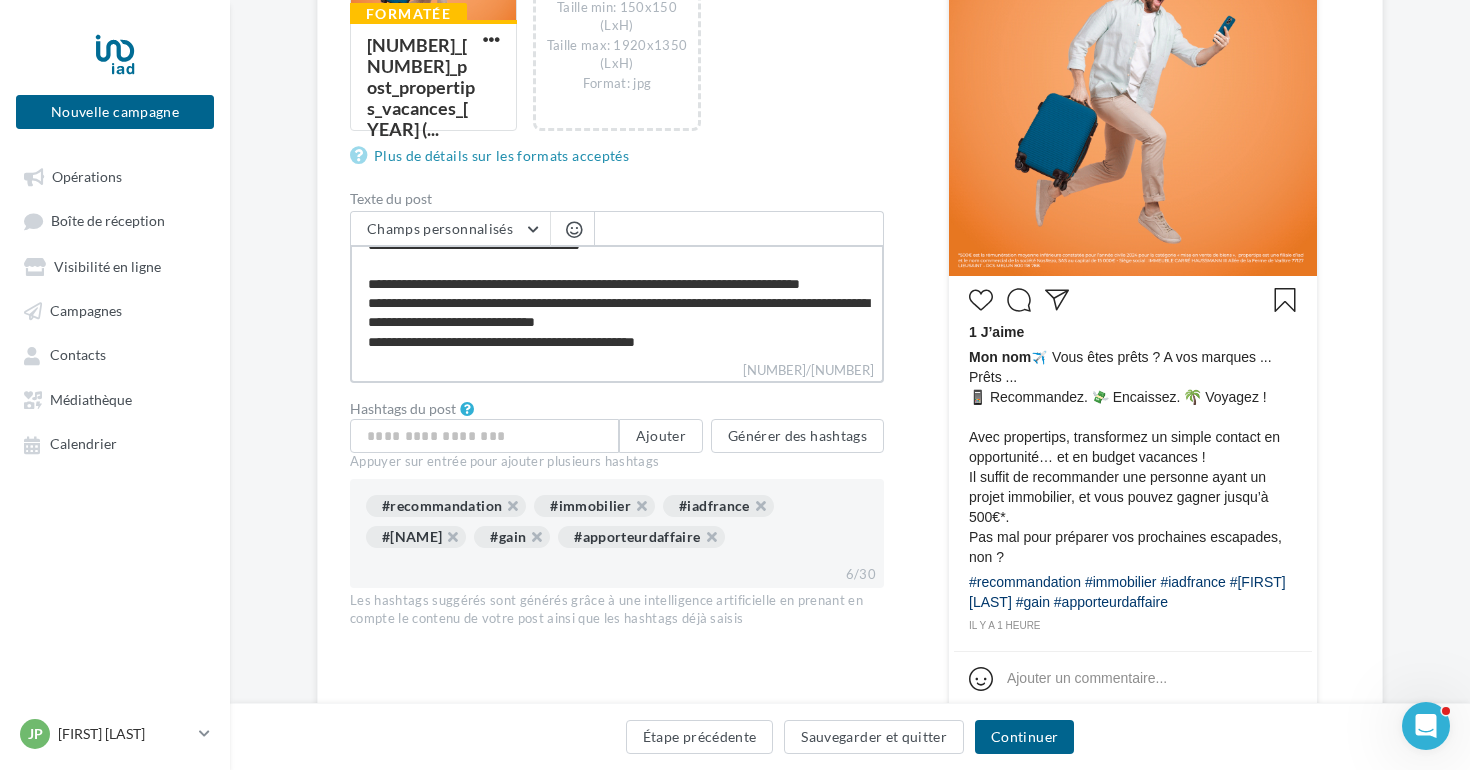 type on "**********" 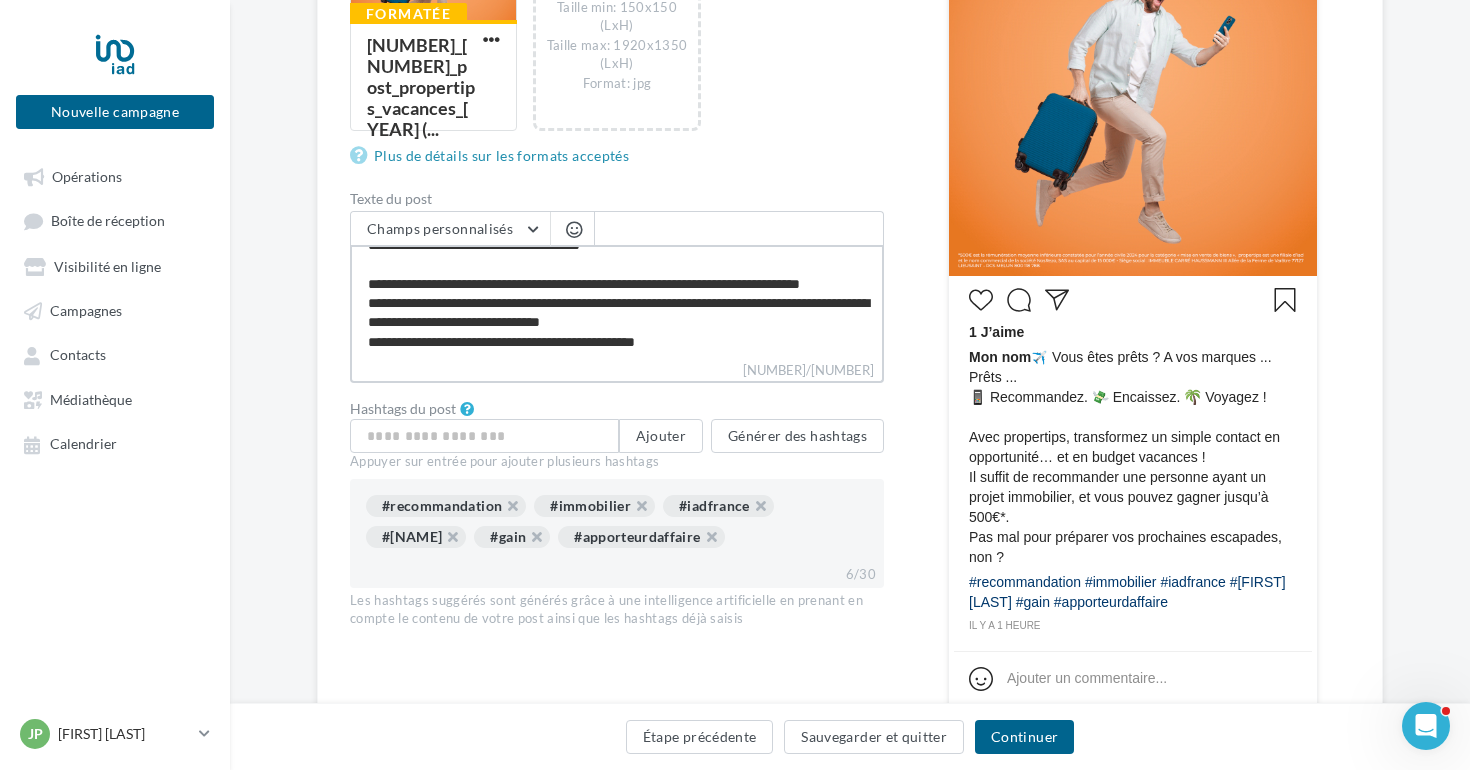 type on "**********" 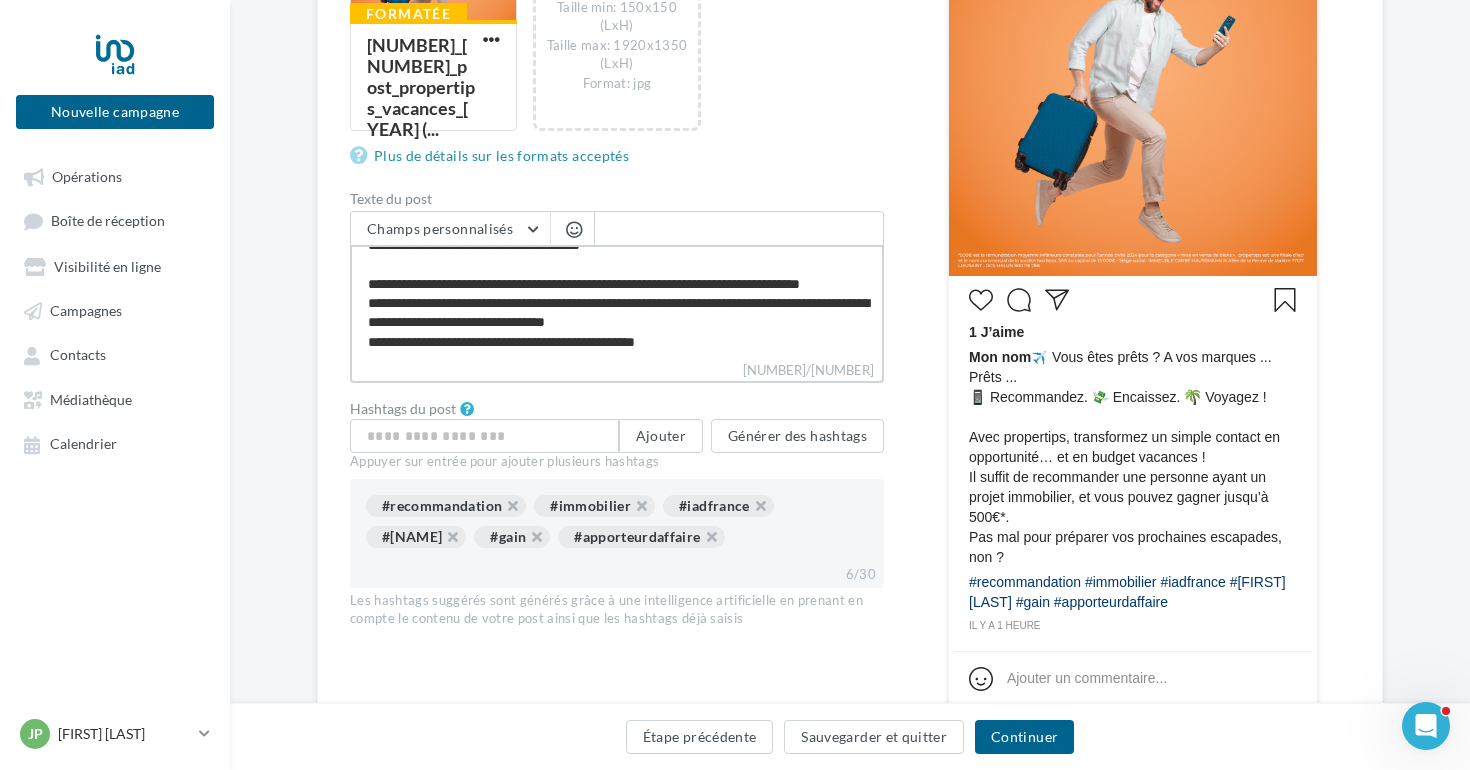 type on "**********" 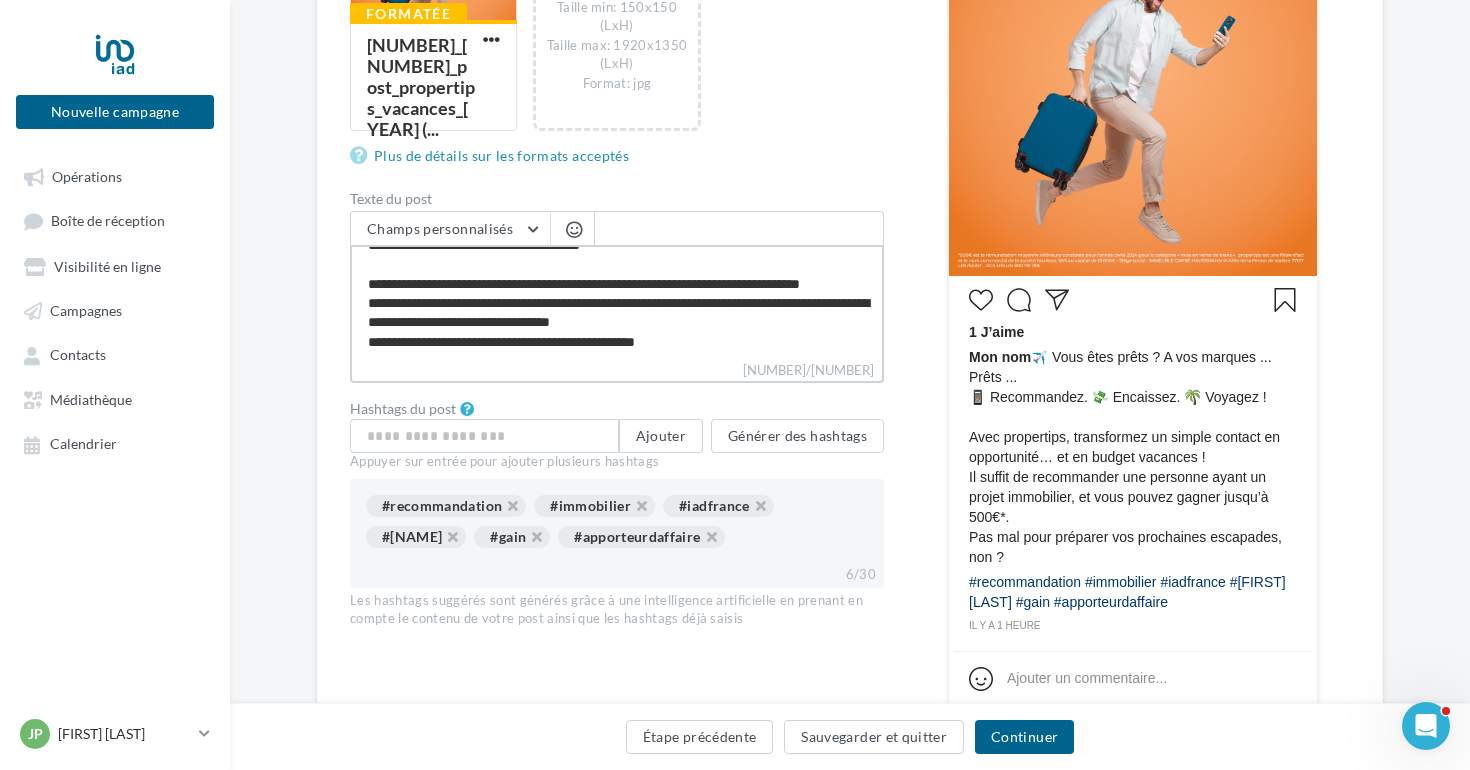 type on "**********" 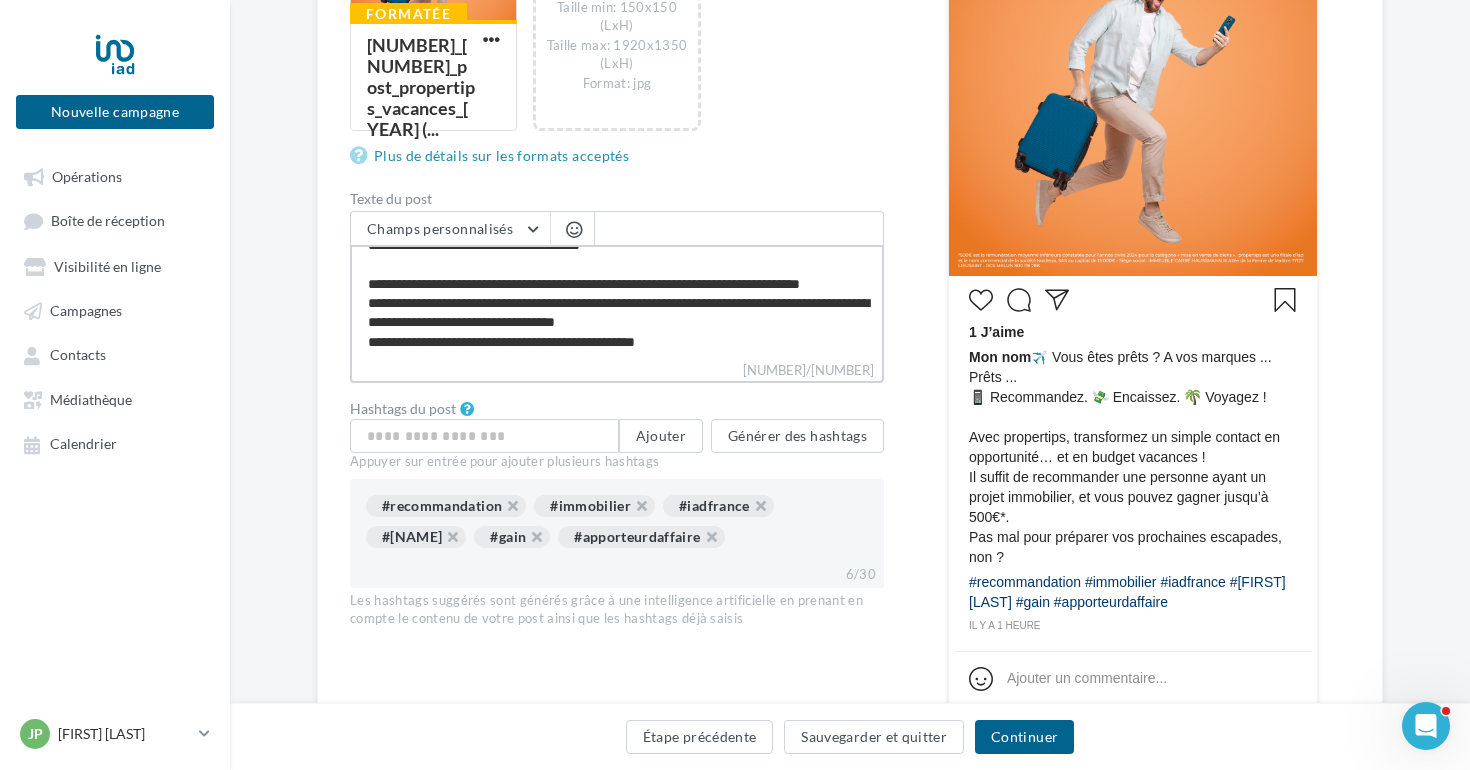type on "**********" 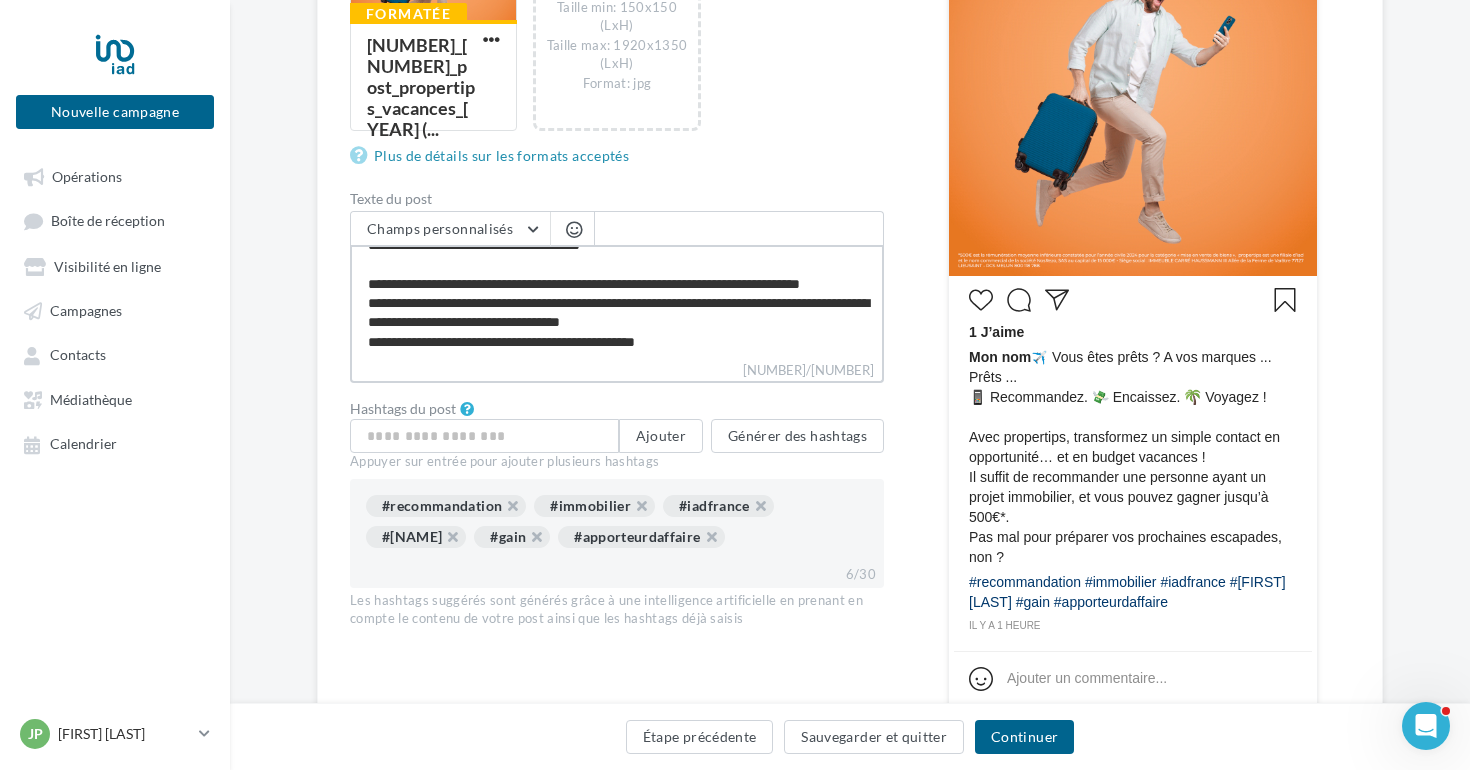 type on "**********" 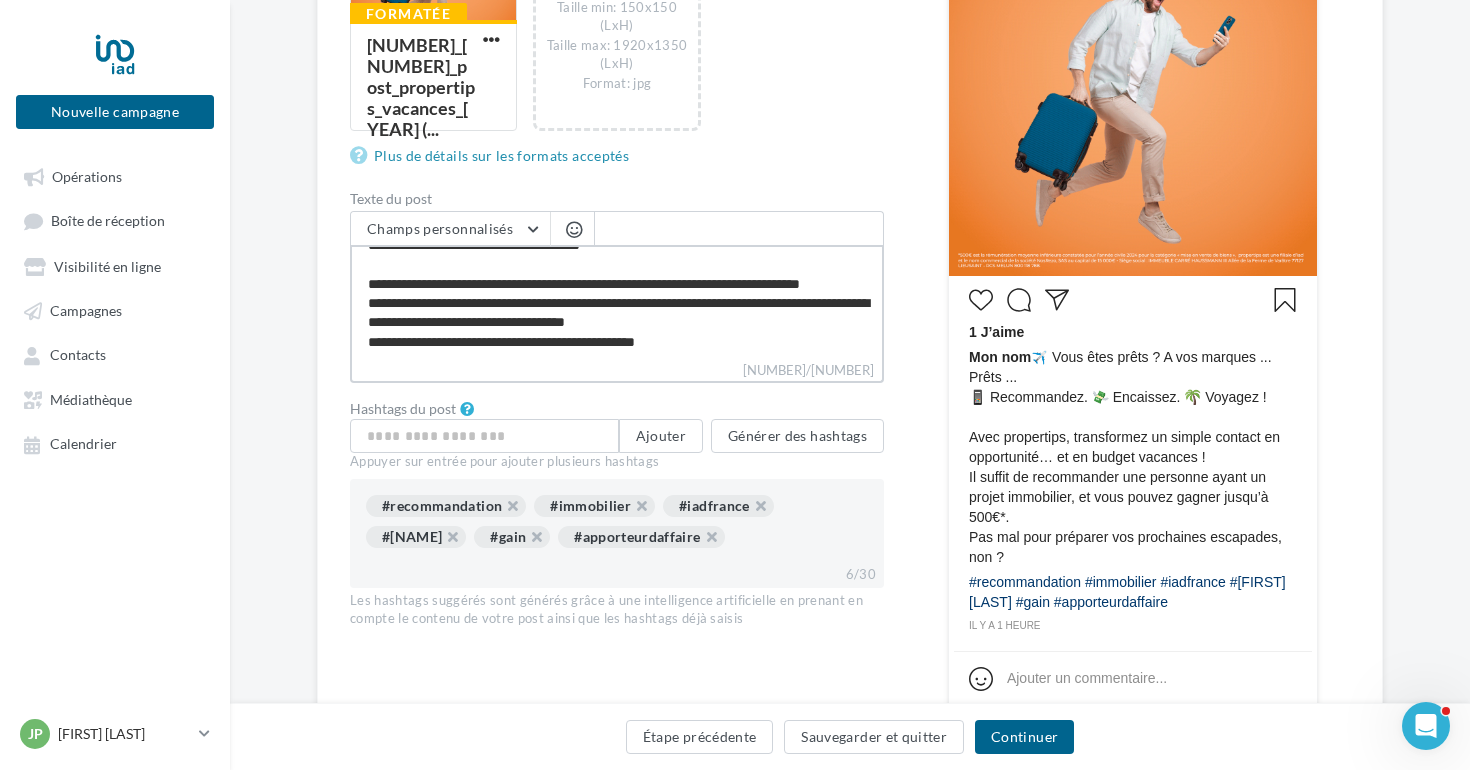 type on "**********" 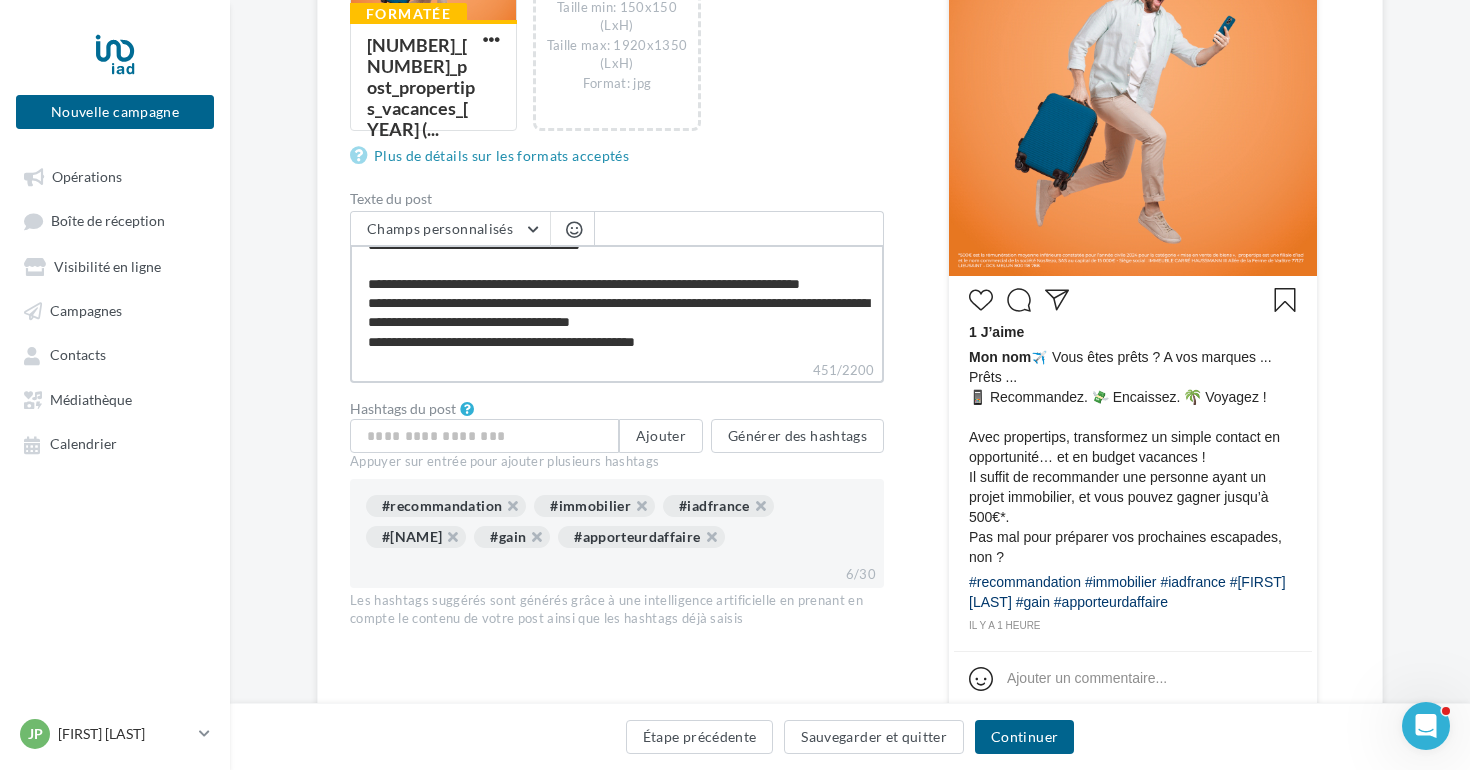 type on "**********" 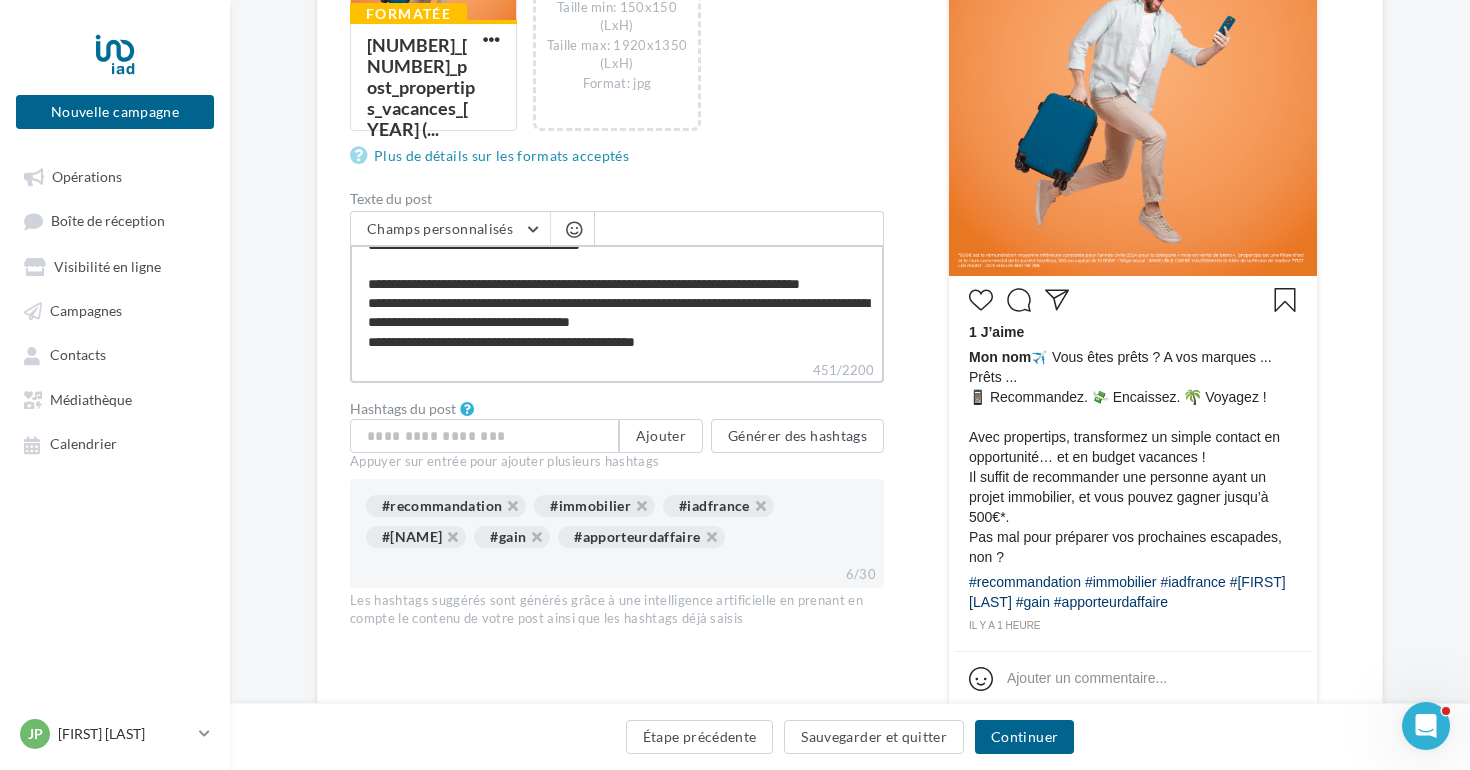type on "**********" 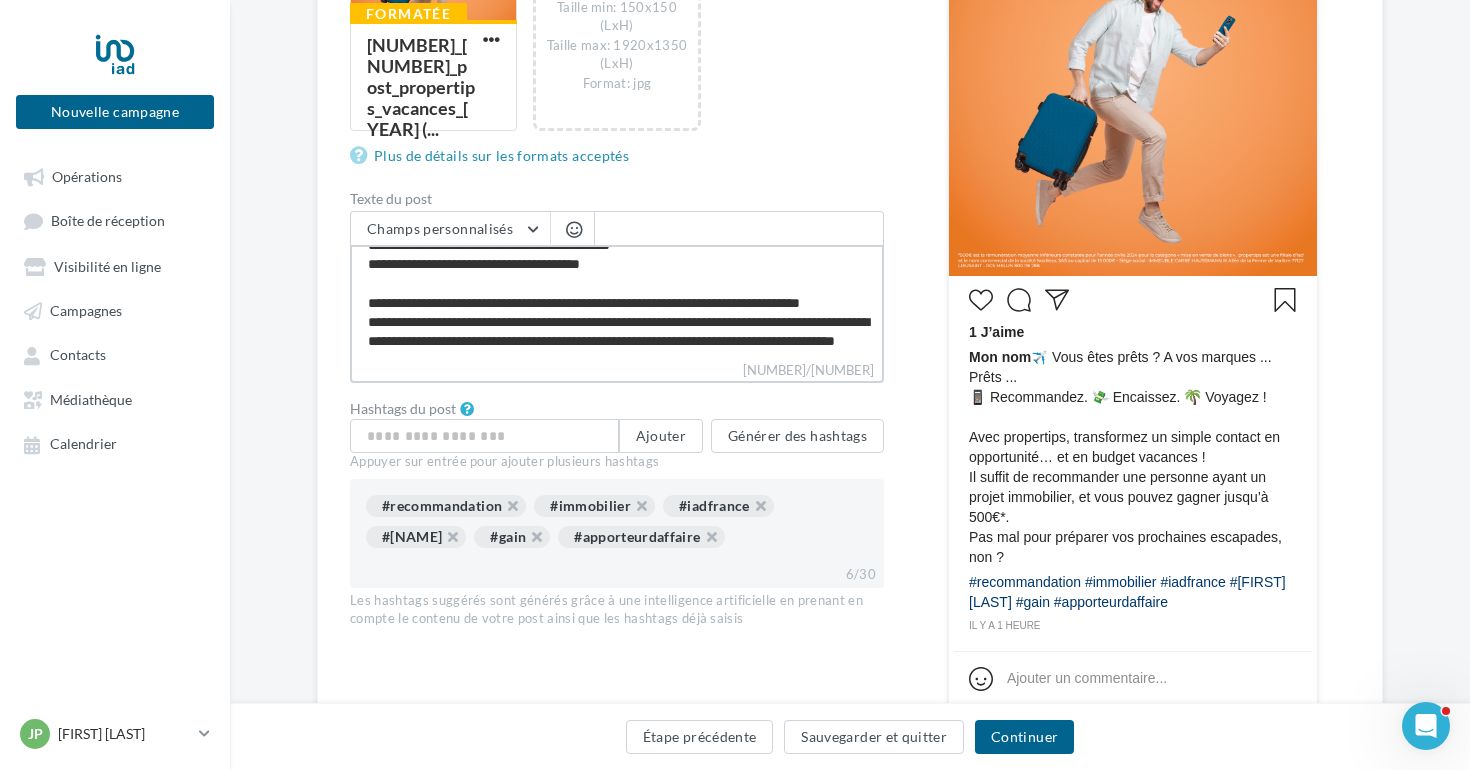 type on "**********" 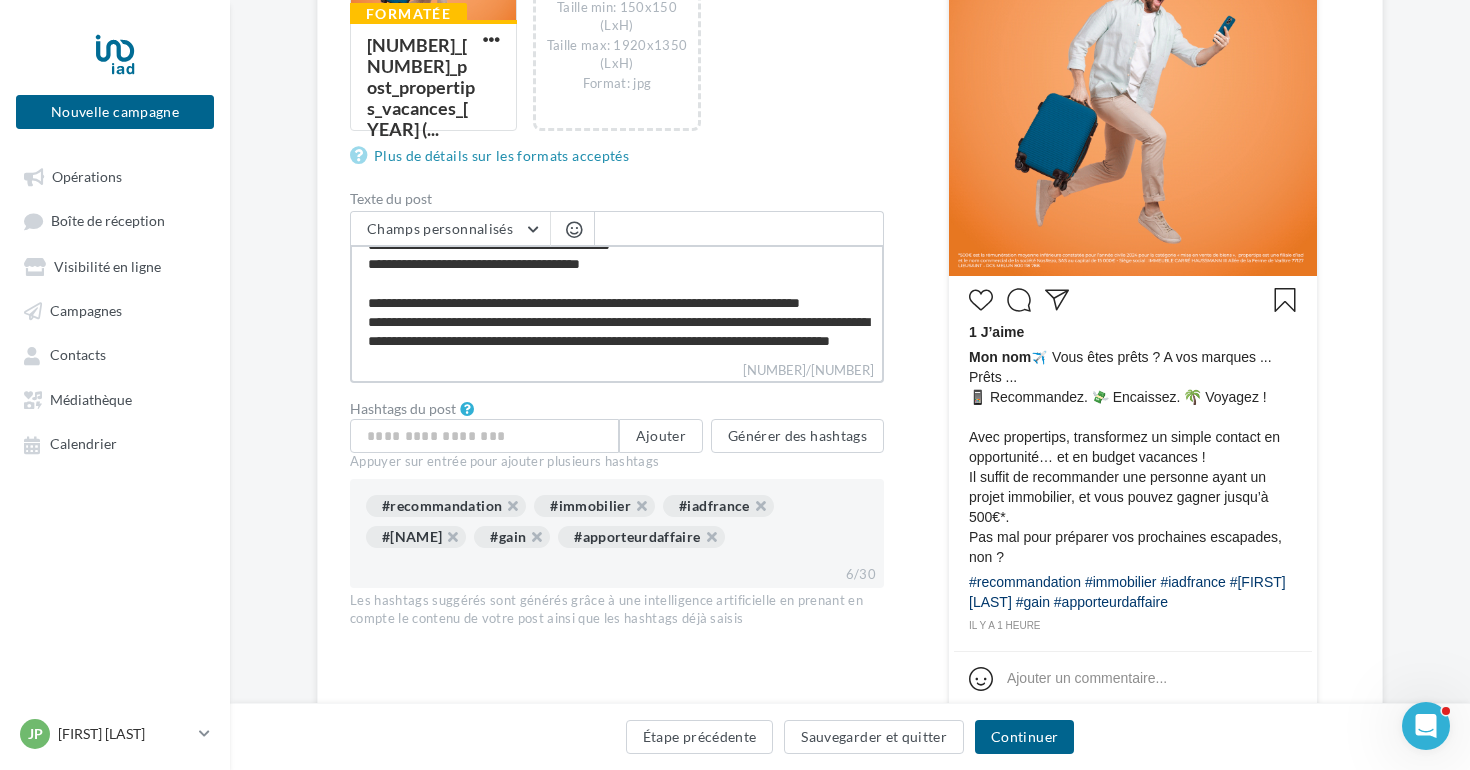 type on "**********" 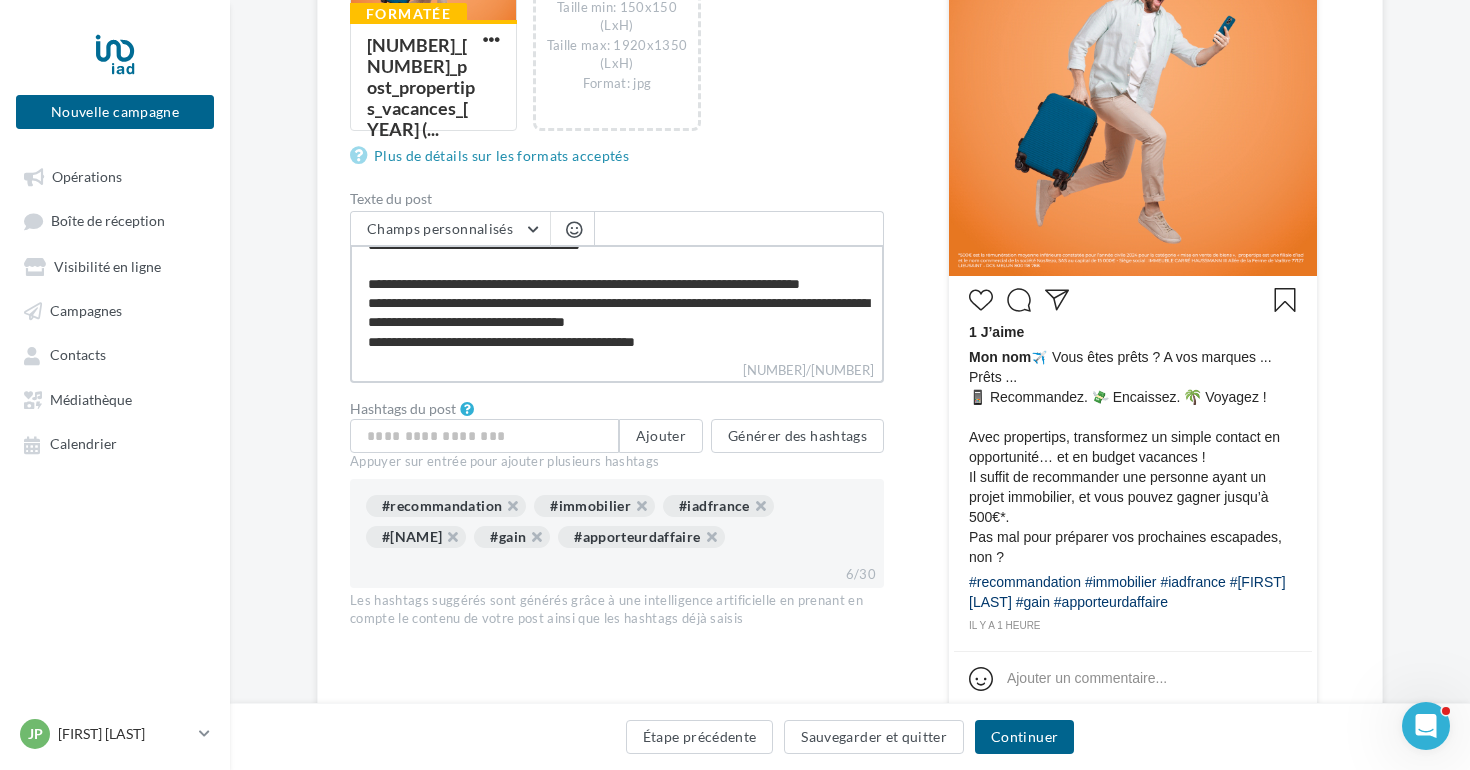 type on "**********" 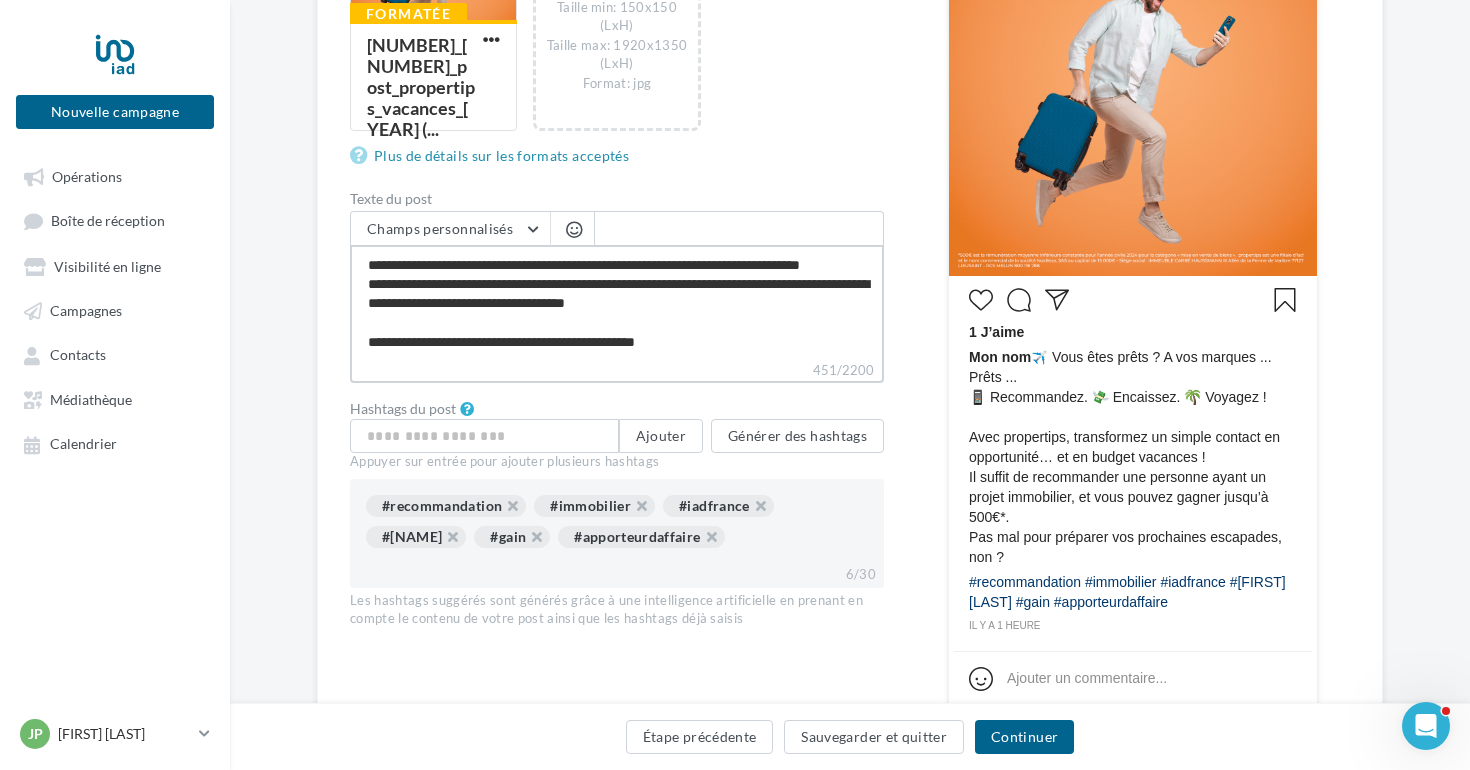 scroll, scrollTop: 76, scrollLeft: 0, axis: vertical 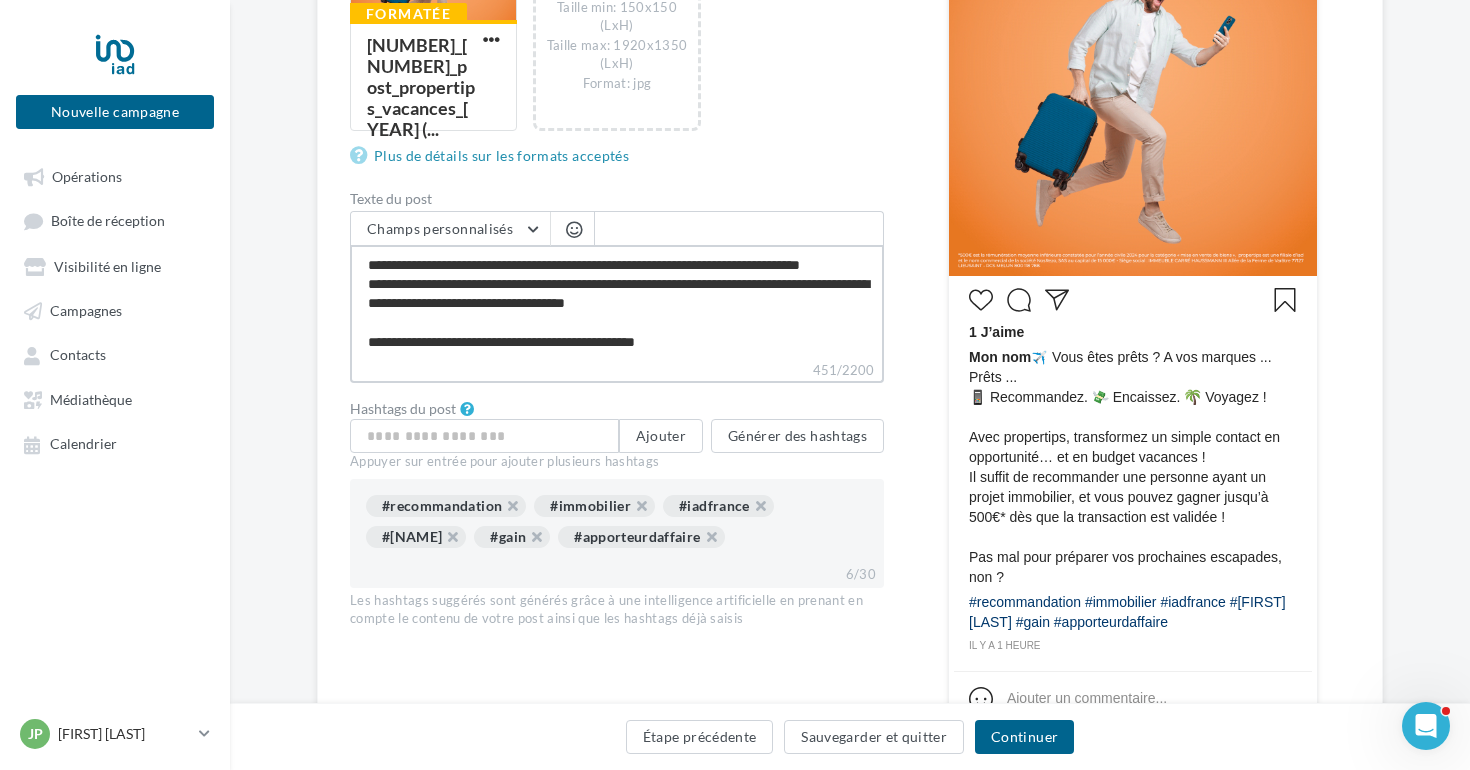 drag, startPoint x: 730, startPoint y: 339, endPoint x: 596, endPoint y: 337, distance: 134.01492 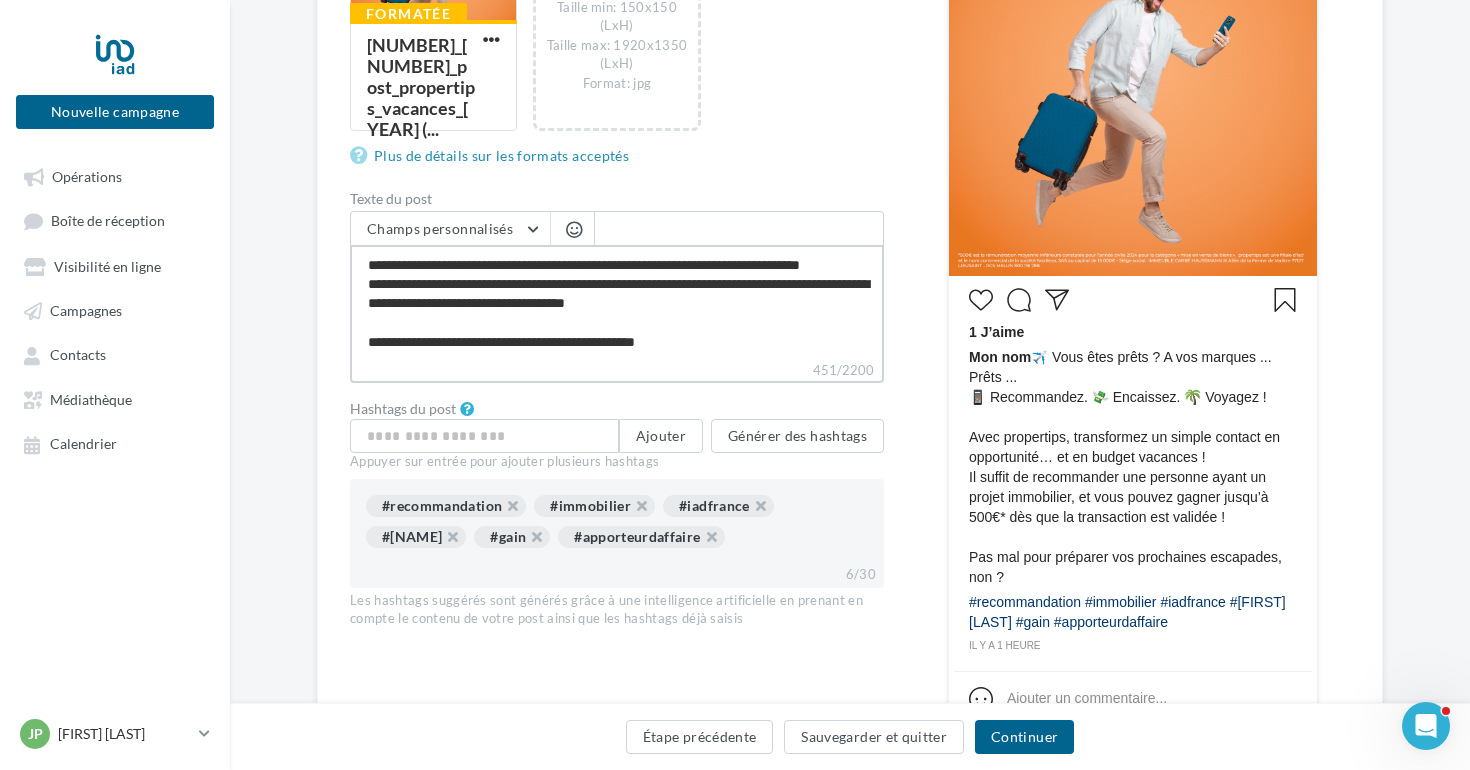 click on "**********" at bounding box center (617, 302) 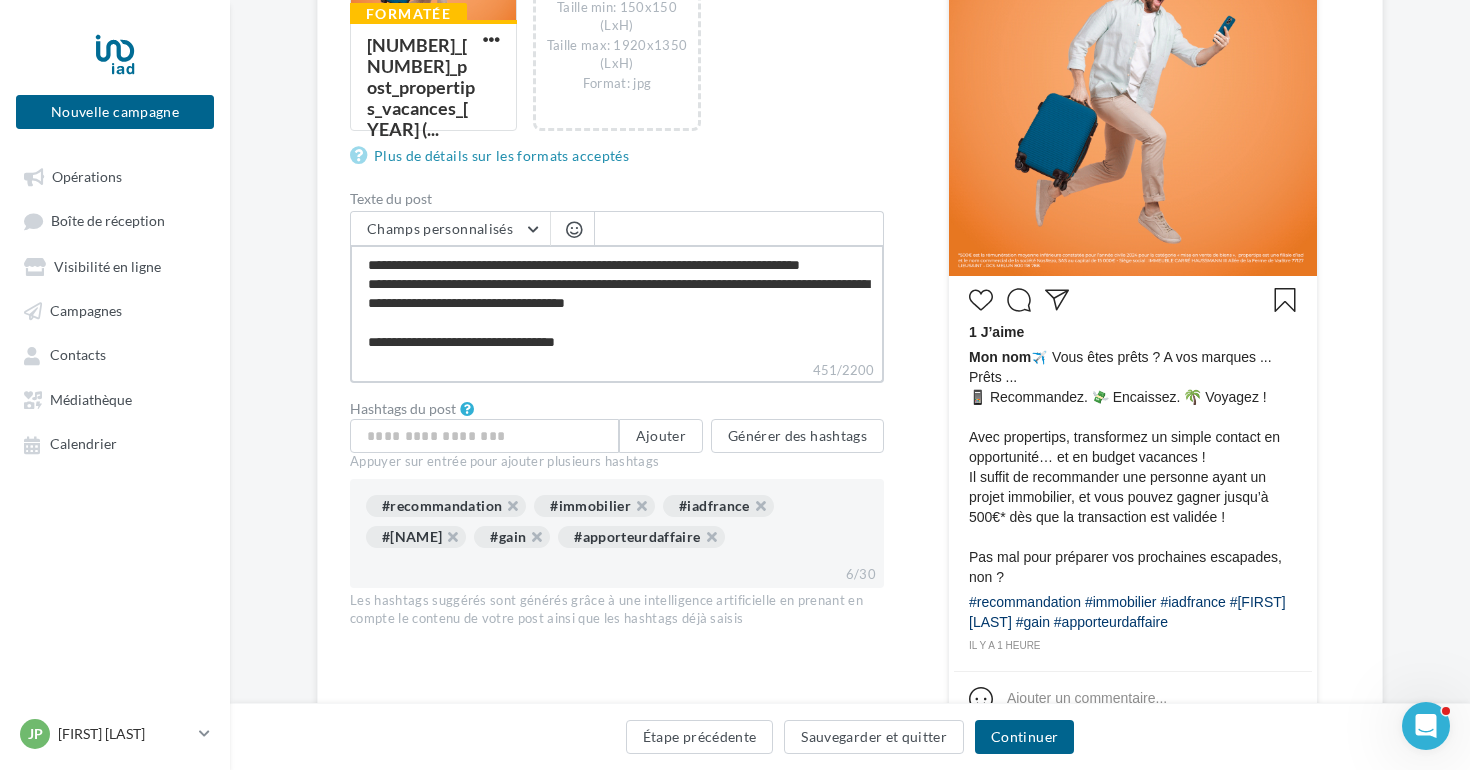 type on "**********" 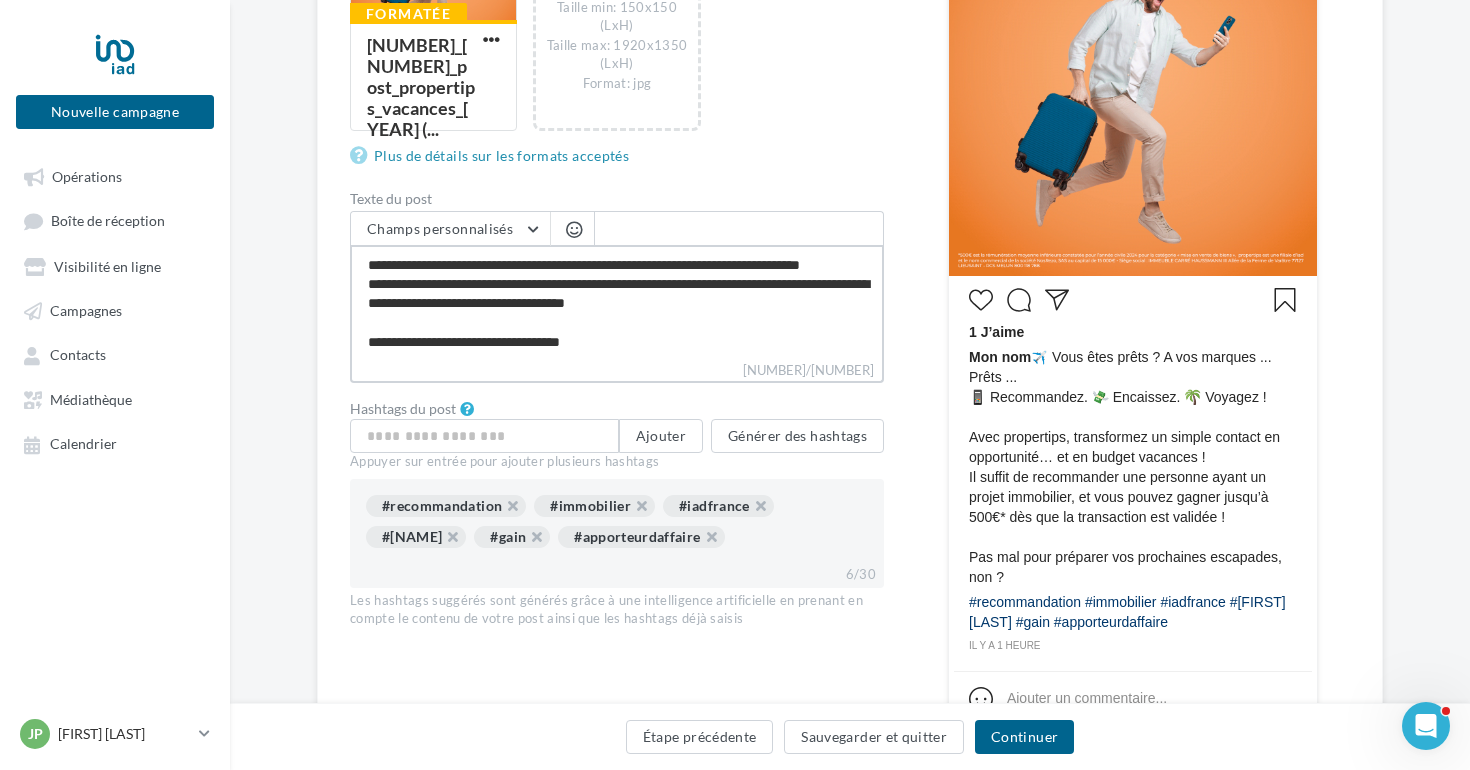 type on "**********" 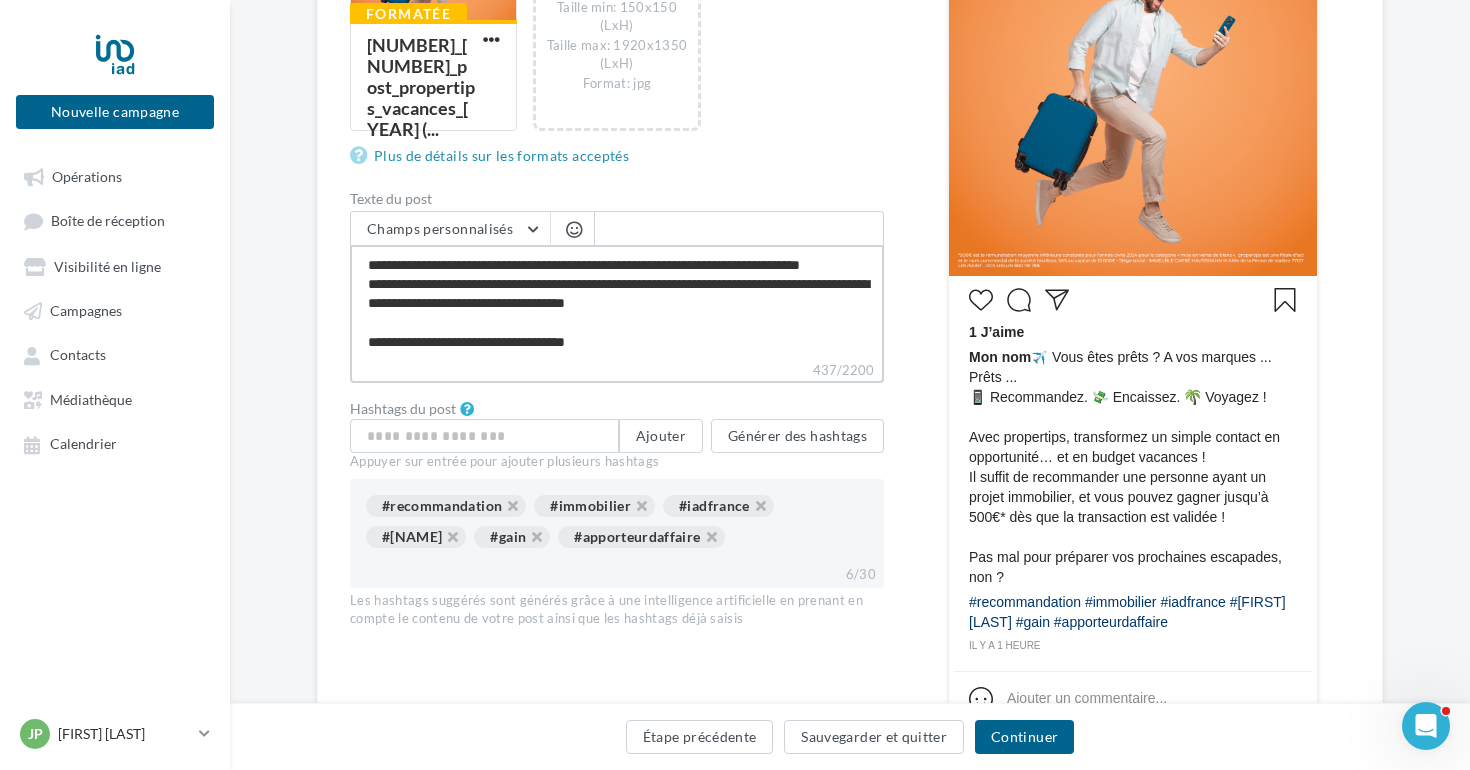 type on "**********" 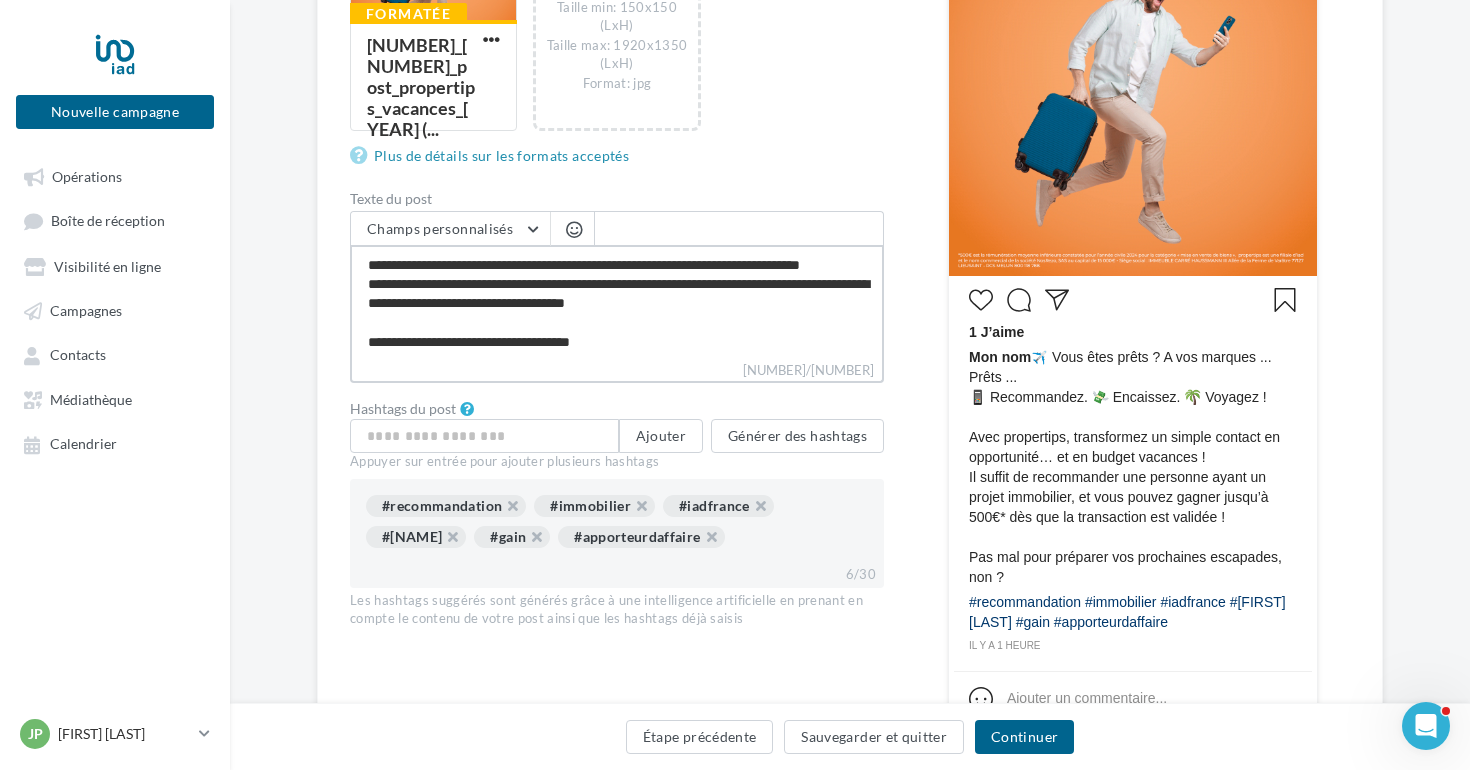 type on "**********" 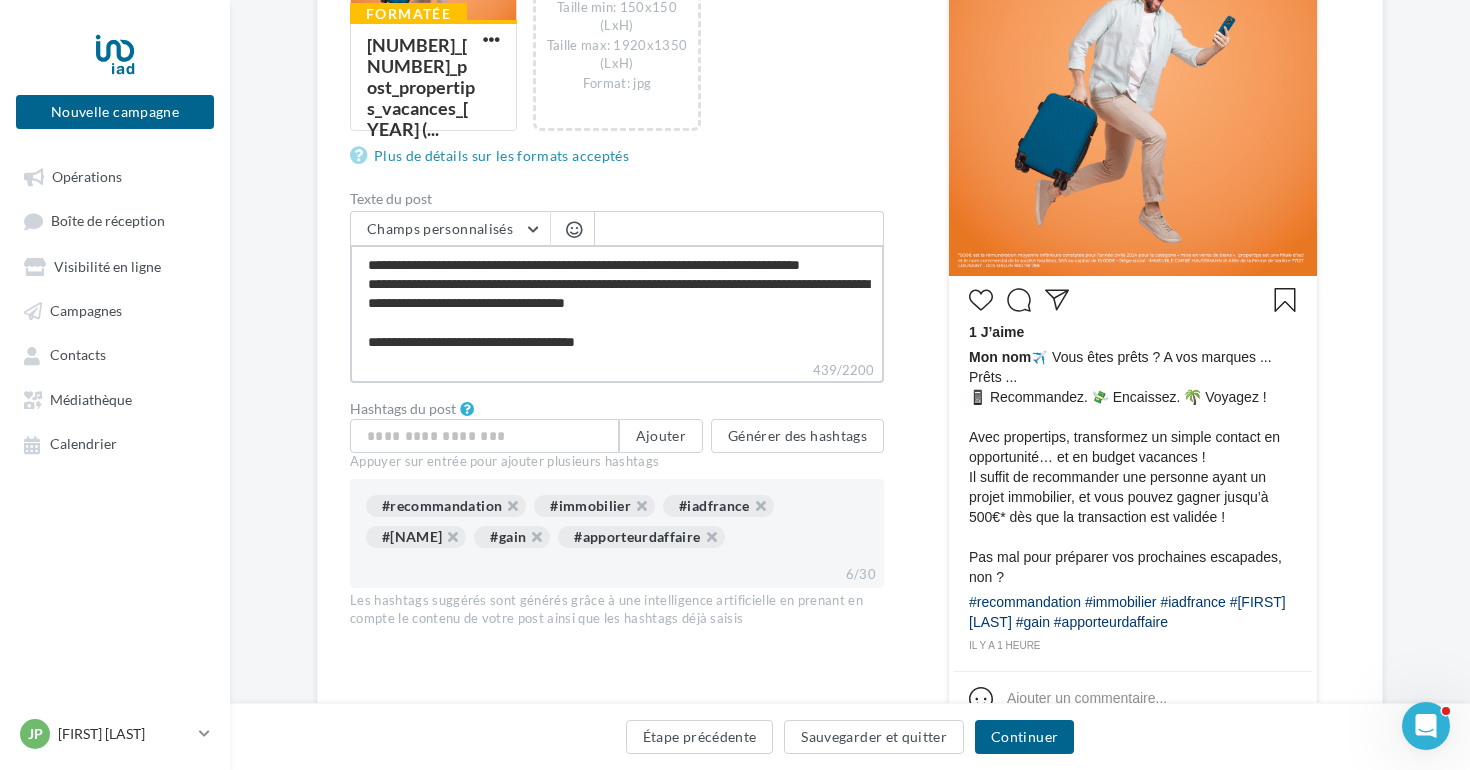 type on "**********" 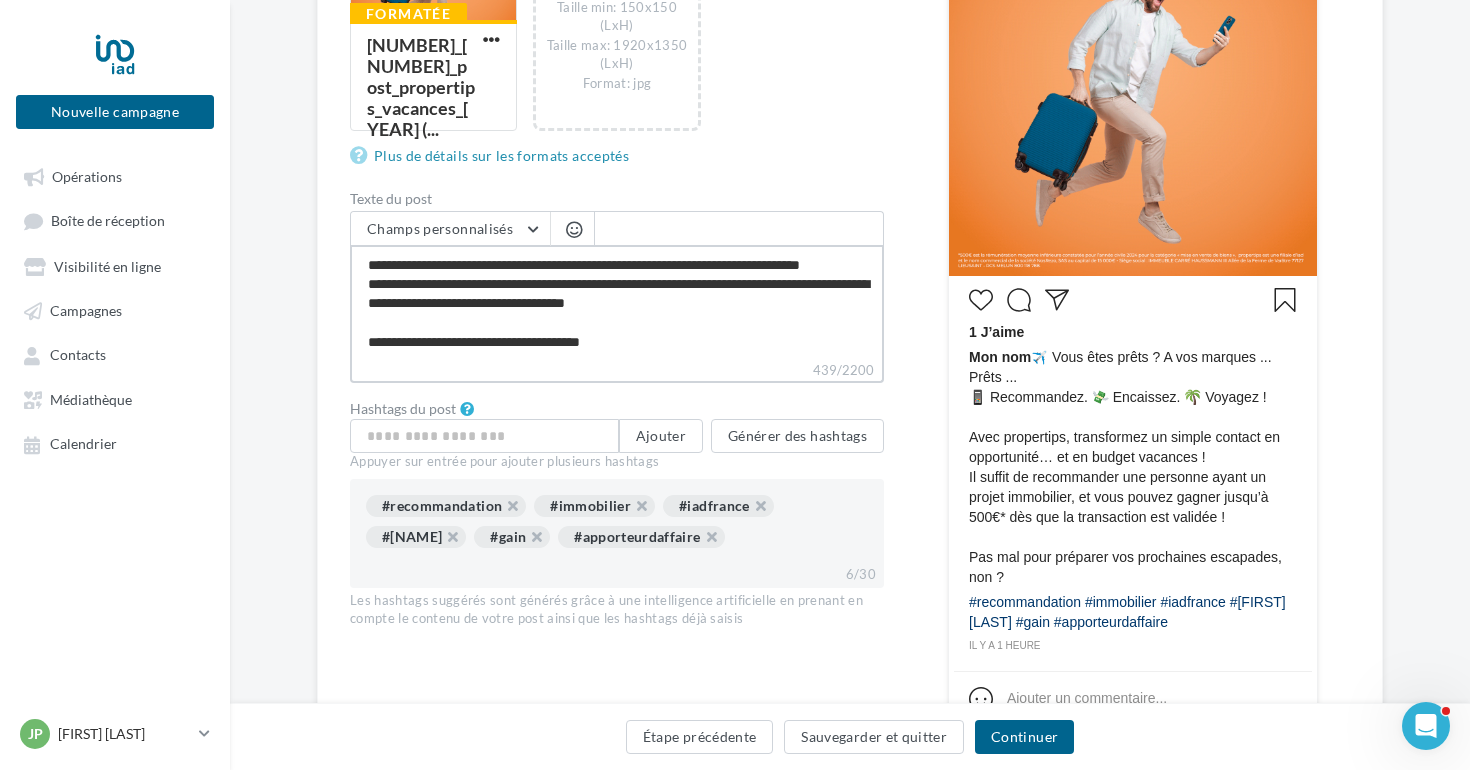 type on "**********" 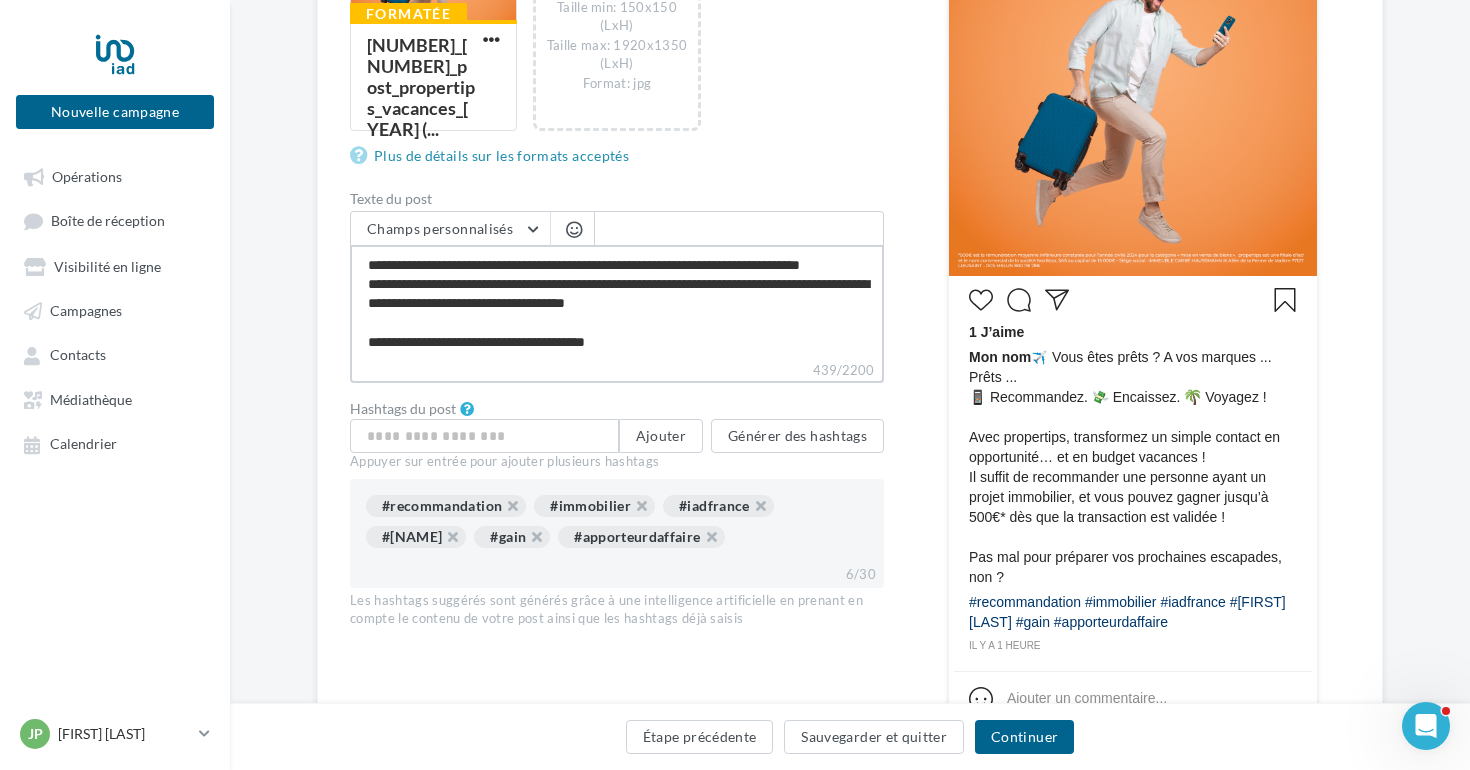 type 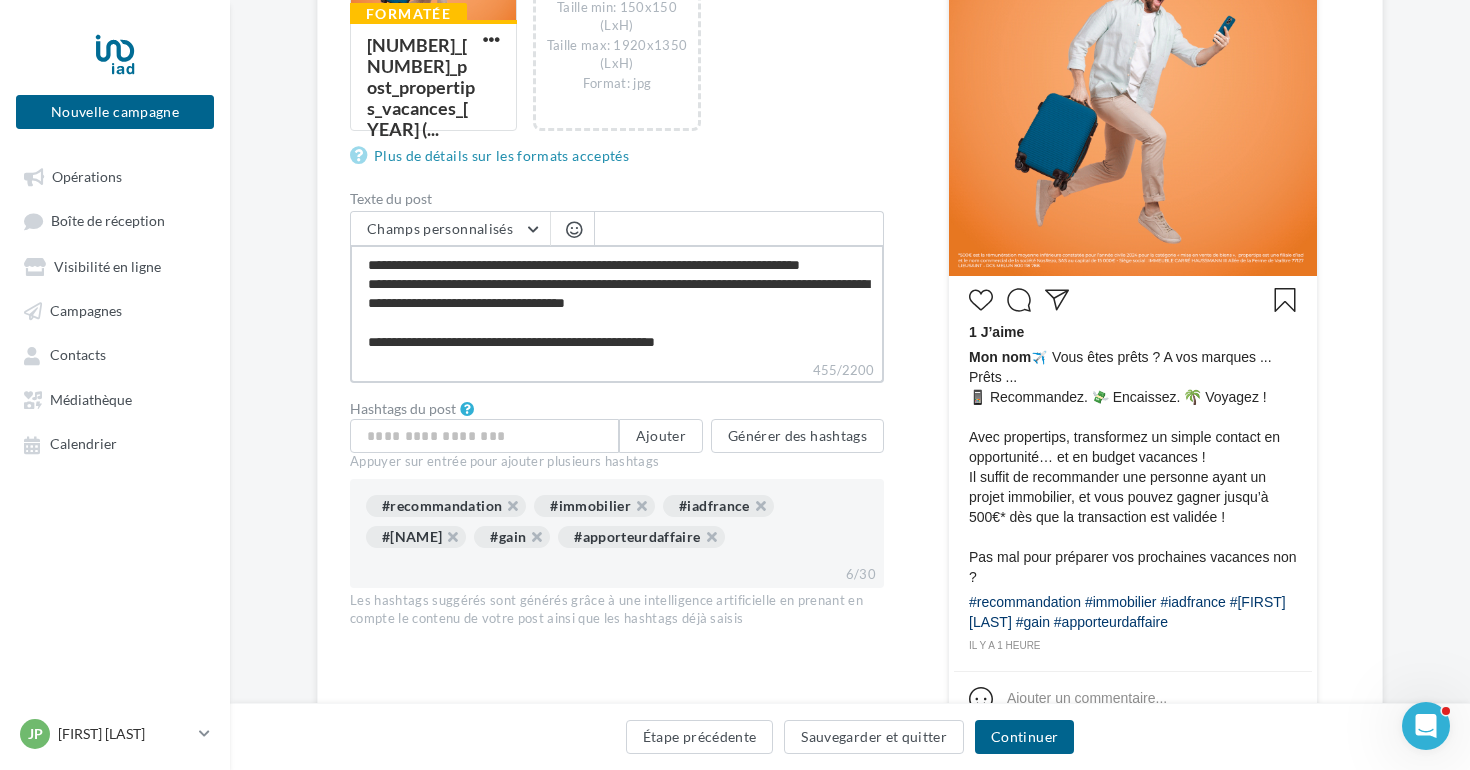 scroll, scrollTop: 105, scrollLeft: 0, axis: vertical 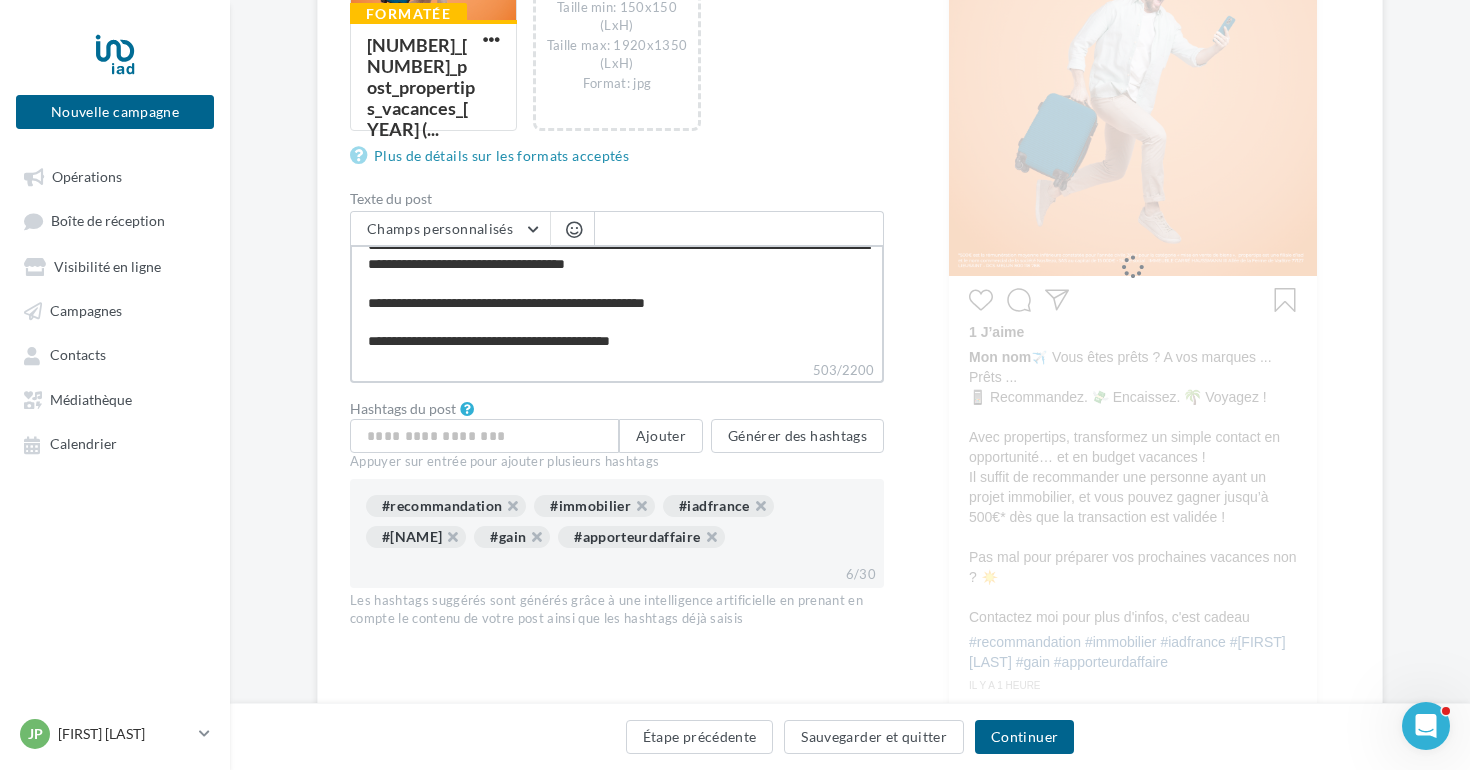 drag, startPoint x: 645, startPoint y: 350, endPoint x: 565, endPoint y: 345, distance: 80.1561 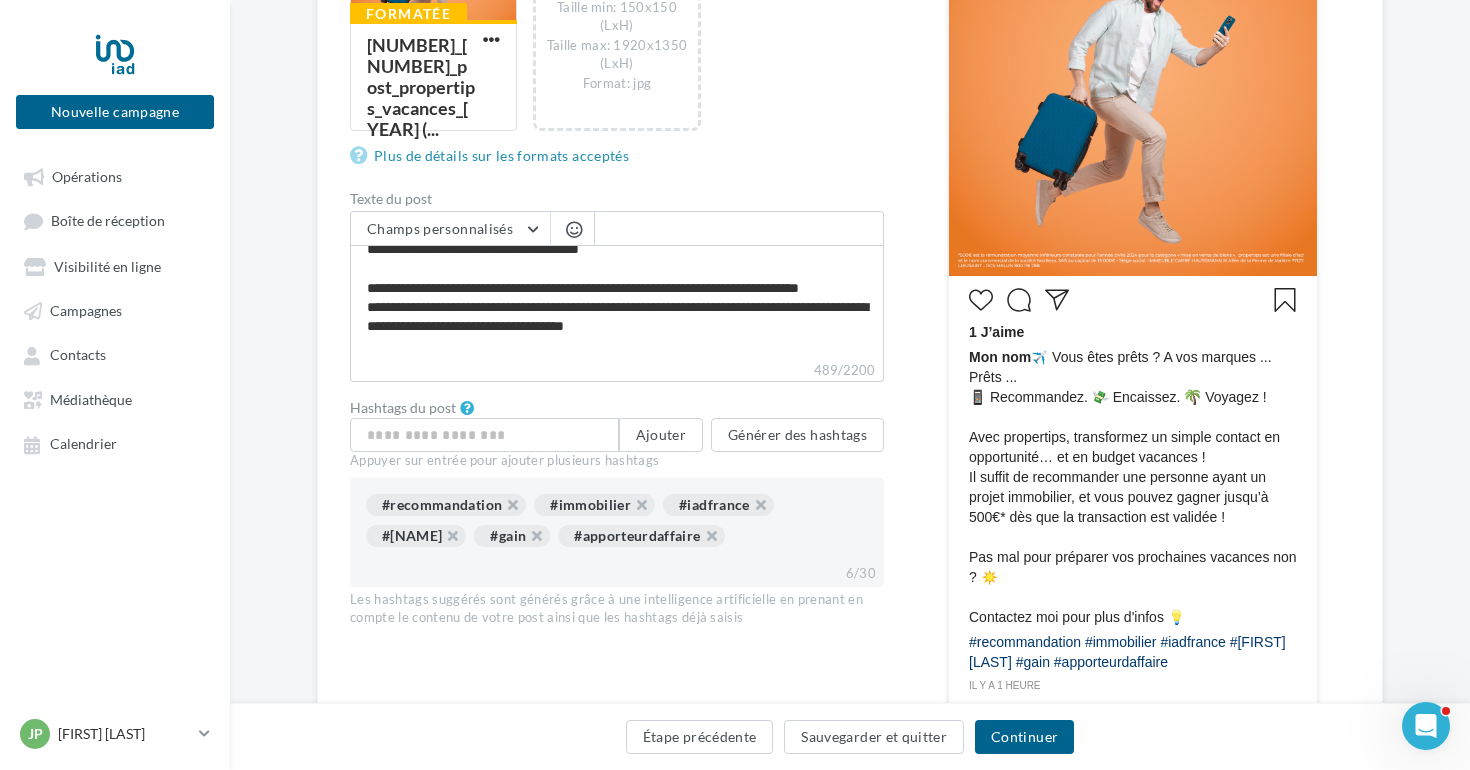scroll, scrollTop: 0, scrollLeft: 0, axis: both 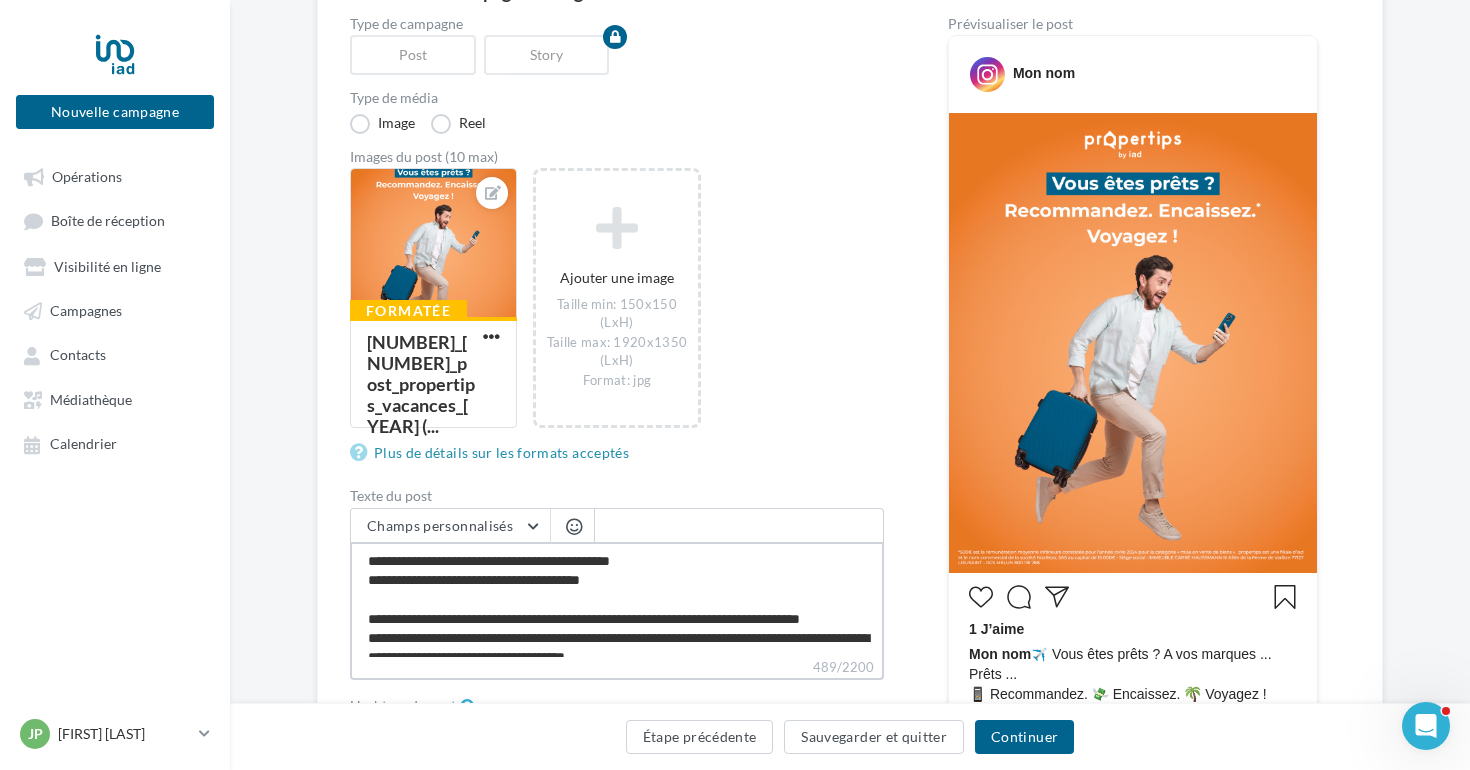 click on "**********" at bounding box center [617, 599] 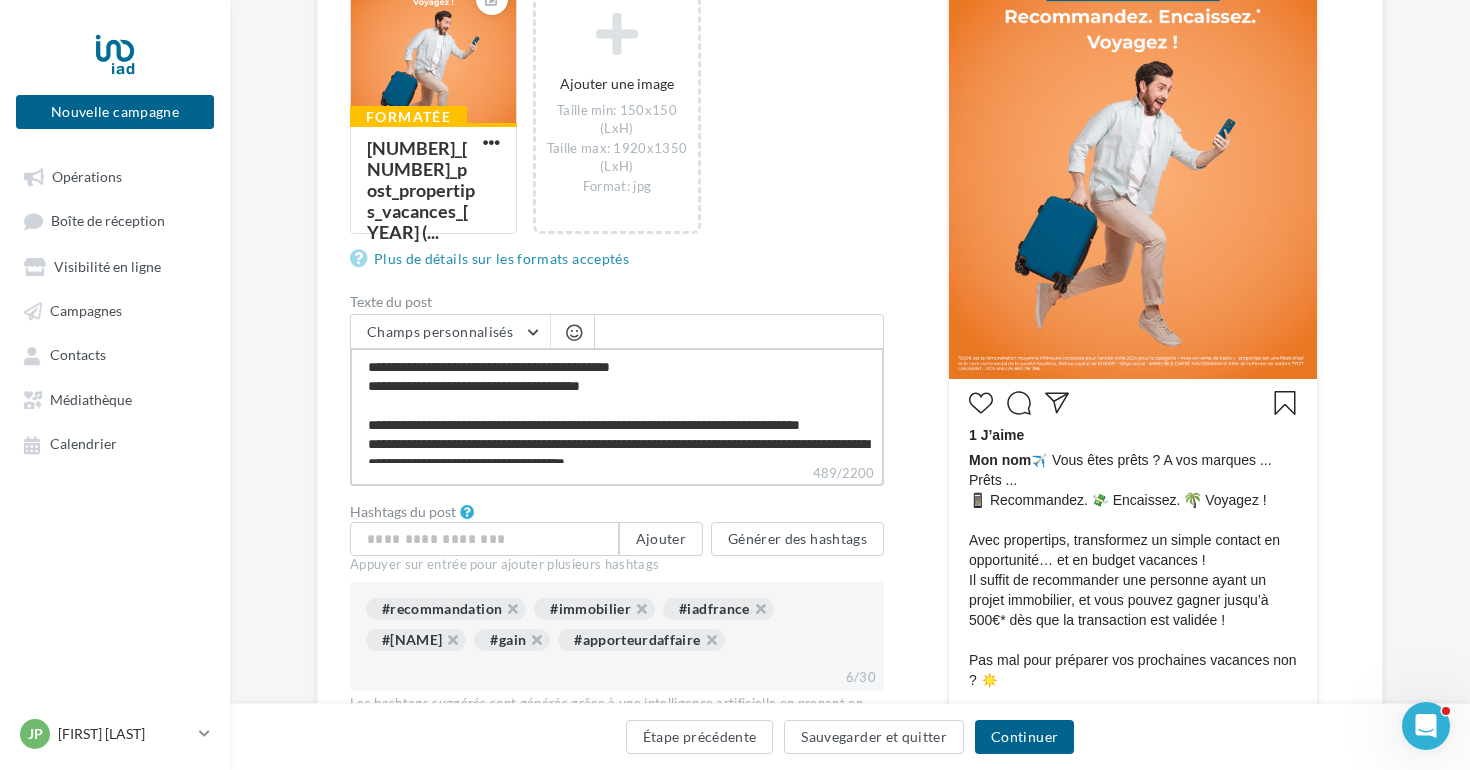 scroll, scrollTop: 418, scrollLeft: 0, axis: vertical 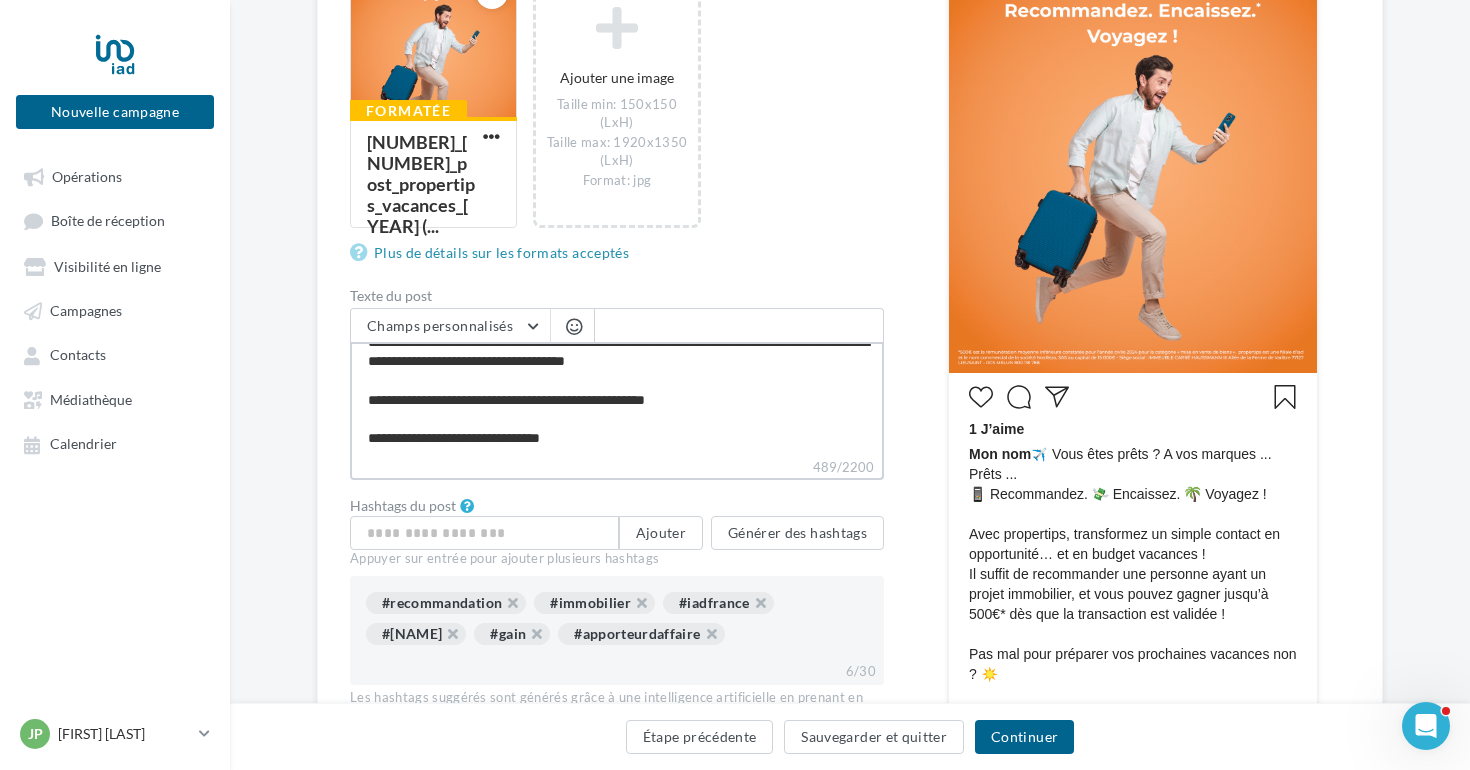 click on "**********" at bounding box center (617, 399) 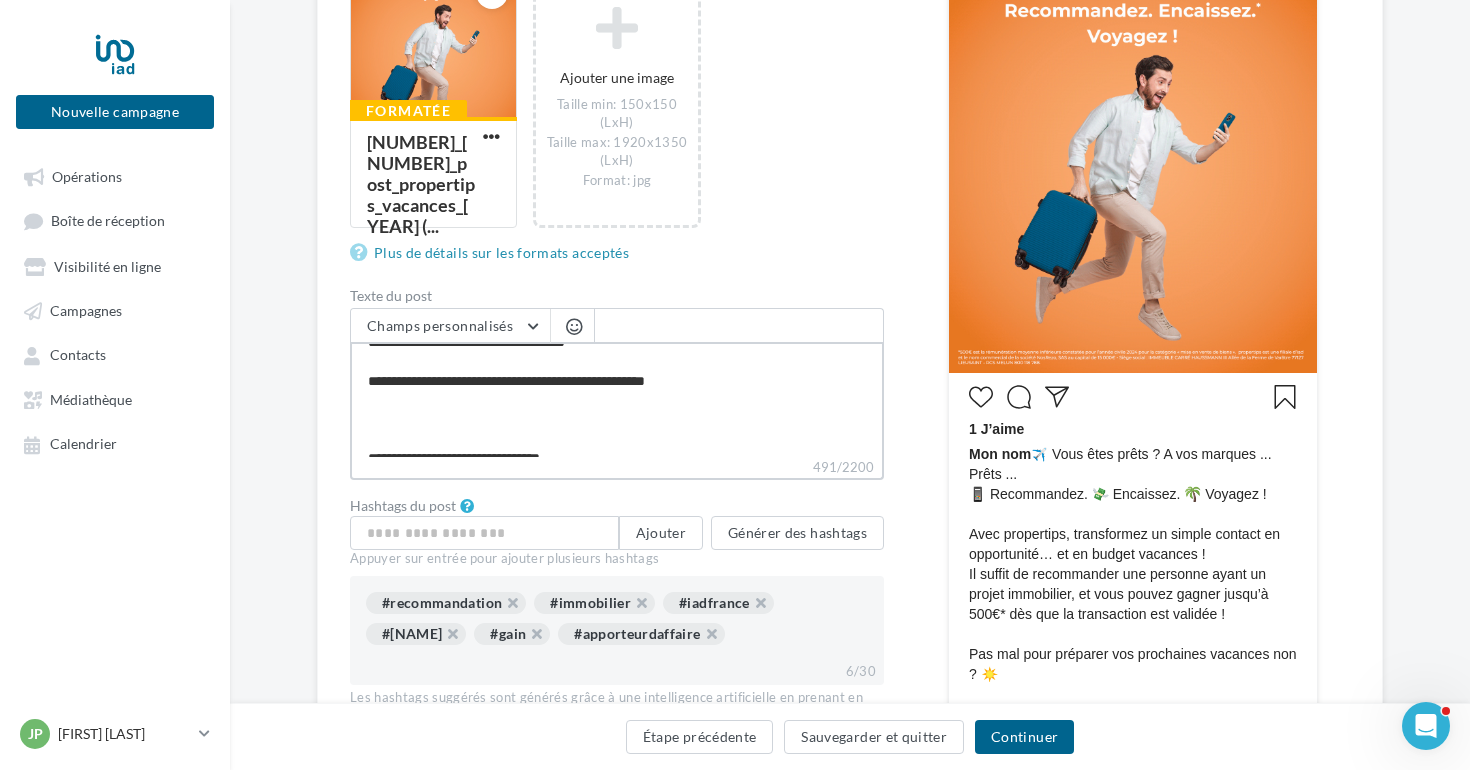 paste on "**********" 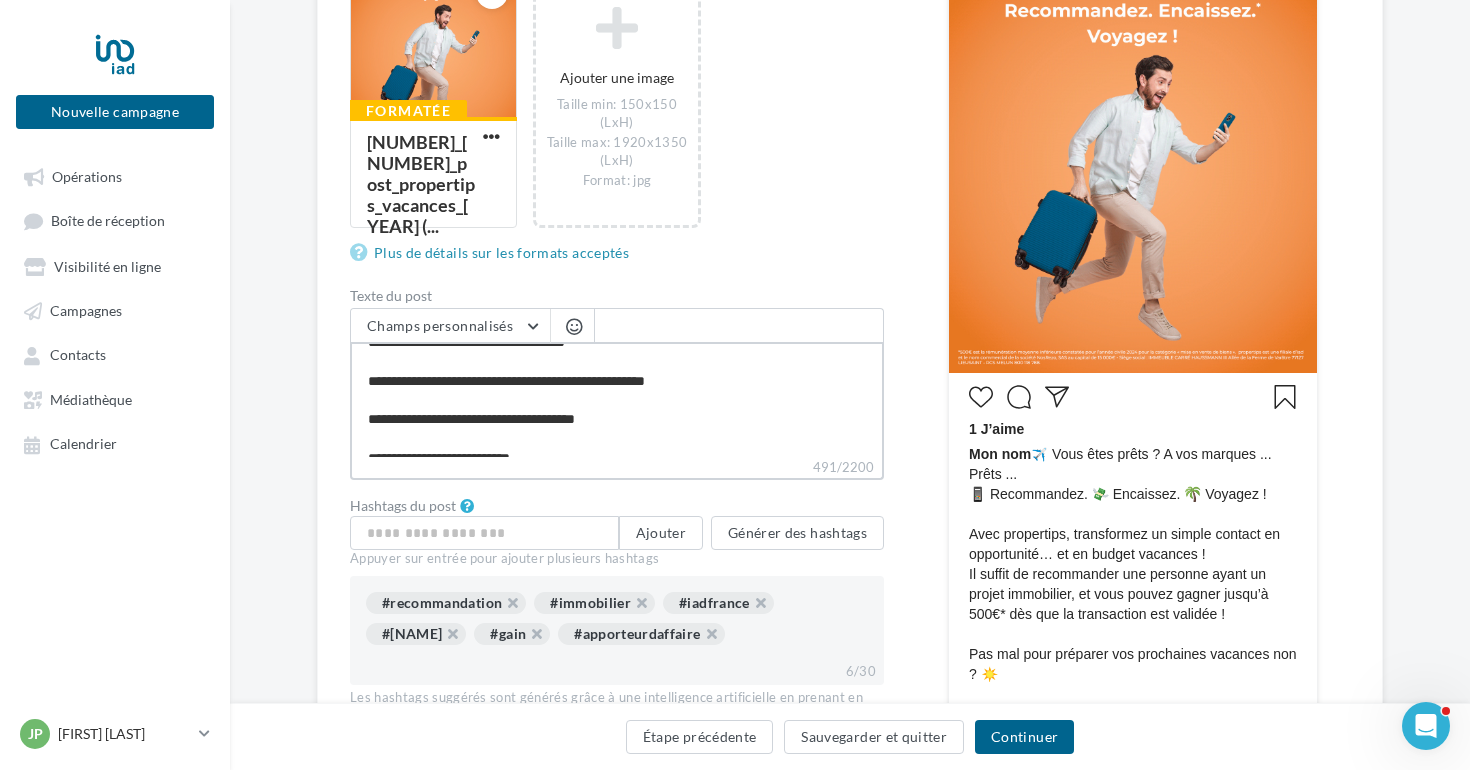 scroll, scrollTop: 182, scrollLeft: 0, axis: vertical 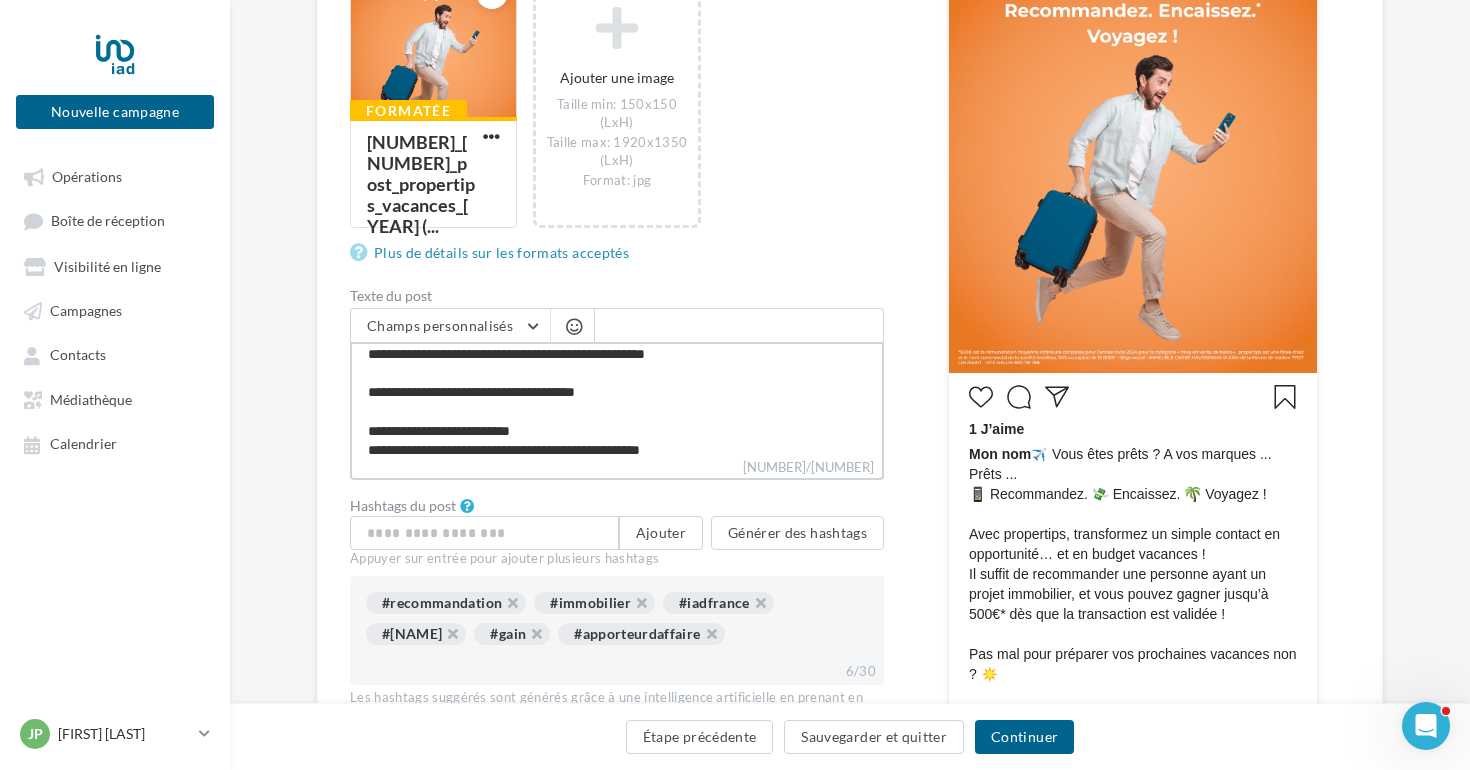 drag, startPoint x: 734, startPoint y: 374, endPoint x: 346, endPoint y: 374, distance: 388 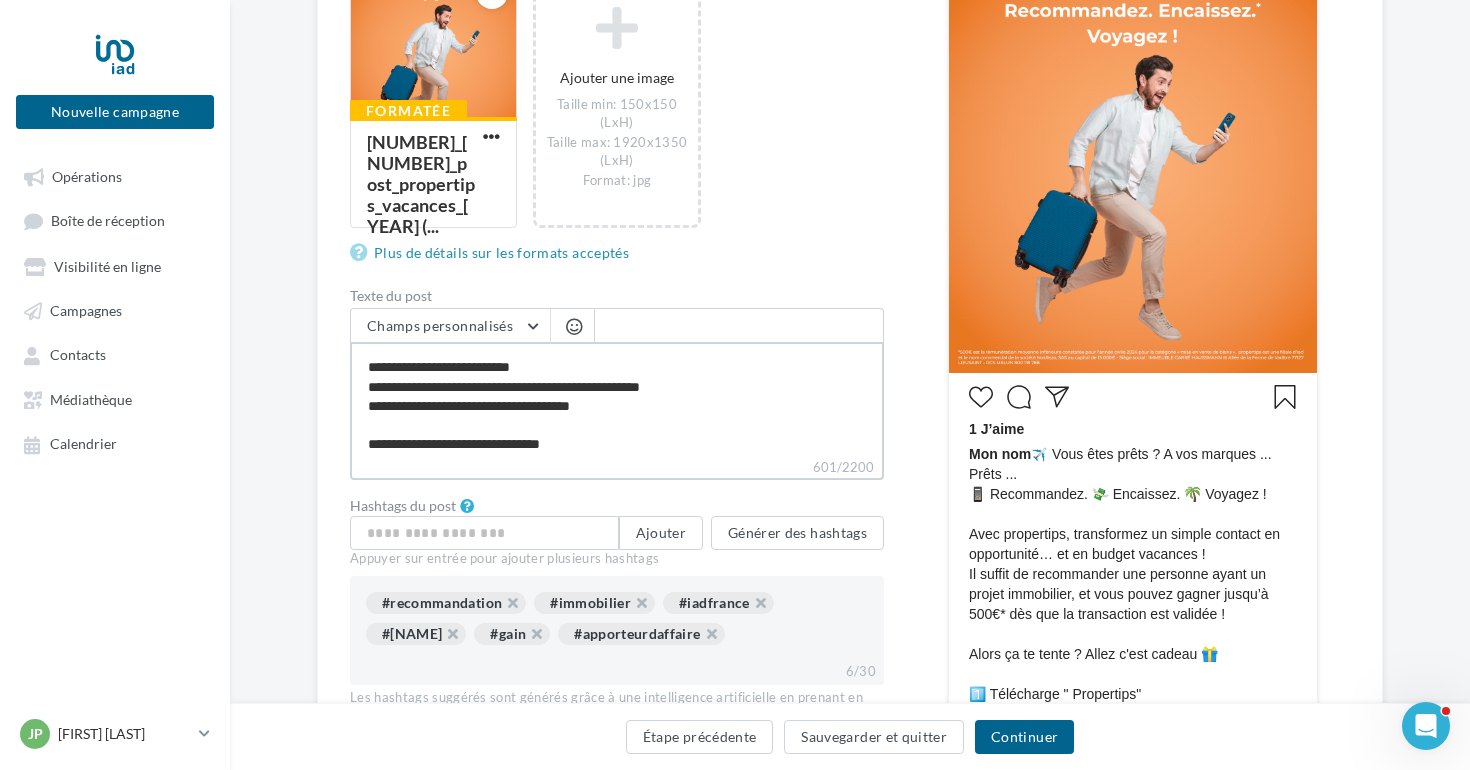 scroll, scrollTop: 192, scrollLeft: 0, axis: vertical 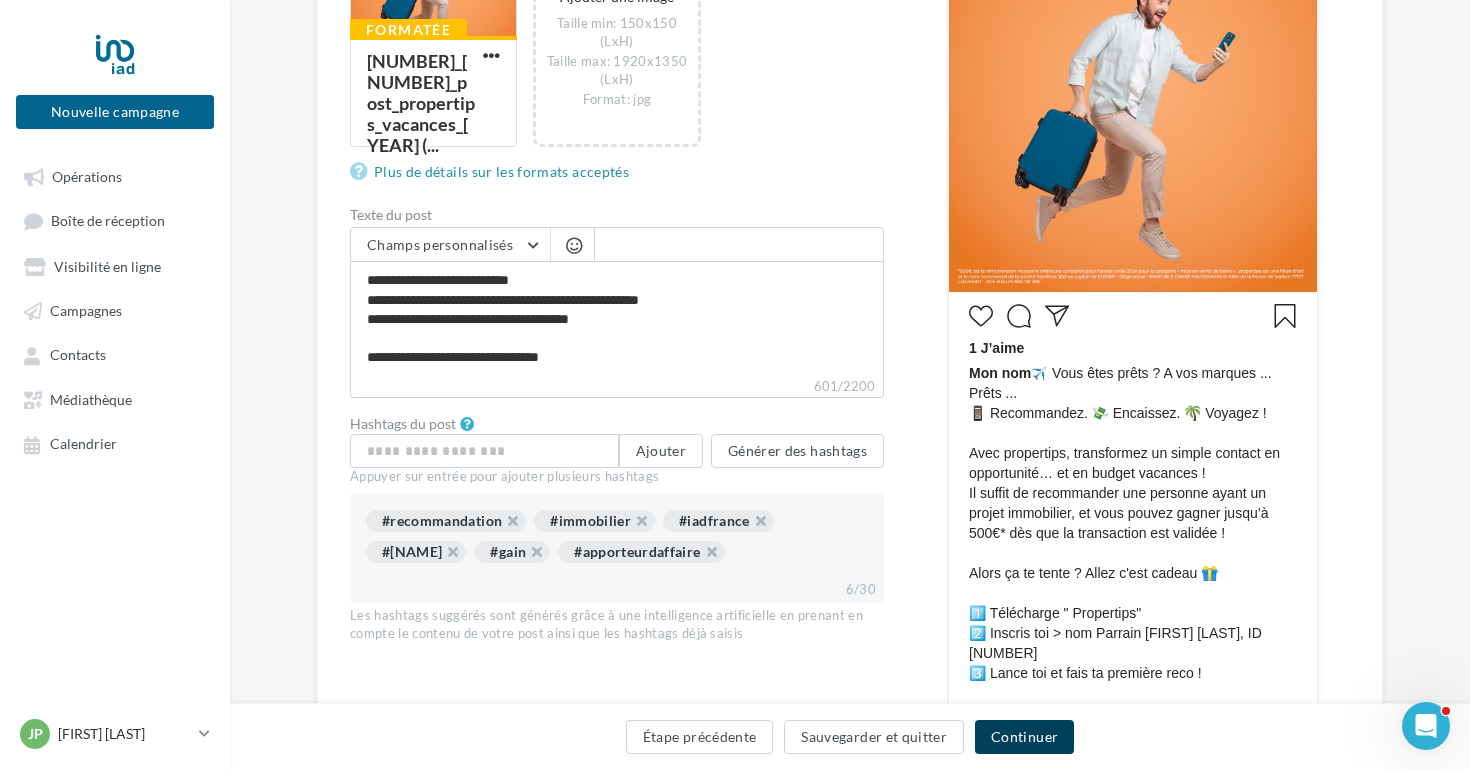 click on "Continuer" at bounding box center [1024, 737] 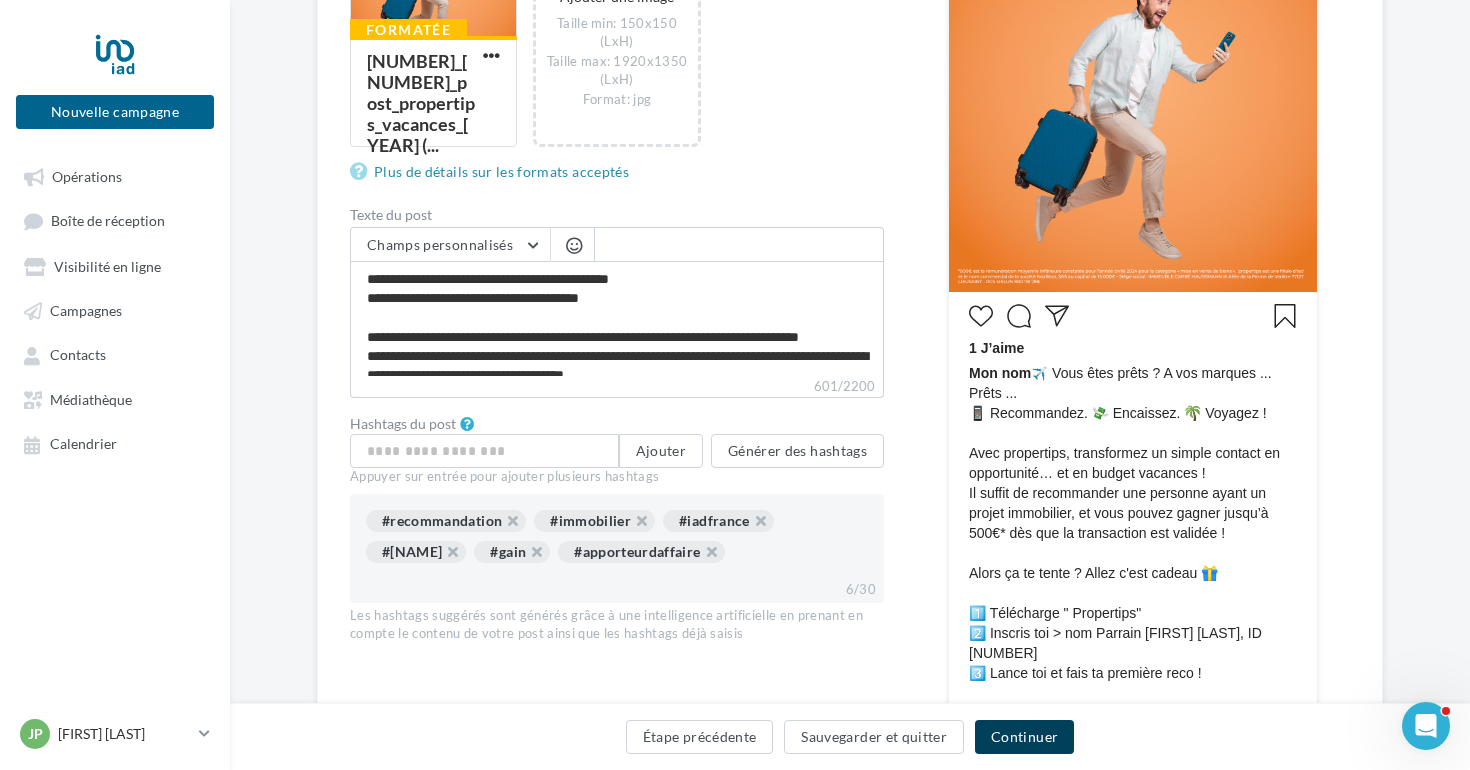 scroll, scrollTop: 0, scrollLeft: 0, axis: both 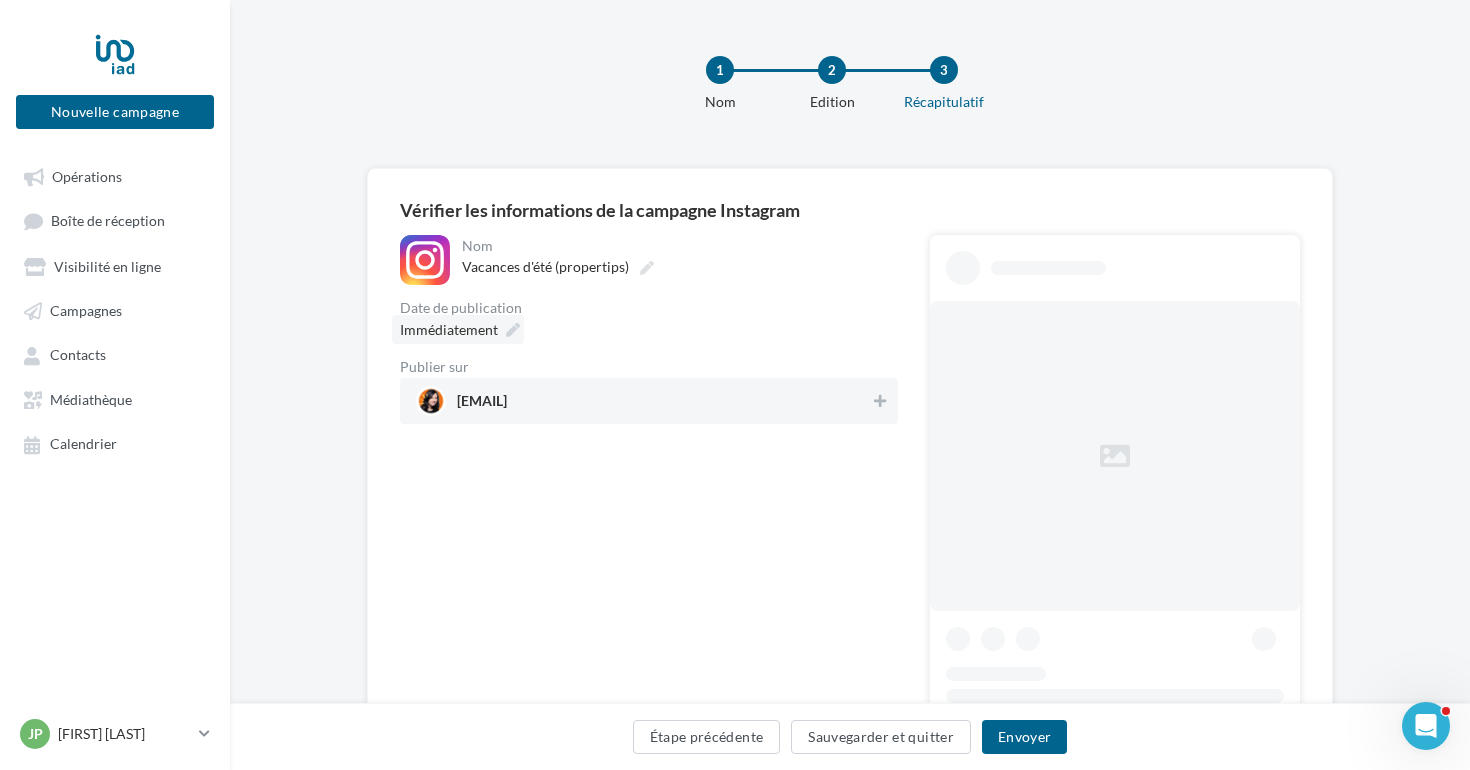 click on "Immédiatement" at bounding box center (449, 329) 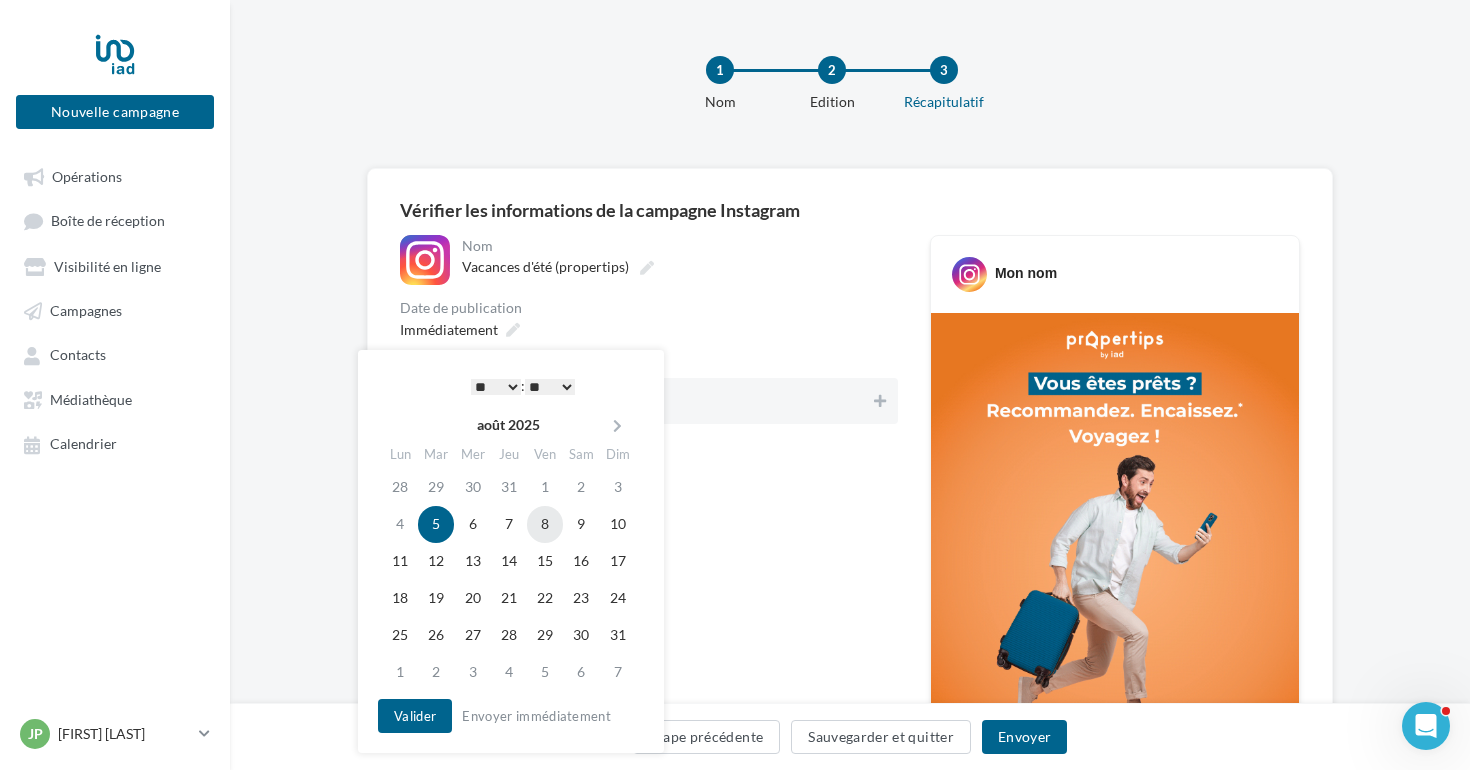 click on "8" at bounding box center [545, 524] 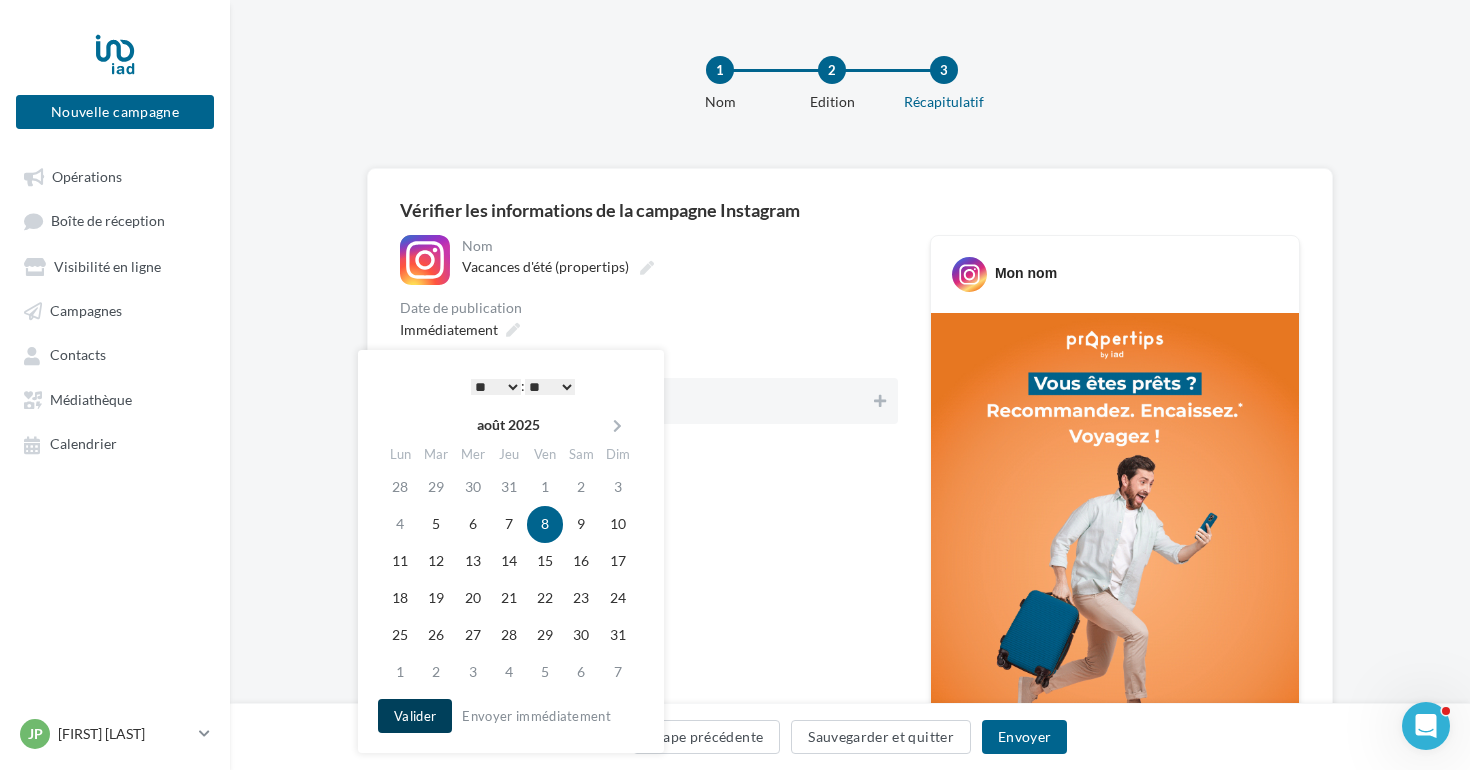 click on "Valider" at bounding box center (415, 716) 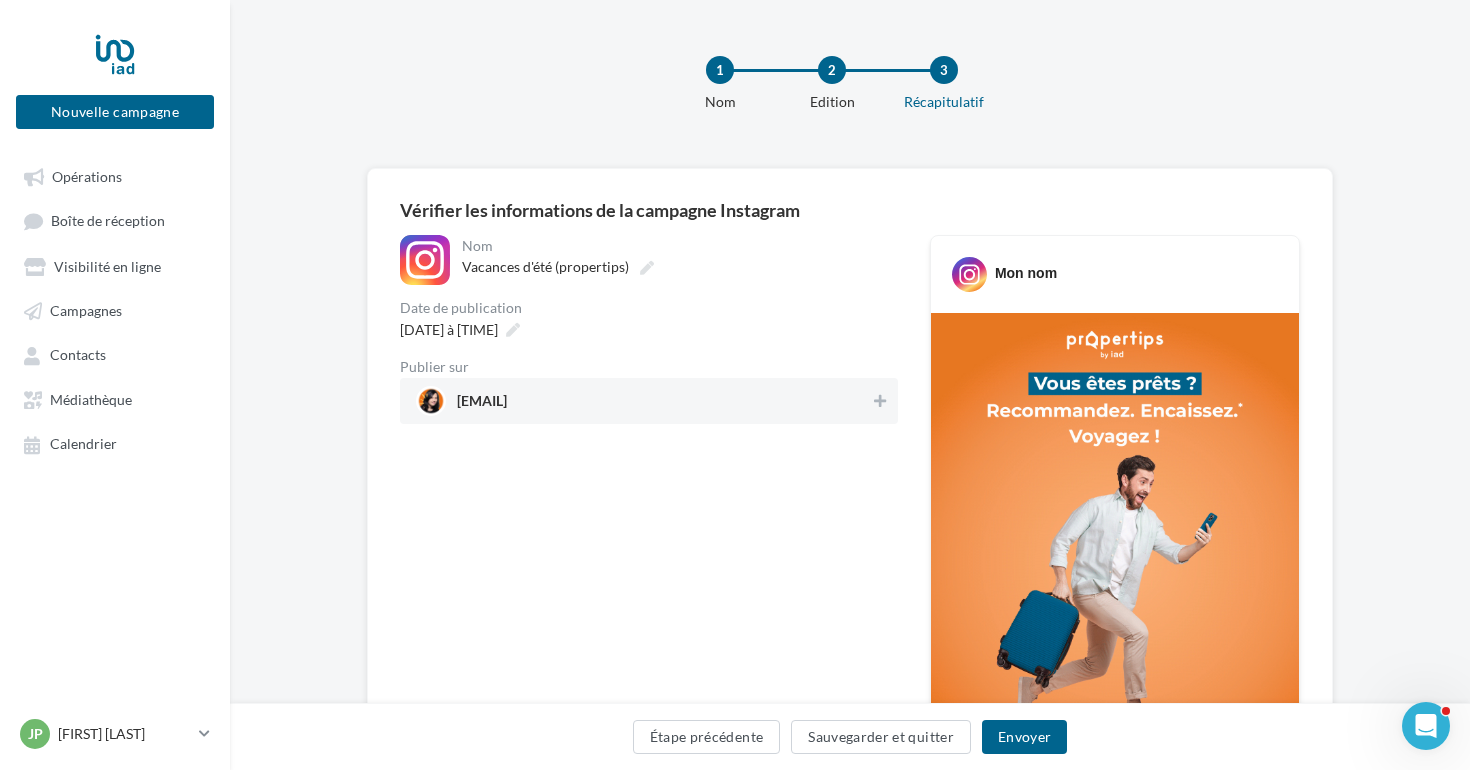 click on "[USERNAME]" at bounding box center [643, 401] 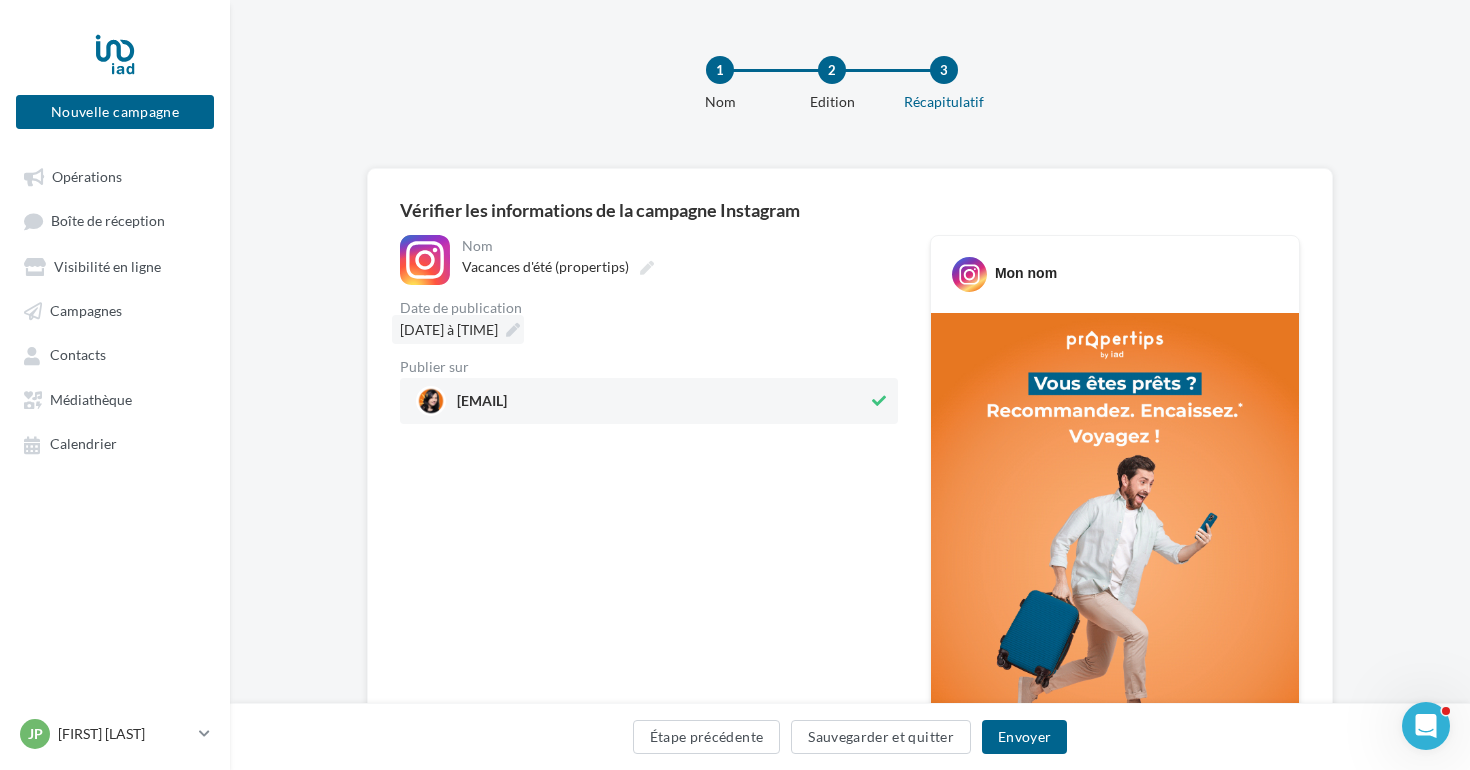 click on "08/08/2025 à 14:00" at bounding box center [449, 329] 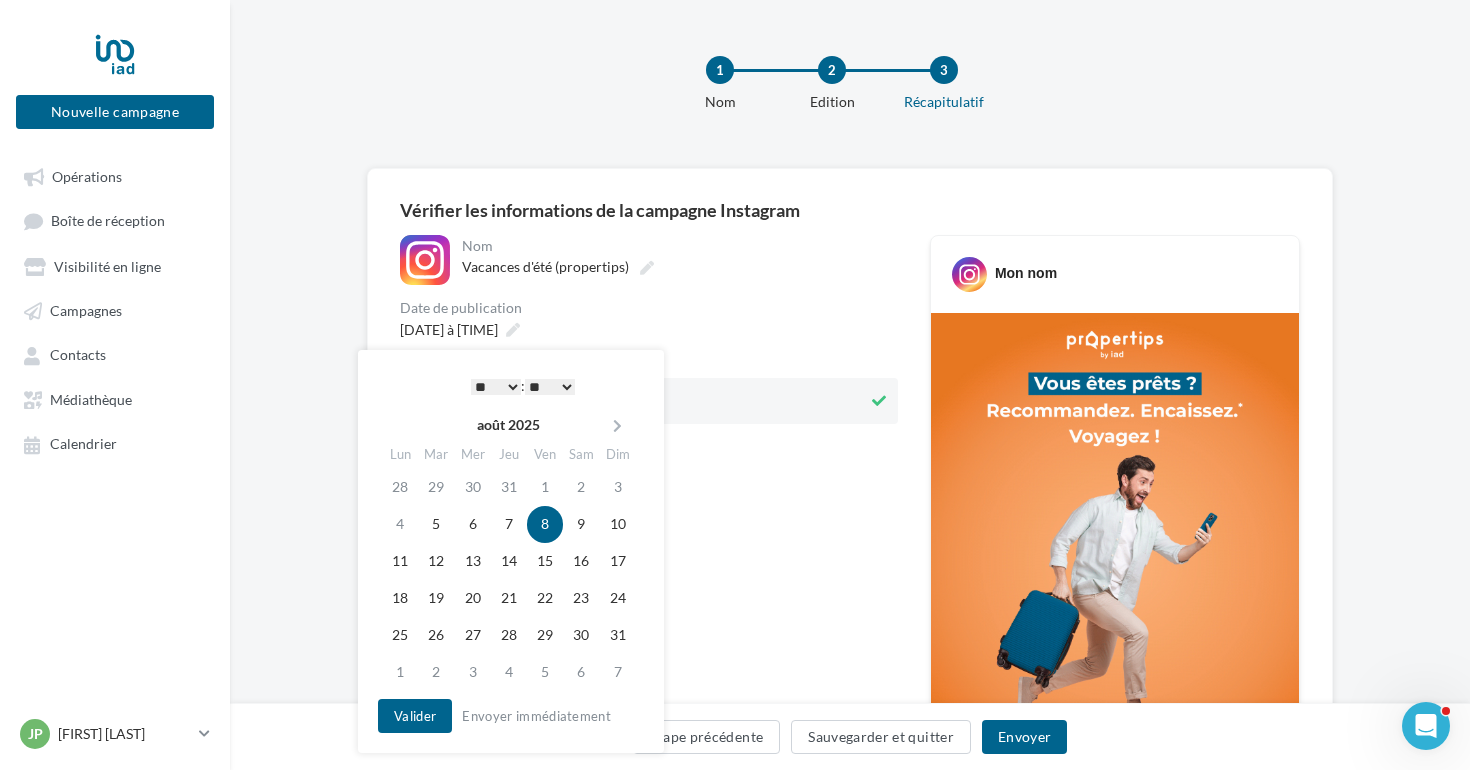 click on "* * * * * * * * * * ** ** ** ** ** ** ** ** ** ** ** ** ** **" at bounding box center (496, 387) 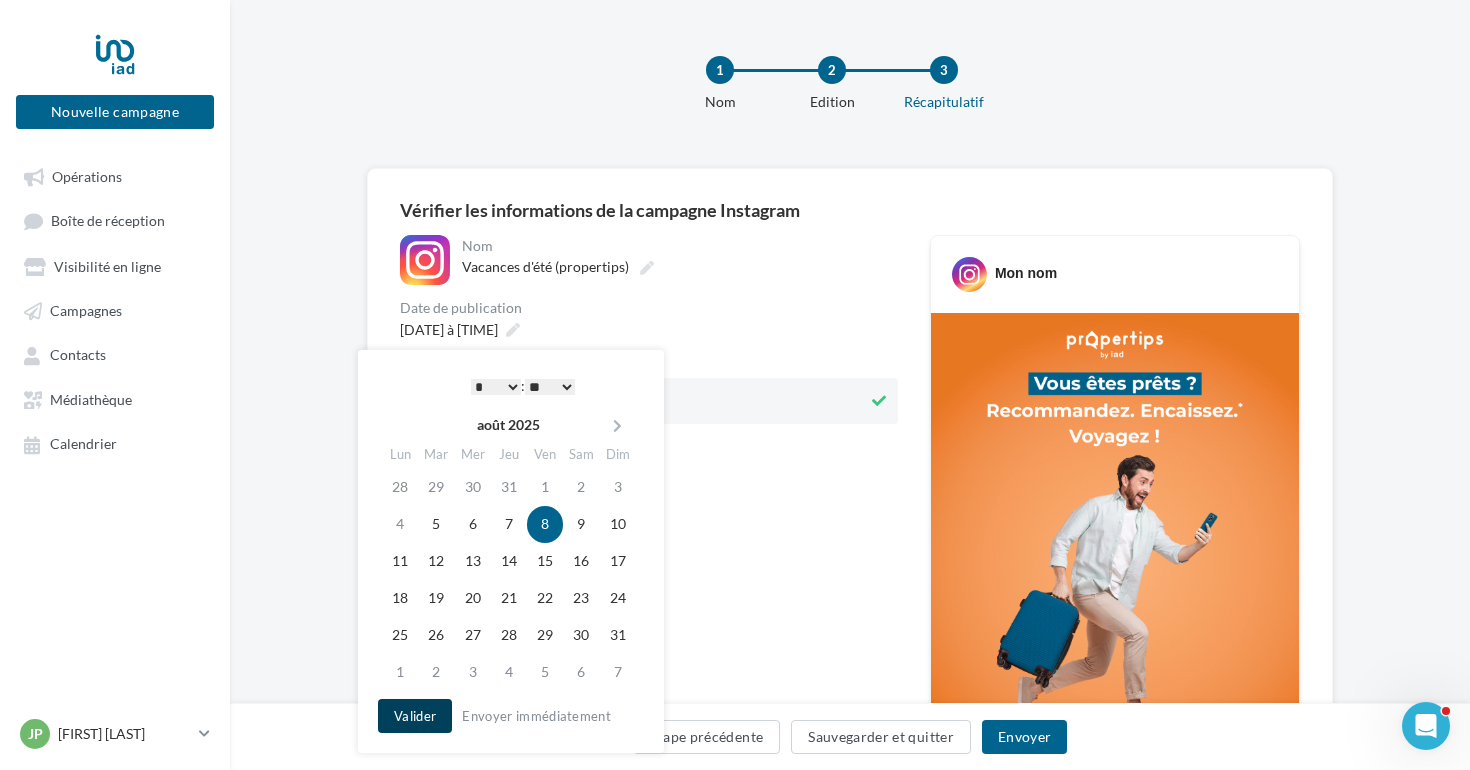 click on "Valider" at bounding box center (415, 716) 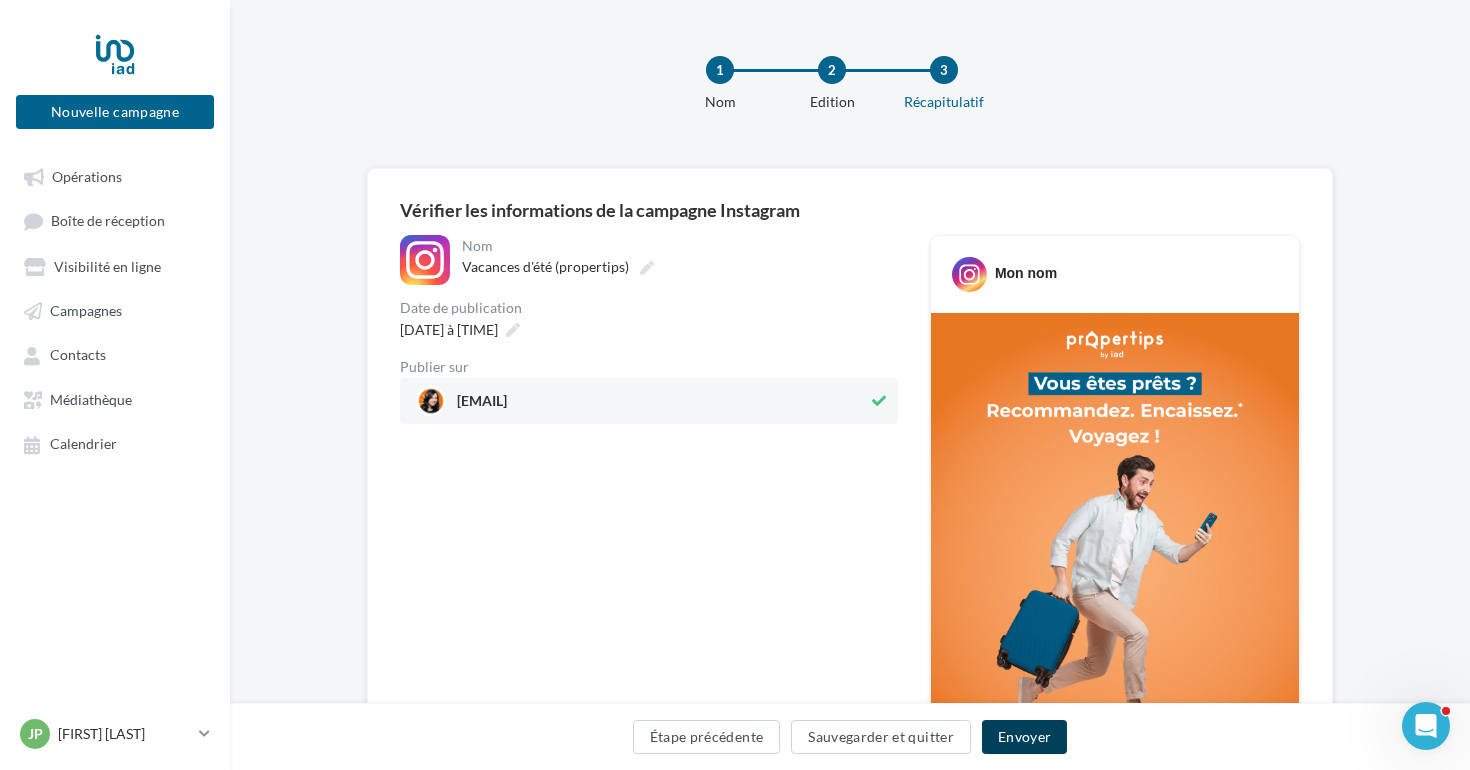 click on "Envoyer" at bounding box center [1024, 737] 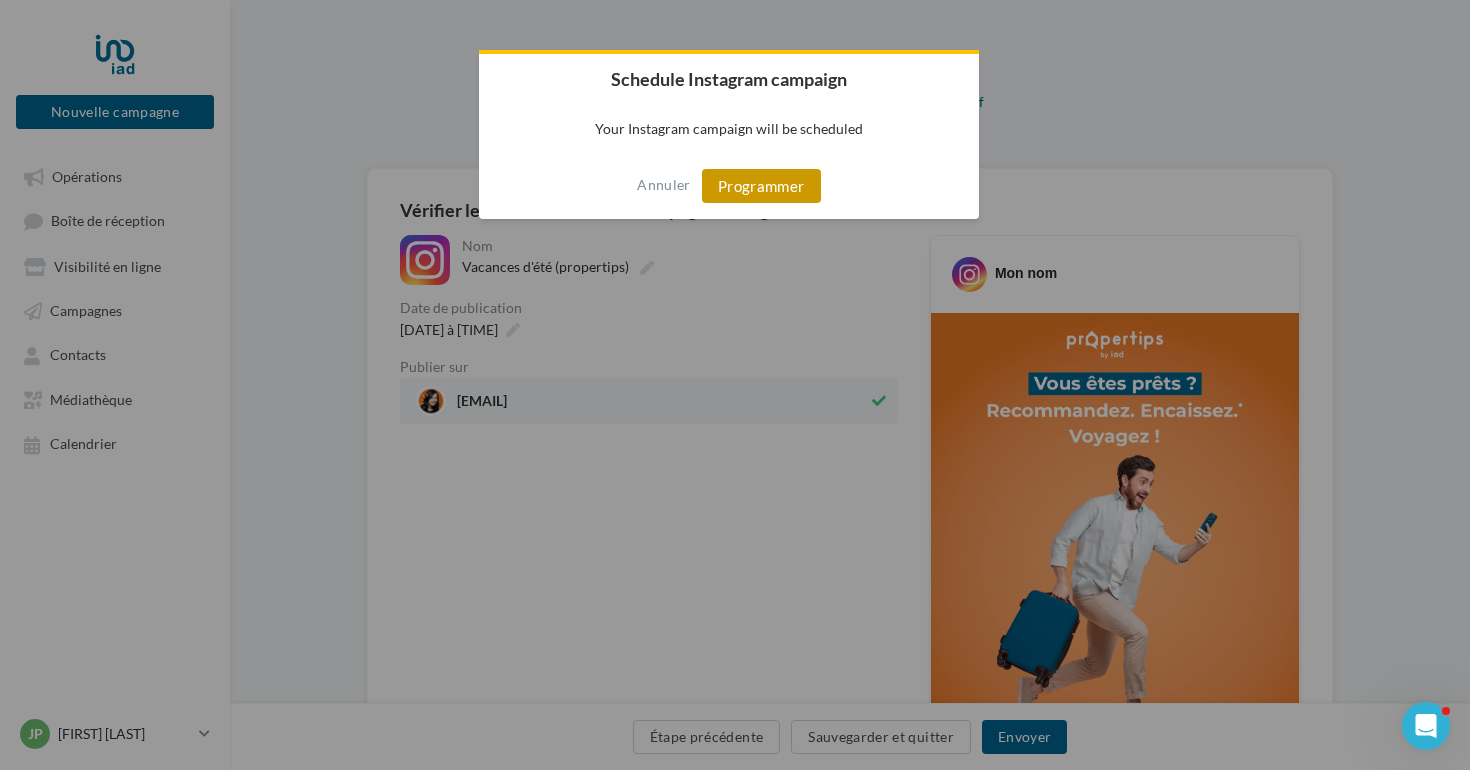 click on "Programmer" at bounding box center [761, 186] 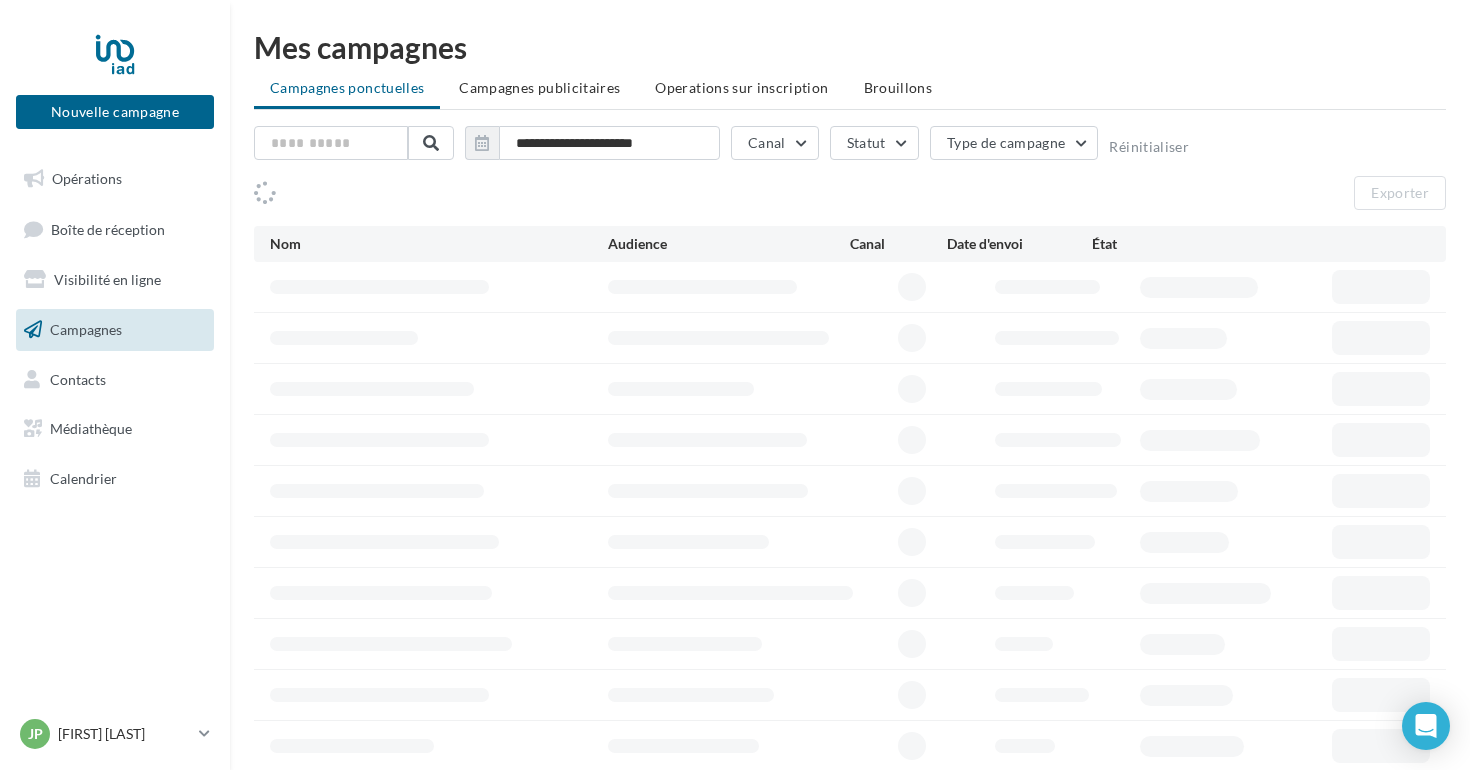 scroll, scrollTop: 0, scrollLeft: 0, axis: both 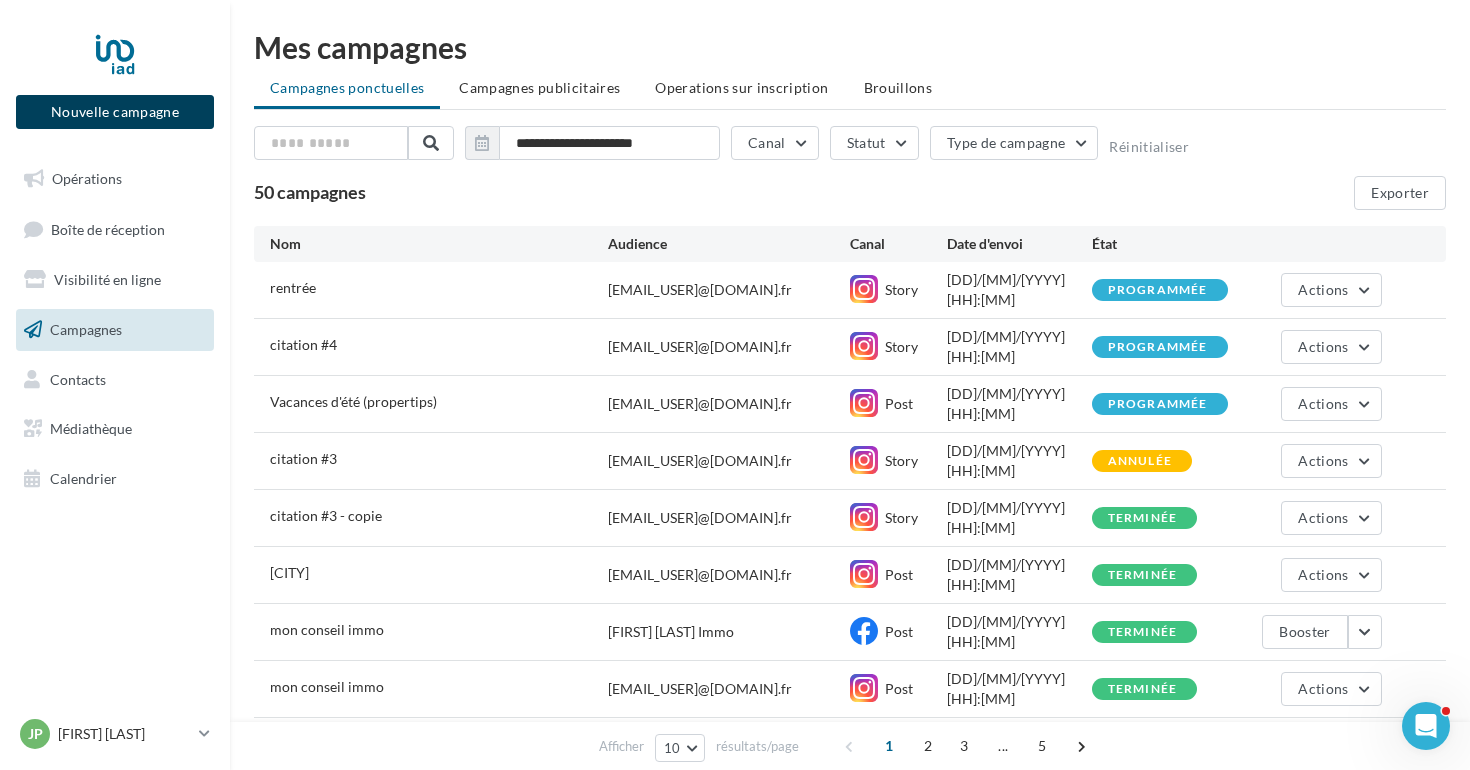 click on "Nouvelle campagne" at bounding box center (115, 112) 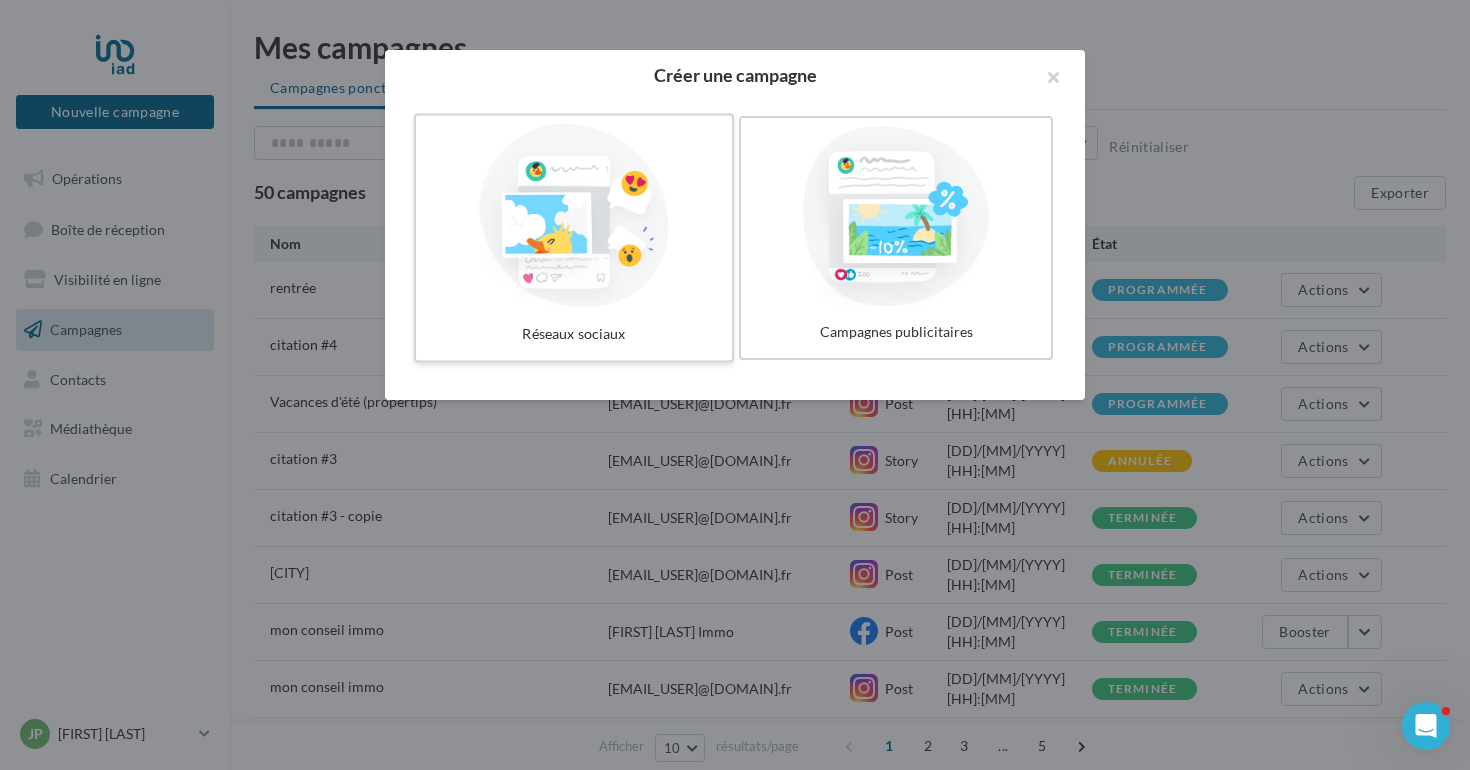 click at bounding box center [574, 216] 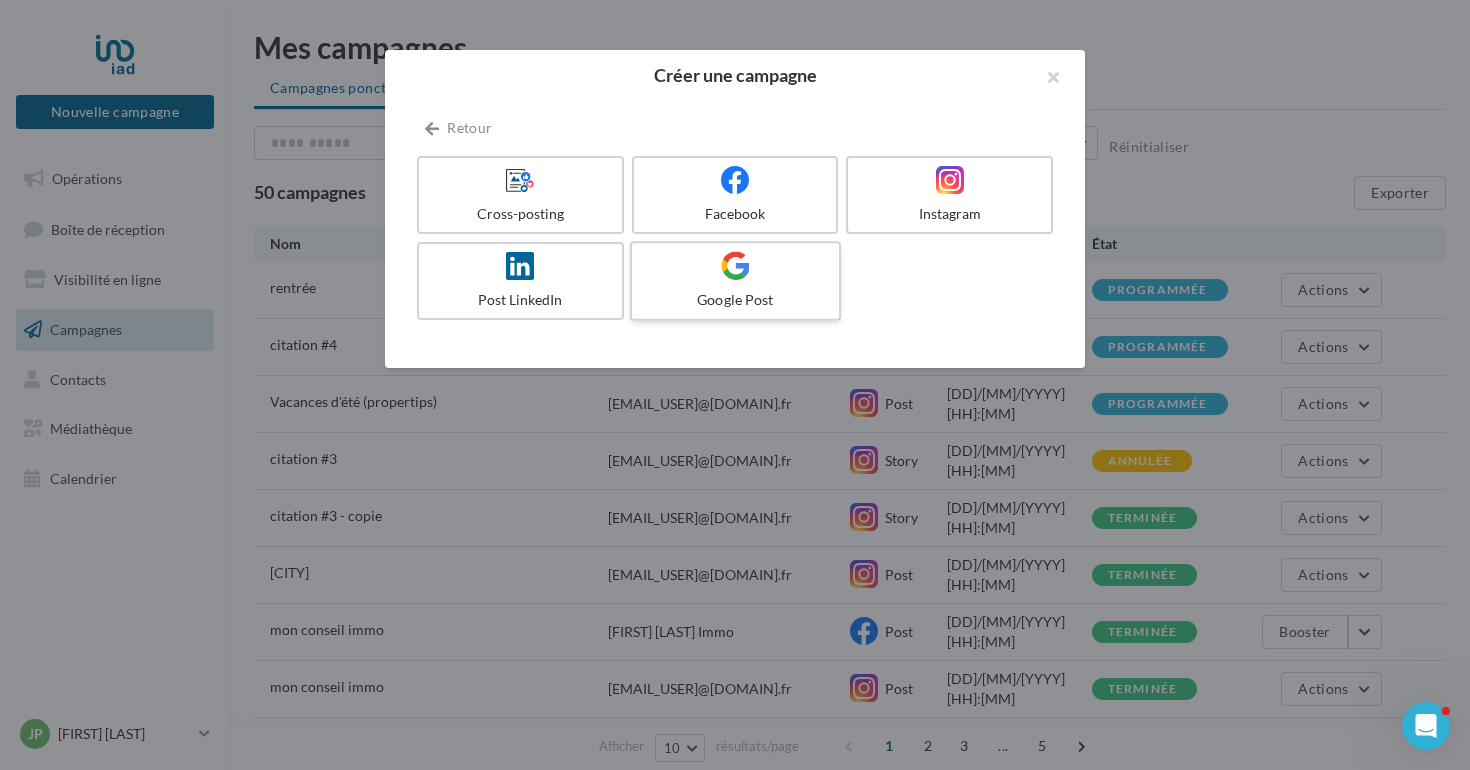 click on "Google Post" at bounding box center (735, 300) 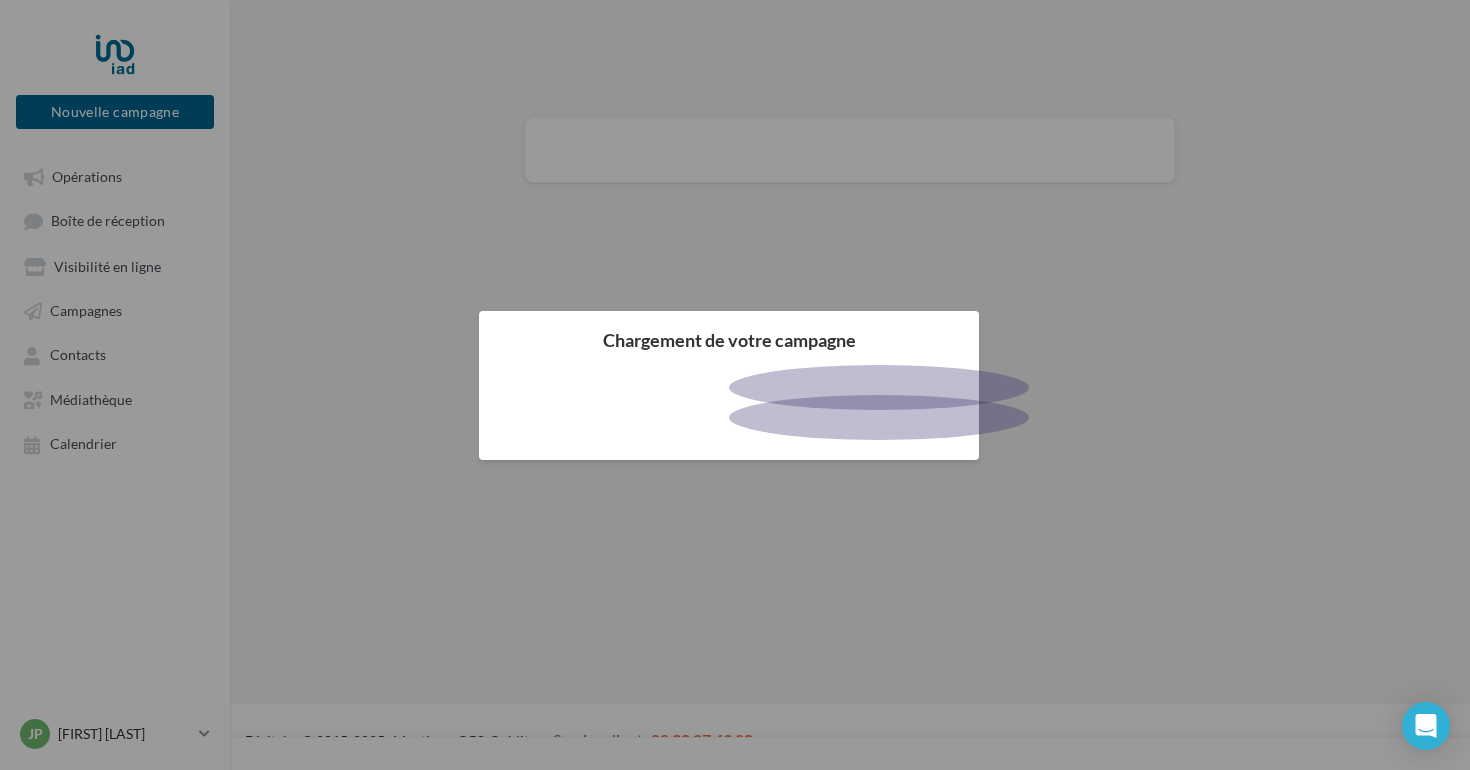 scroll, scrollTop: 0, scrollLeft: 0, axis: both 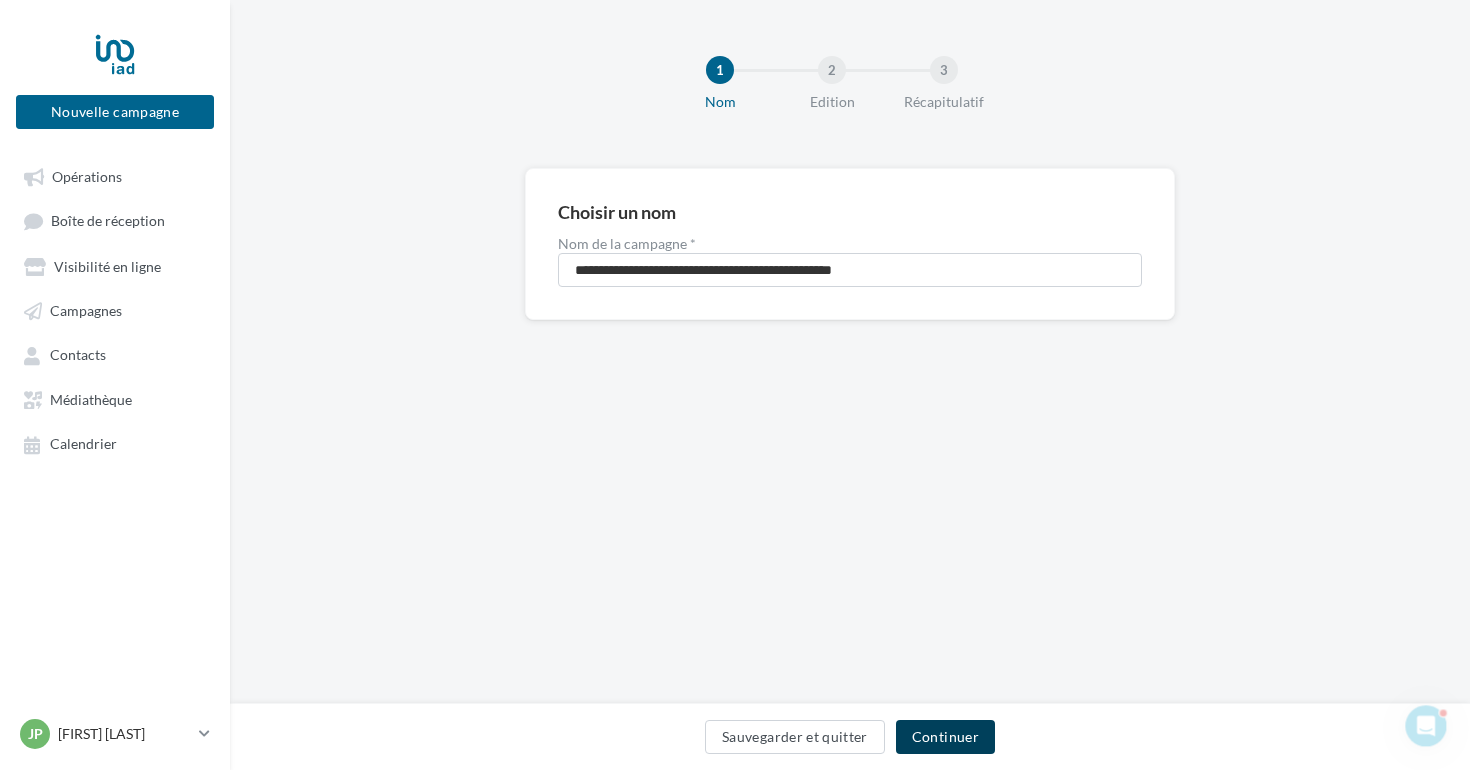 click on "Continuer" at bounding box center [945, 737] 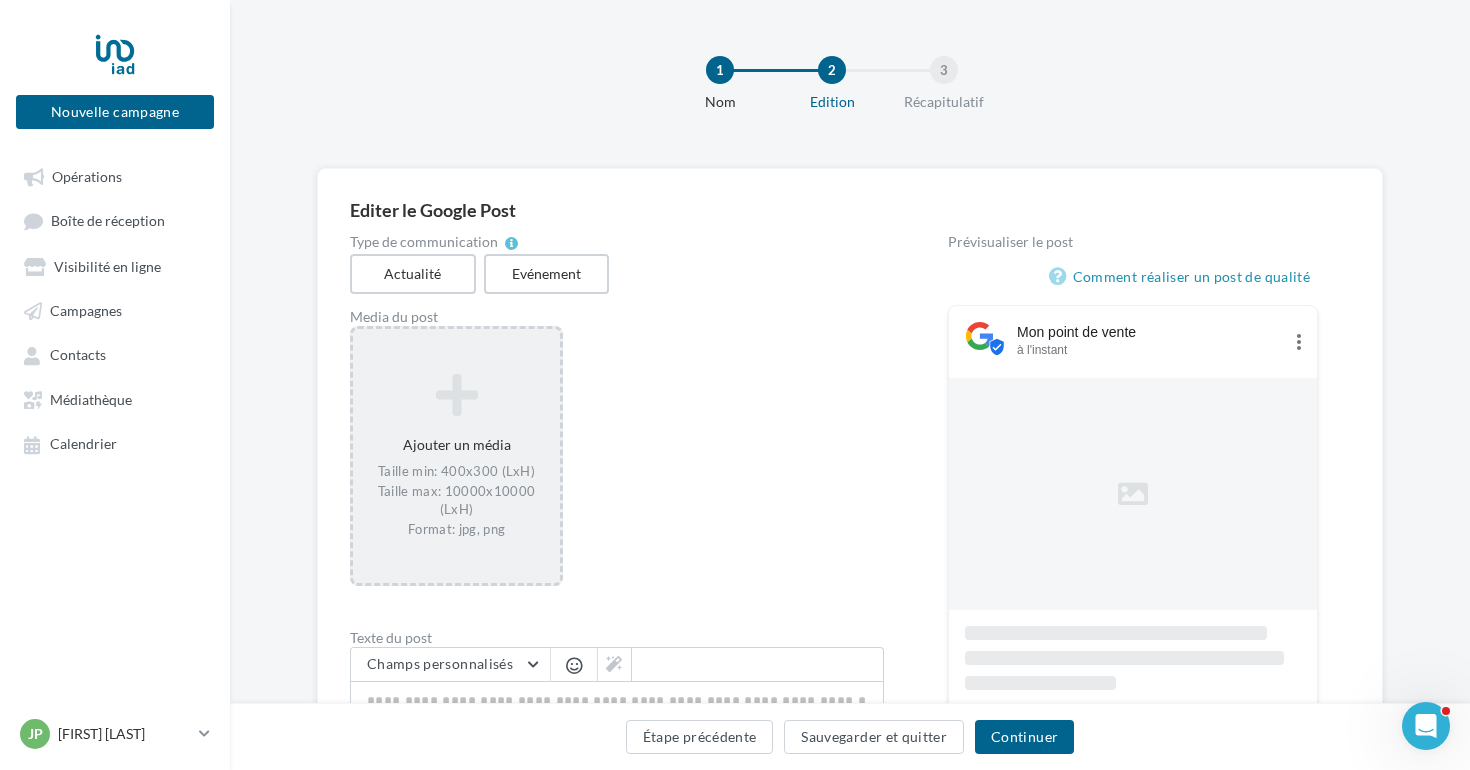 click on "Ajouter un média     Taille min: 400x300 (LxH)   Taille max: 10000x10000 (LxH)   Format: jpg, png" at bounding box center (456, 456) 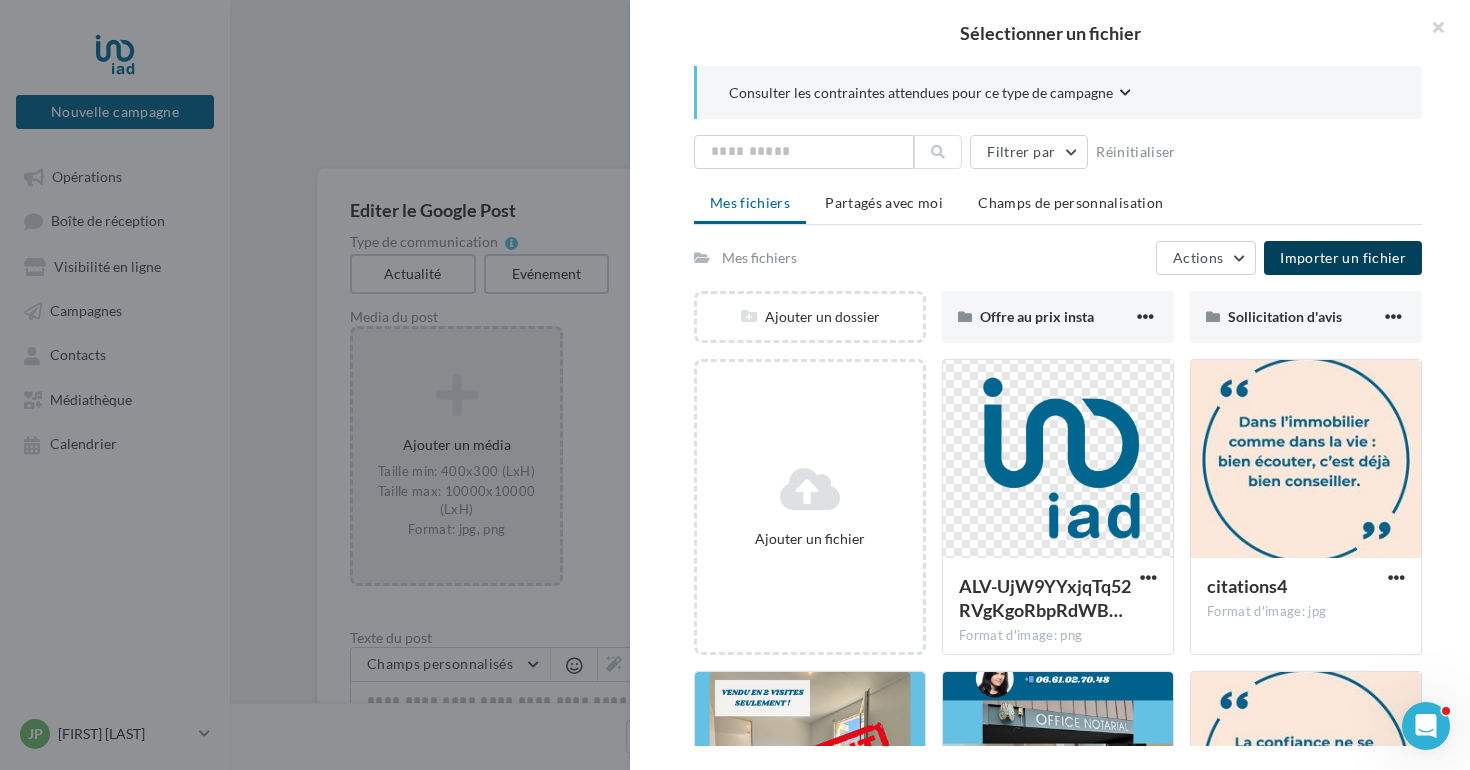 click on "Importer un fichier" at bounding box center [1343, 257] 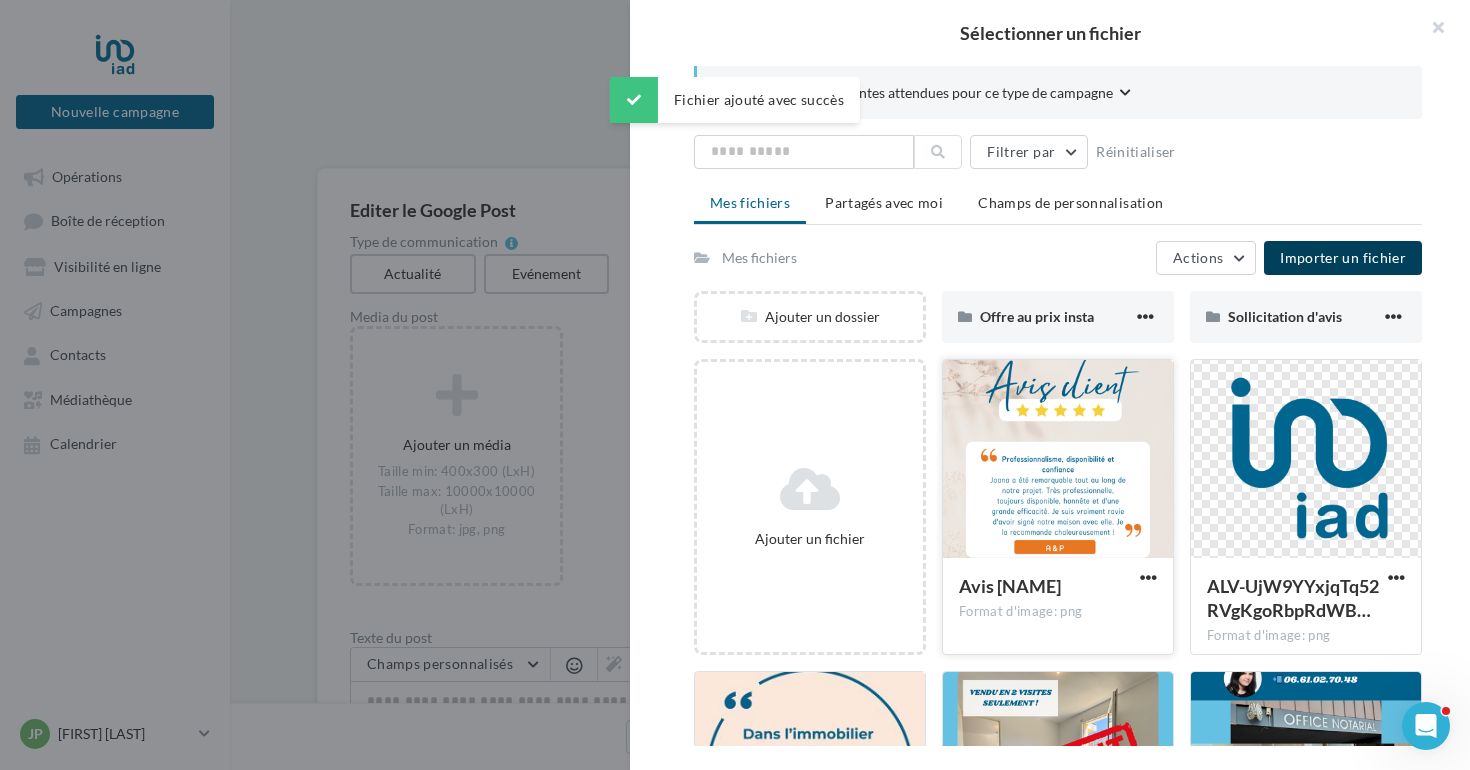 click at bounding box center (1058, 460) 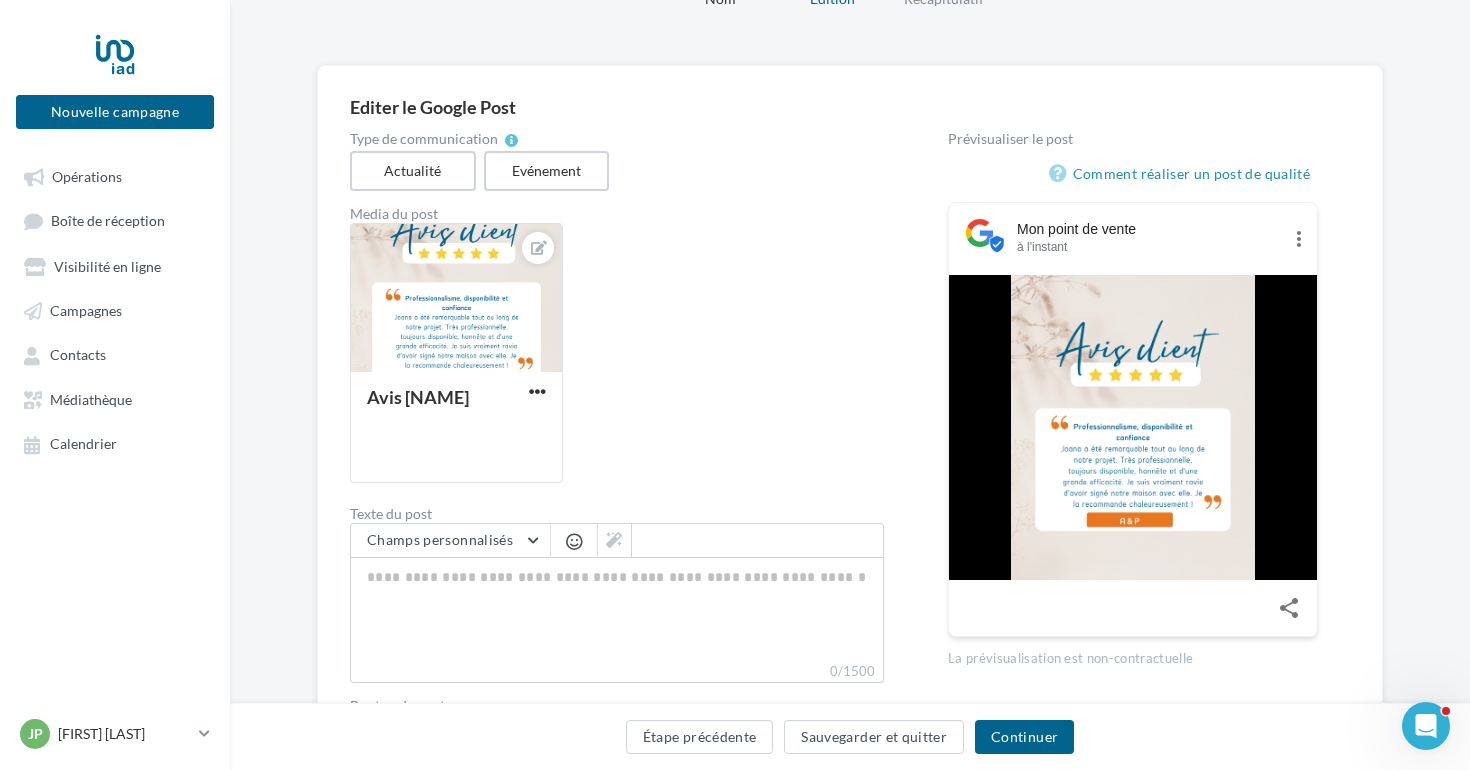 scroll, scrollTop: 233, scrollLeft: 0, axis: vertical 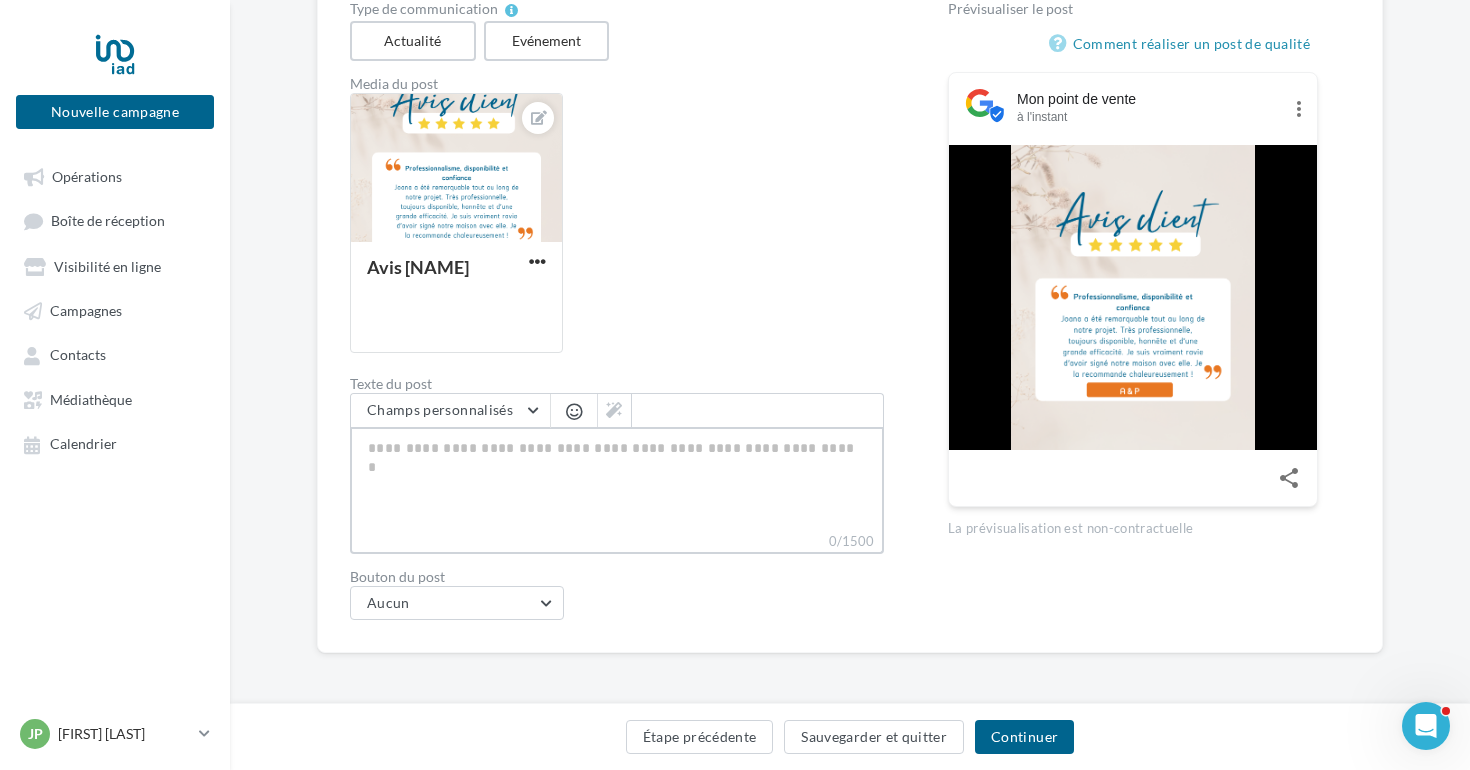 click on "0/1500" at bounding box center (617, 479) 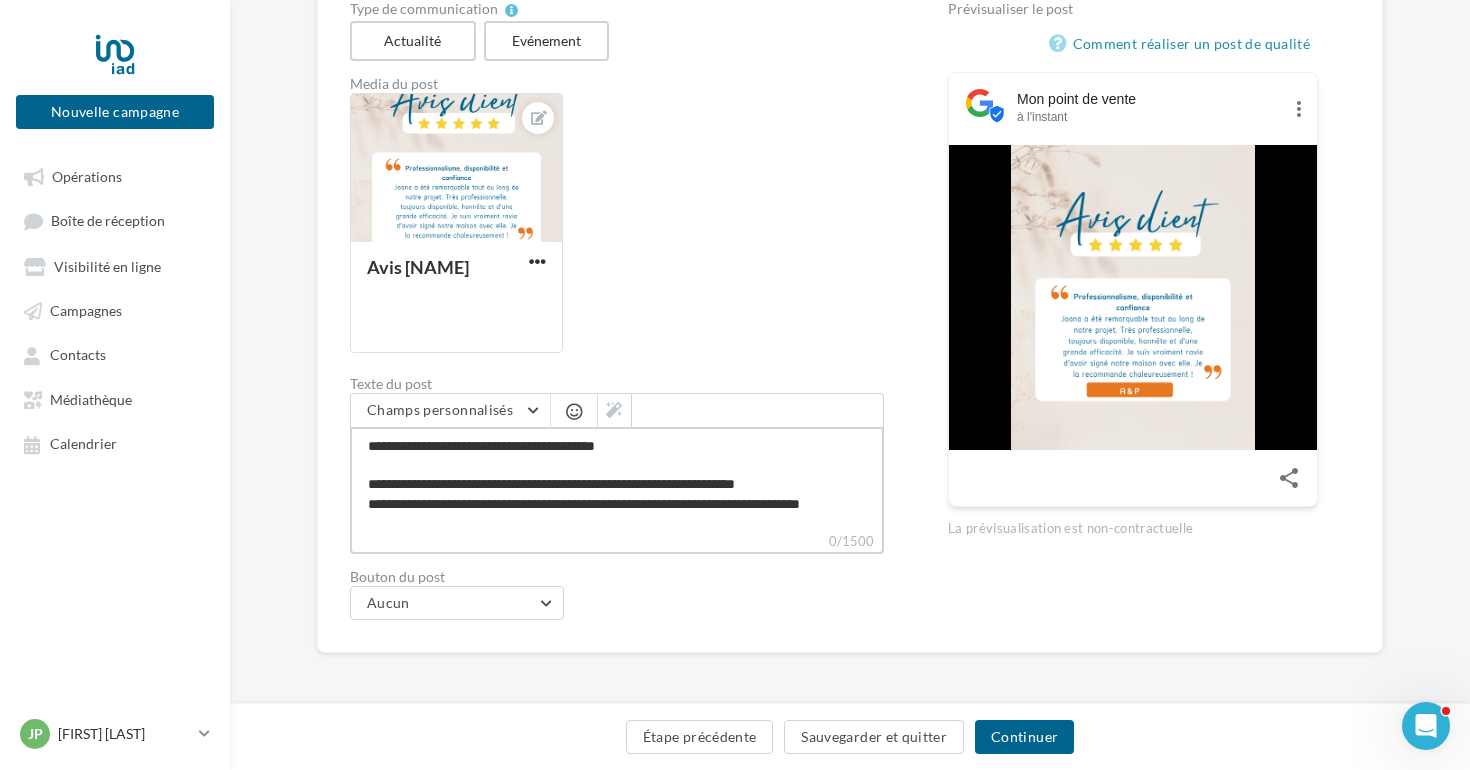 scroll, scrollTop: 105, scrollLeft: 0, axis: vertical 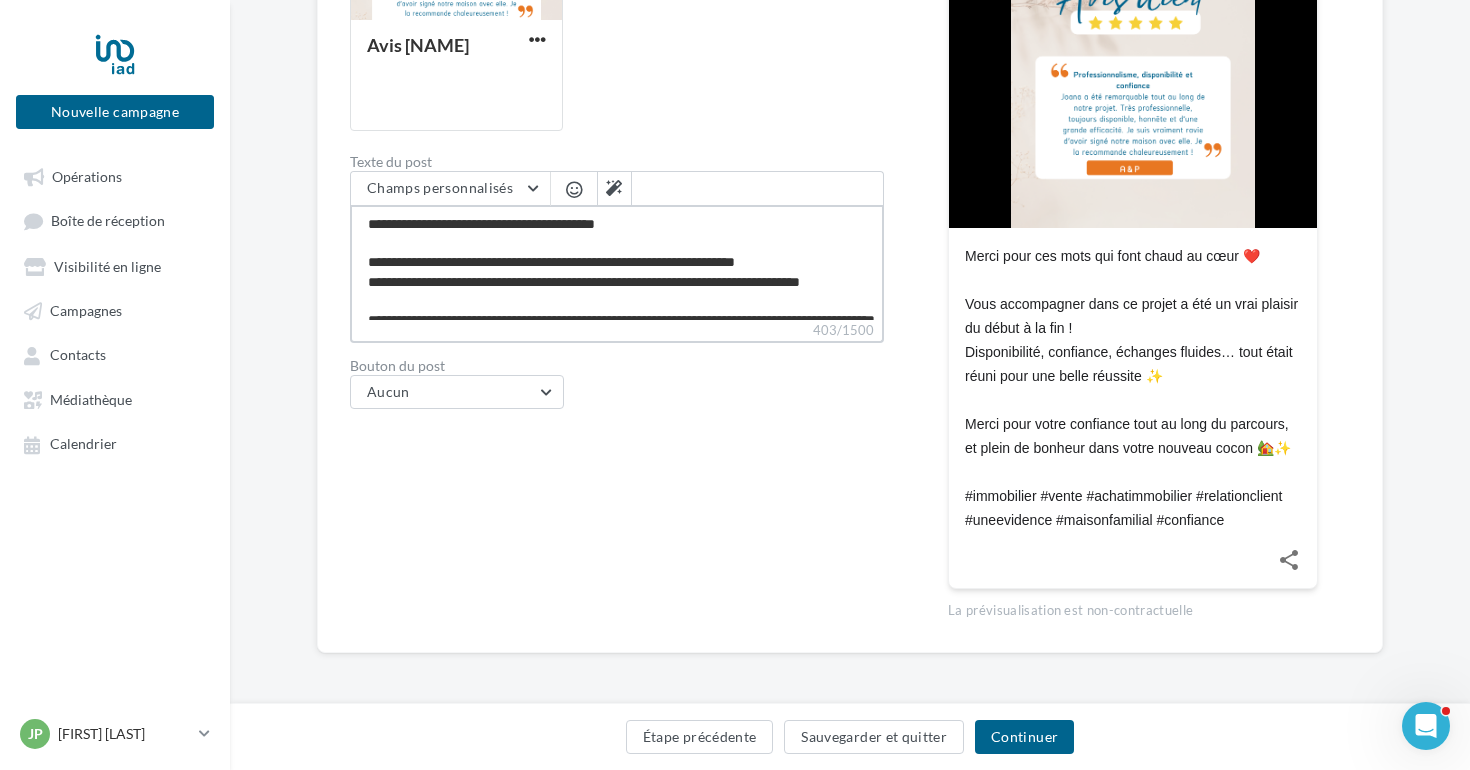 drag, startPoint x: 810, startPoint y: 263, endPoint x: 339, endPoint y: 217, distance: 473.24097 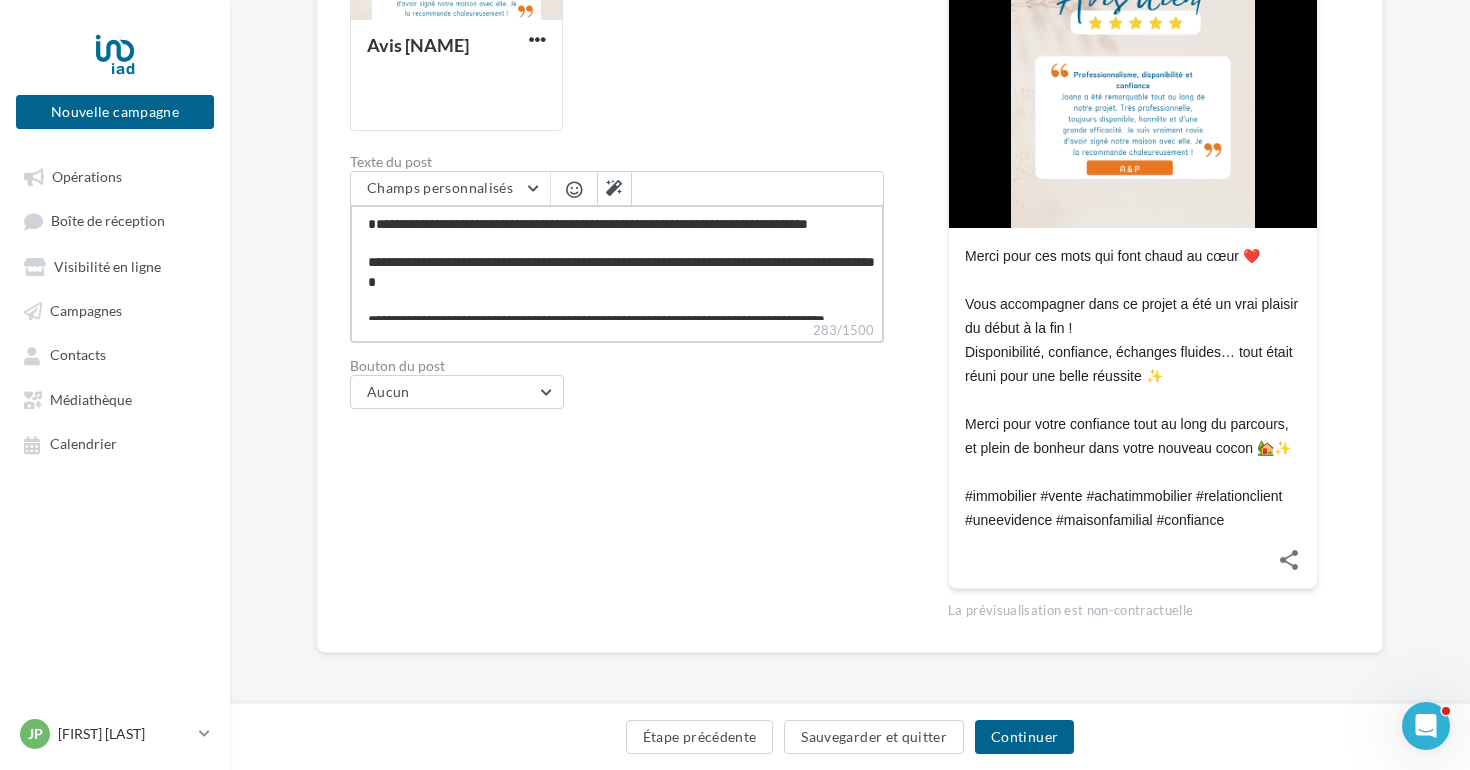 type on "**********" 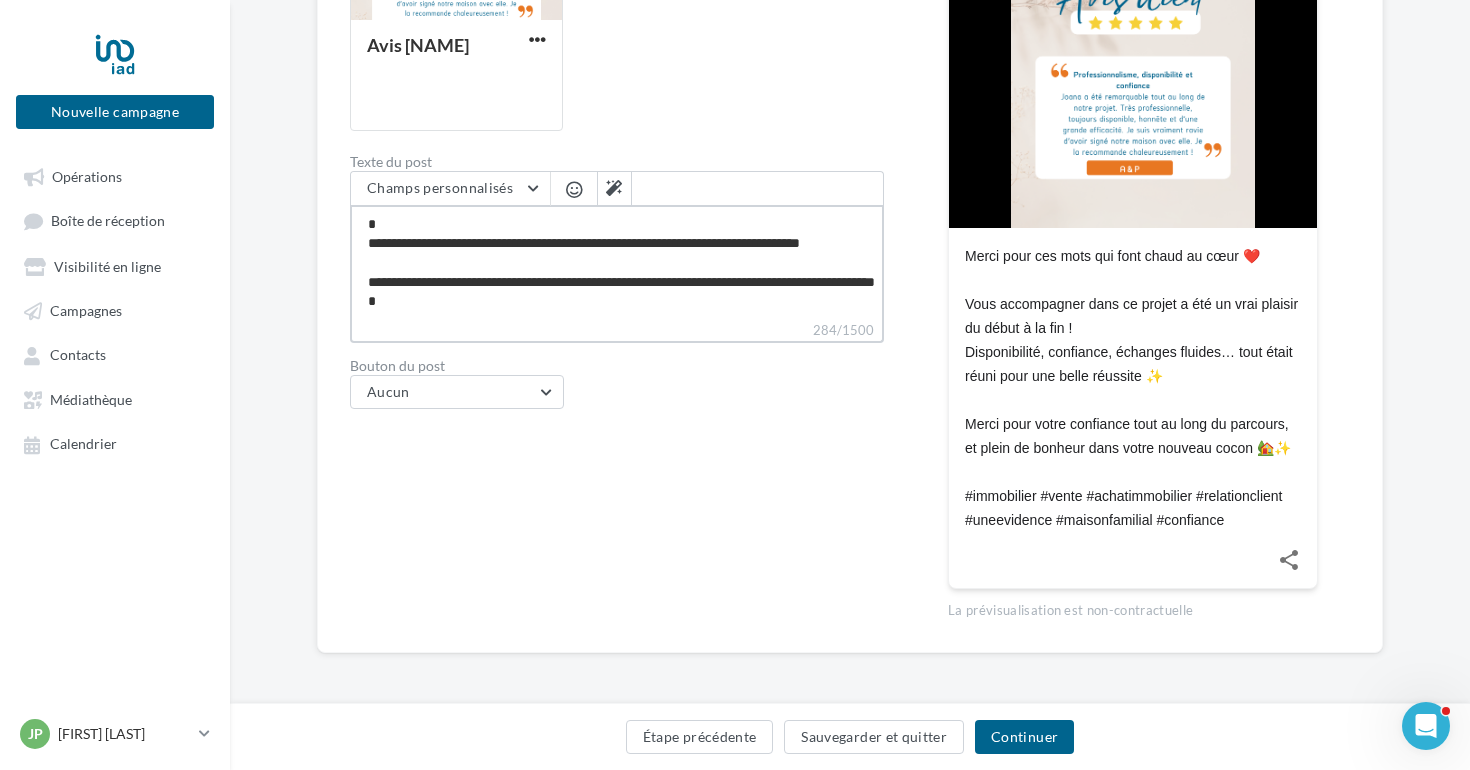 type on "**********" 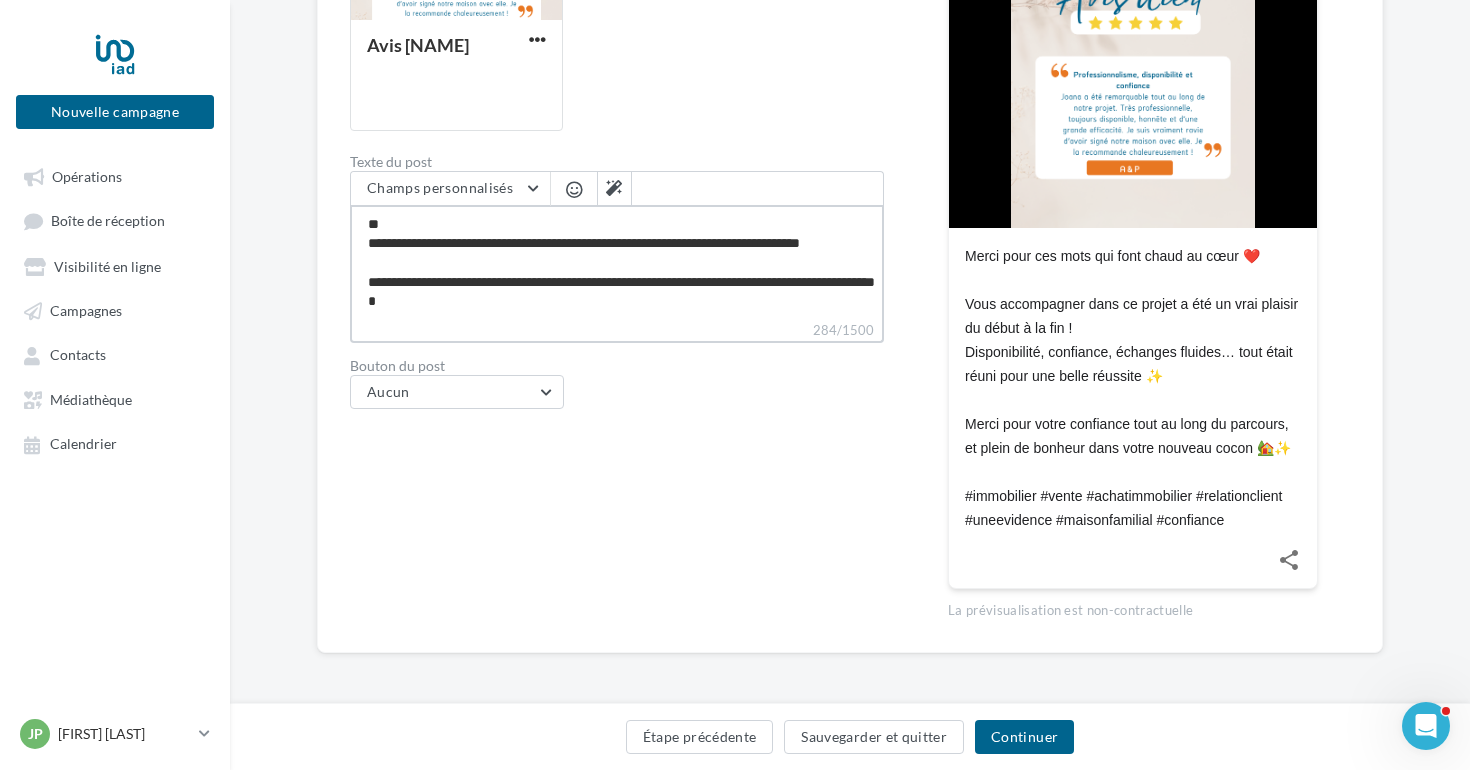 type on "**********" 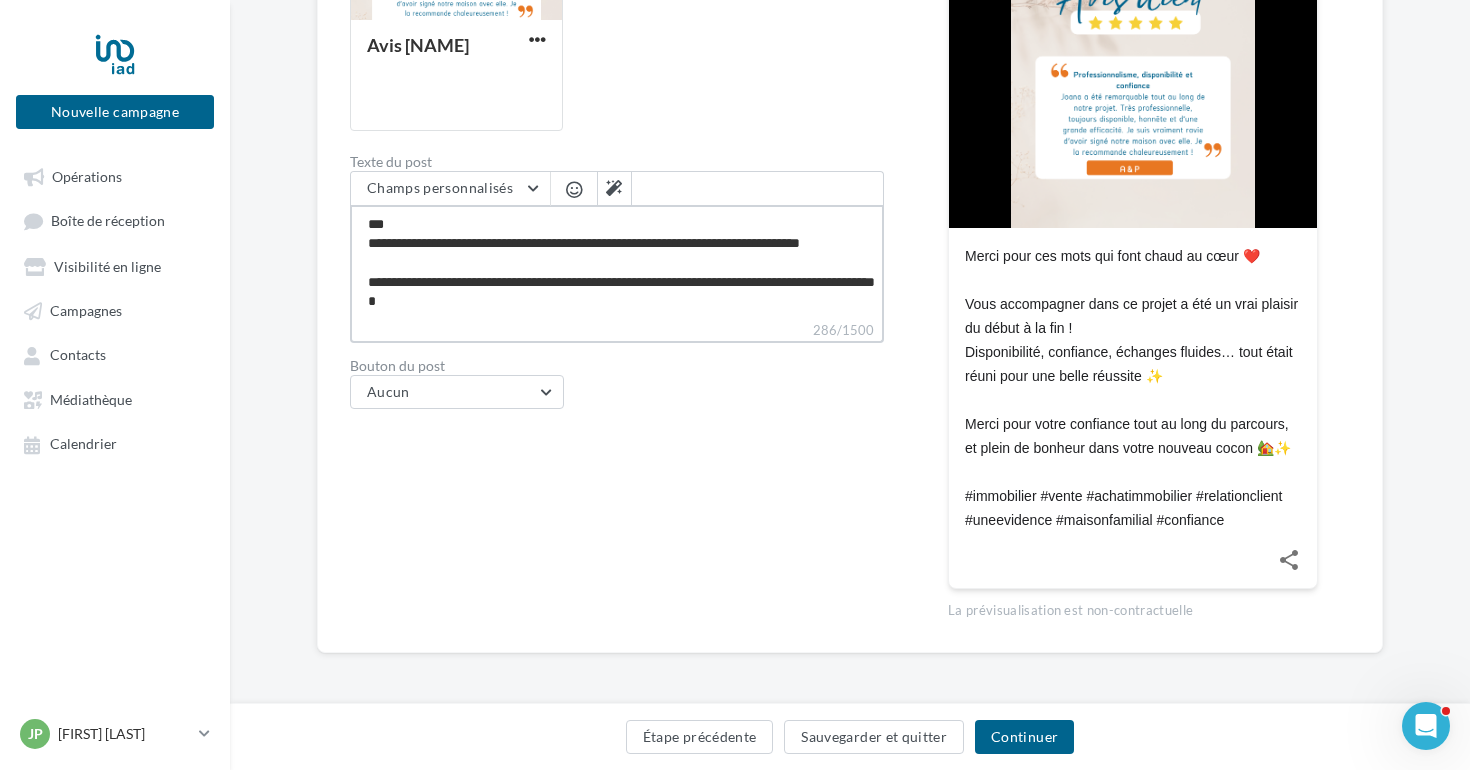 type on "**********" 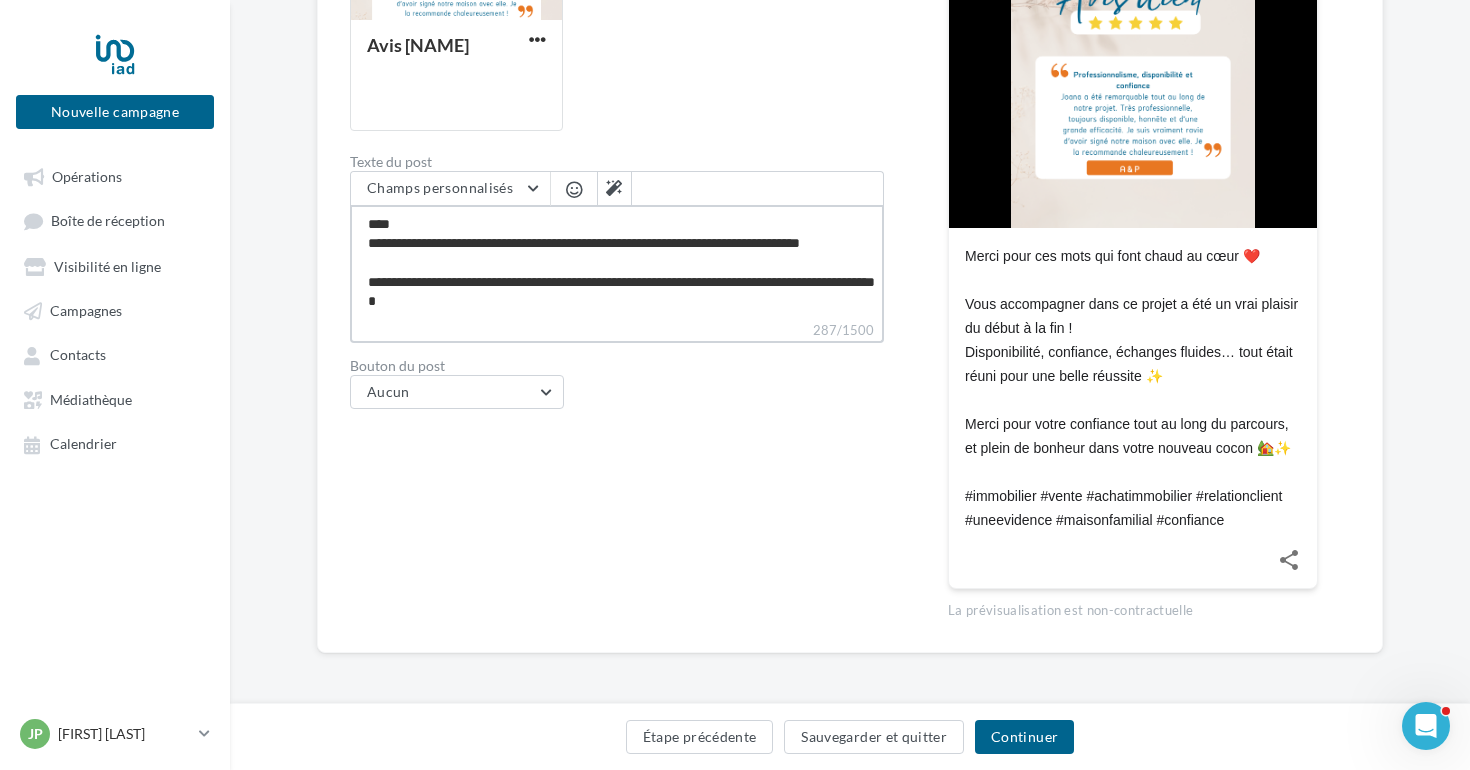 type on "**********" 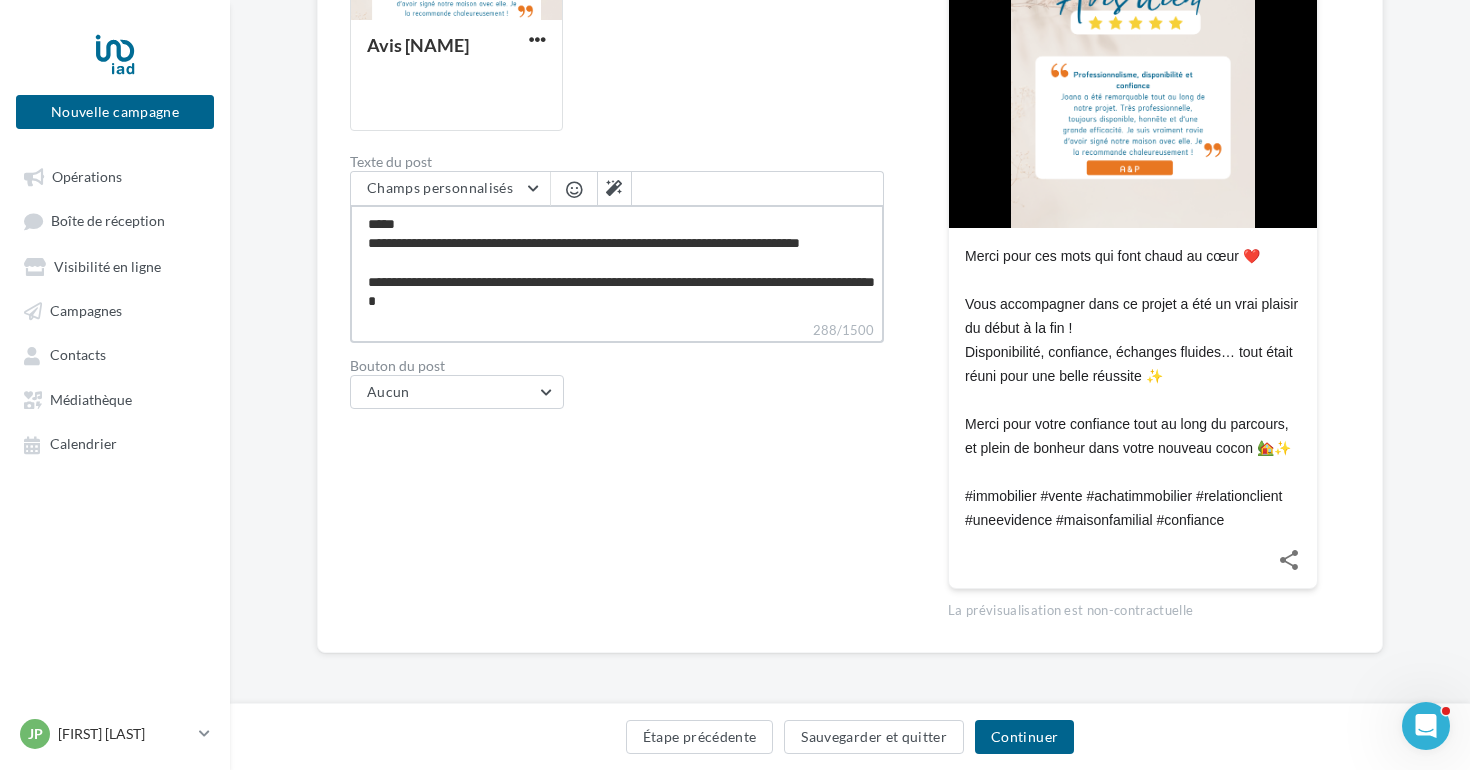 type on "**********" 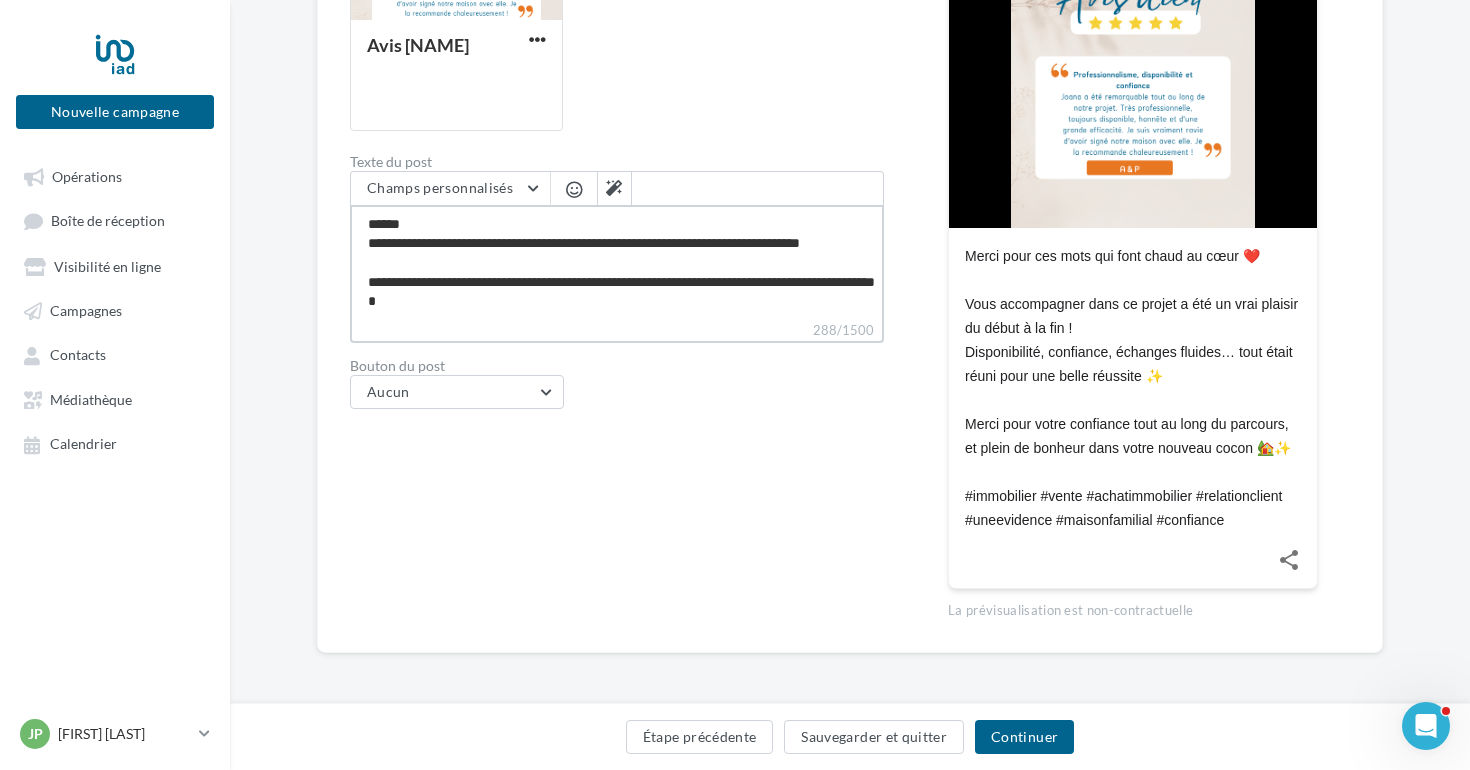 type on "**********" 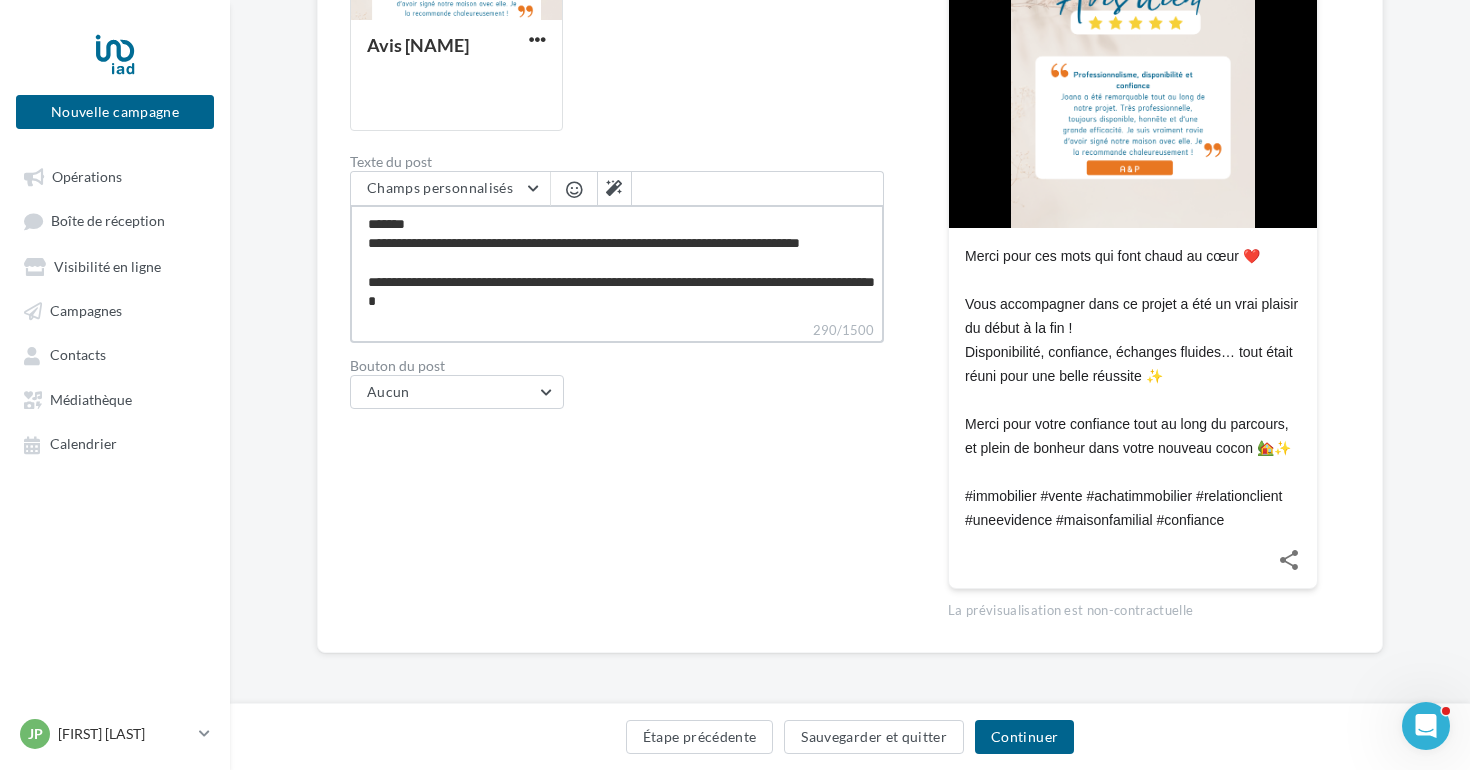 type on "**********" 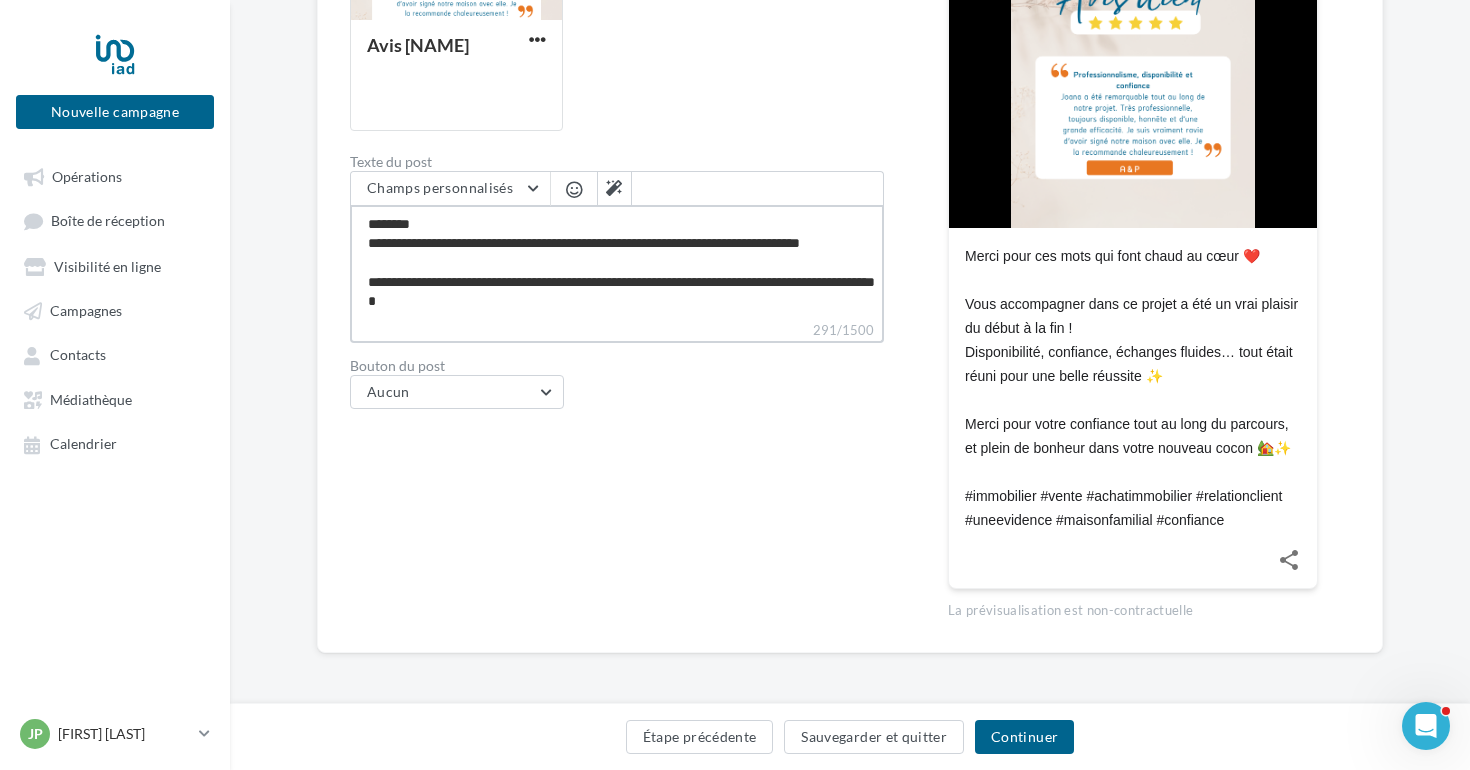 type on "**********" 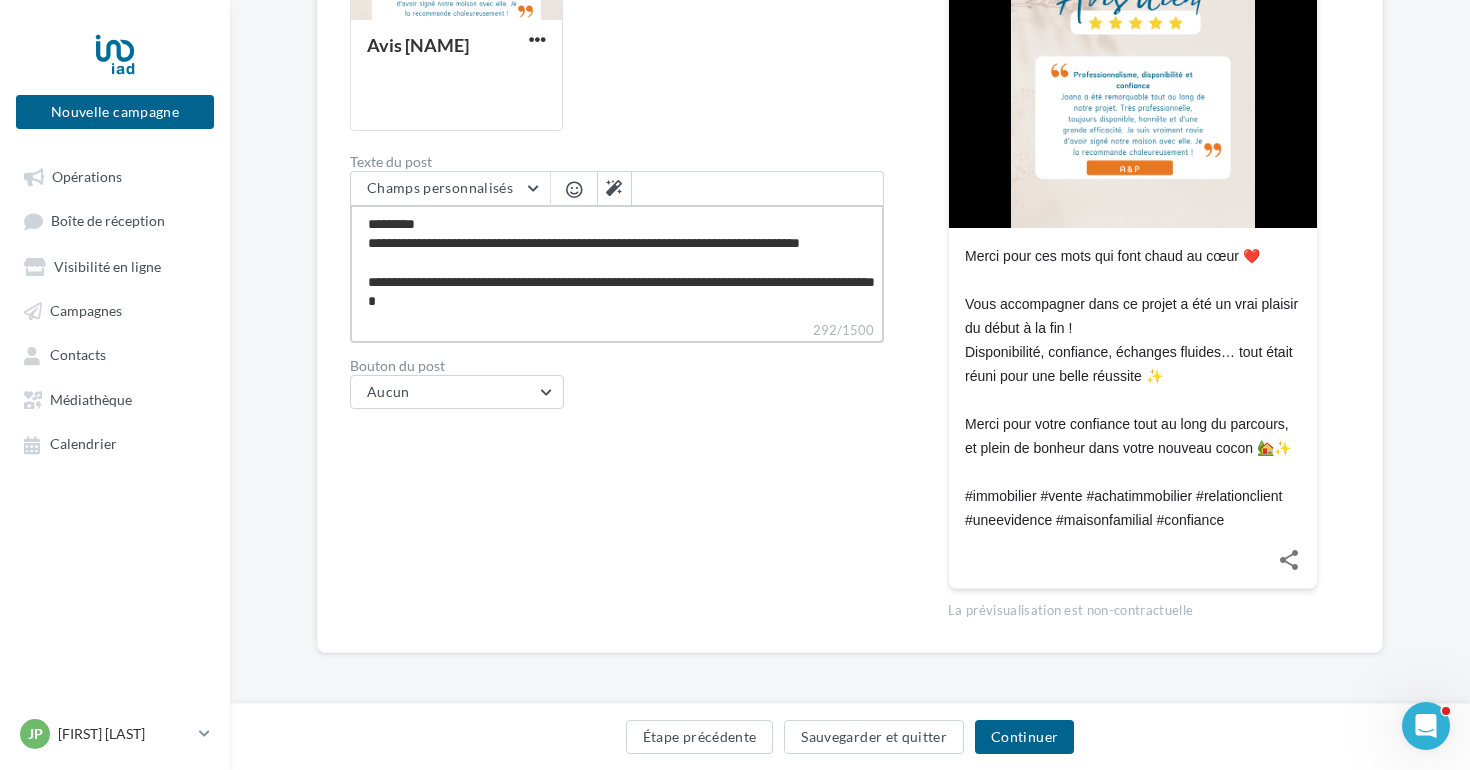 type on "**********" 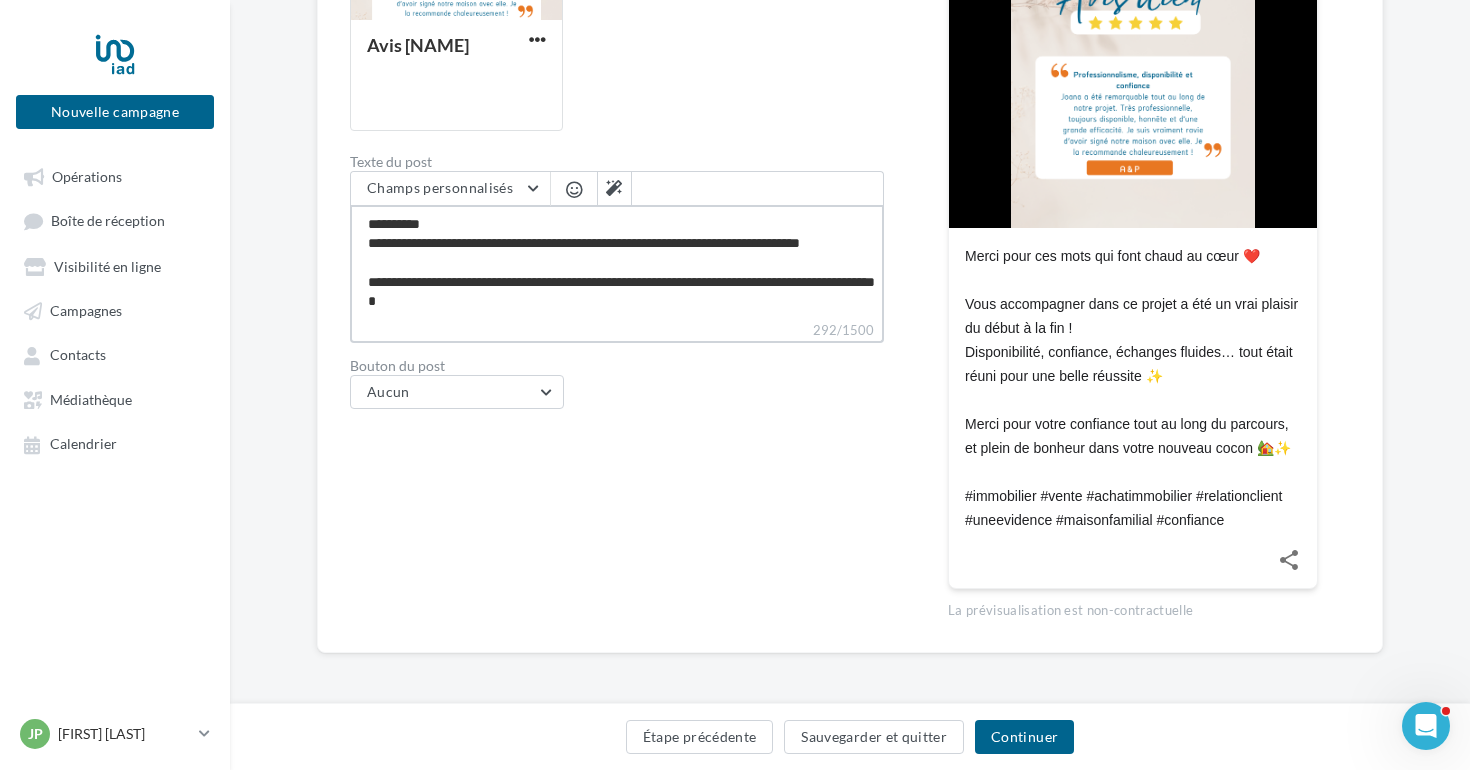 type on "**********" 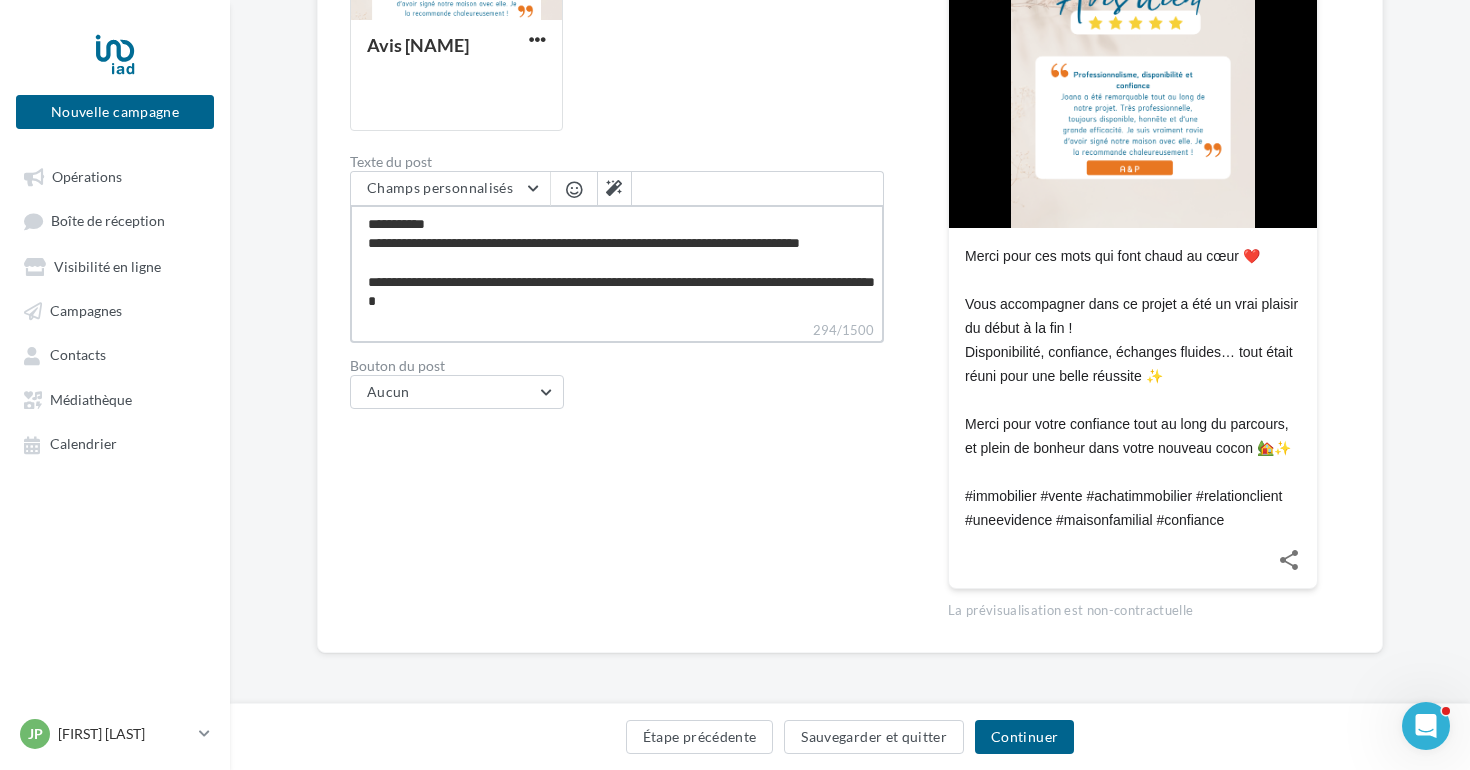 type on "**********" 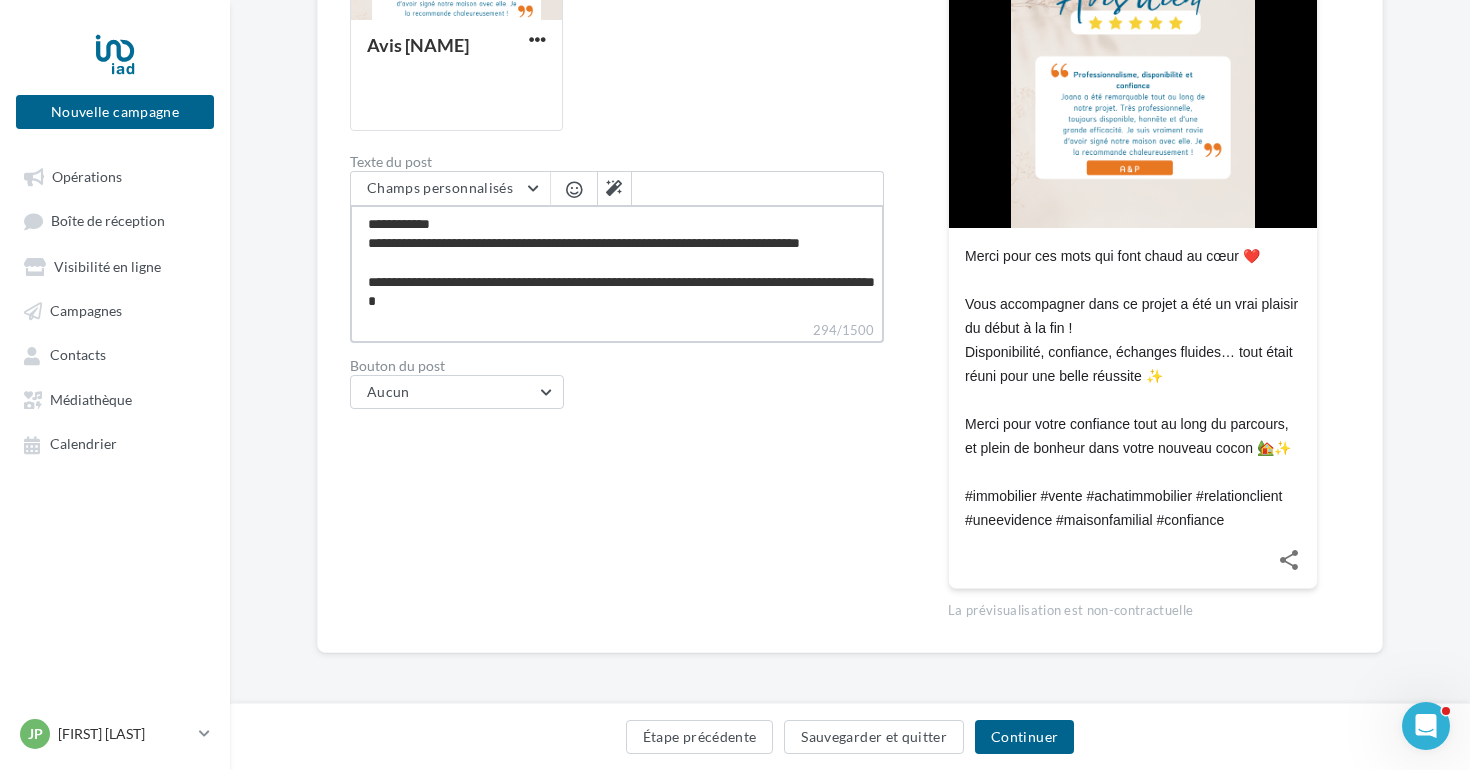 type on "**********" 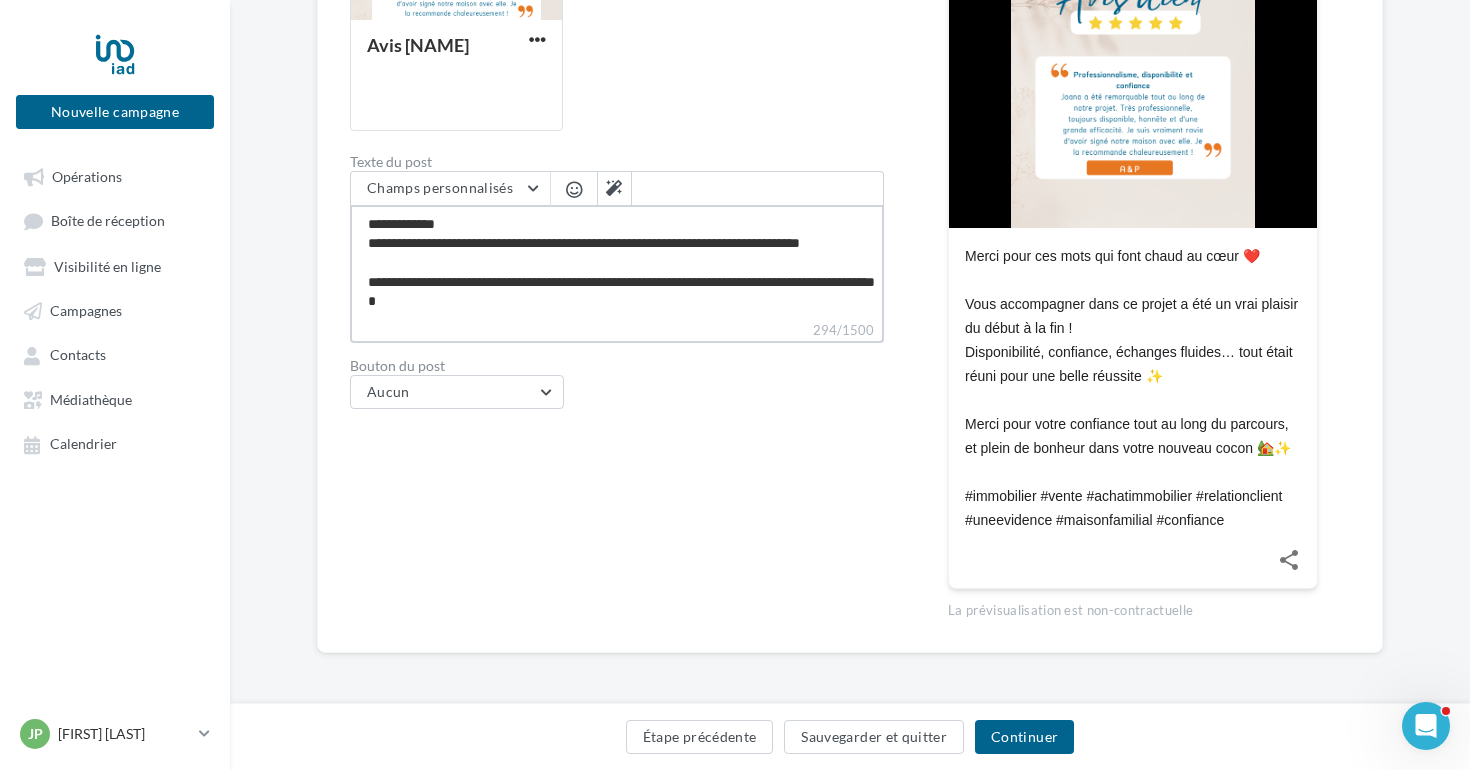 type on "**********" 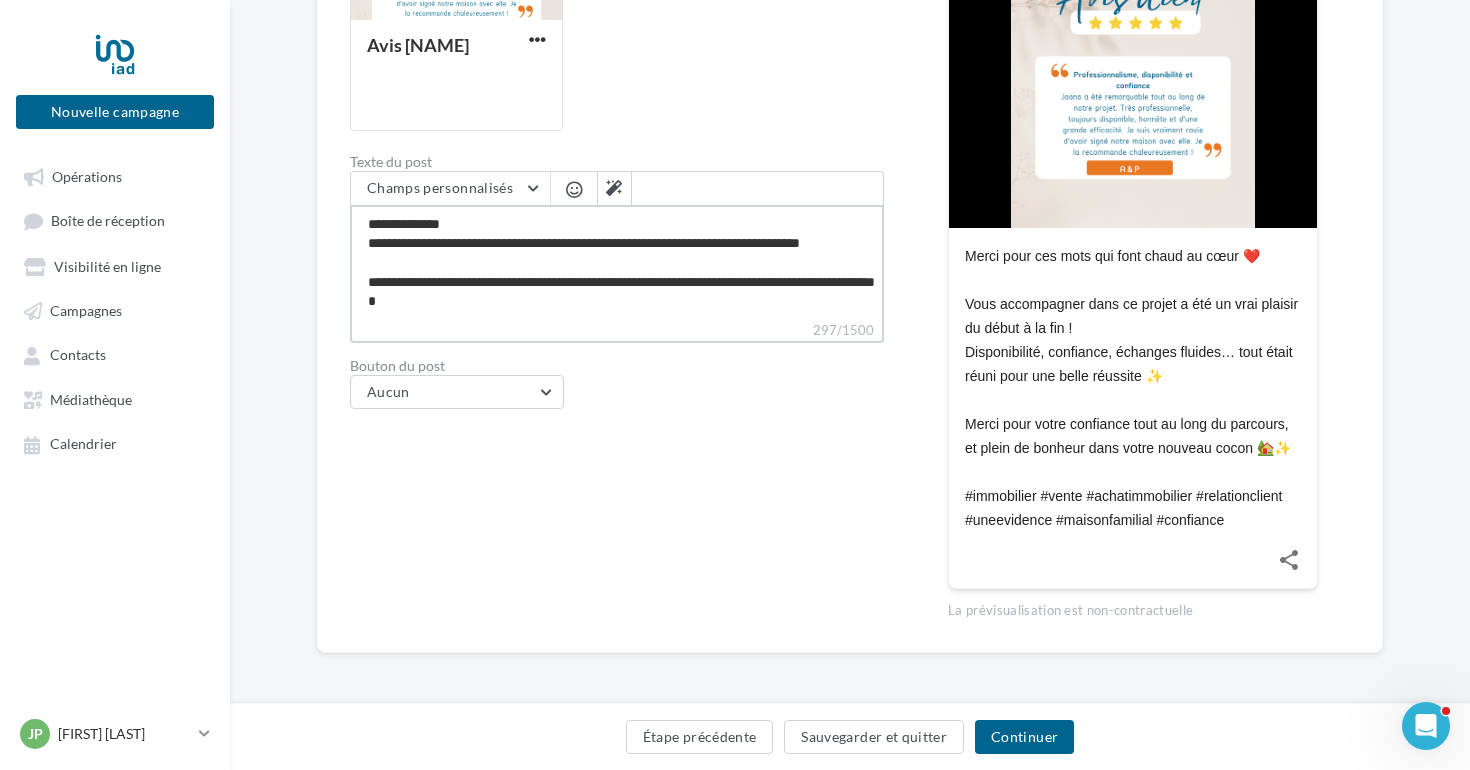type on "**********" 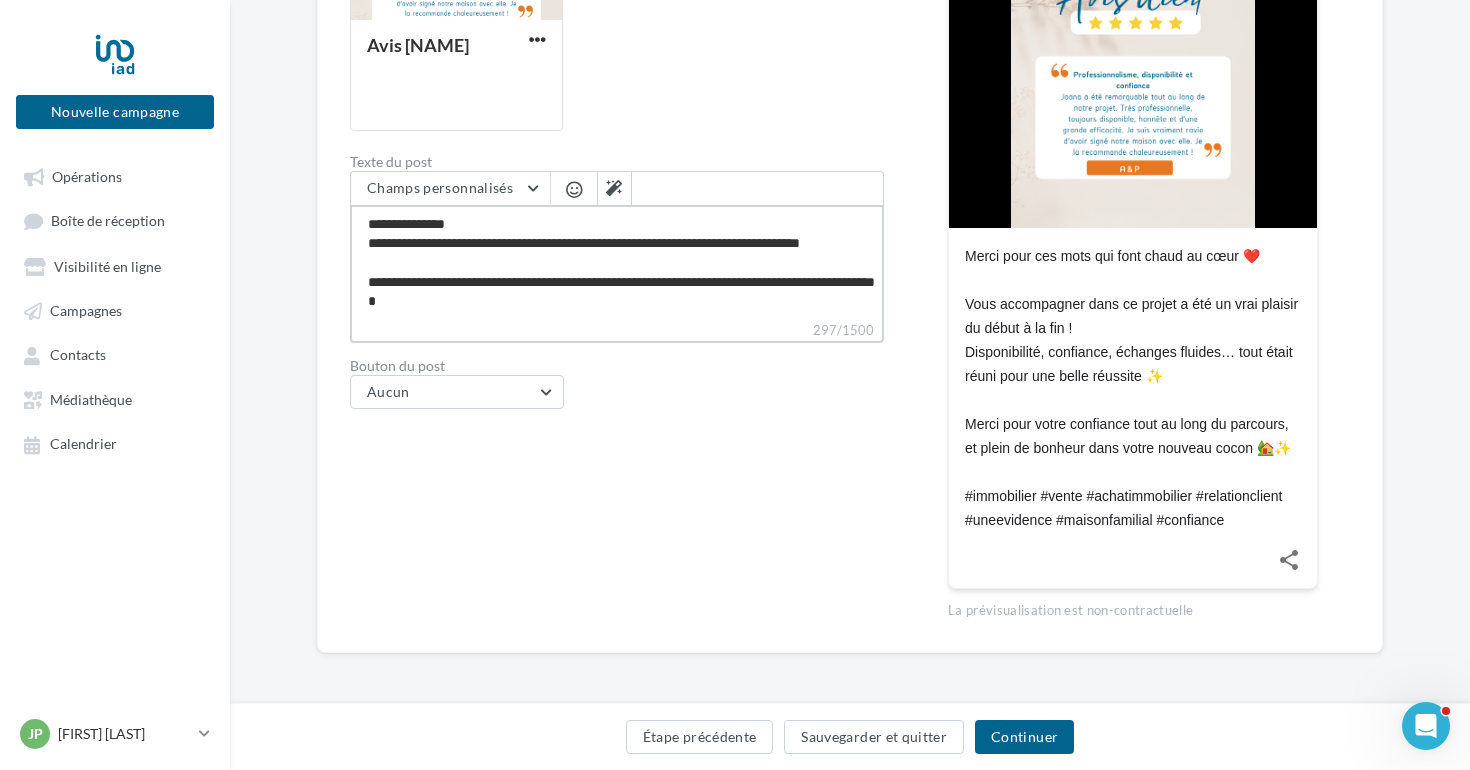 type on "**********" 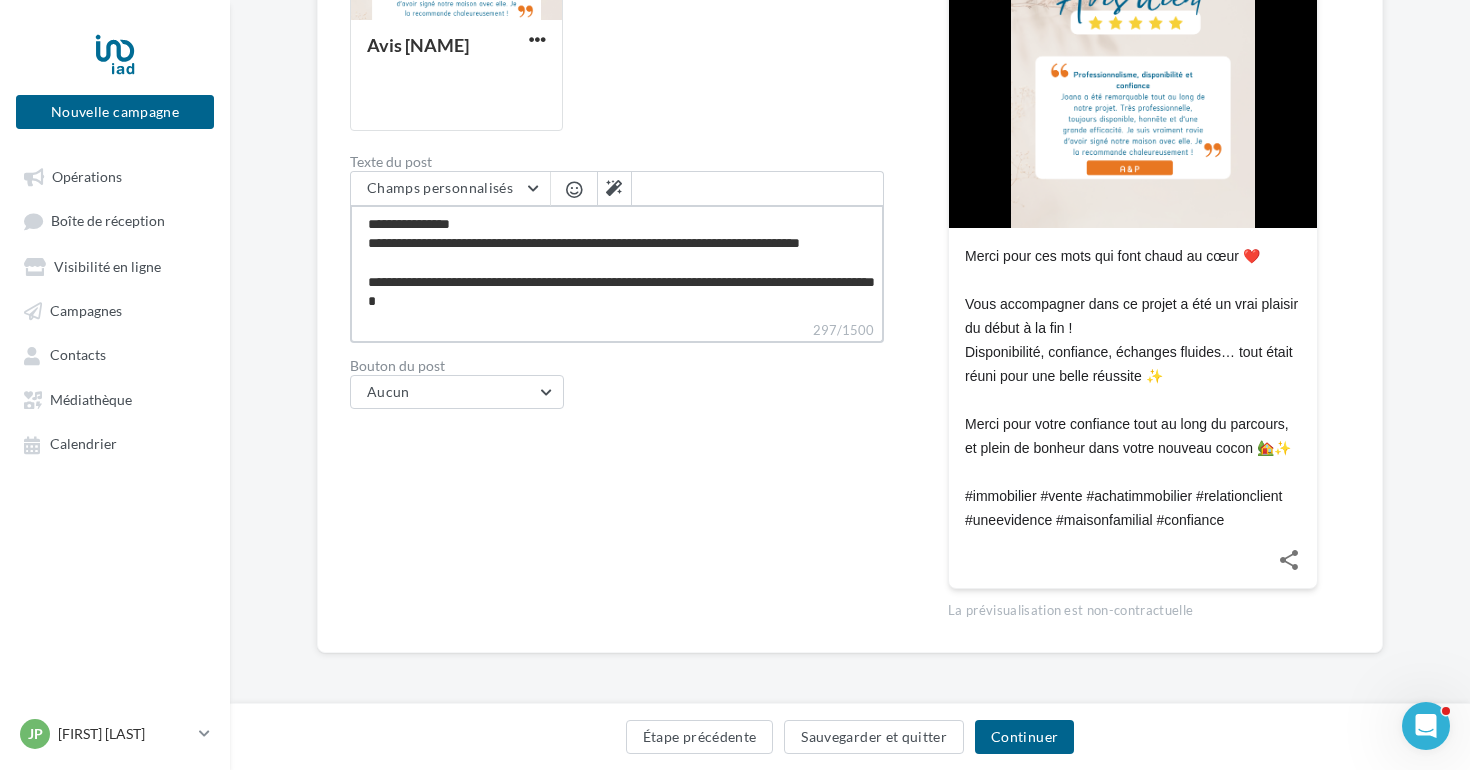 type on "**********" 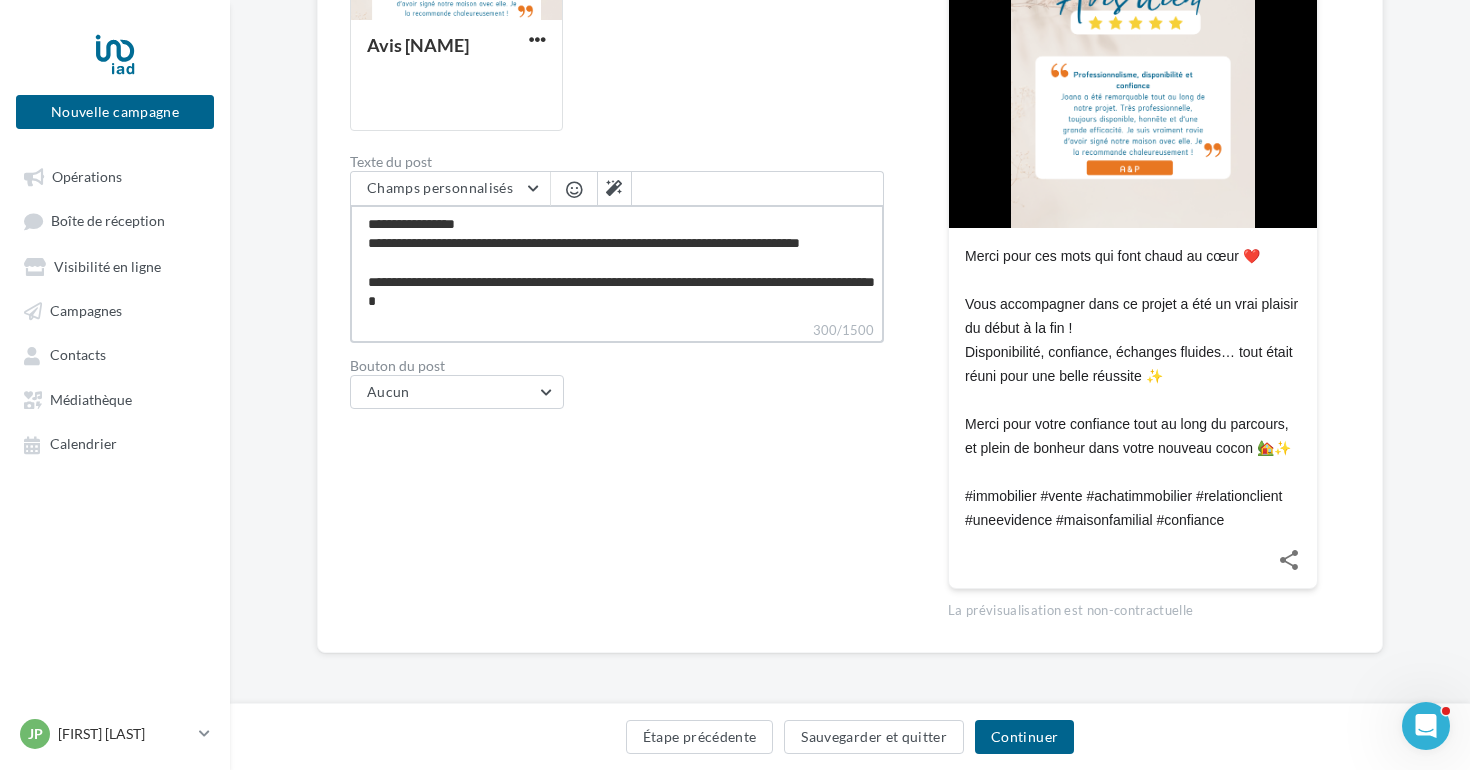 type on "**********" 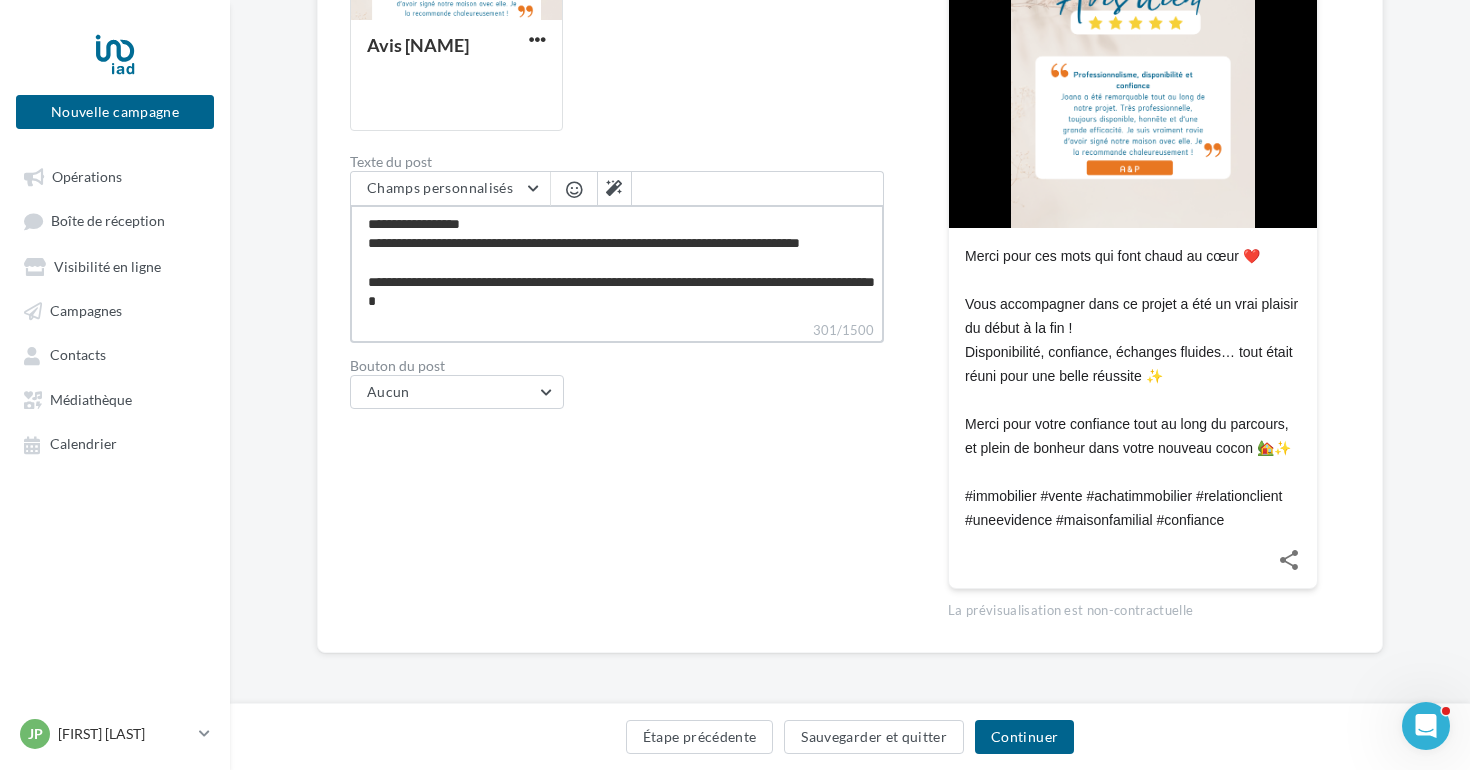 type on "**********" 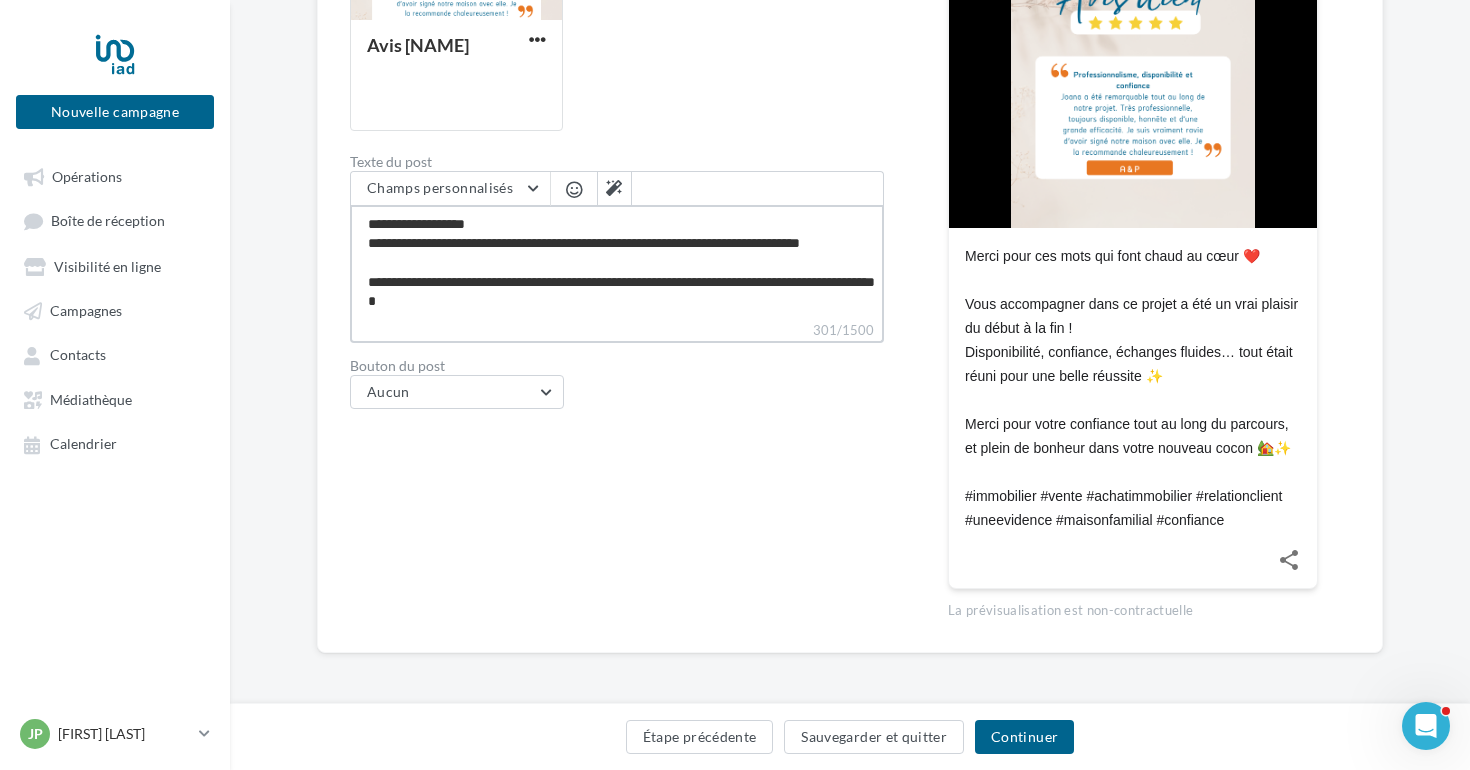 type on "**********" 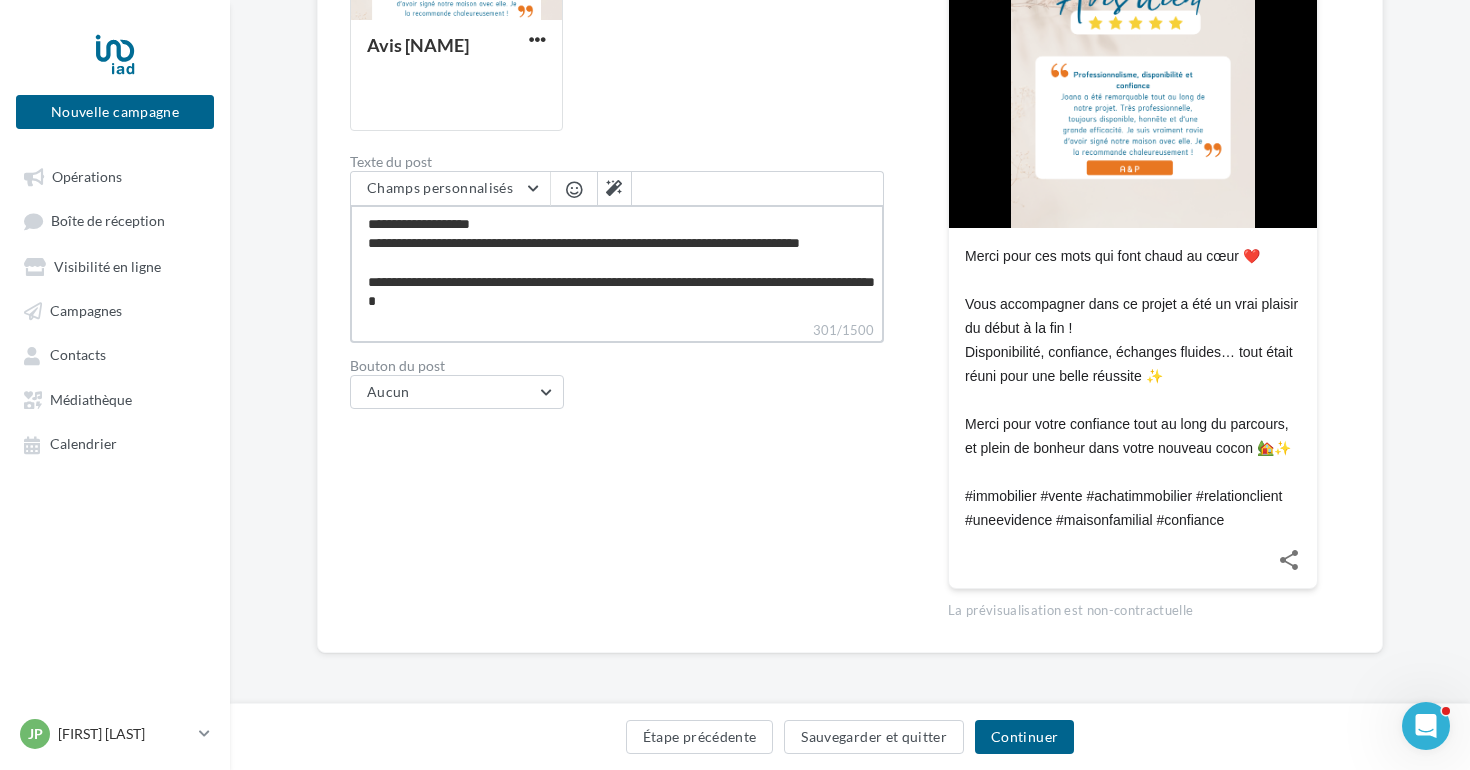 type on "**********" 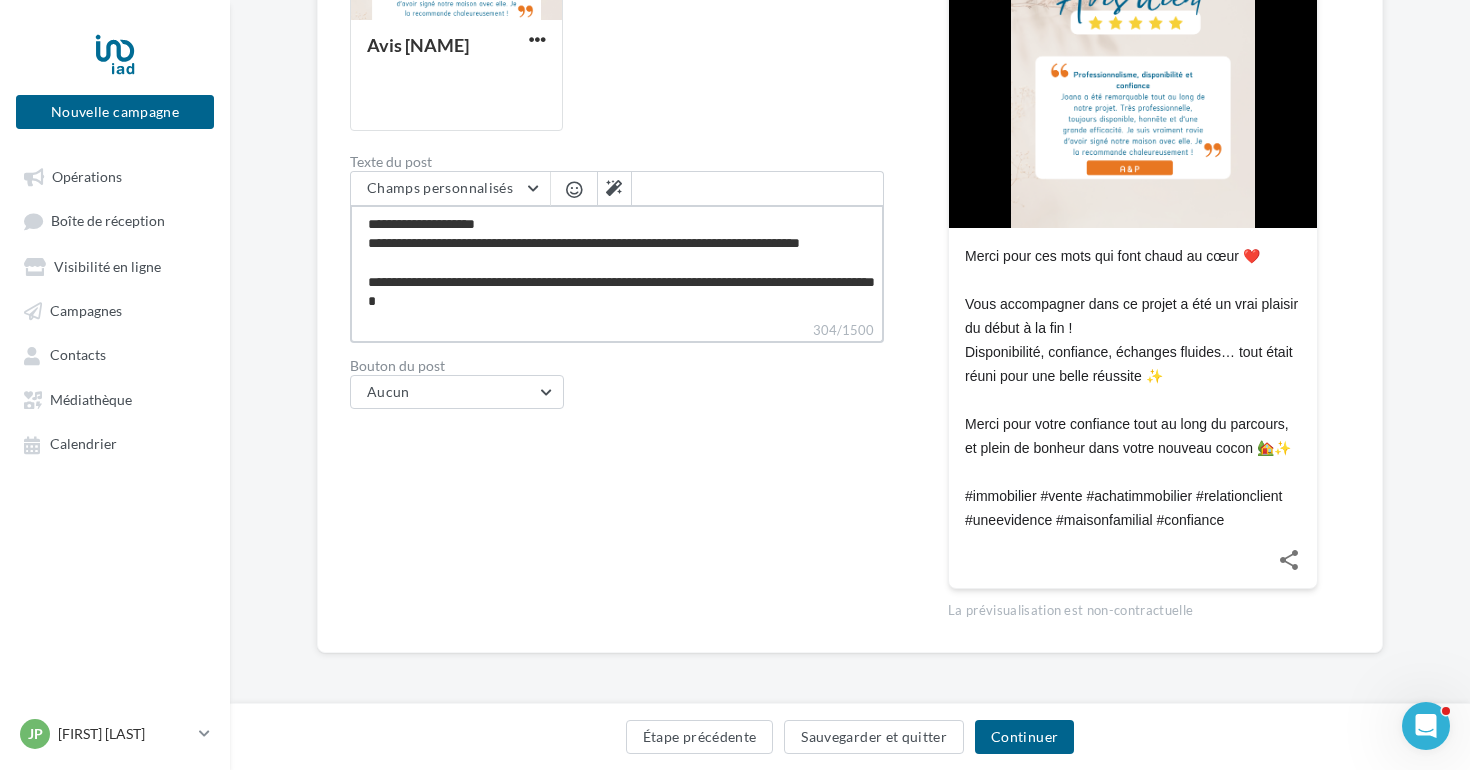 type on "**********" 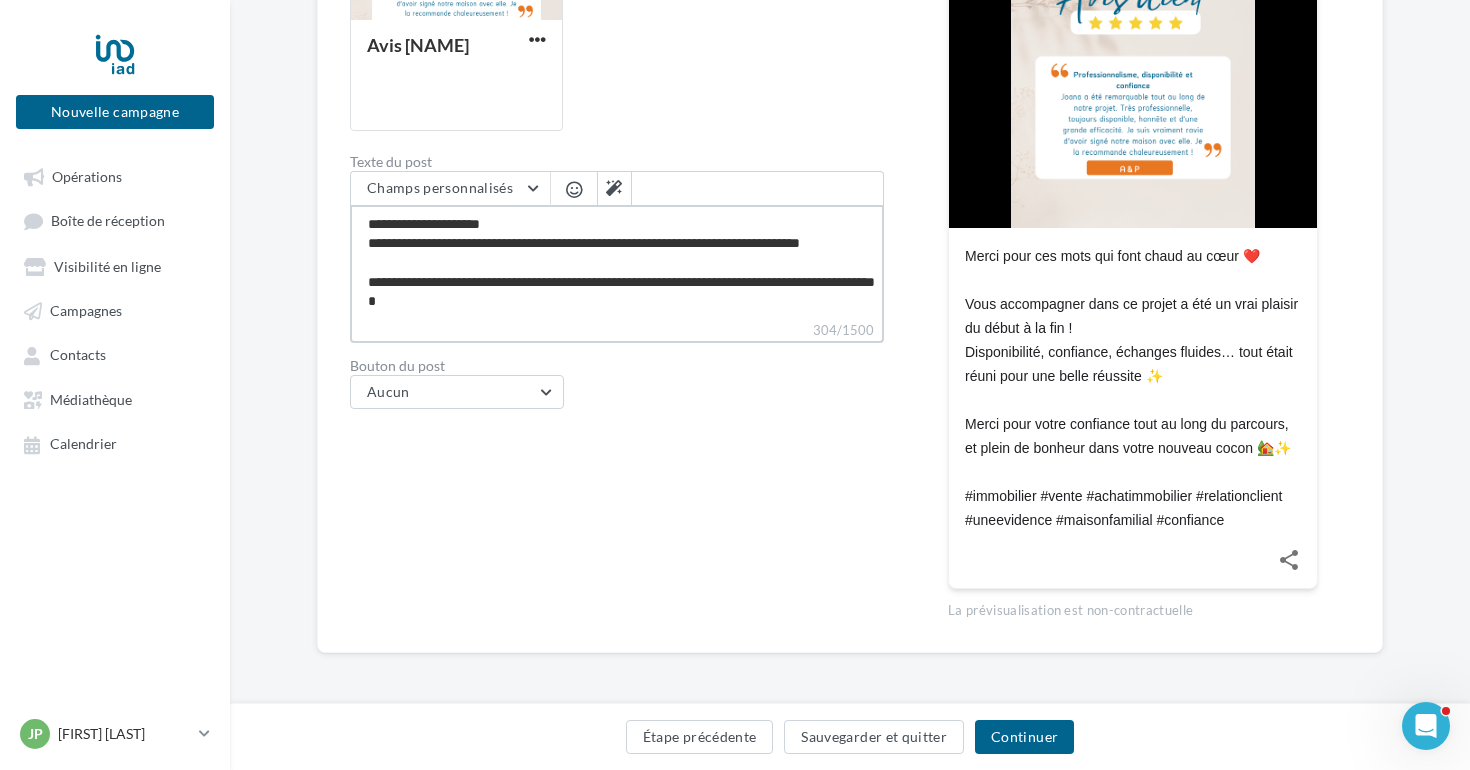type on "**********" 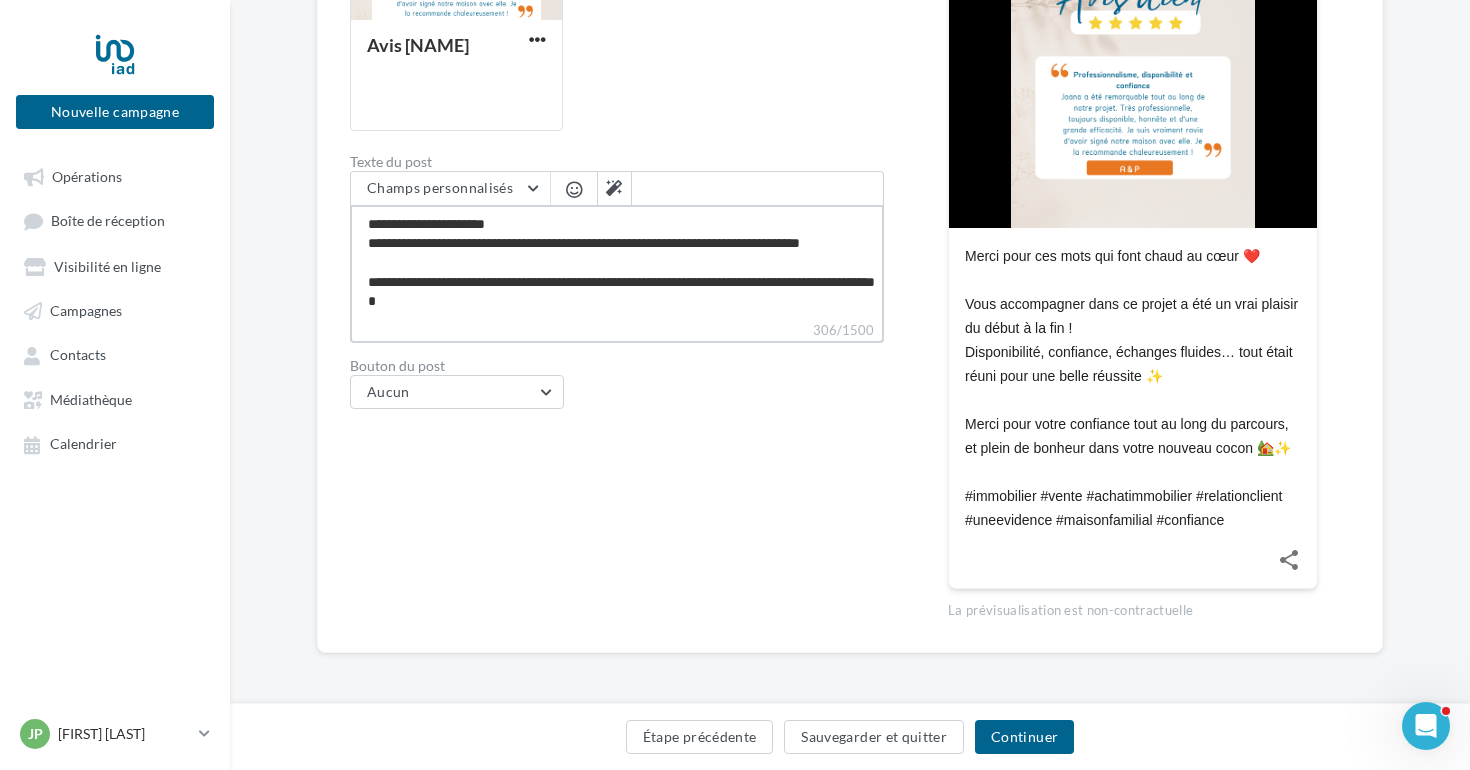 type on "**********" 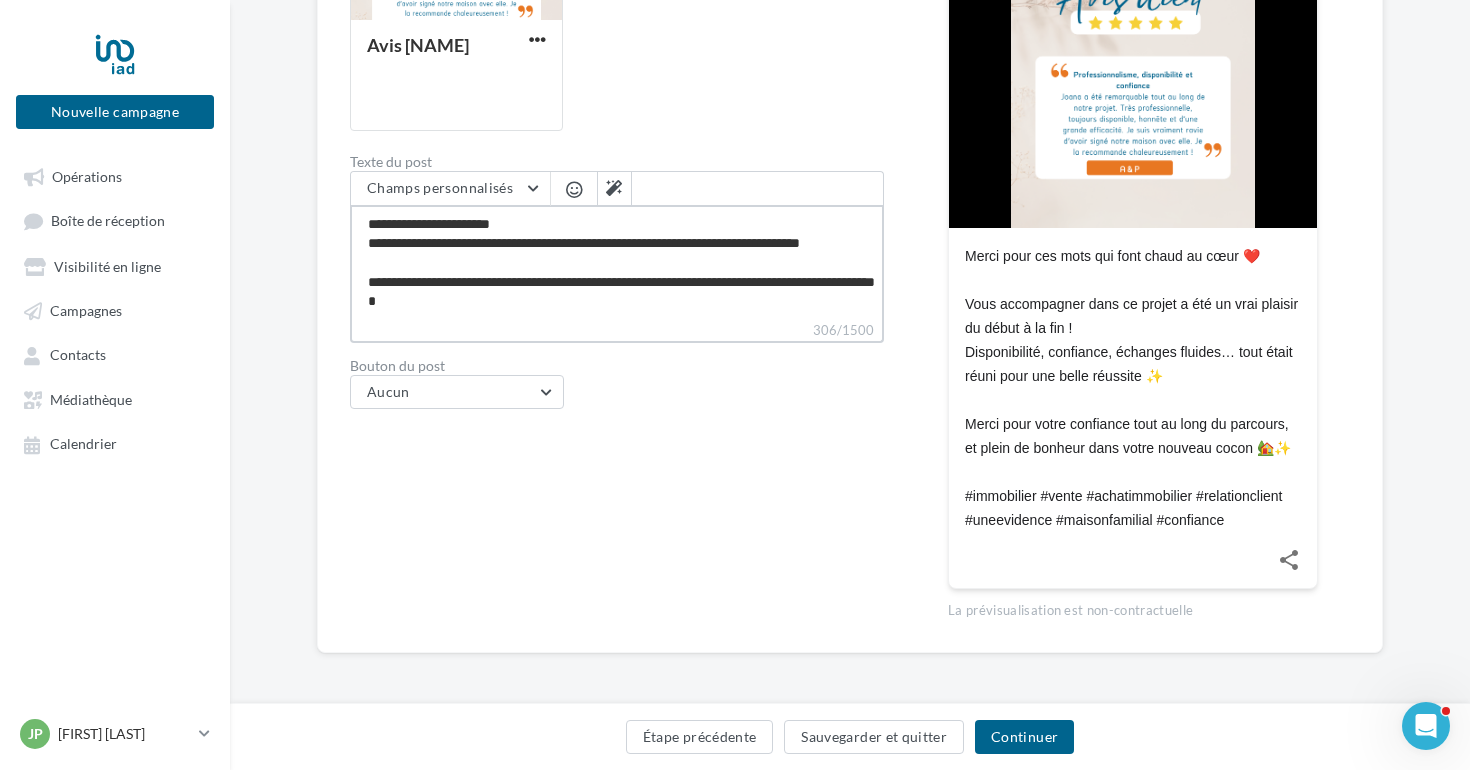 type on "**********" 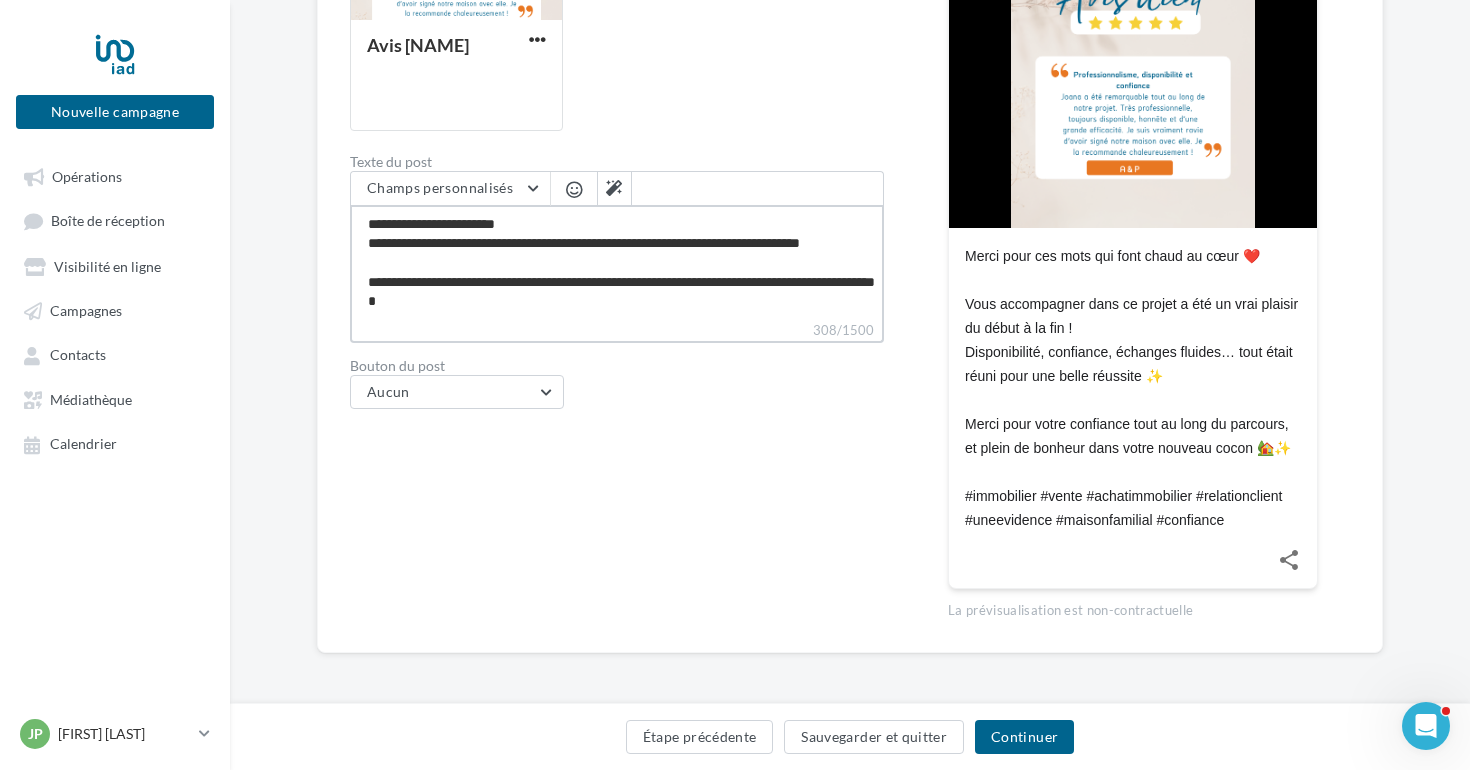 type on "**********" 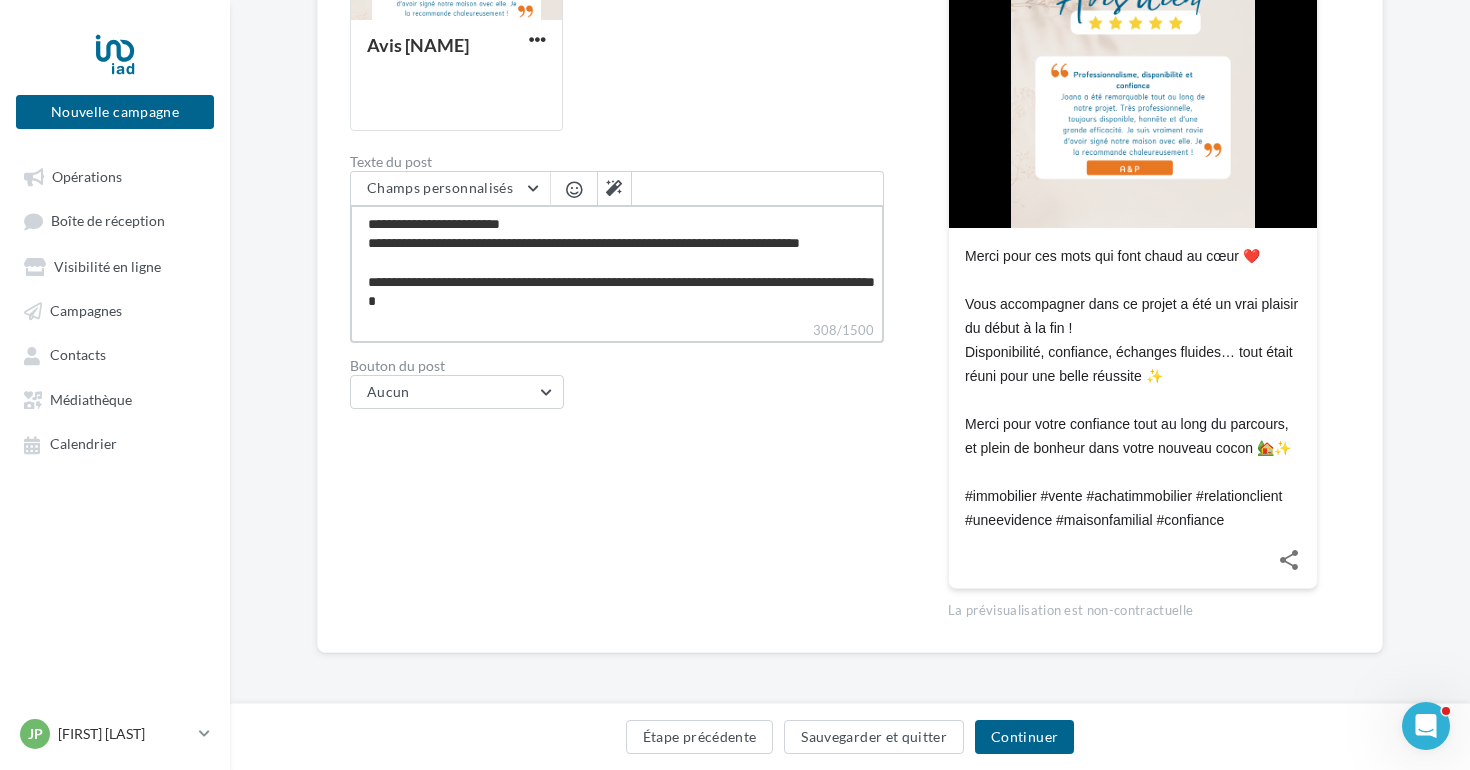 type on "**********" 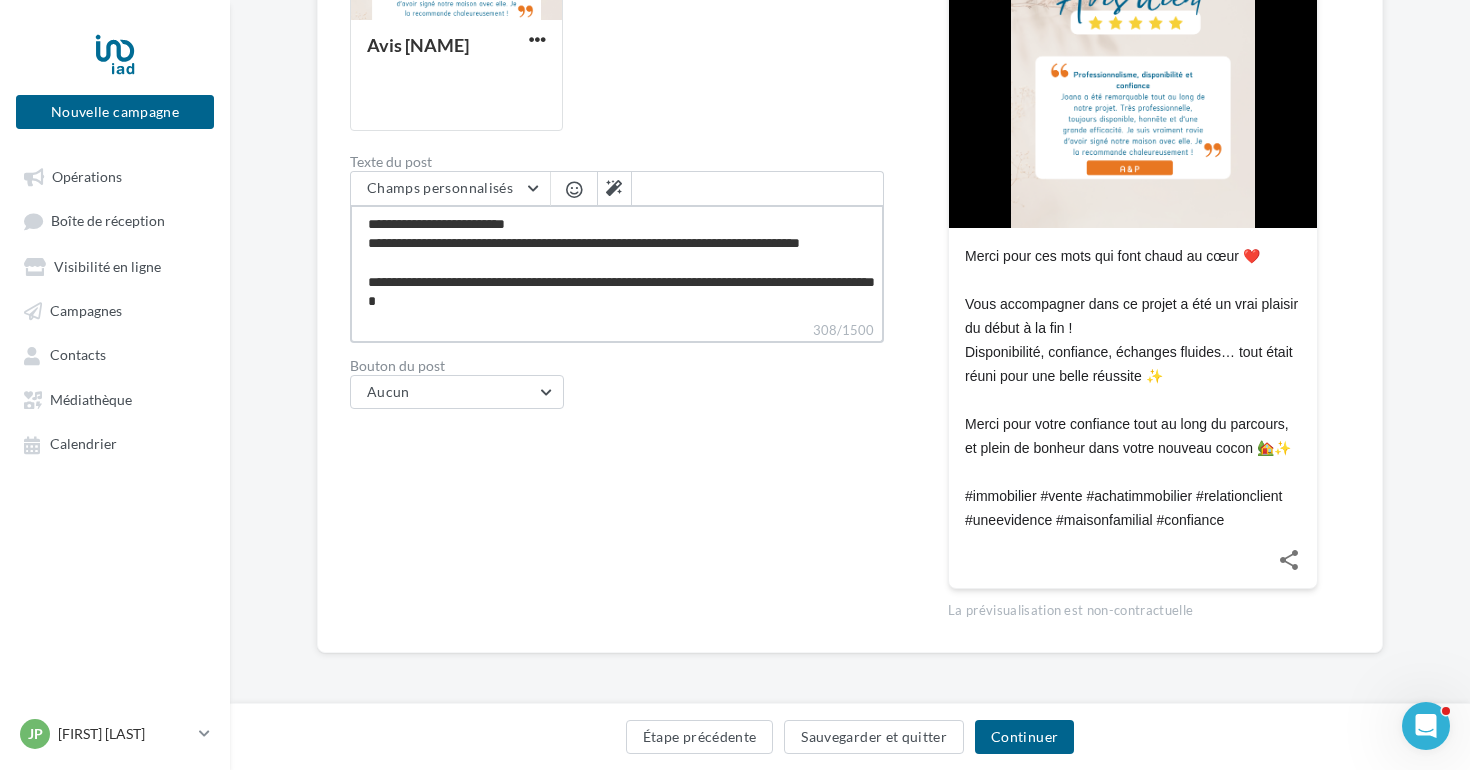type on "**********" 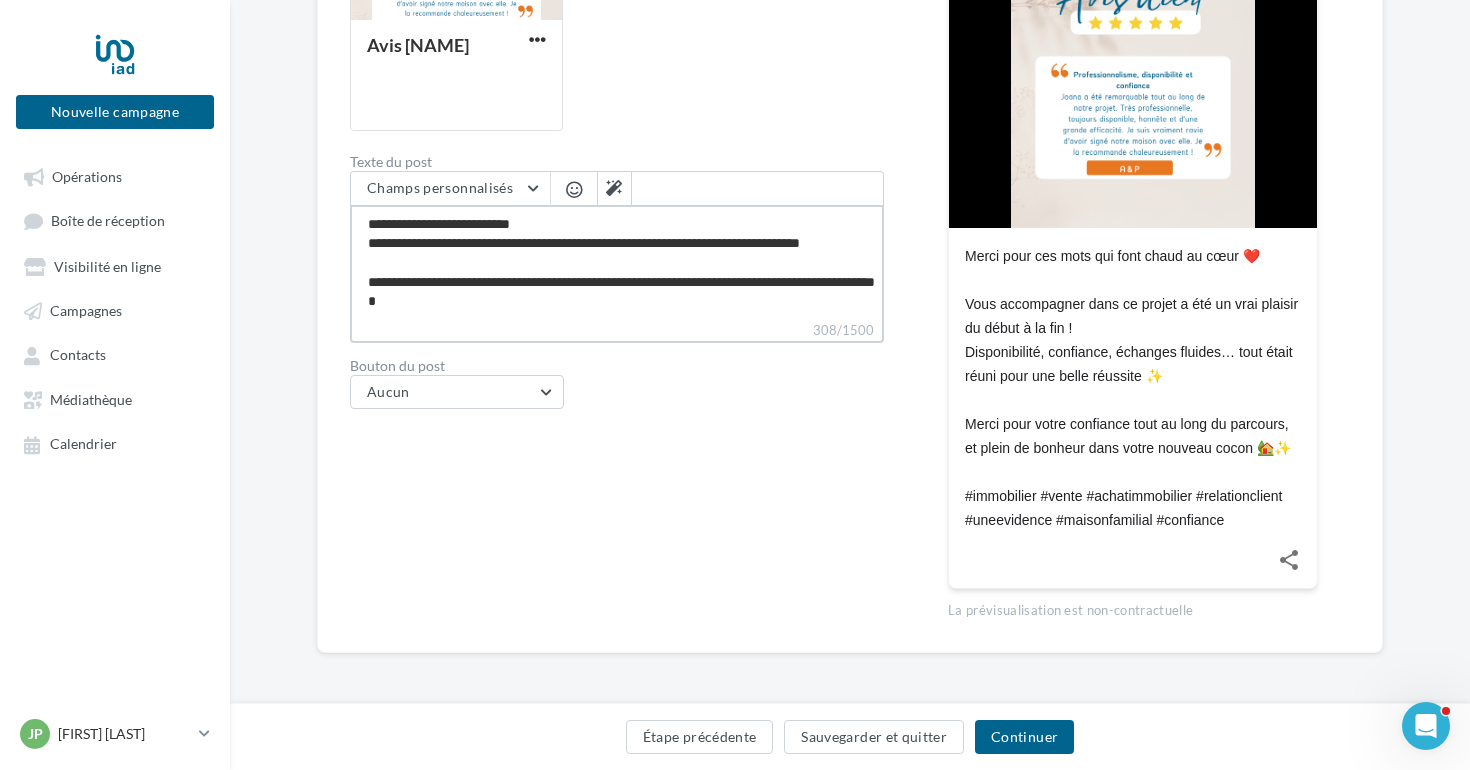 type on "**********" 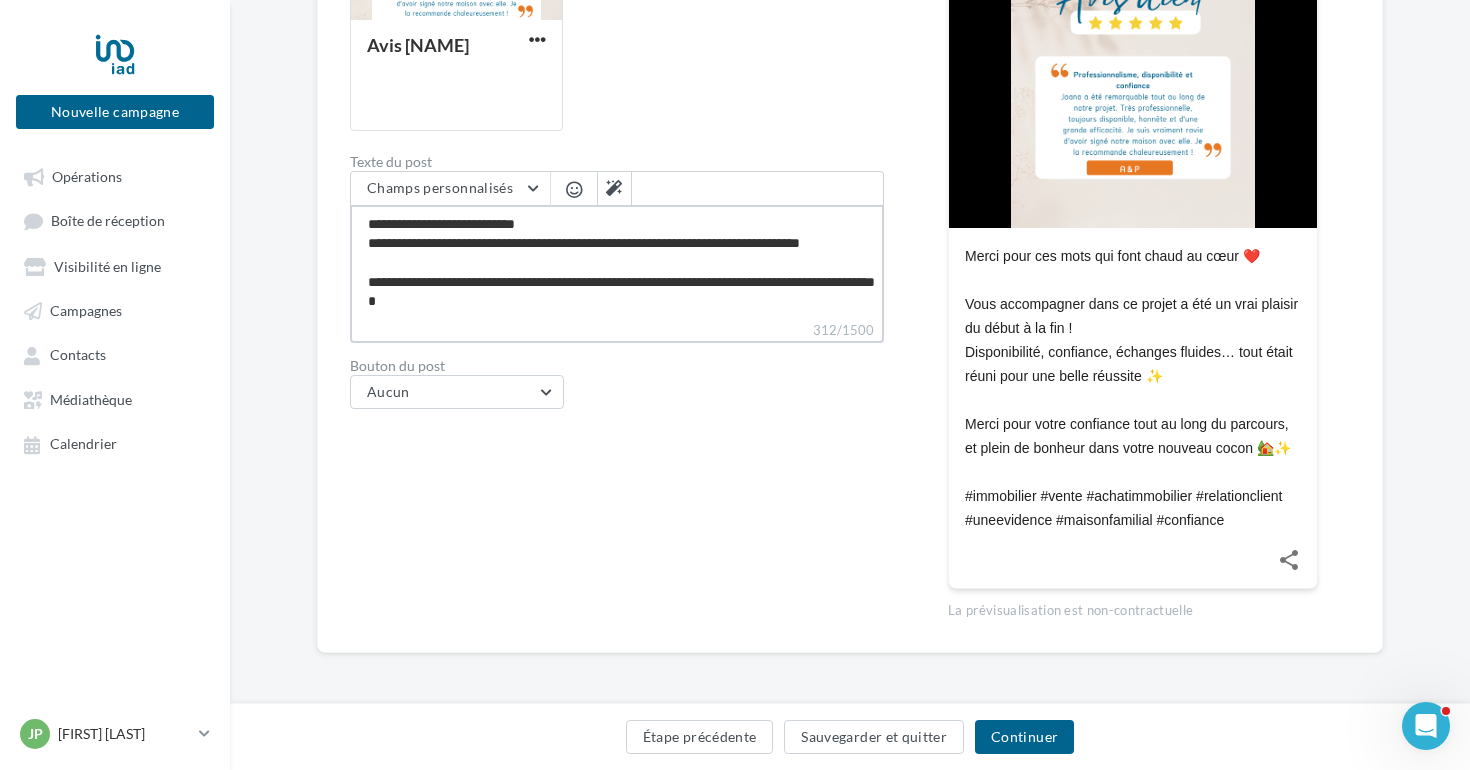type on "**********" 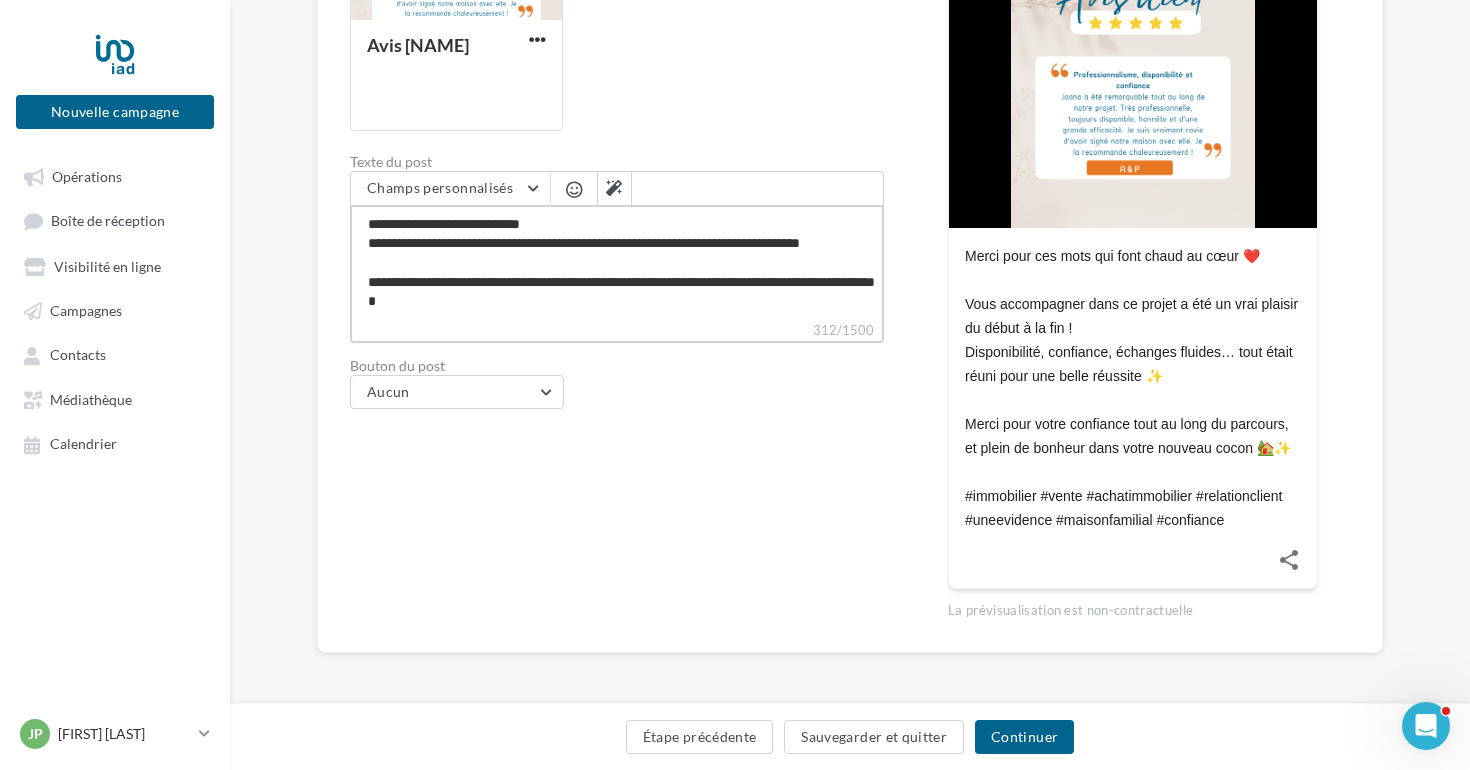 type on "**********" 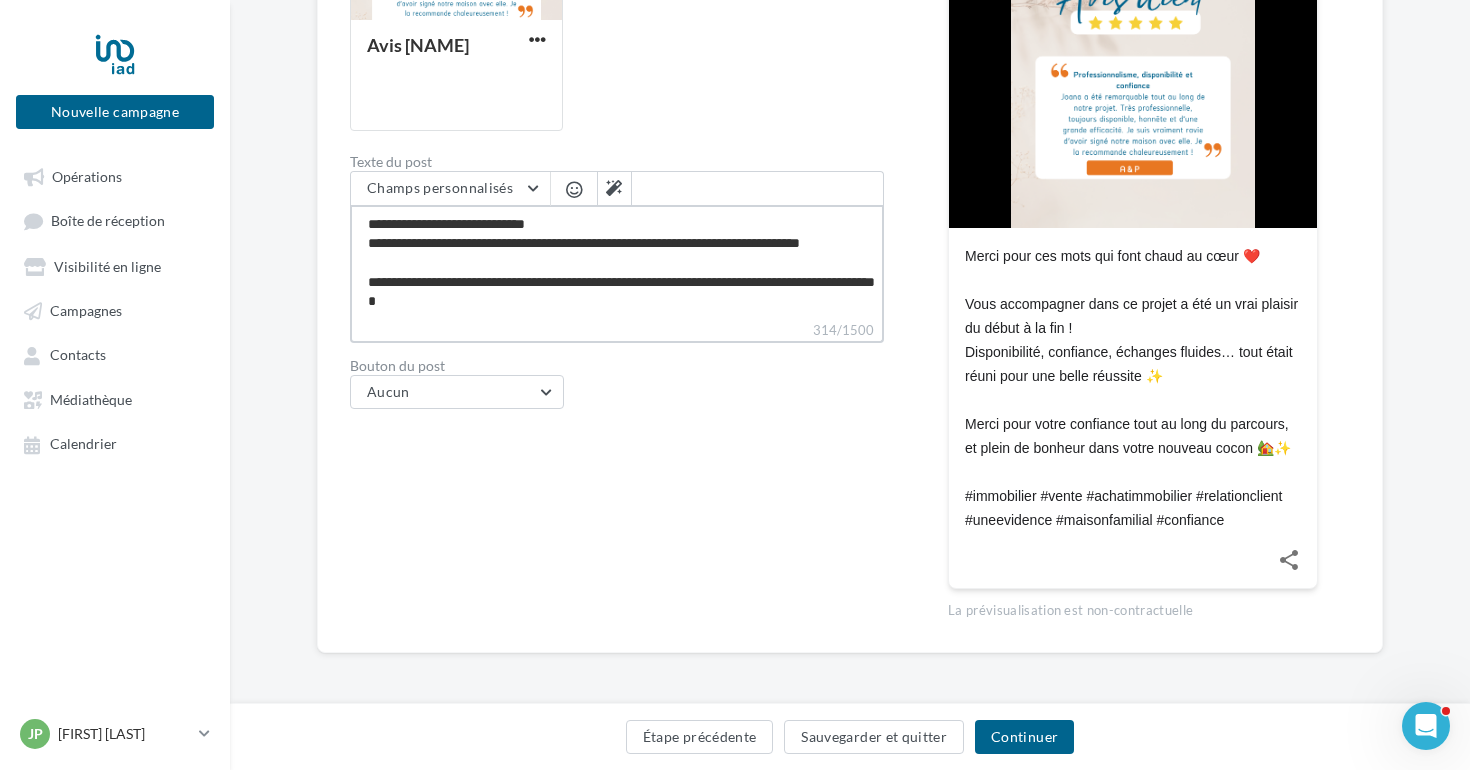 type on "**********" 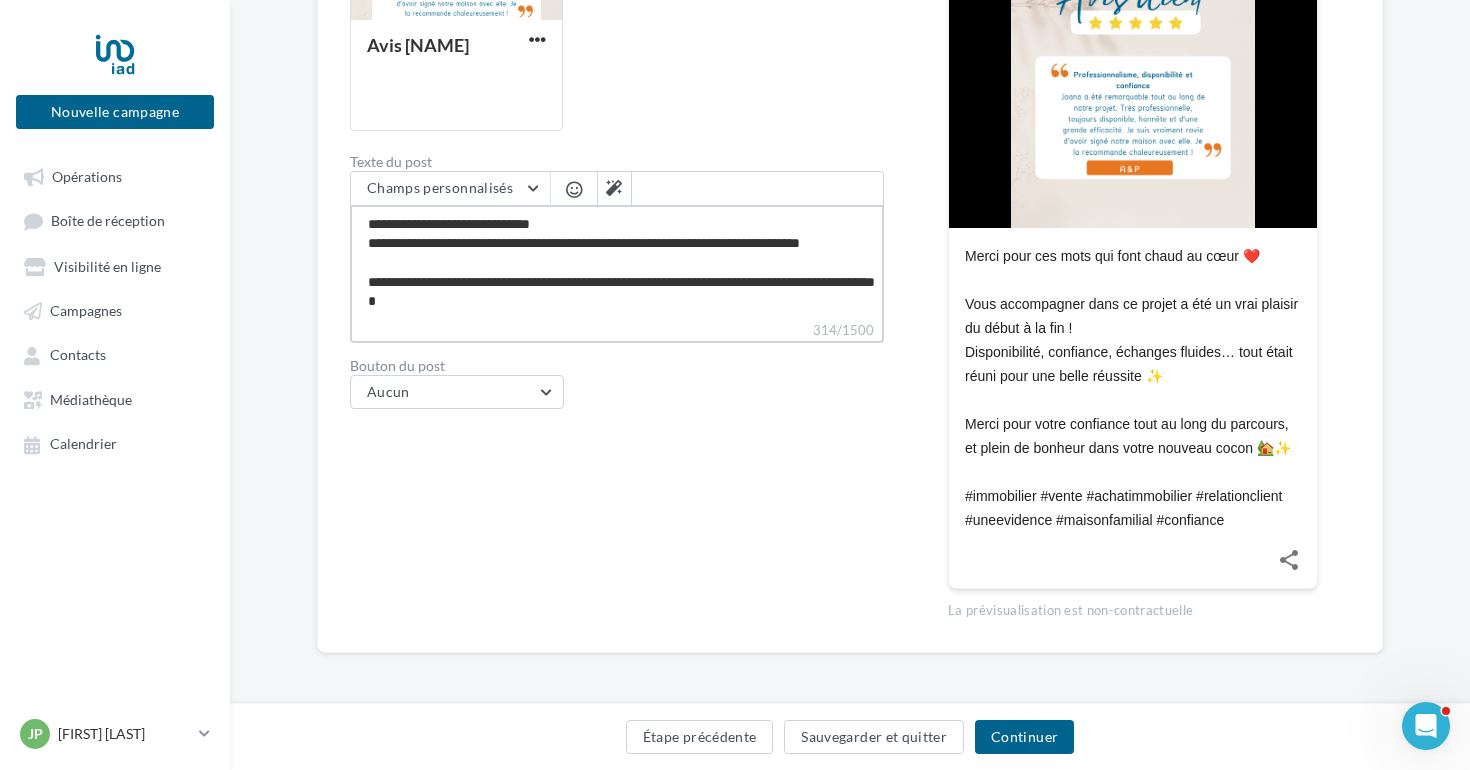 type on "**********" 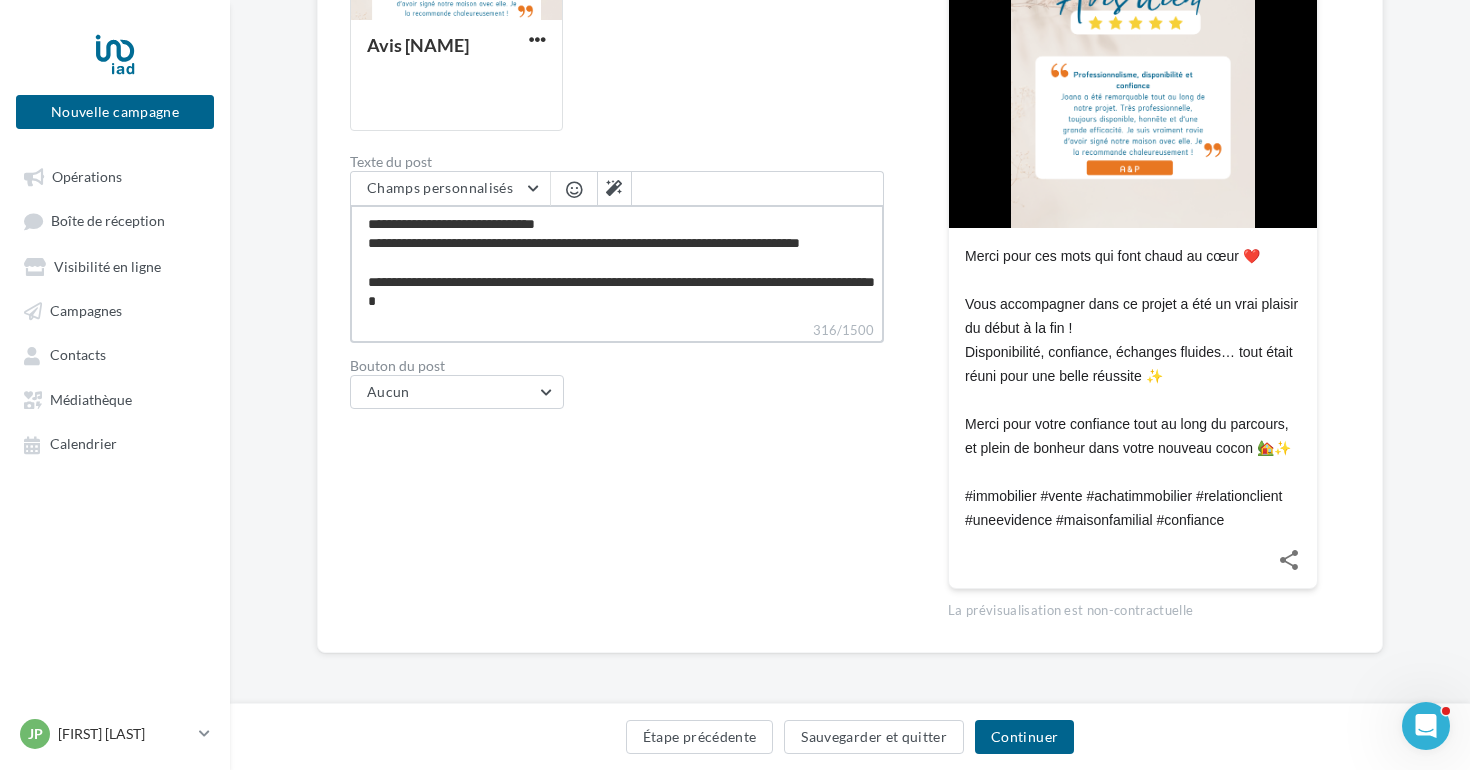 type on "**********" 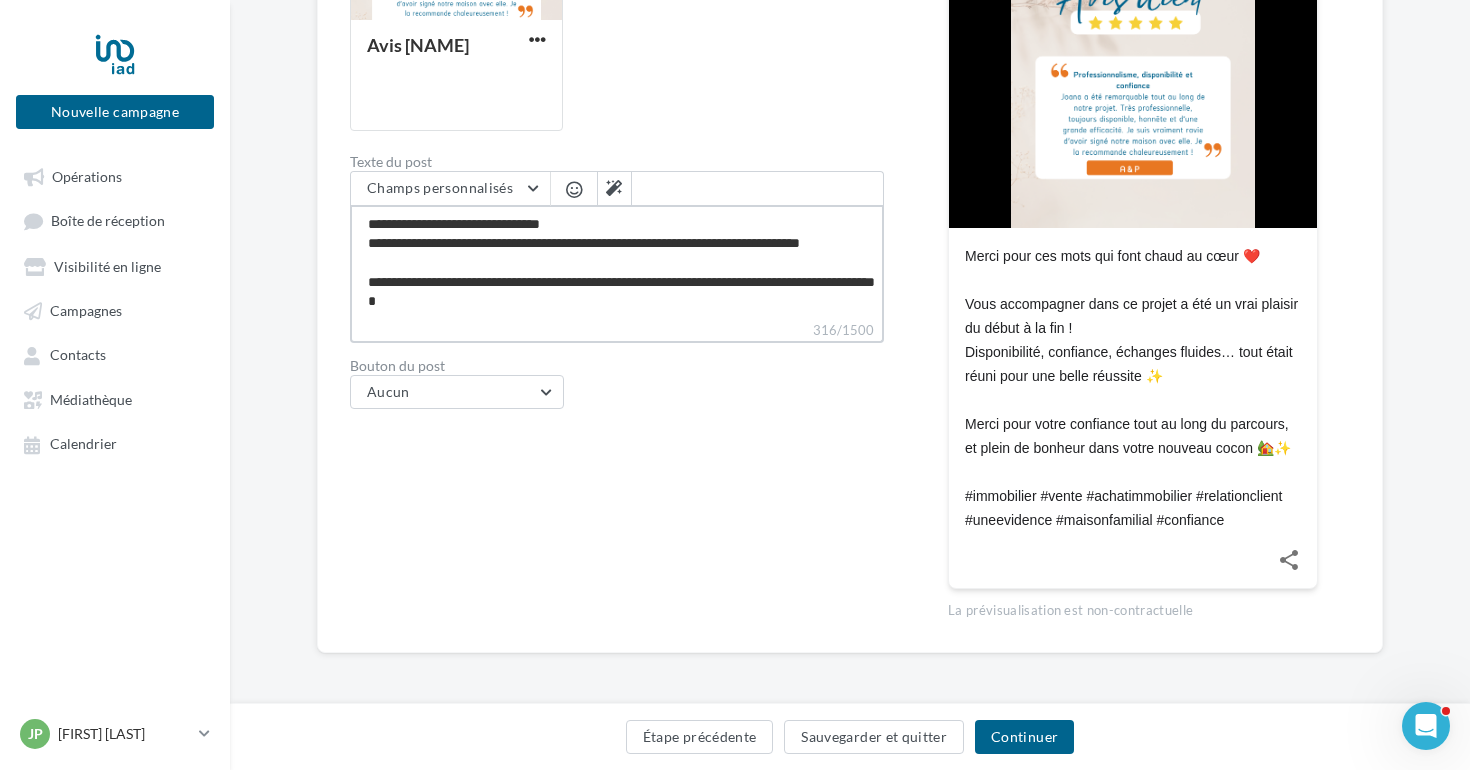 type on "**********" 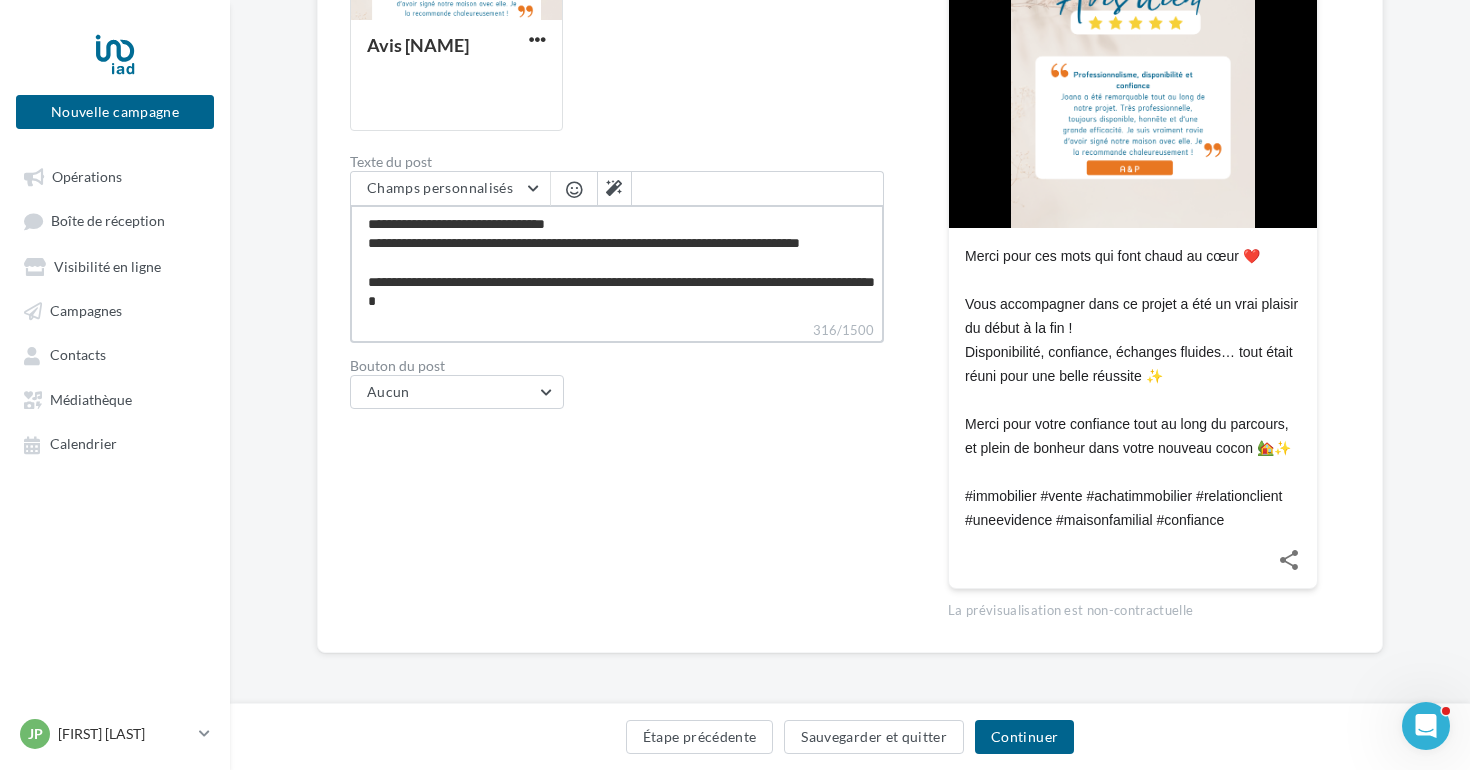type on "**********" 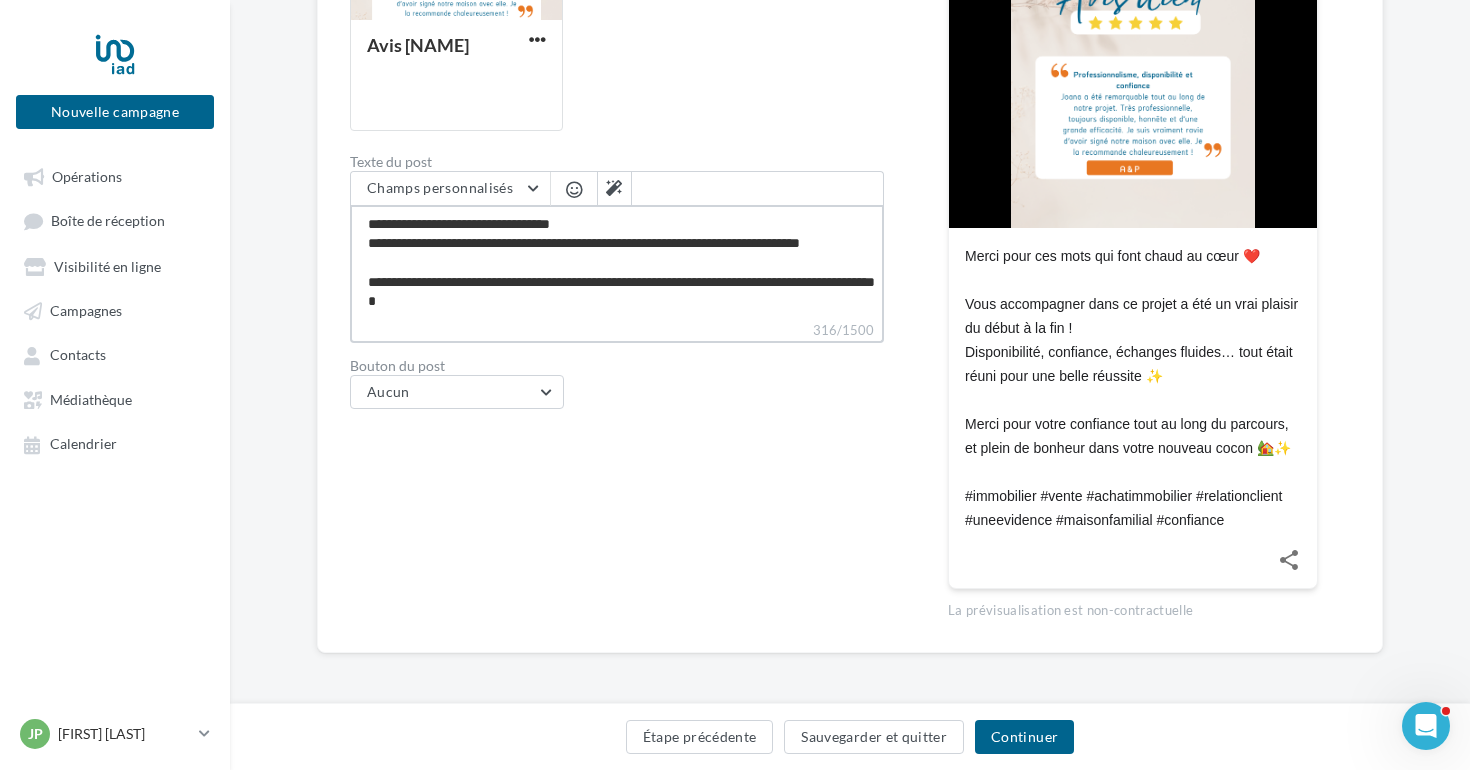 type on "**********" 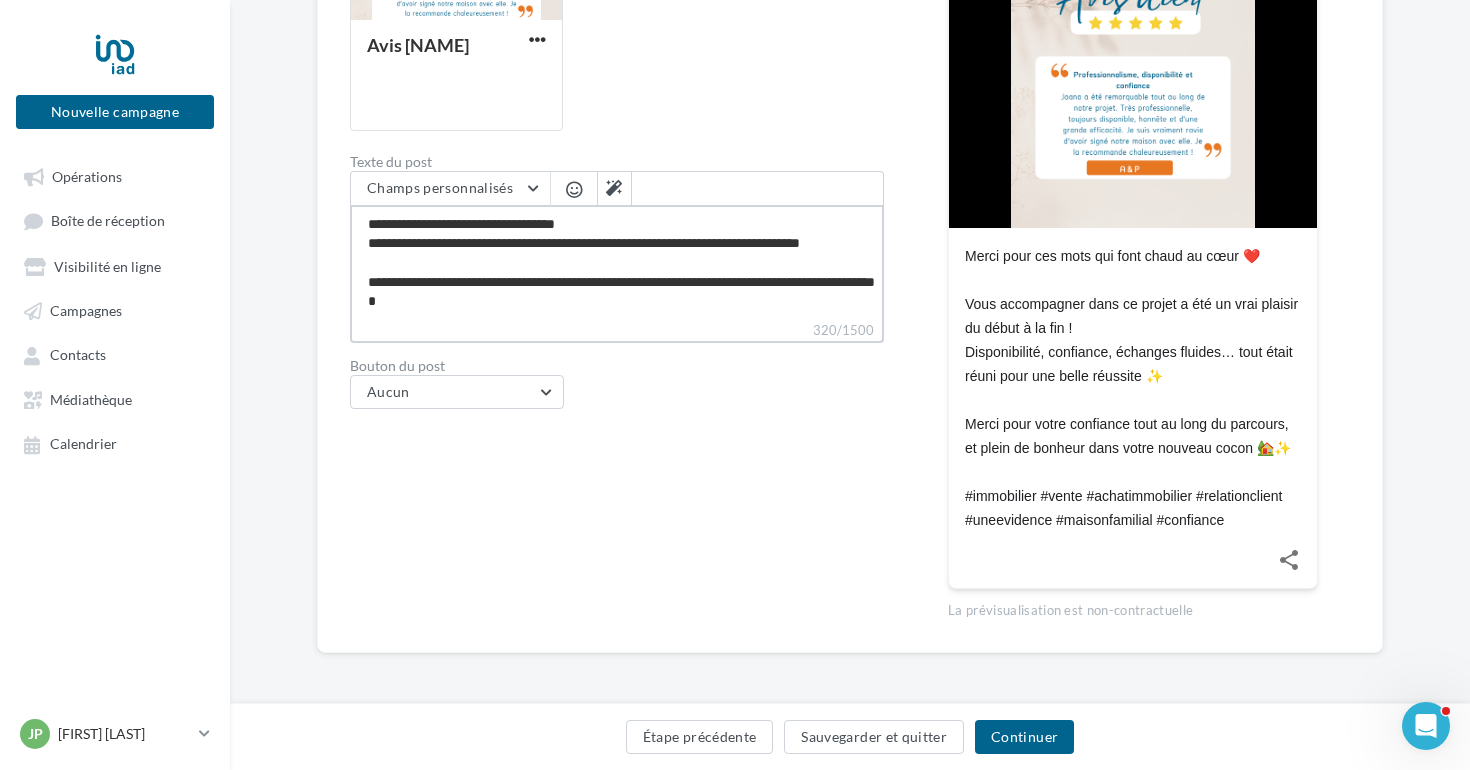 type on "**********" 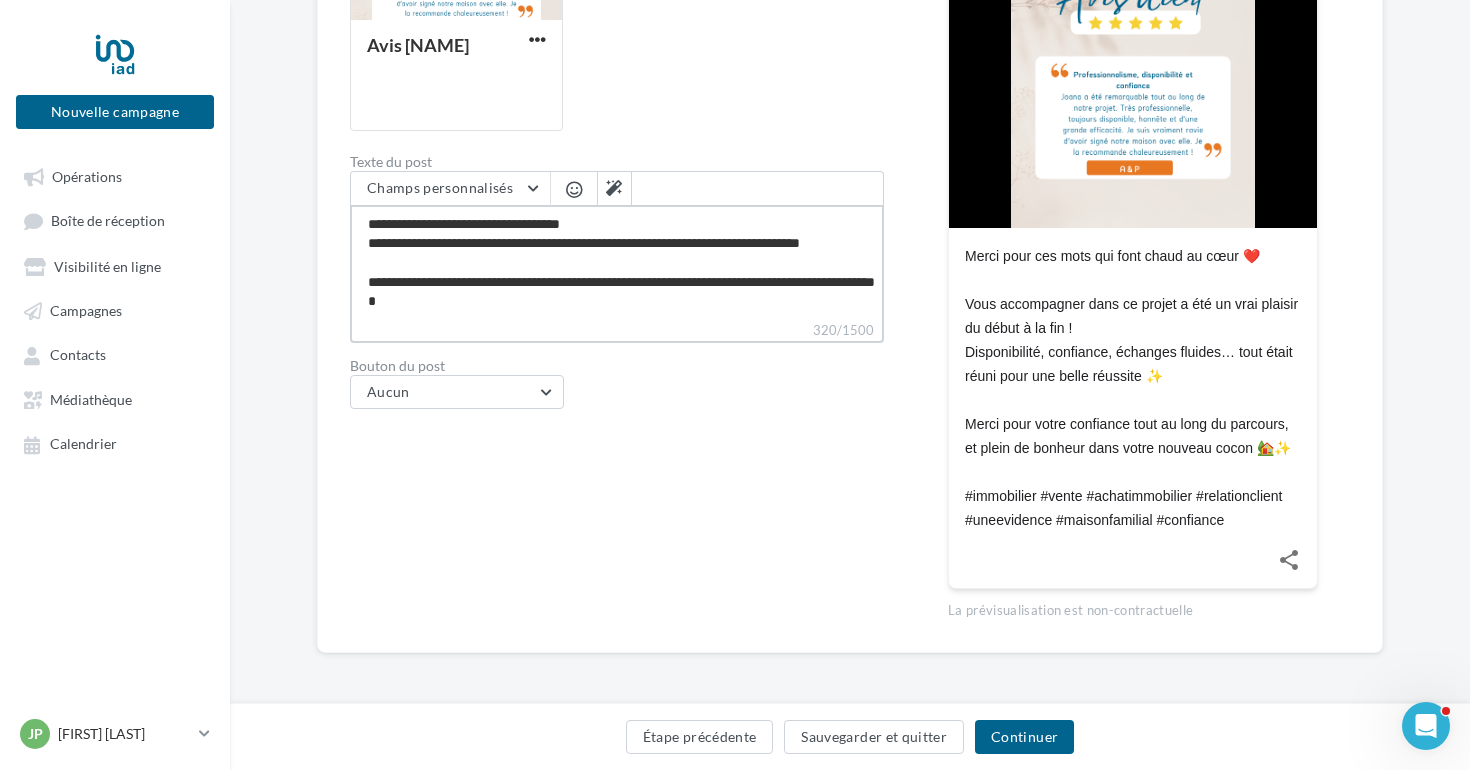 type on "**********" 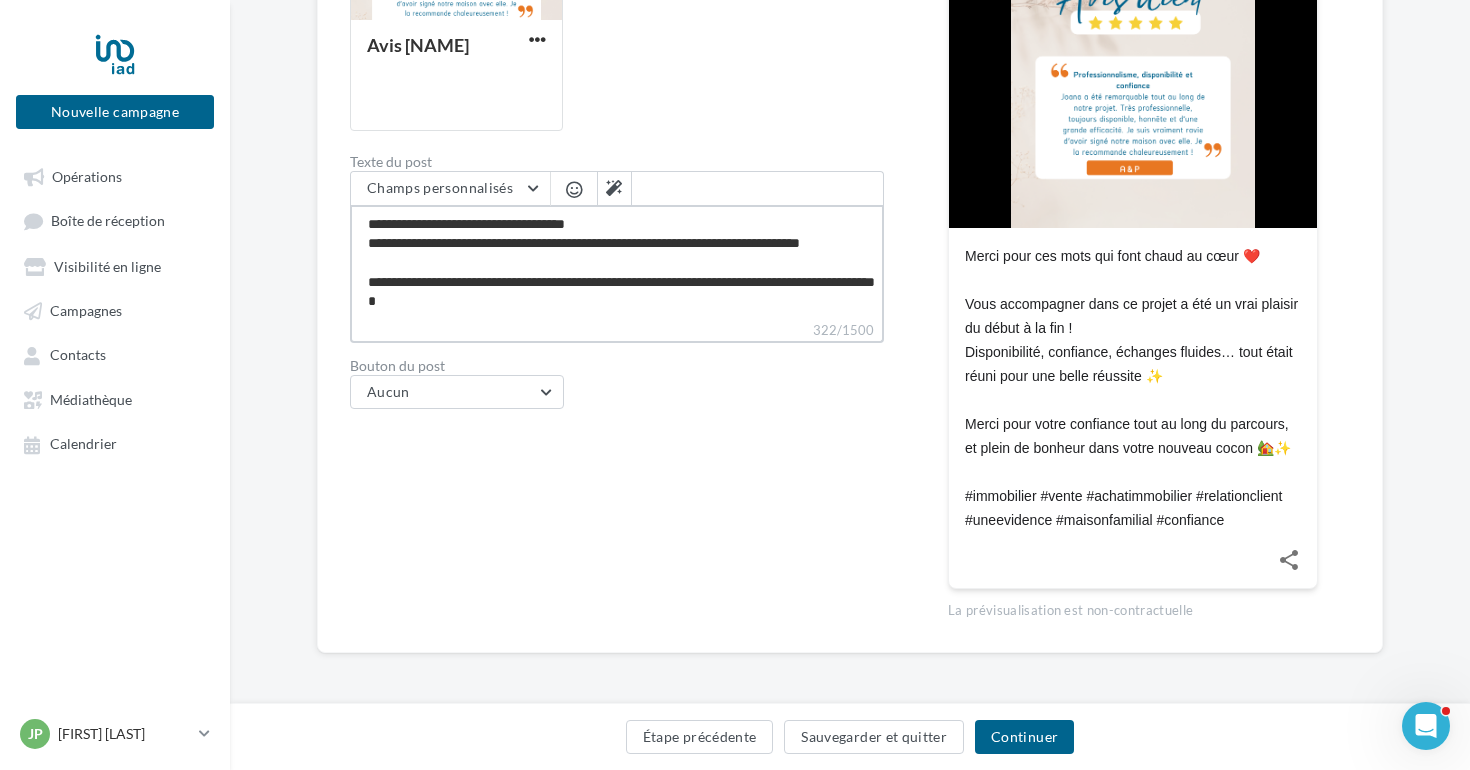 type on "**********" 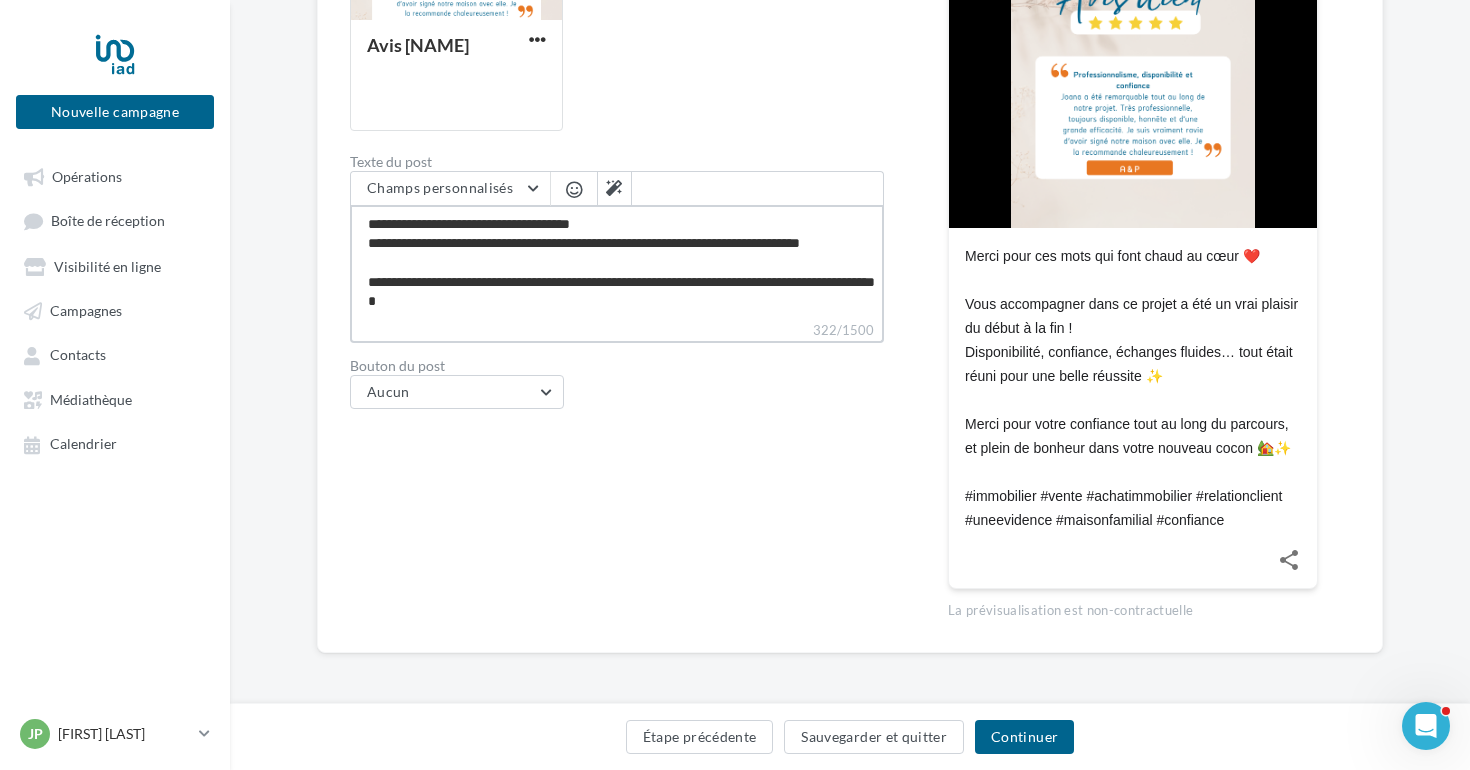 type on "**********" 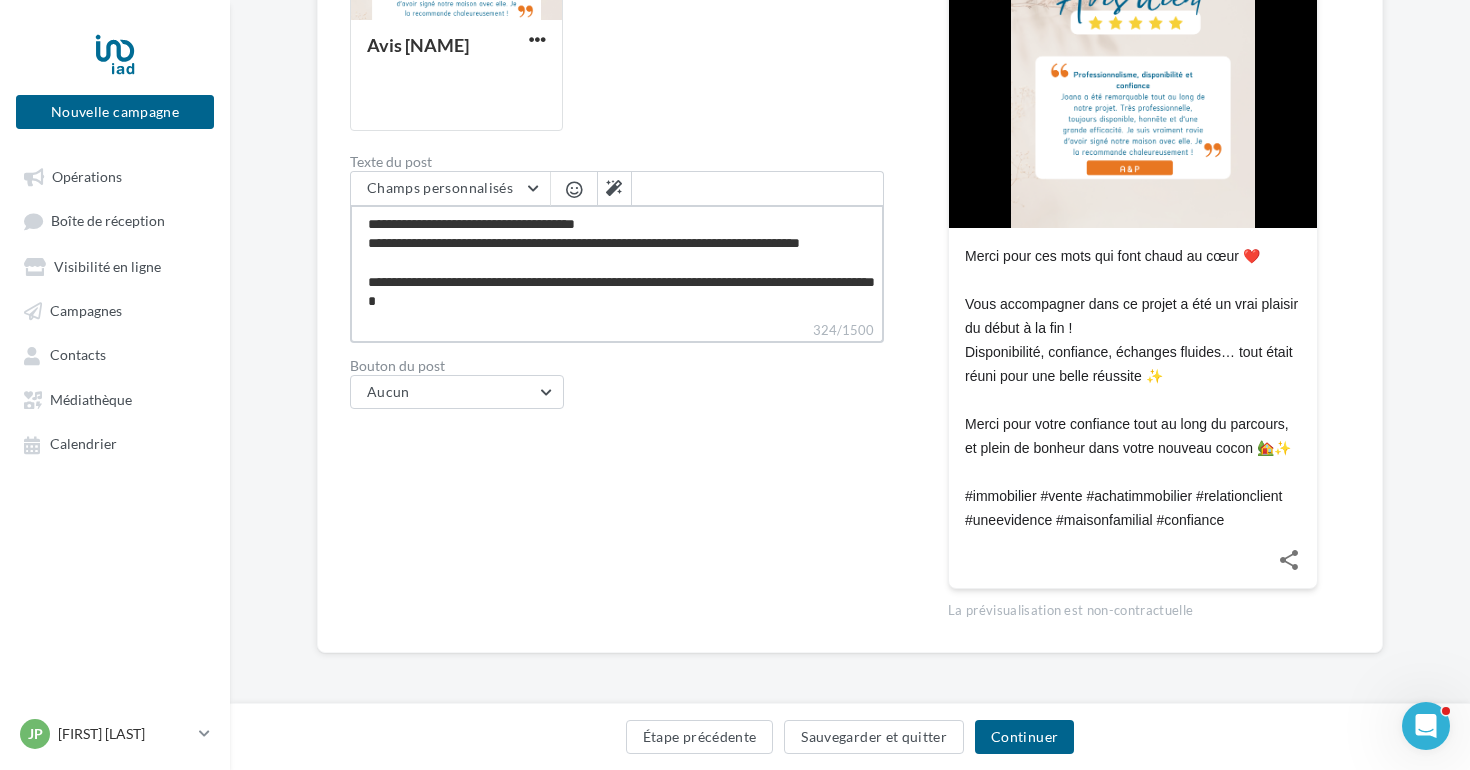 type on "**********" 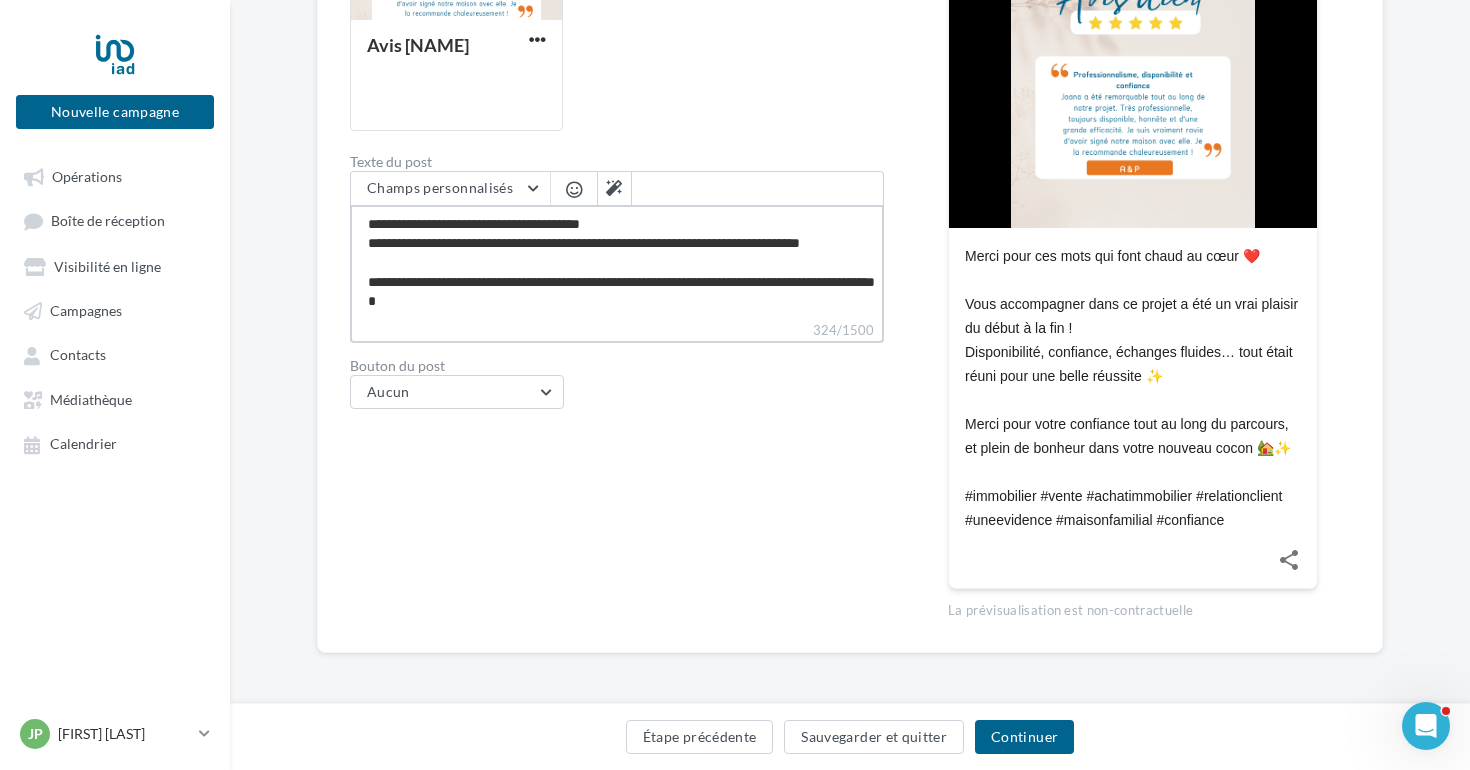type on "**********" 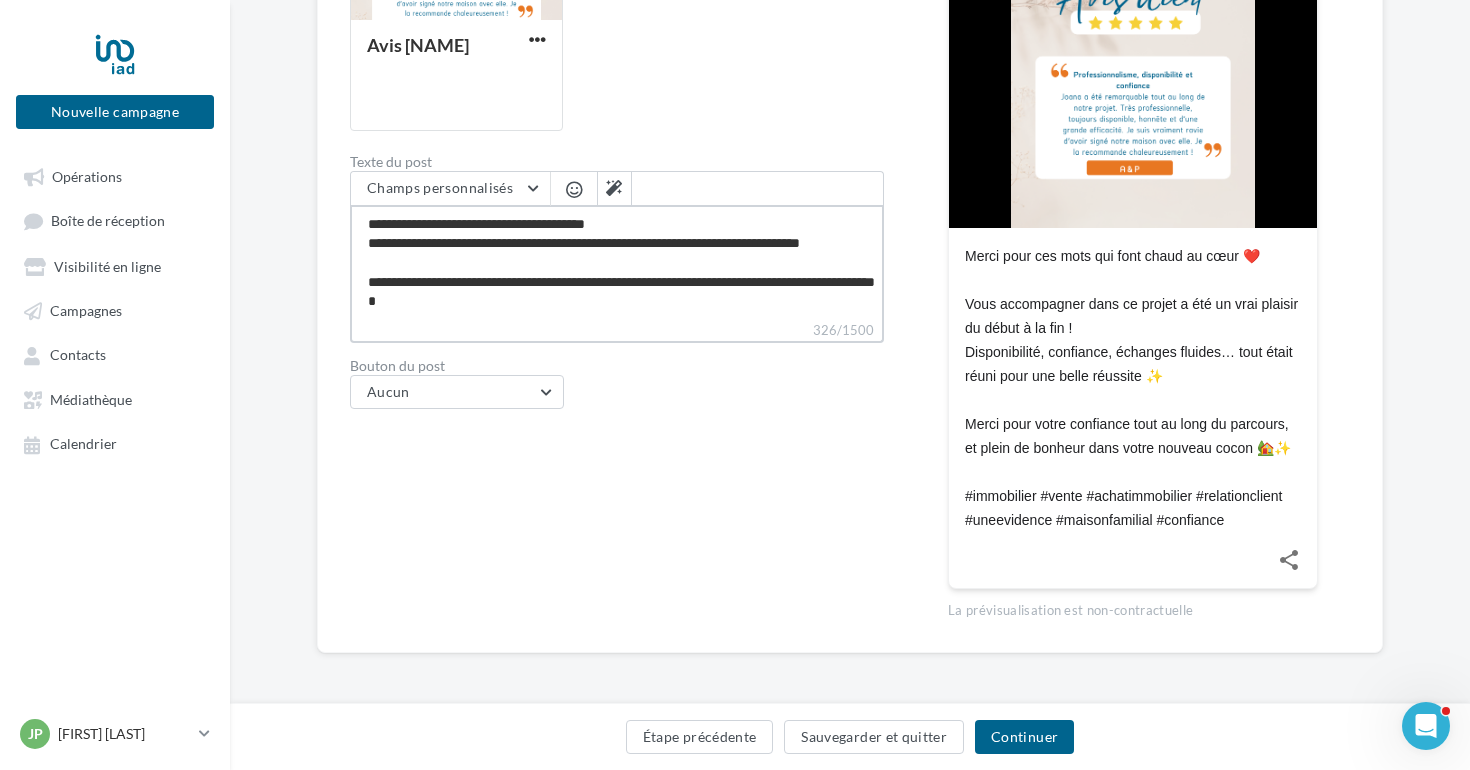 type on "**********" 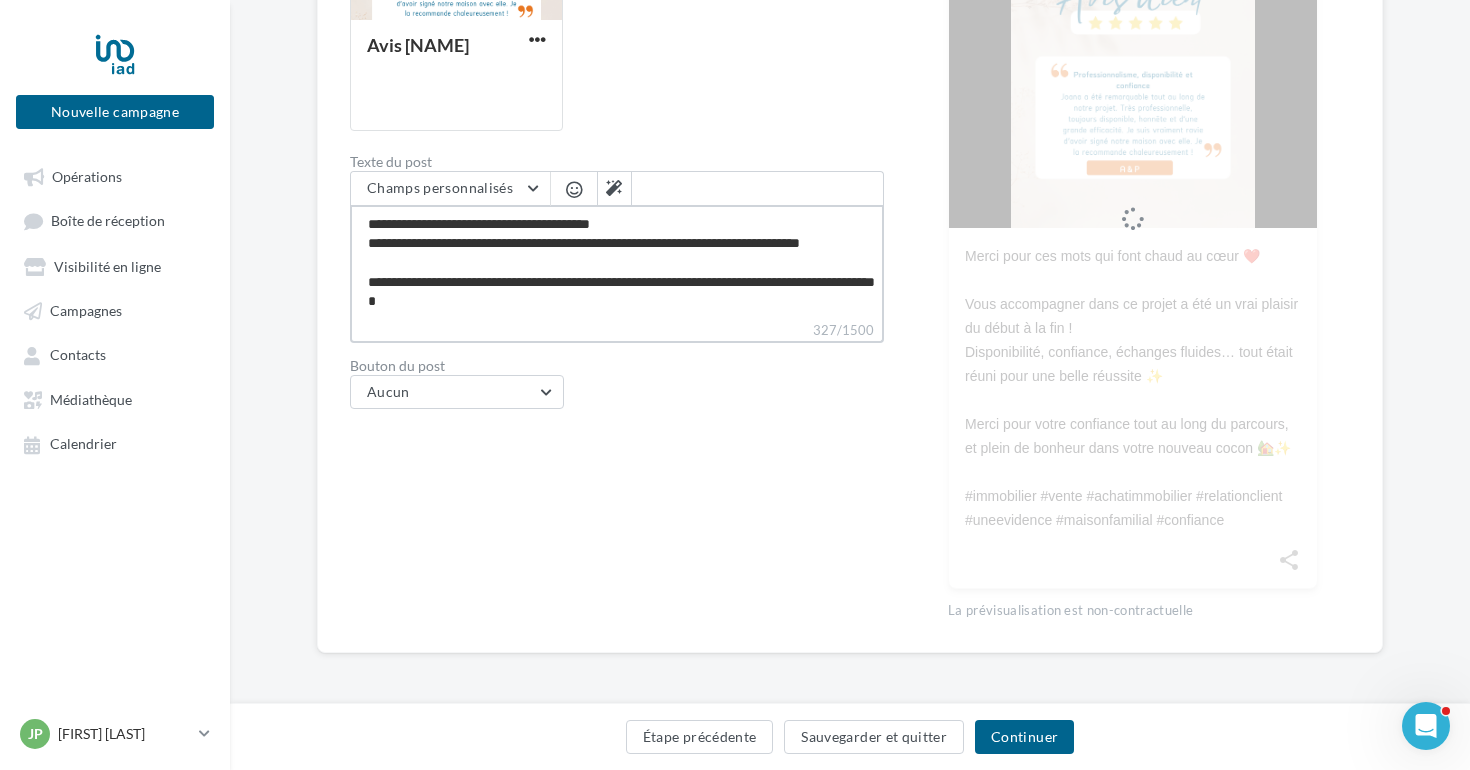 type on "**********" 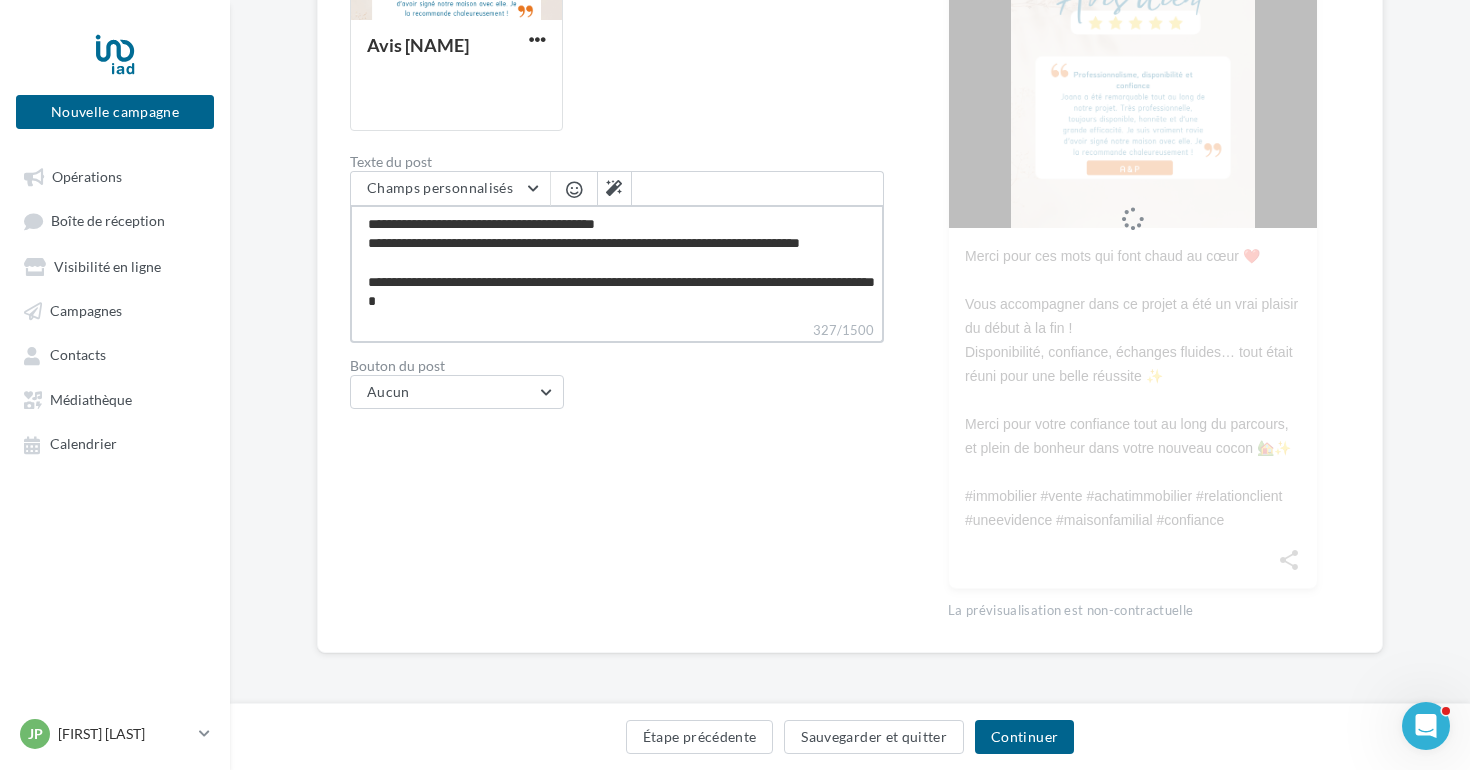 scroll, scrollTop: 383, scrollLeft: 0, axis: vertical 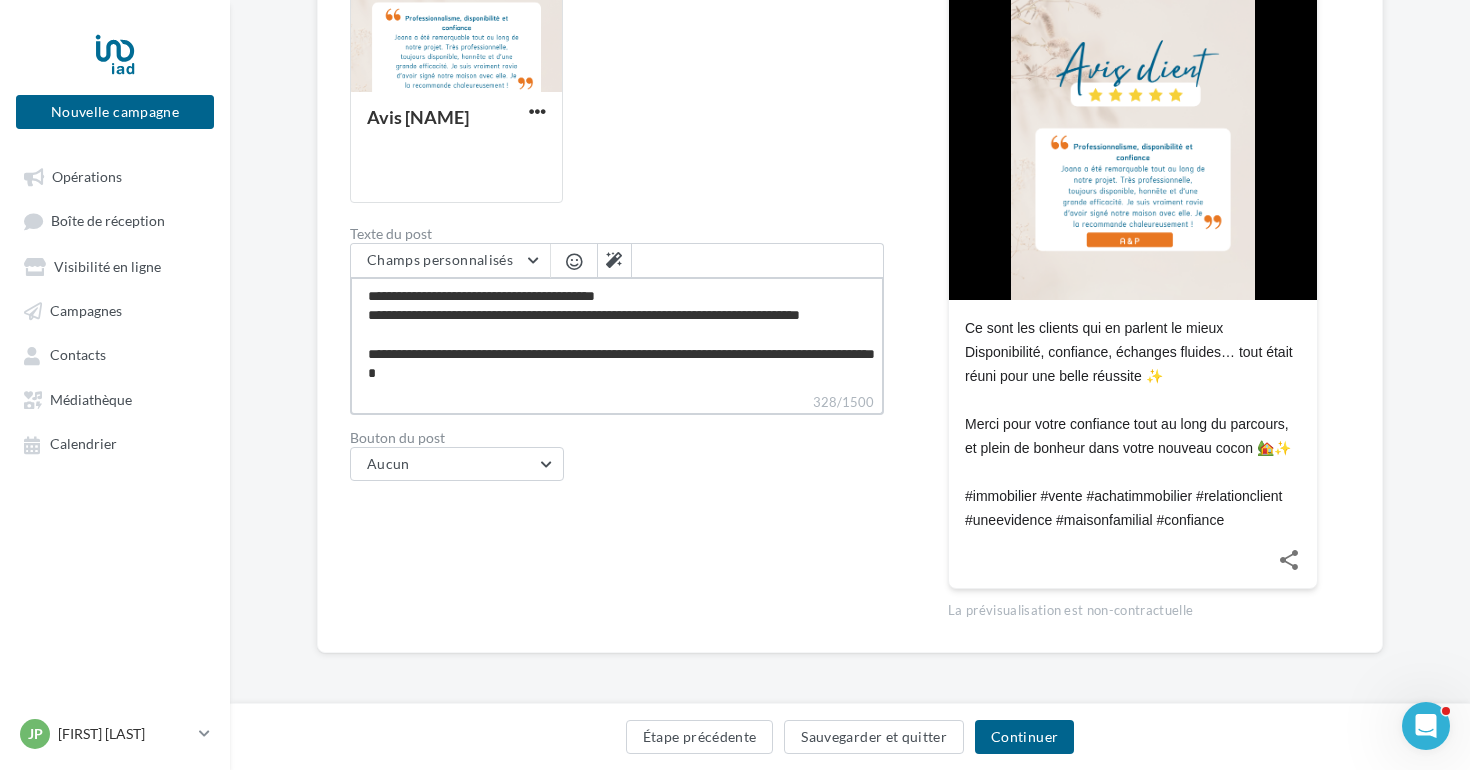 type on "**********" 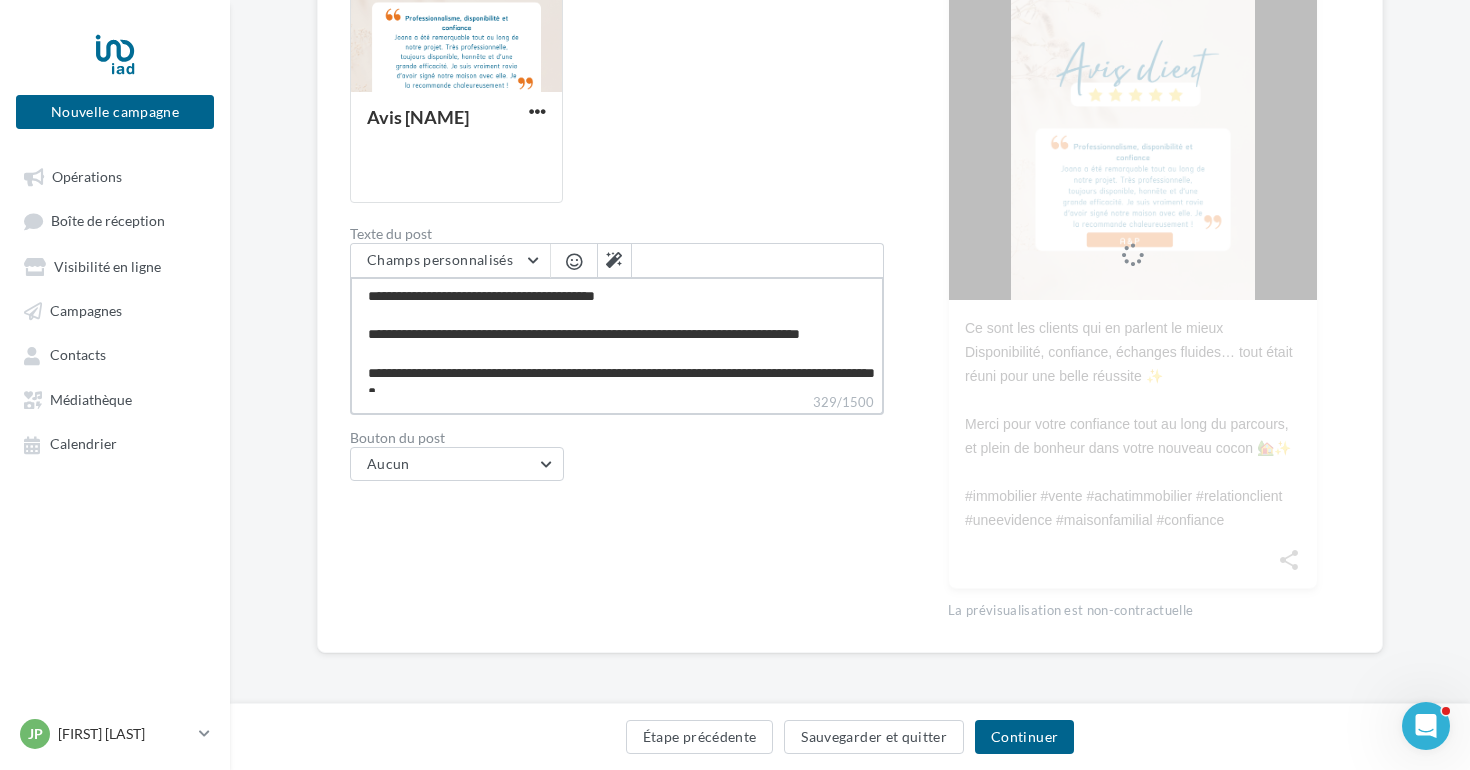 drag, startPoint x: 401, startPoint y: 366, endPoint x: 342, endPoint y: 356, distance: 59.841457 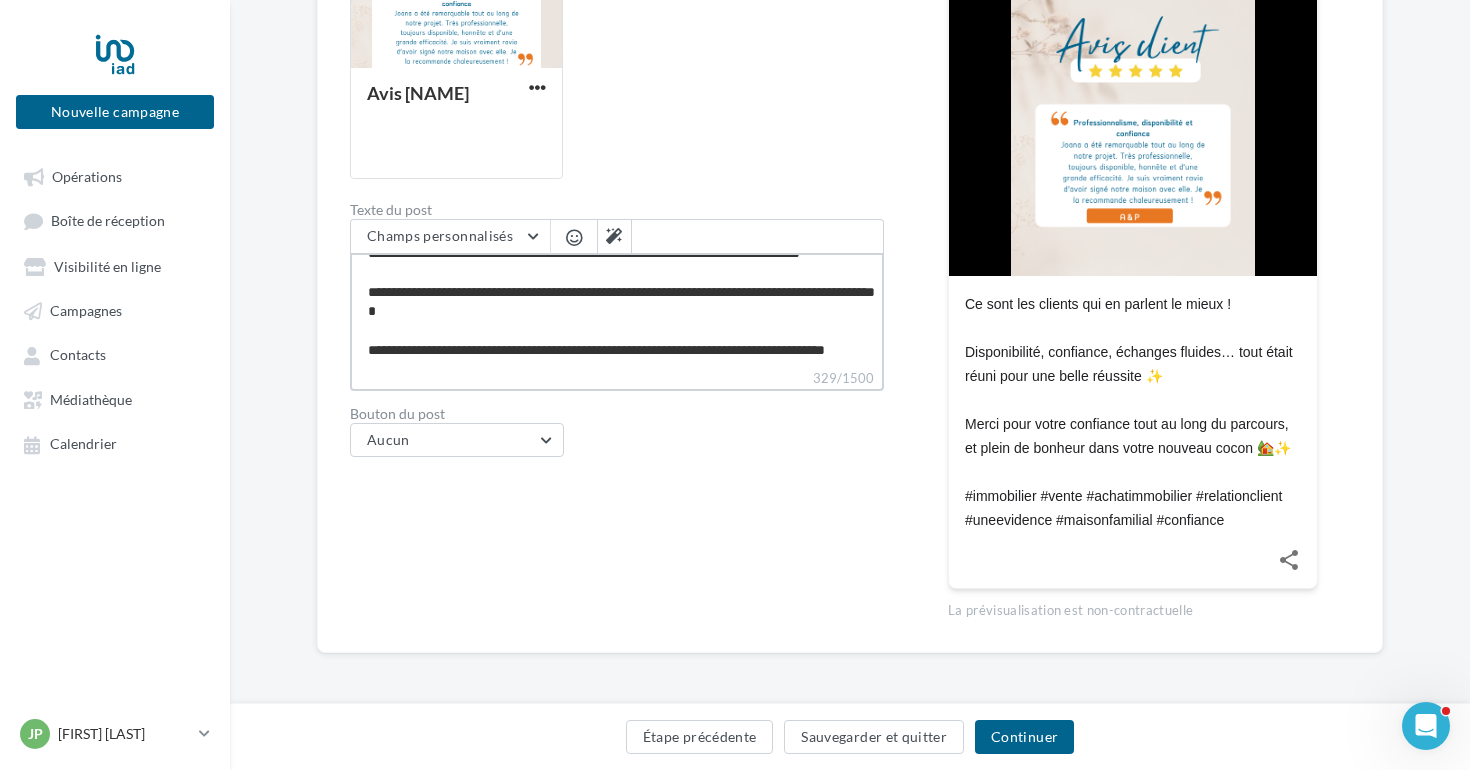 scroll, scrollTop: 89, scrollLeft: 0, axis: vertical 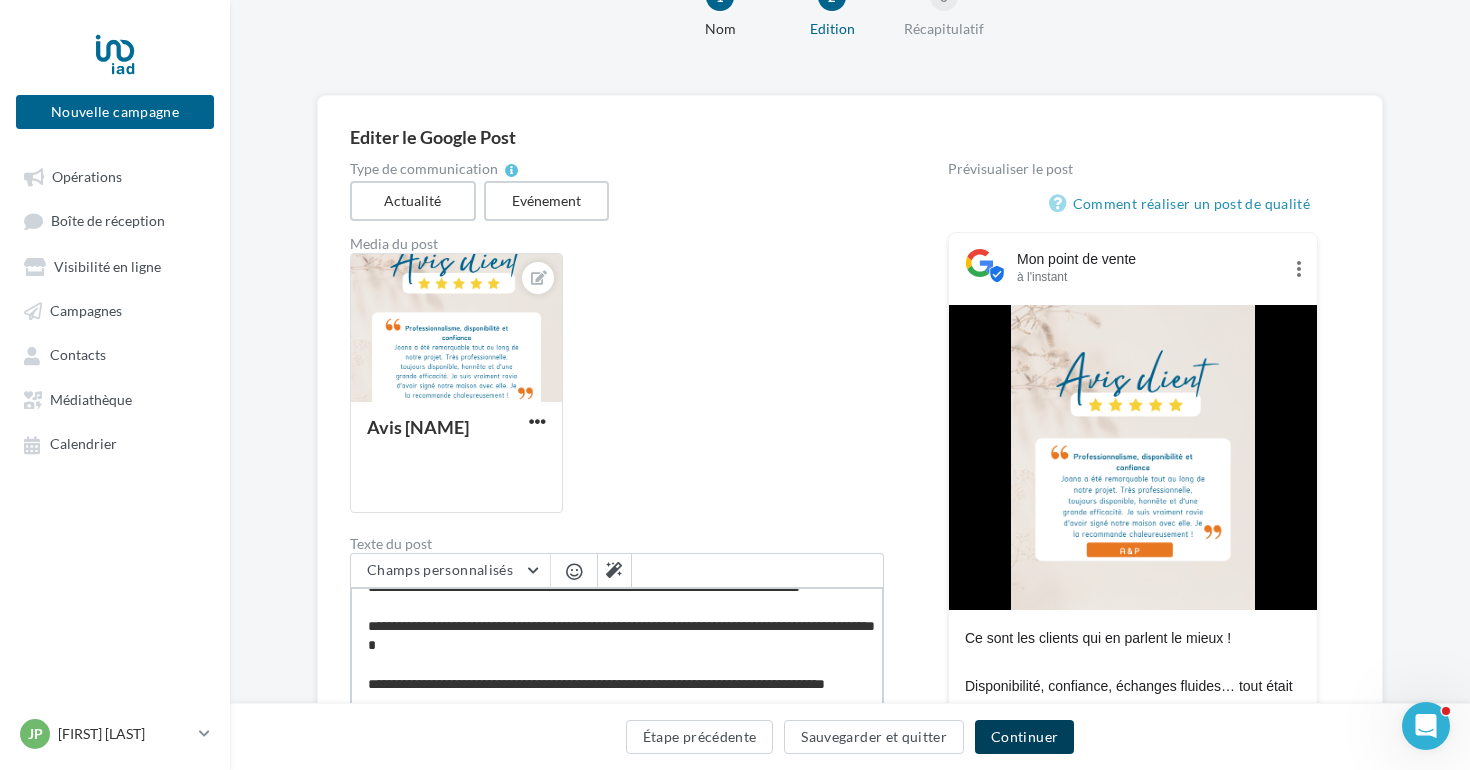 type on "**********" 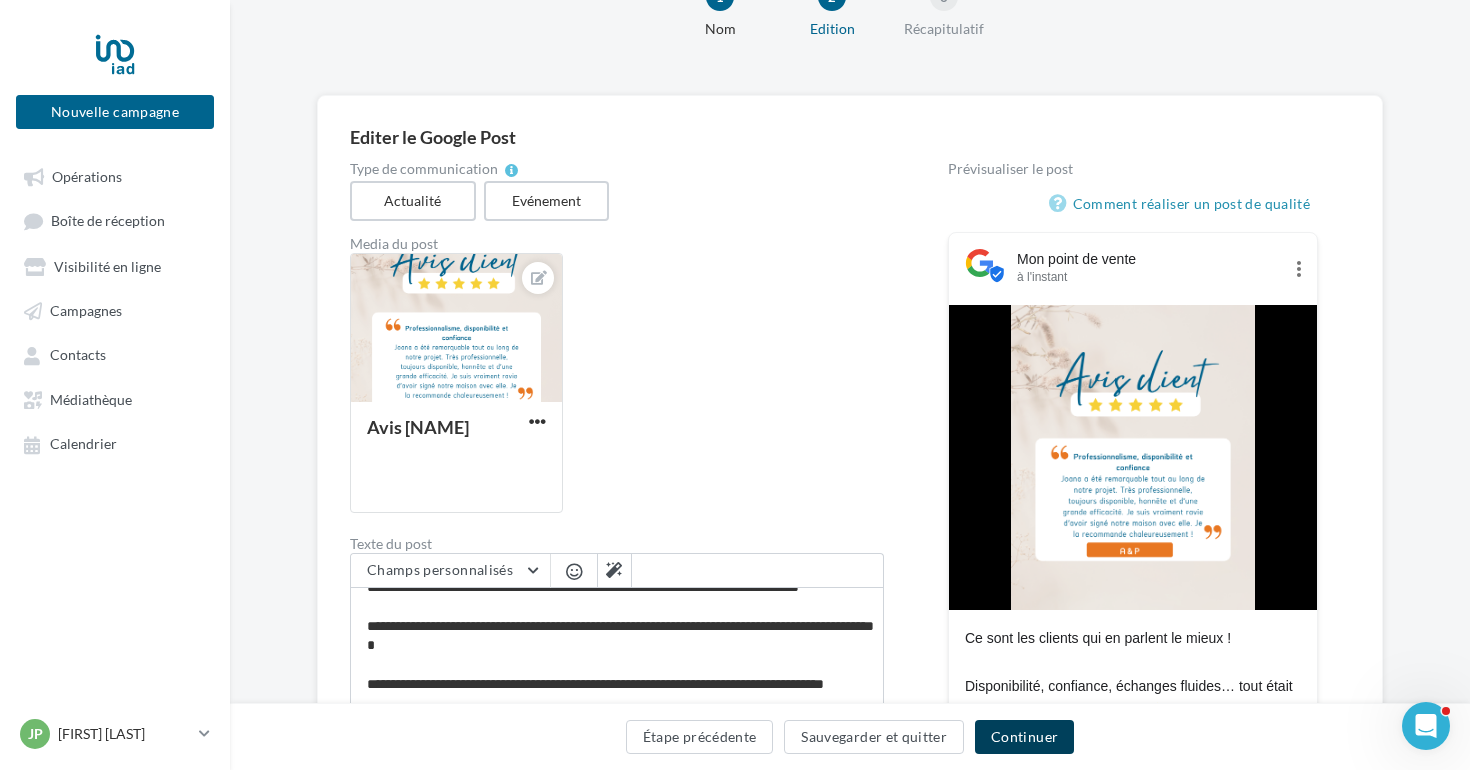 scroll, scrollTop: 94, scrollLeft: 0, axis: vertical 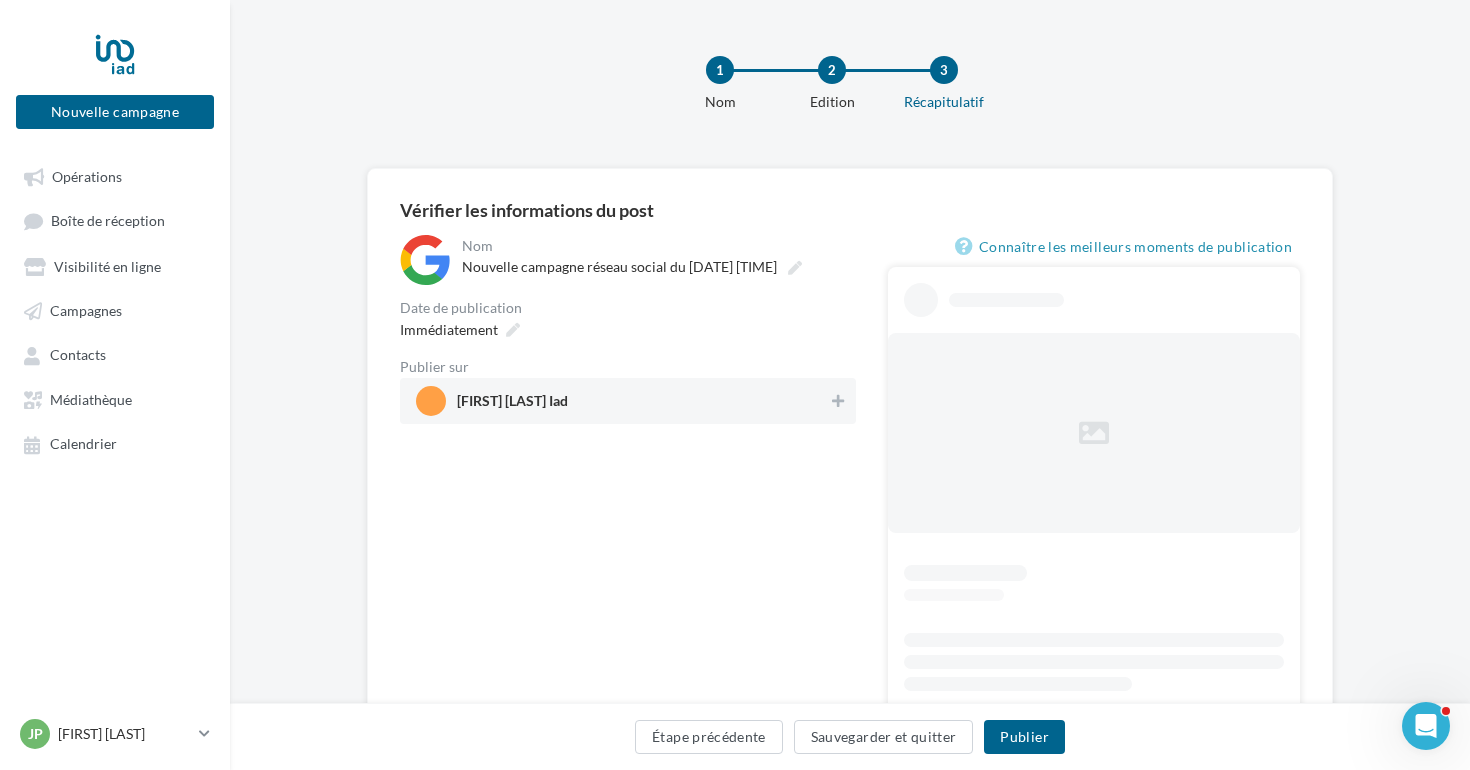 click on "[FIRST] [LAST] Iad" at bounding box center (622, 401) 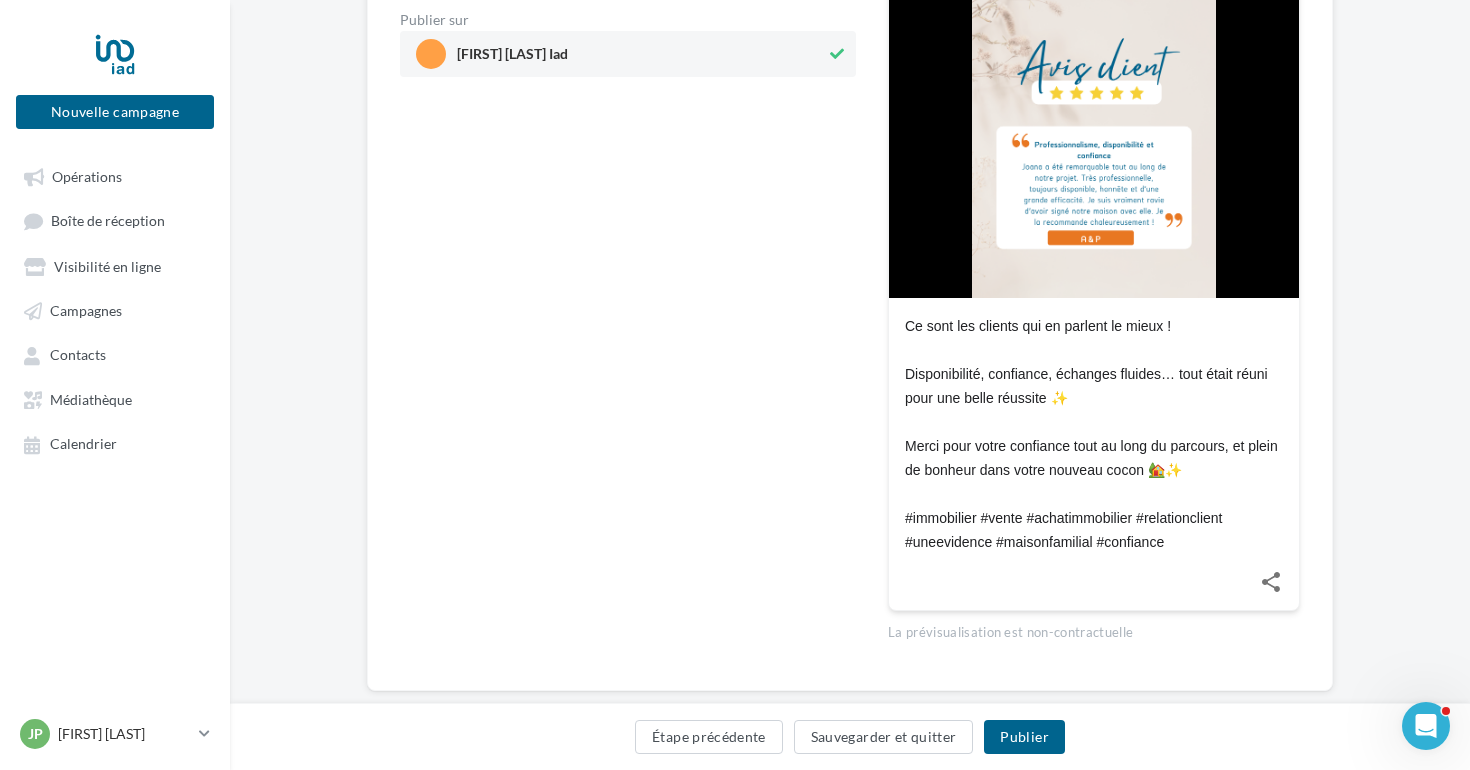 scroll, scrollTop: 348, scrollLeft: 0, axis: vertical 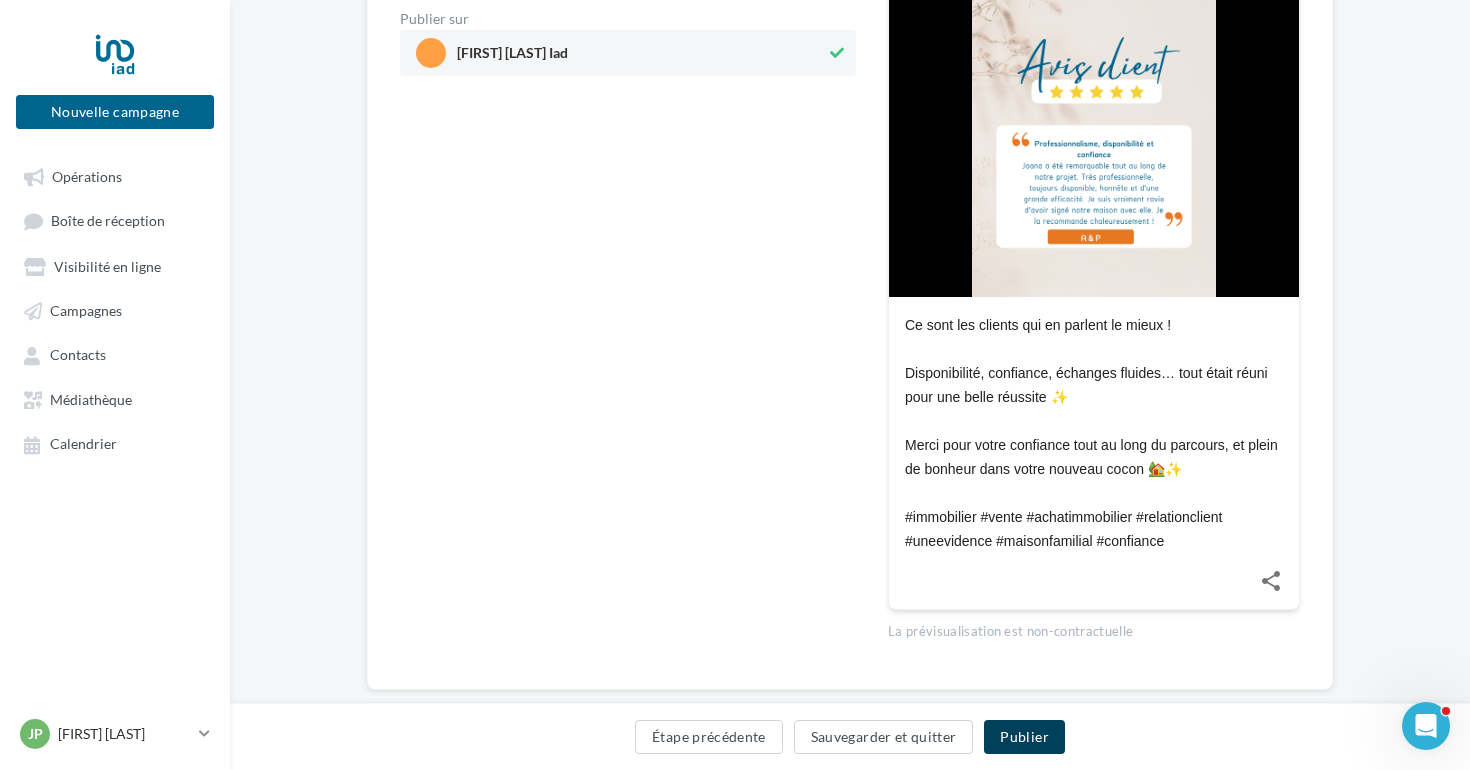 click on "Publier" at bounding box center (1024, 737) 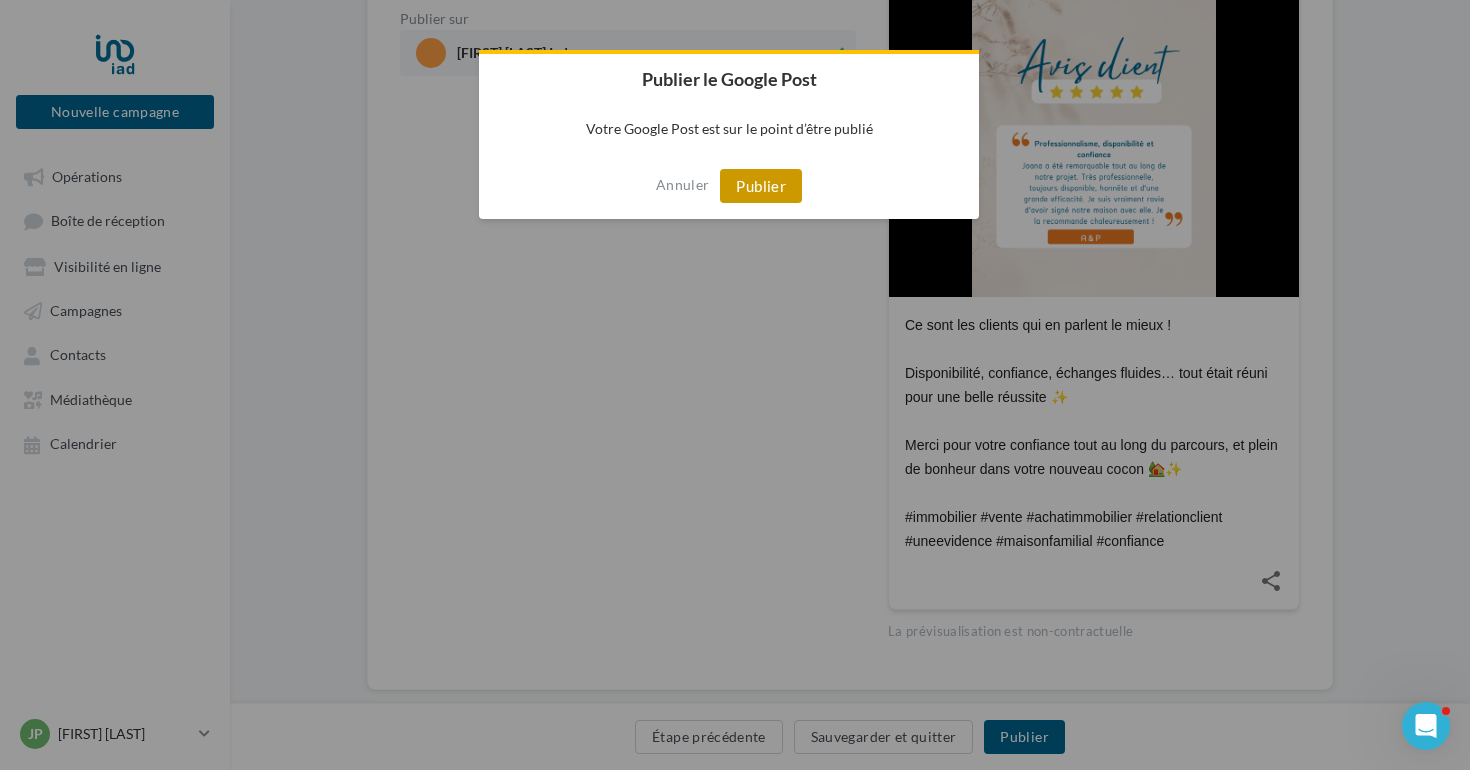 click on "Publier" at bounding box center [761, 186] 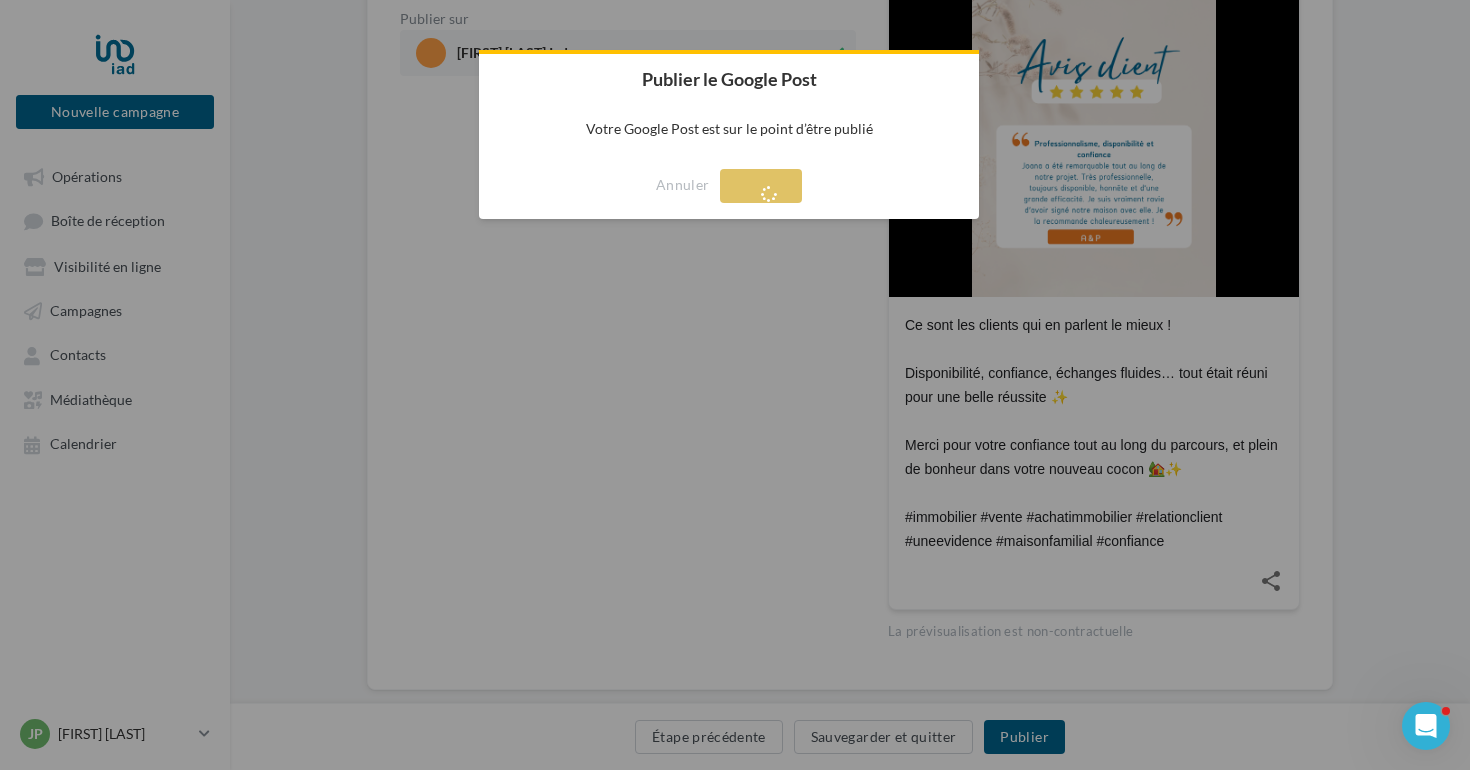 scroll, scrollTop: 32, scrollLeft: 0, axis: vertical 